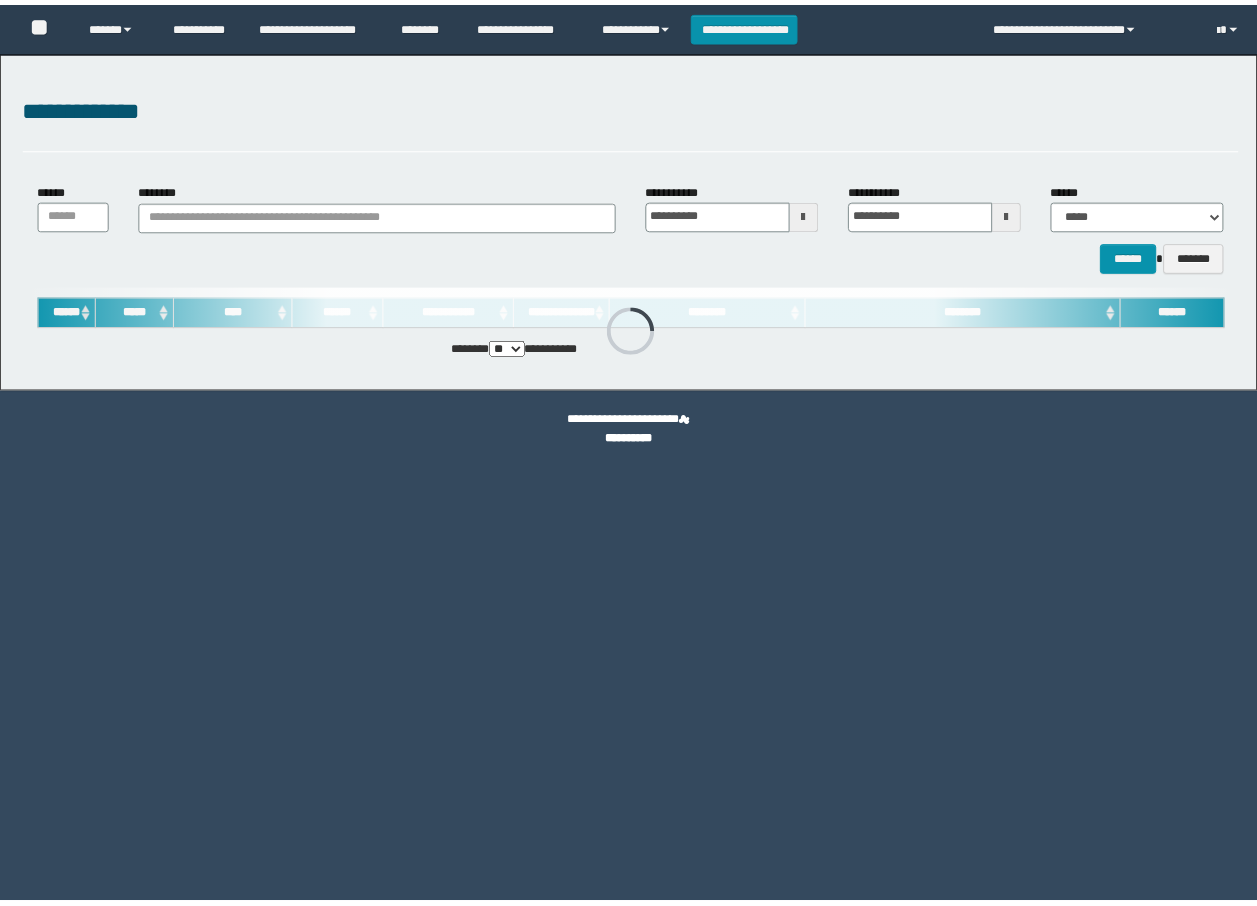 scroll, scrollTop: 0, scrollLeft: 0, axis: both 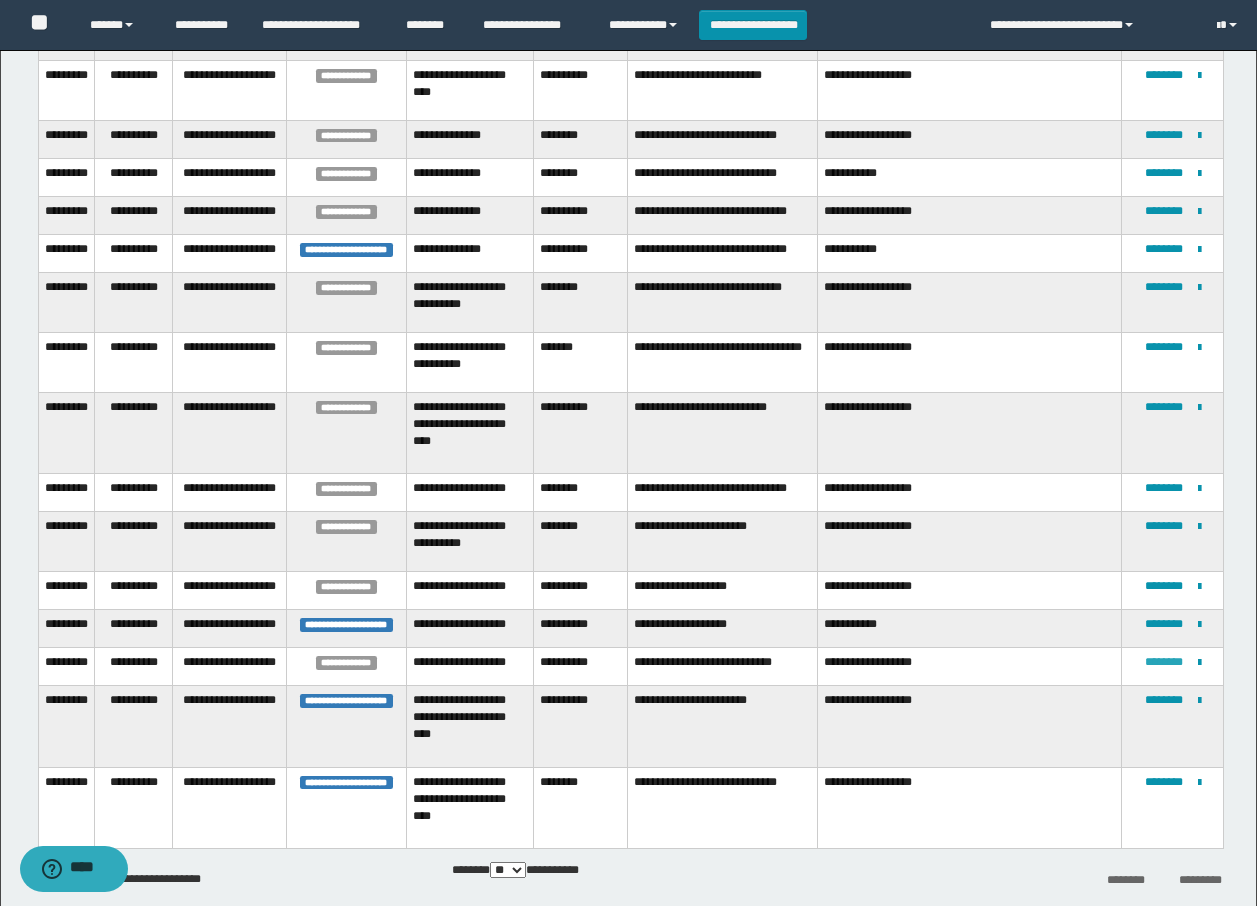 click on "********" at bounding box center [1164, 662] 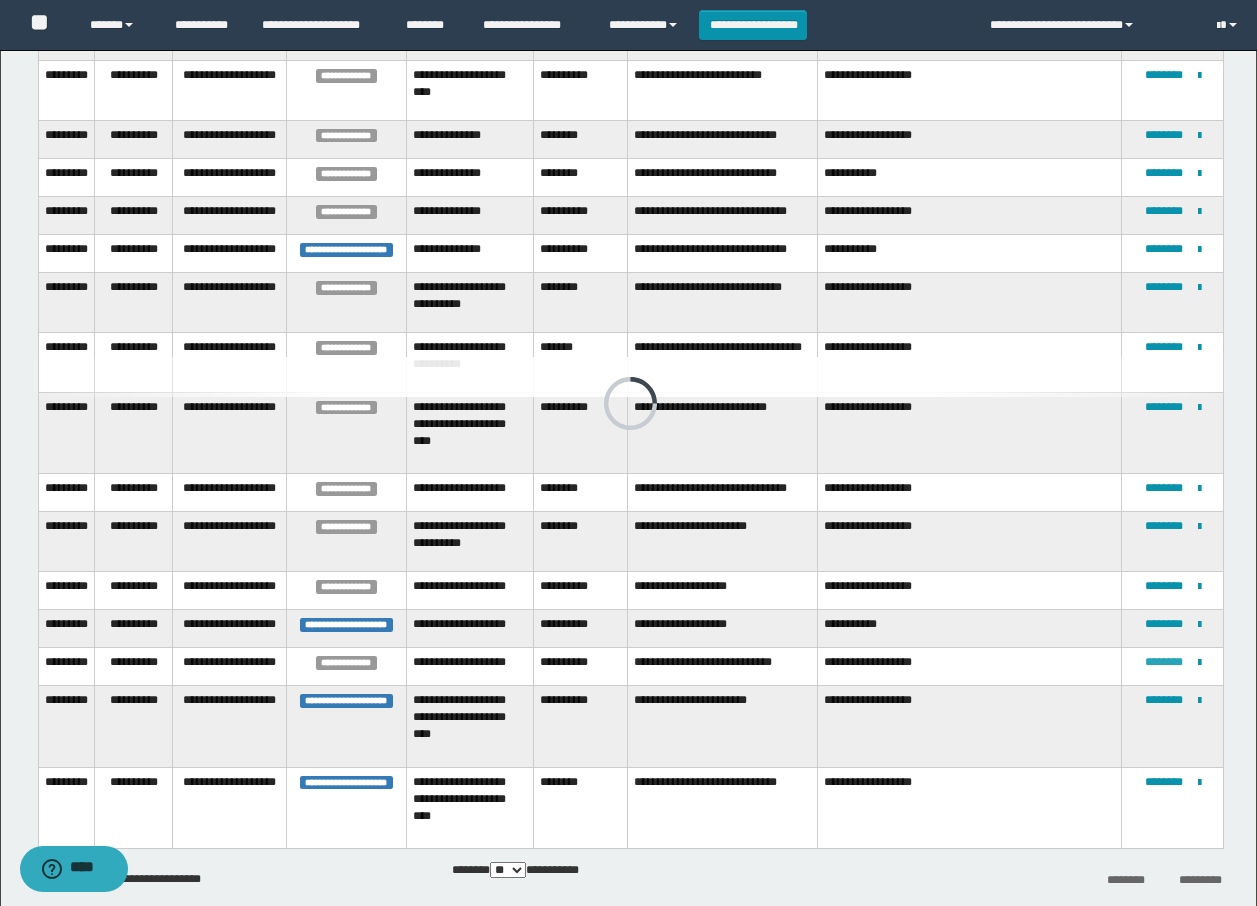 scroll, scrollTop: 0, scrollLeft: 0, axis: both 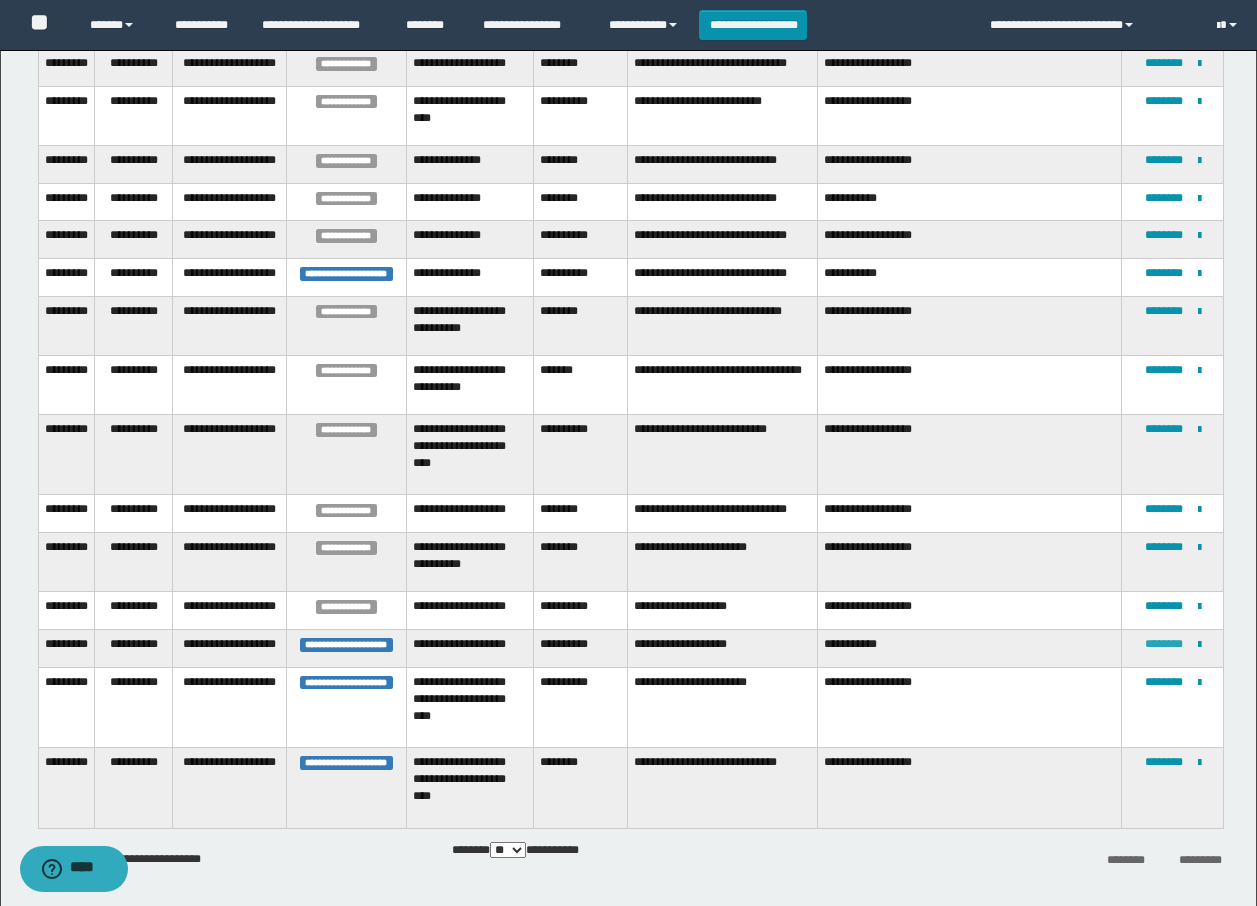 click on "********" at bounding box center [1164, 644] 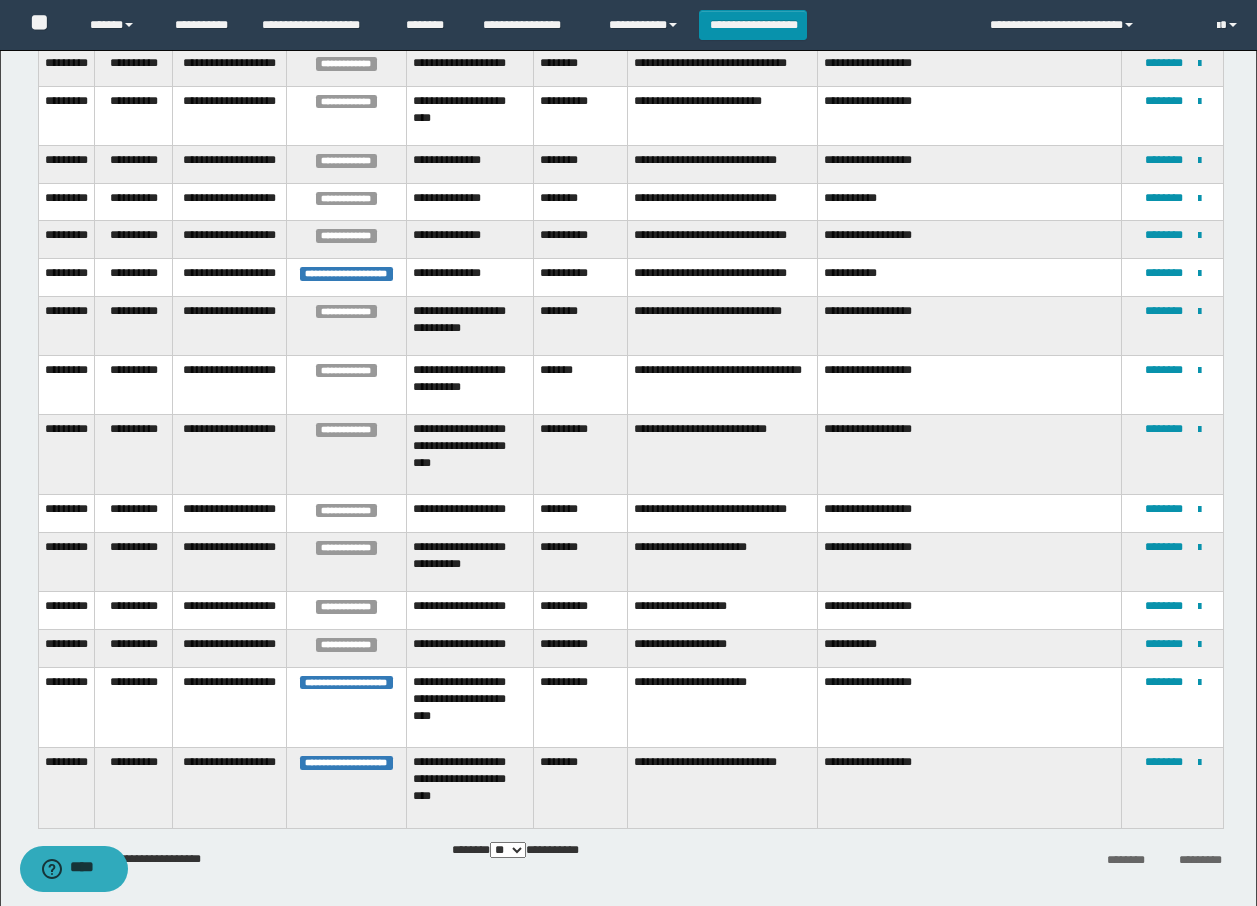 scroll, scrollTop: 0, scrollLeft: 0, axis: both 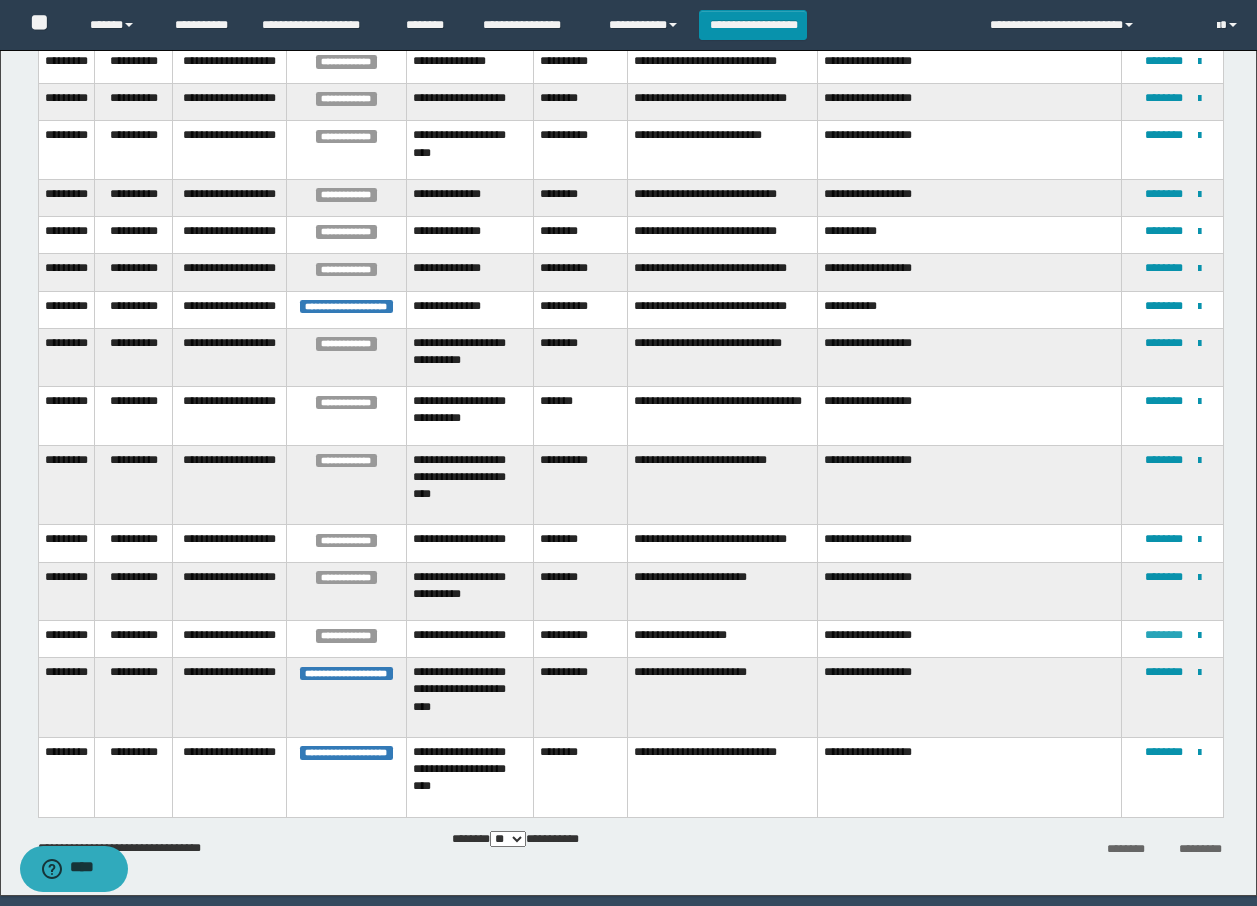 click on "********" at bounding box center (1164, 635) 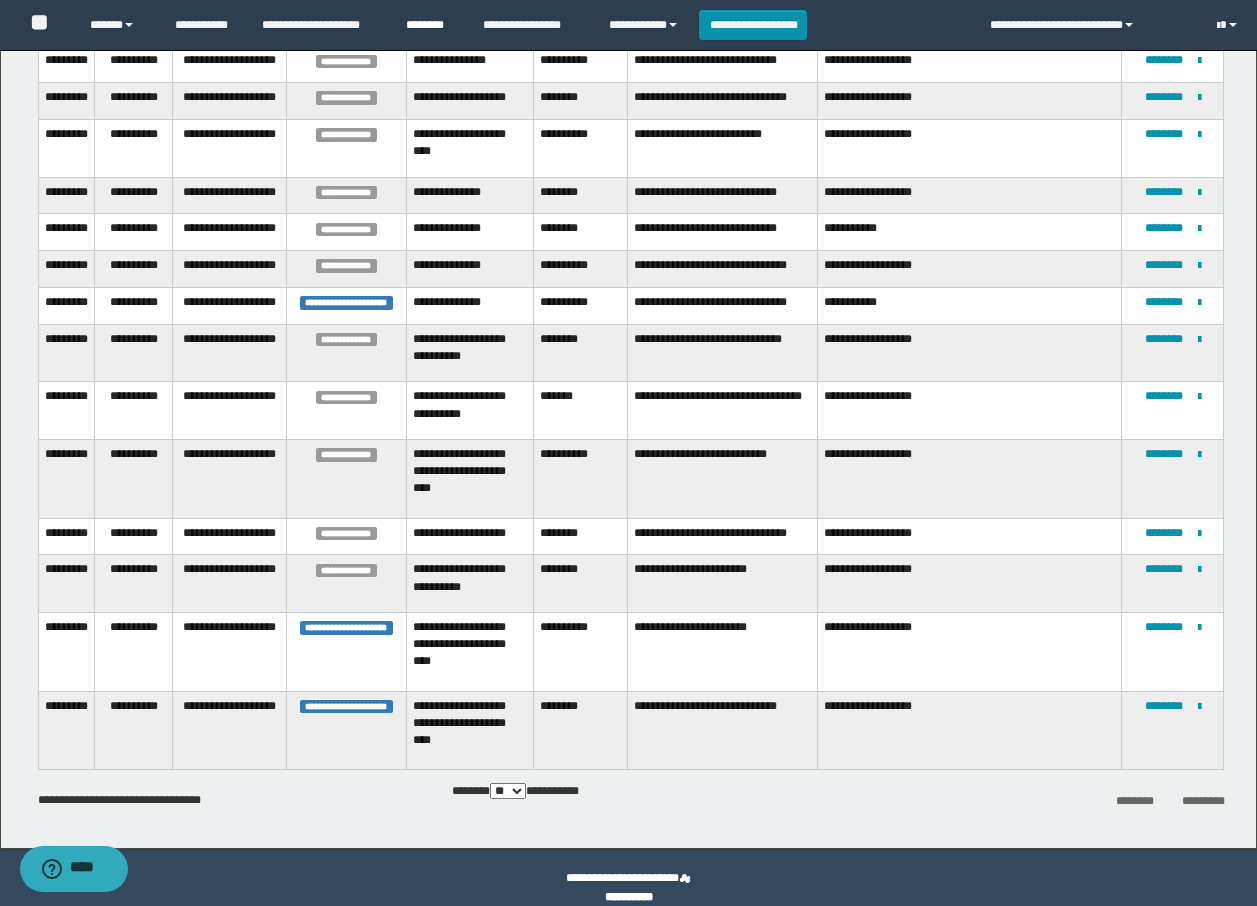 scroll, scrollTop: 0, scrollLeft: 0, axis: both 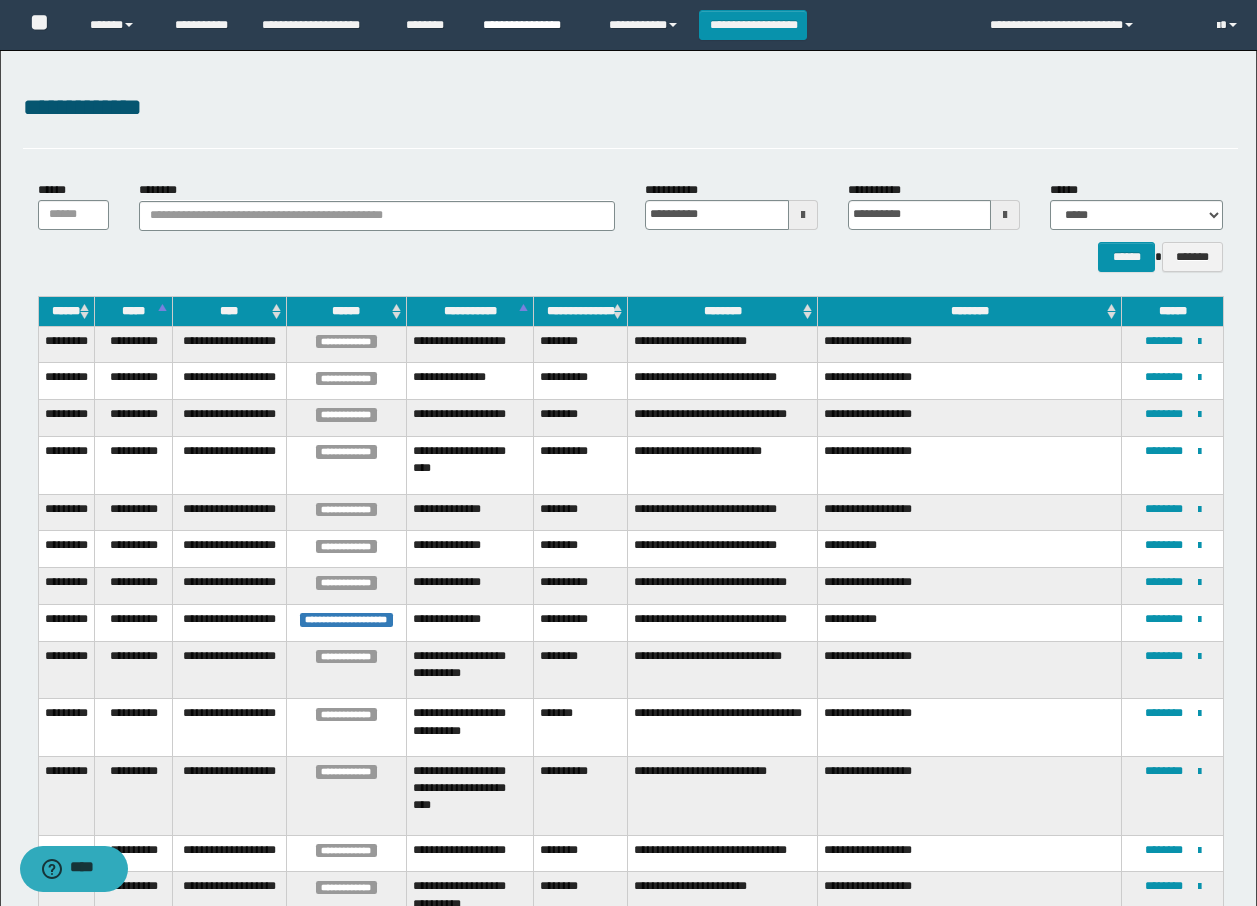 click on "**********" at bounding box center [531, 25] 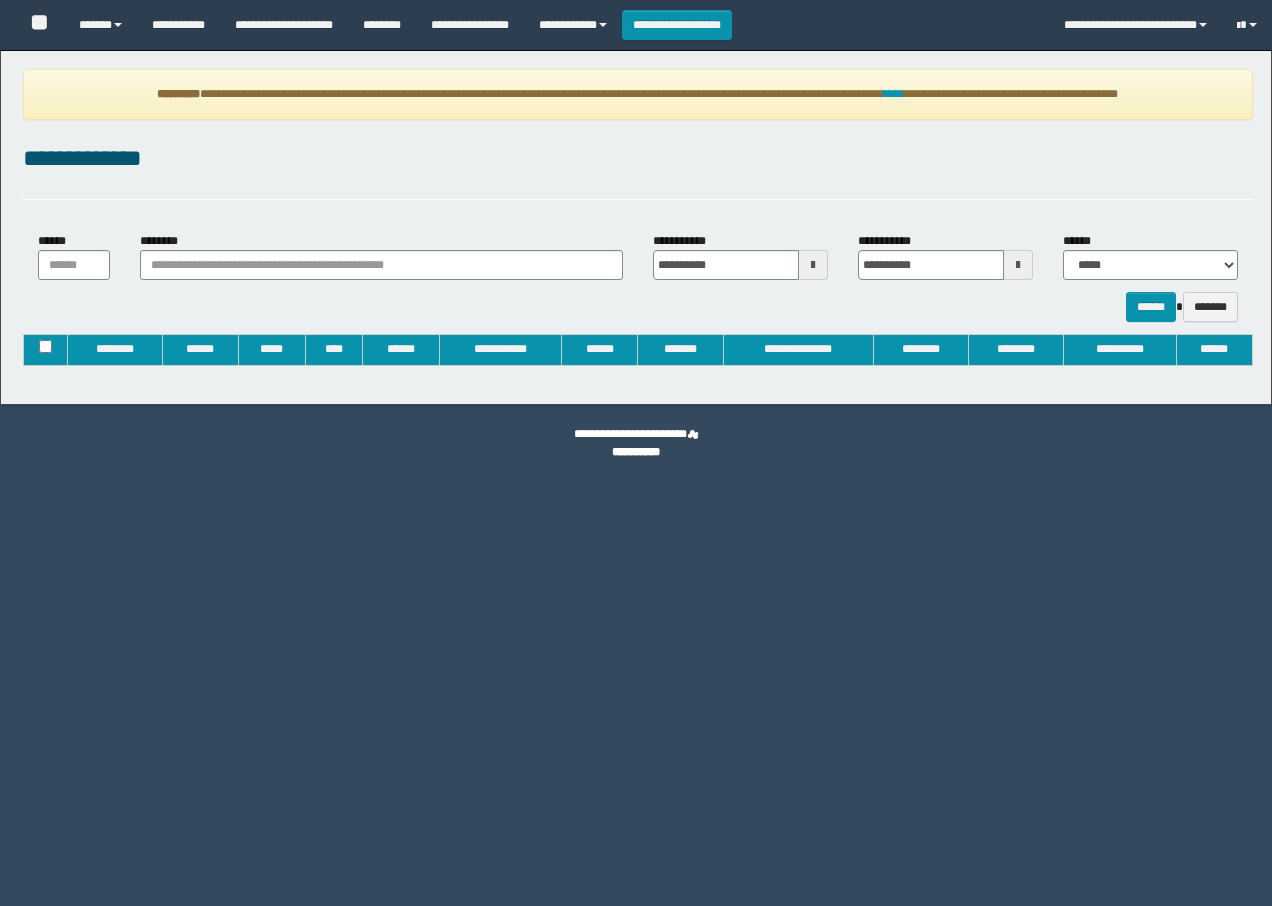 type on "**********" 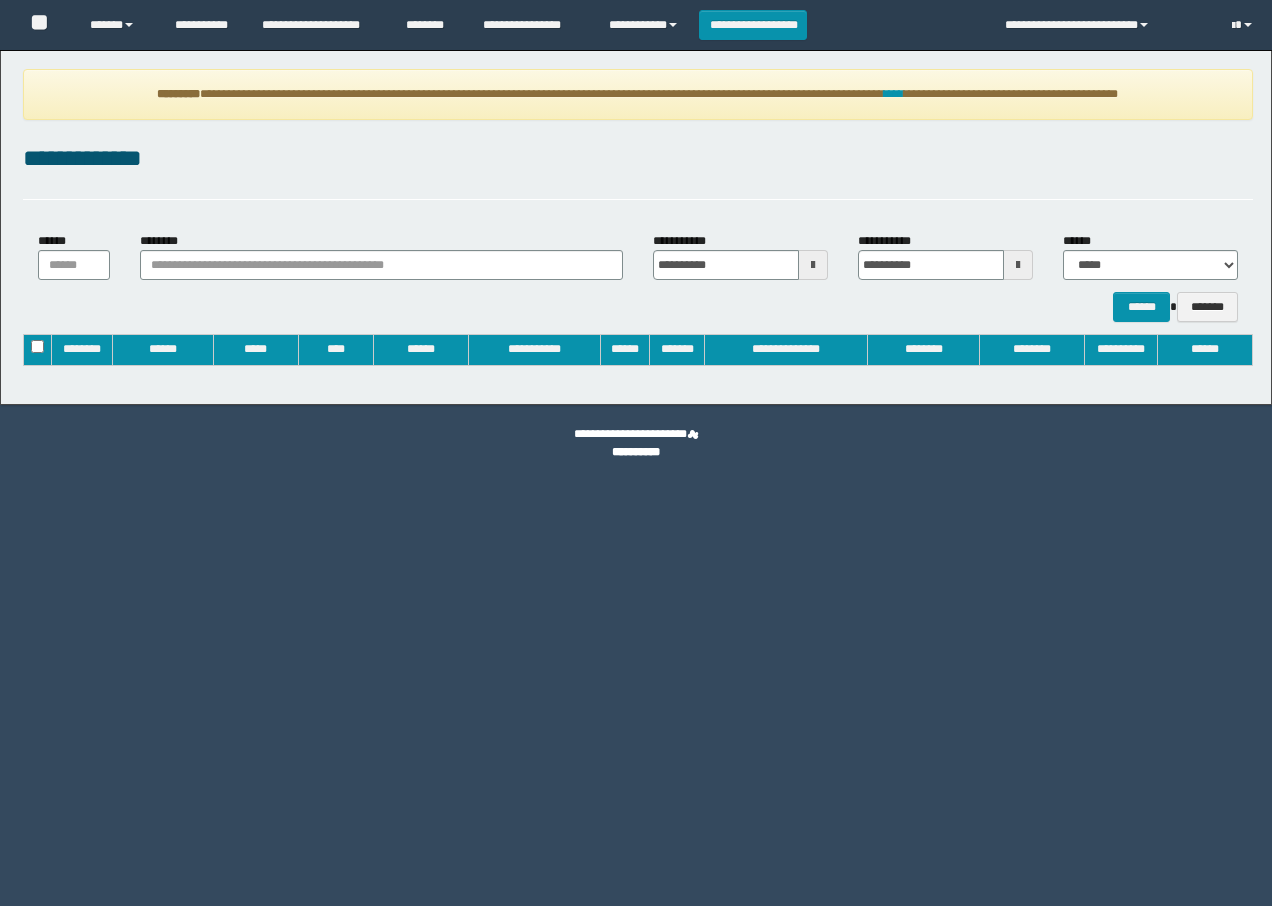 scroll, scrollTop: 0, scrollLeft: 0, axis: both 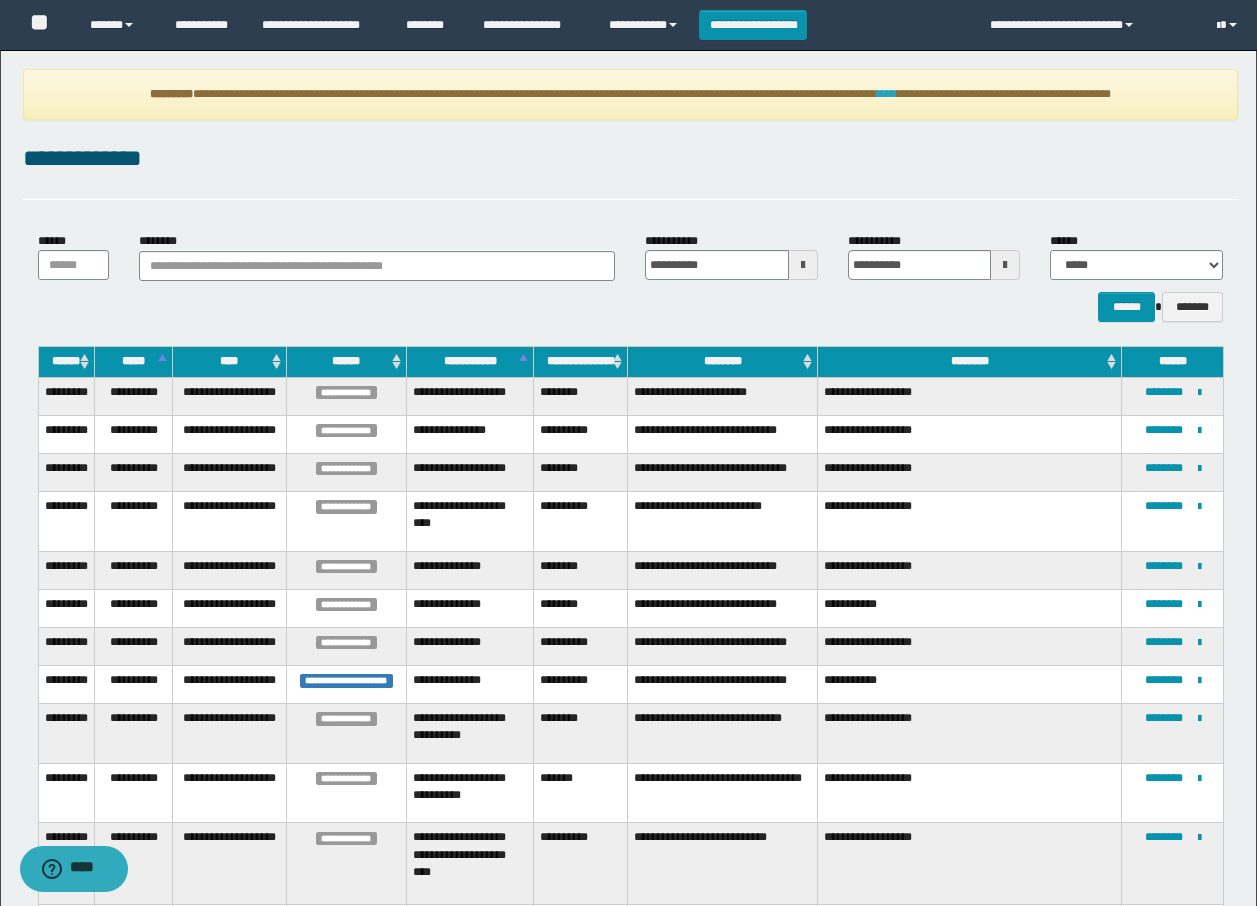 click on "****" at bounding box center (887, 94) 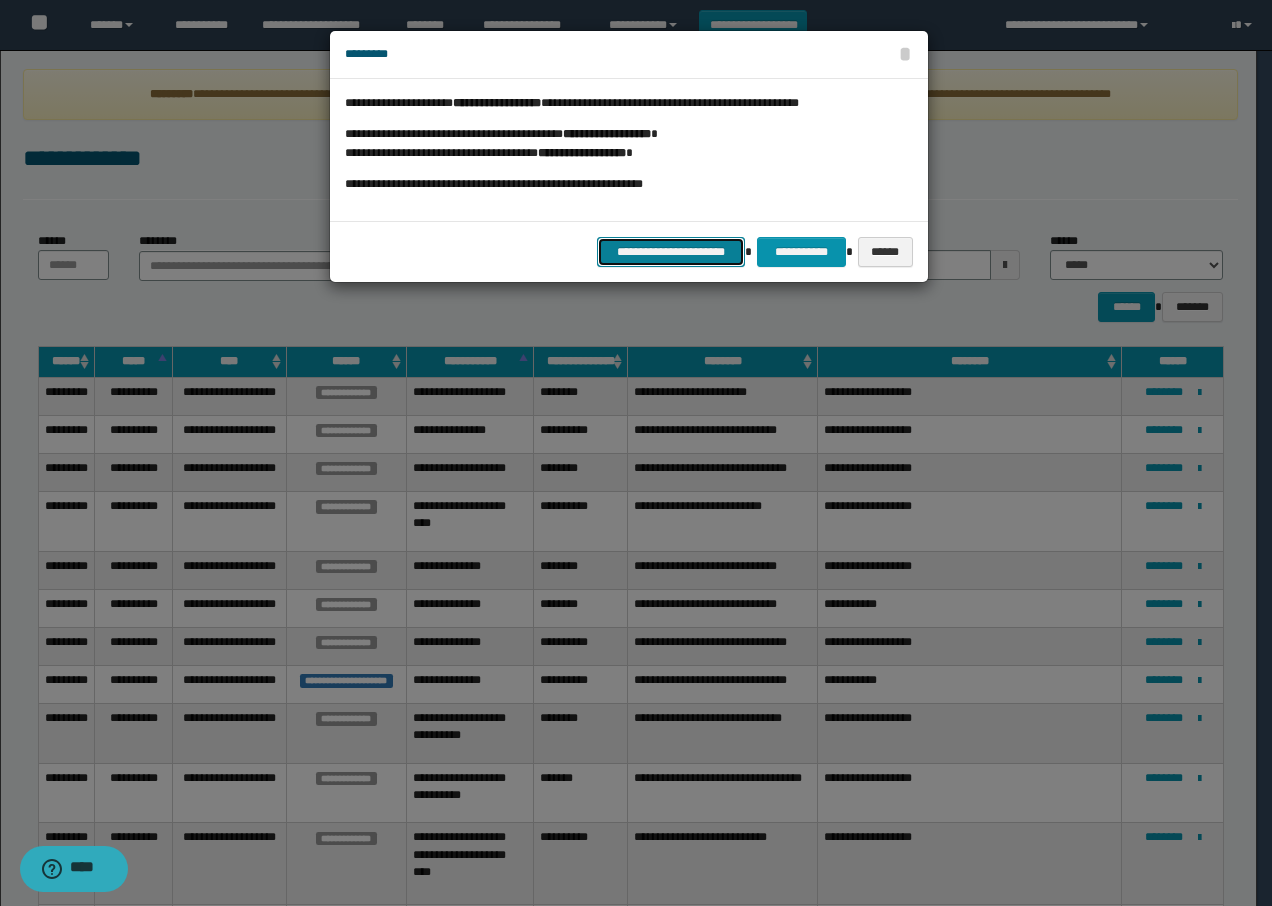 click on "**********" at bounding box center (671, 252) 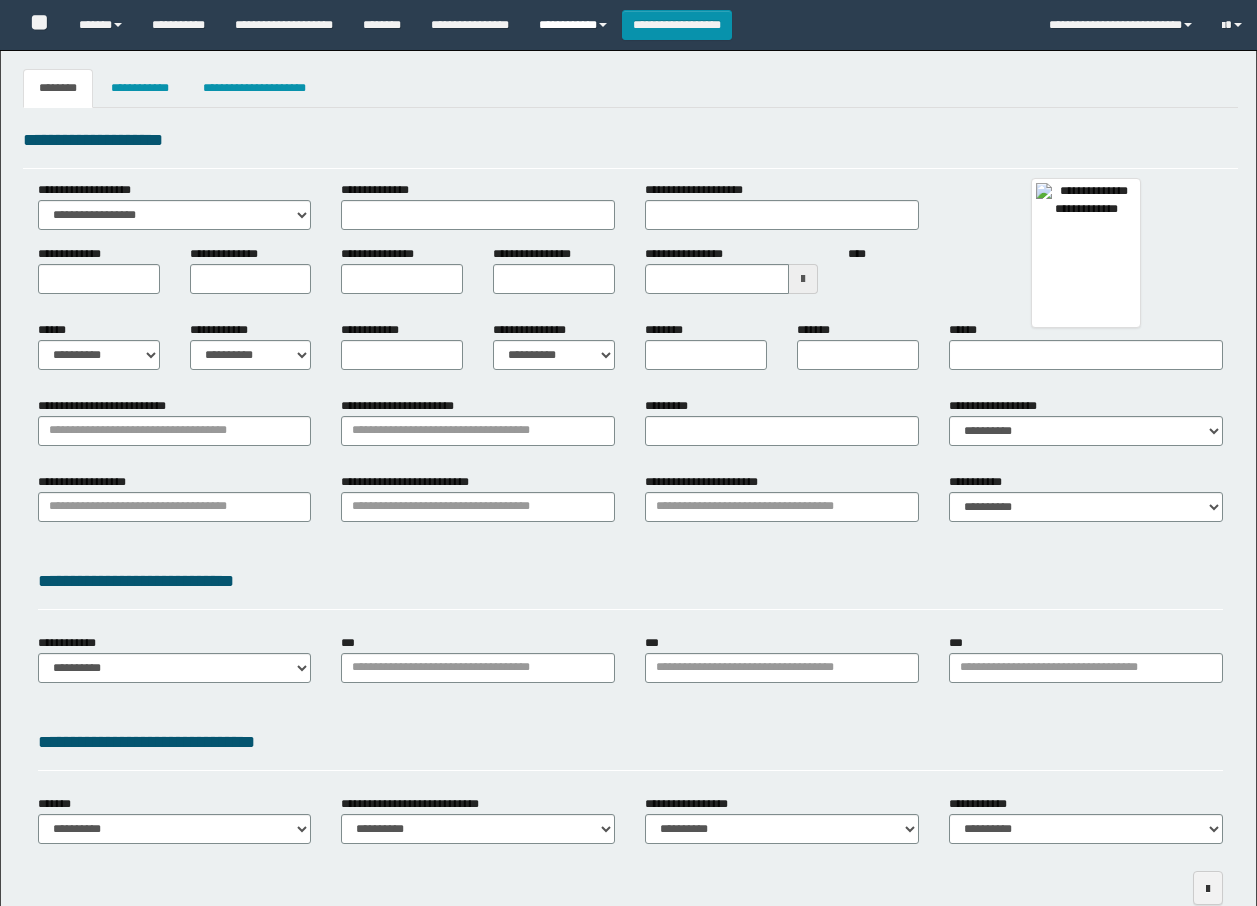 type 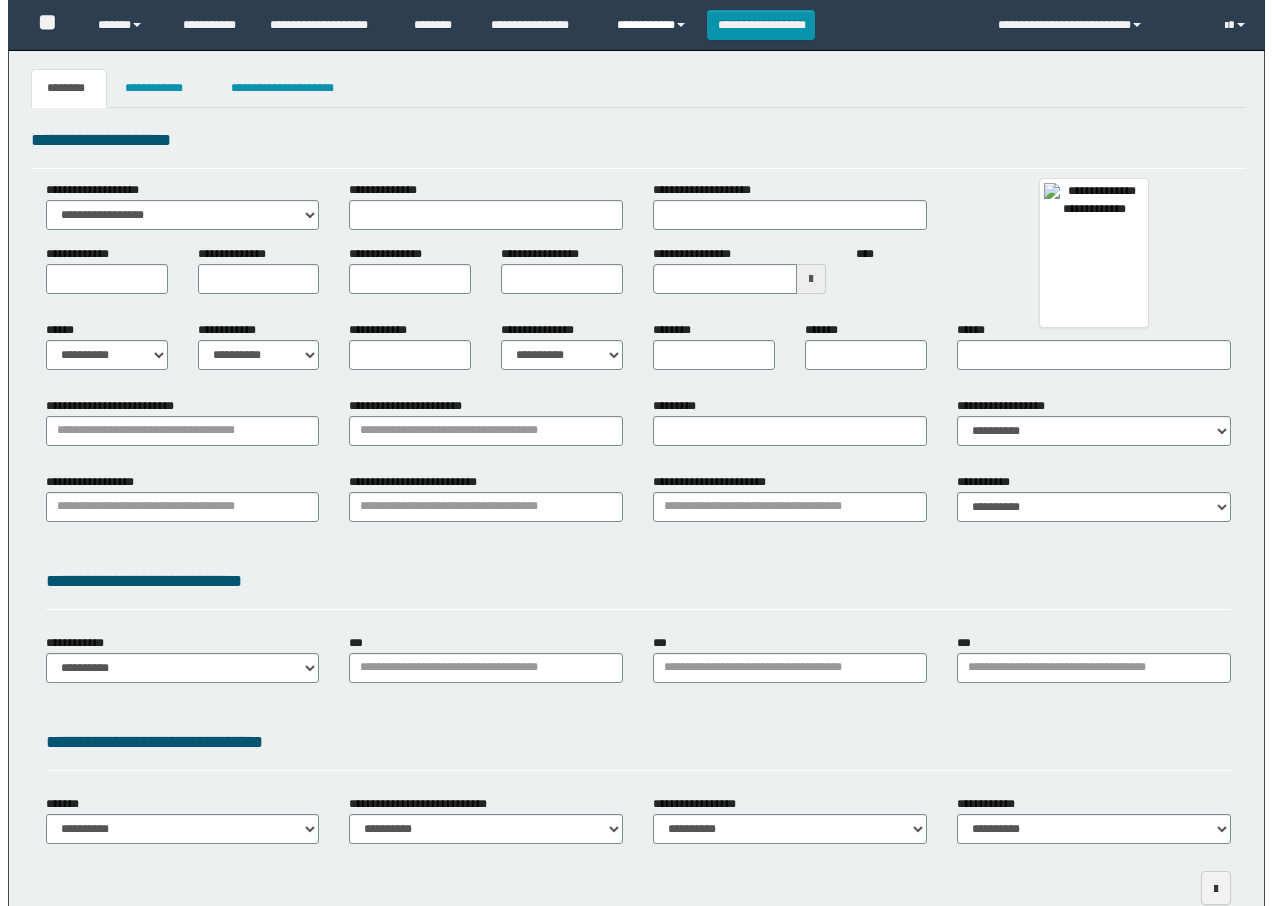 scroll, scrollTop: 0, scrollLeft: 0, axis: both 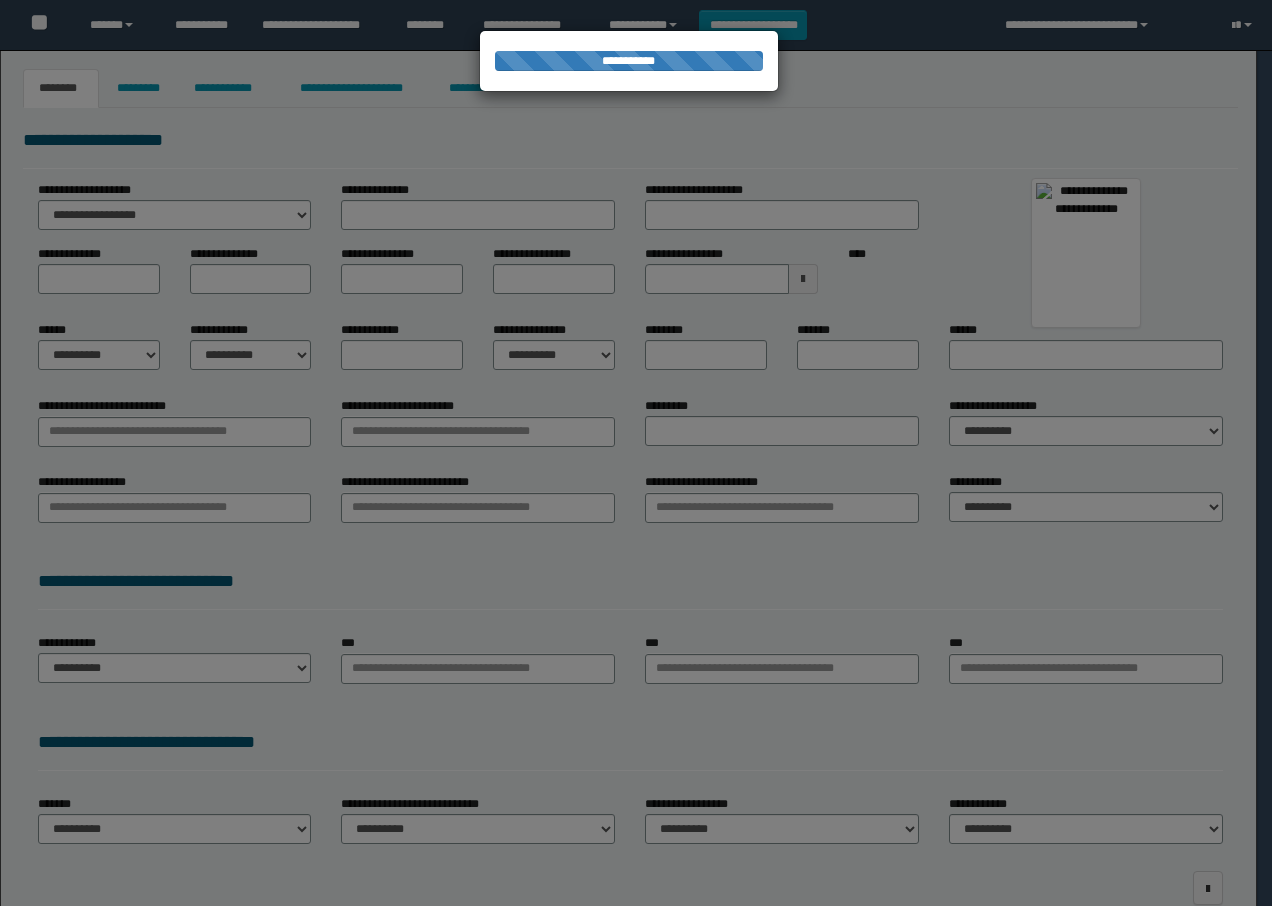 type on "**********" 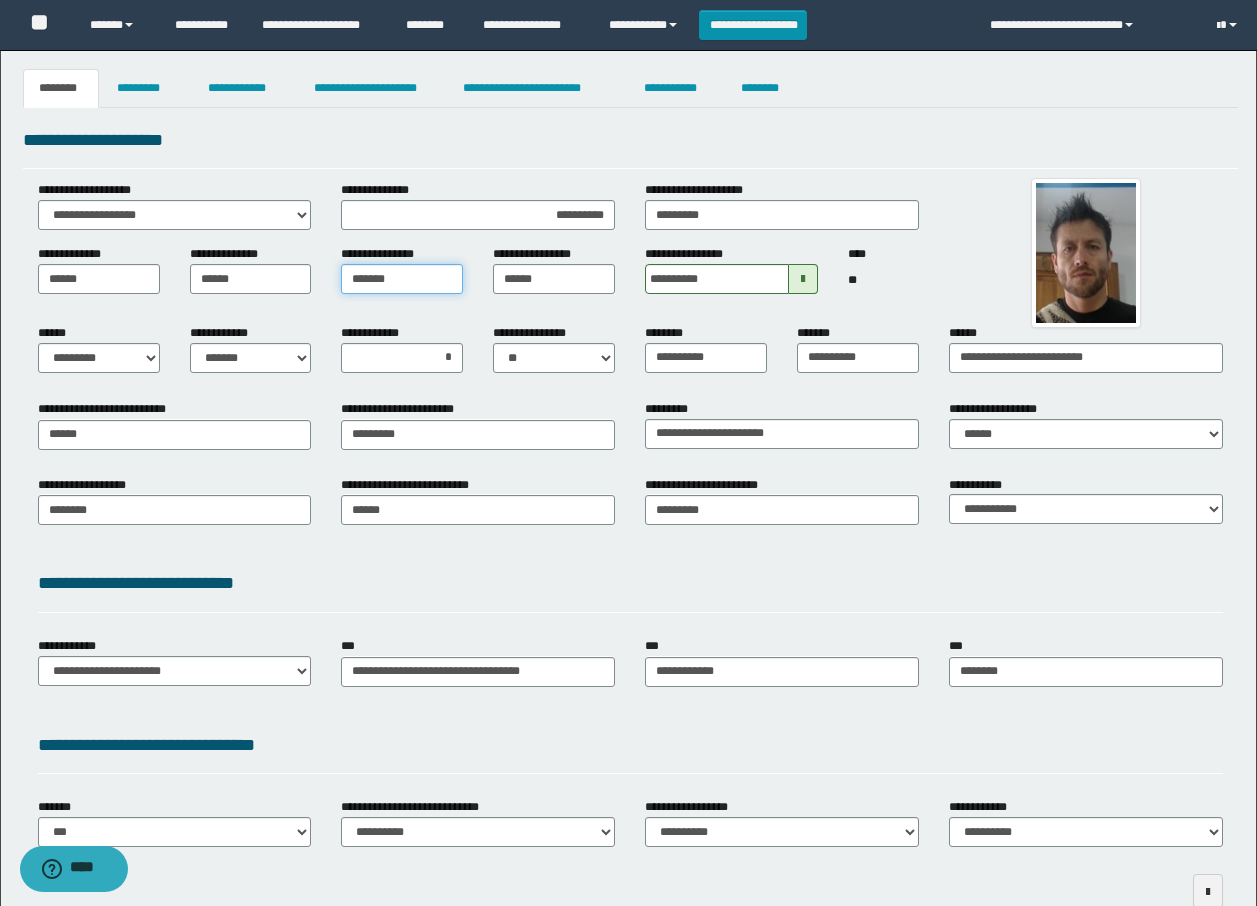 click on "*******" at bounding box center (402, 279) 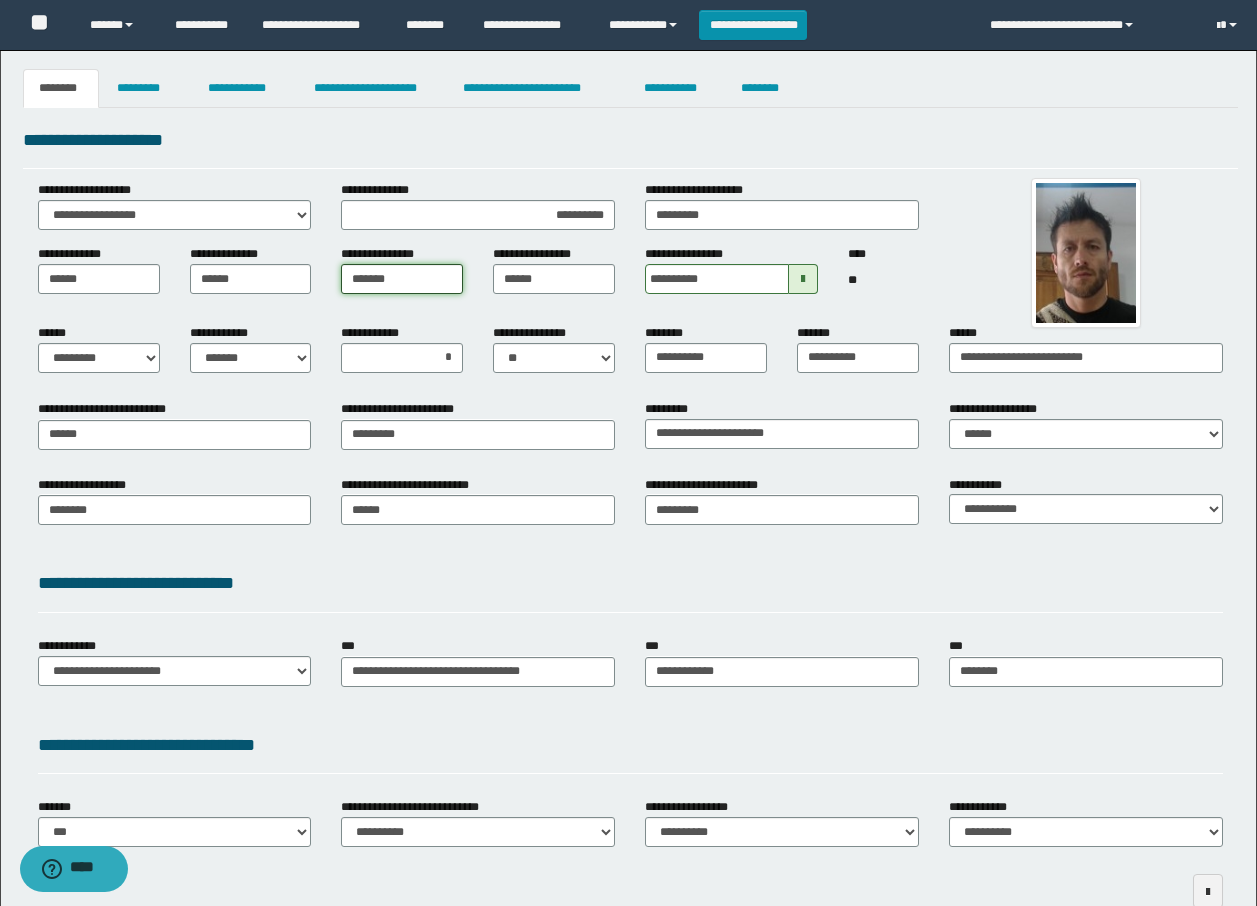 type on "*******" 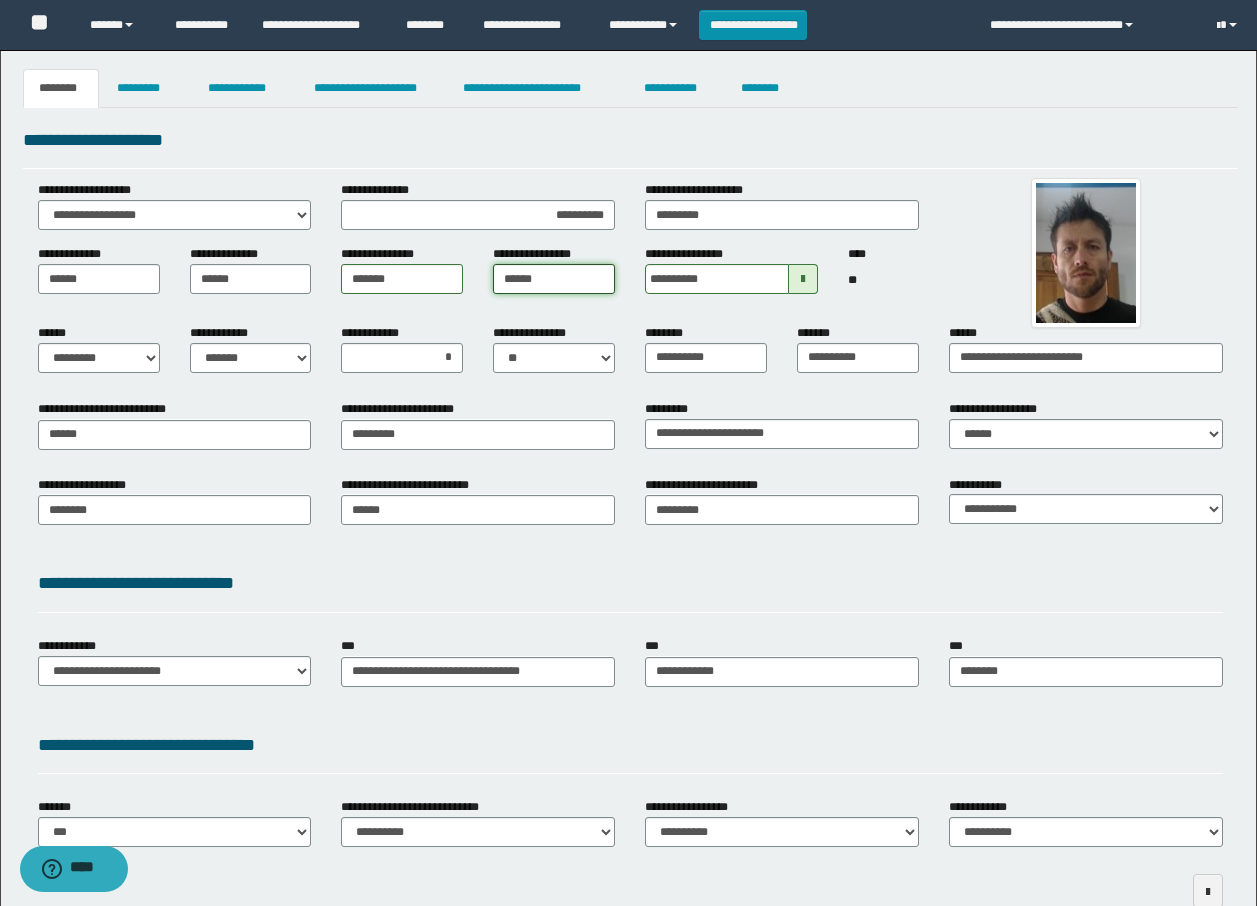 click on "******" at bounding box center (554, 279) 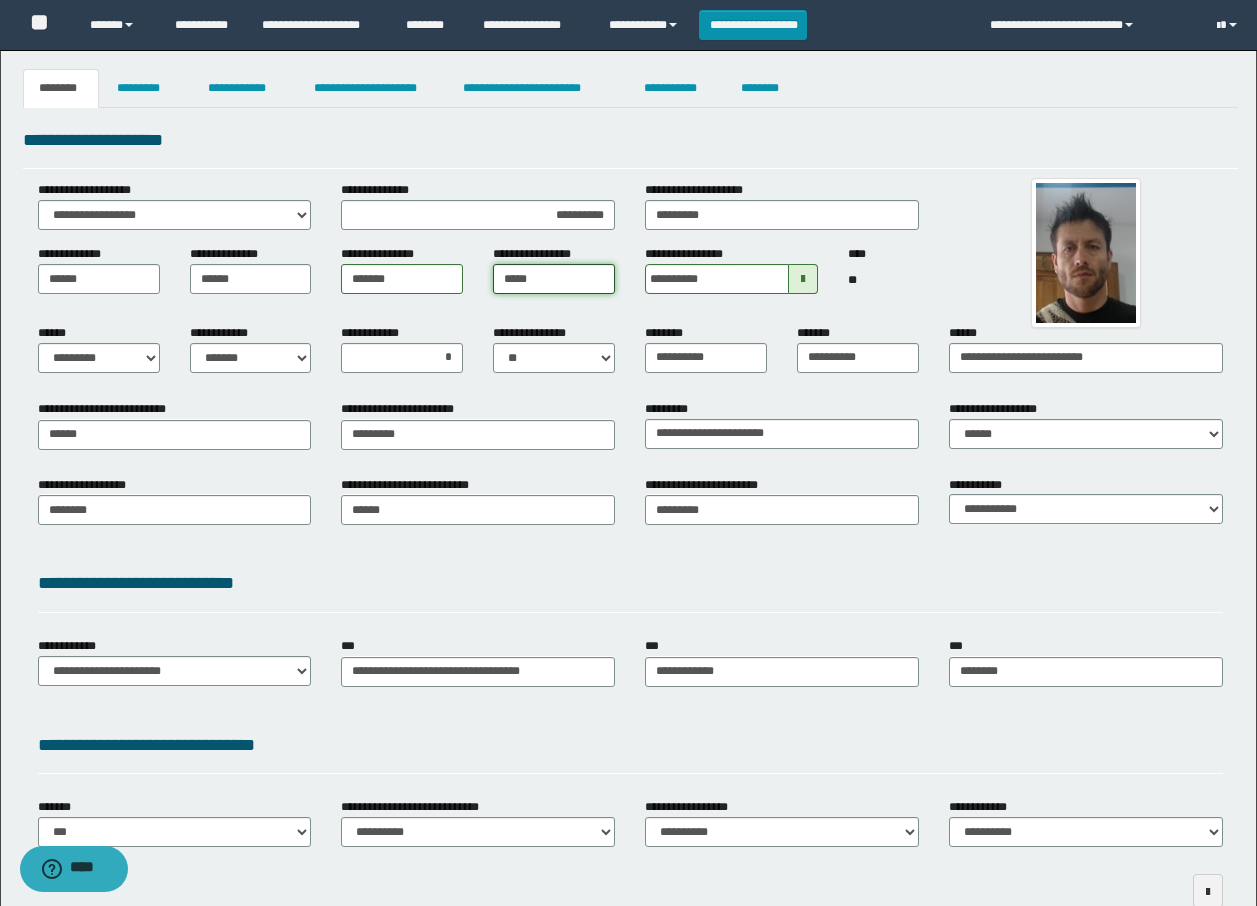 type on "******" 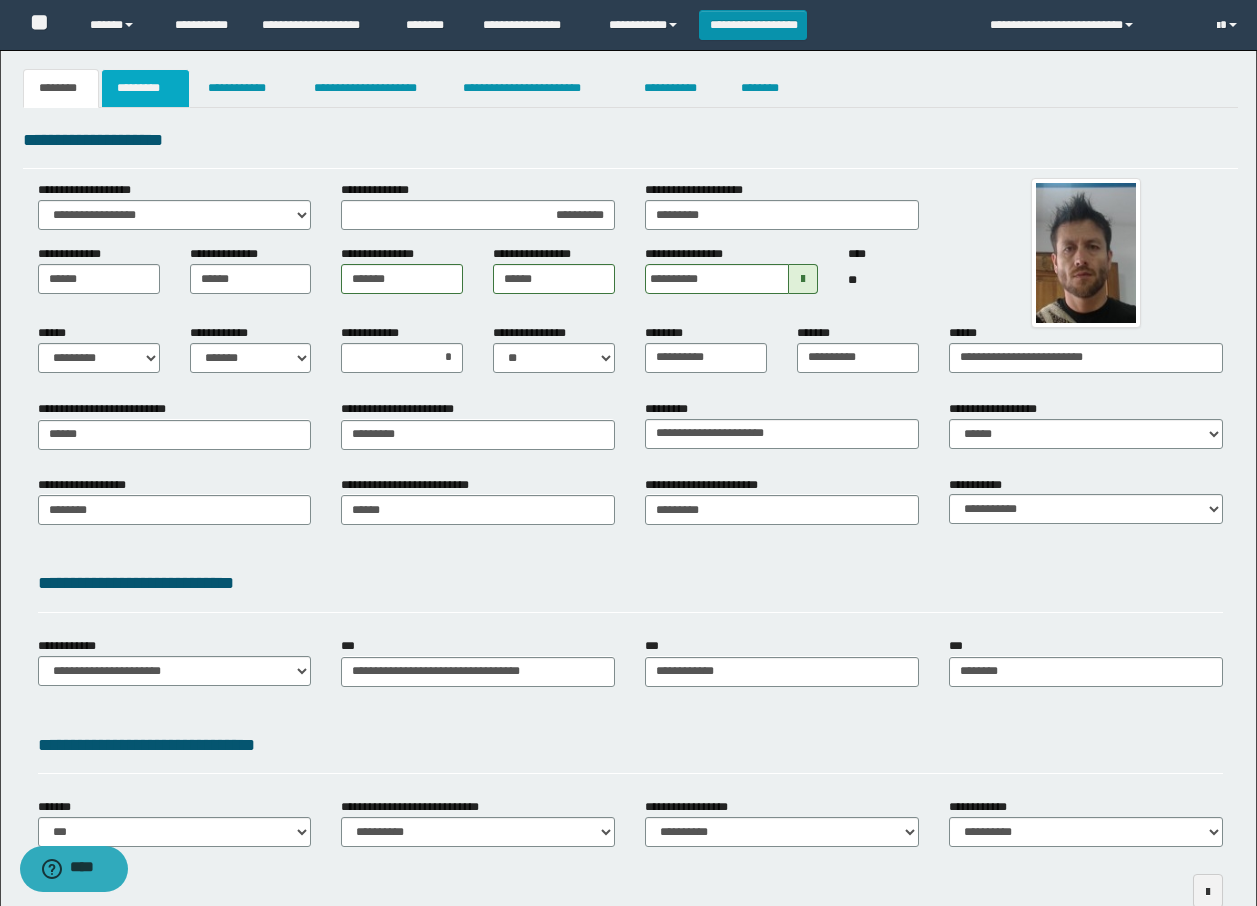 click on "*********" at bounding box center (145, 88) 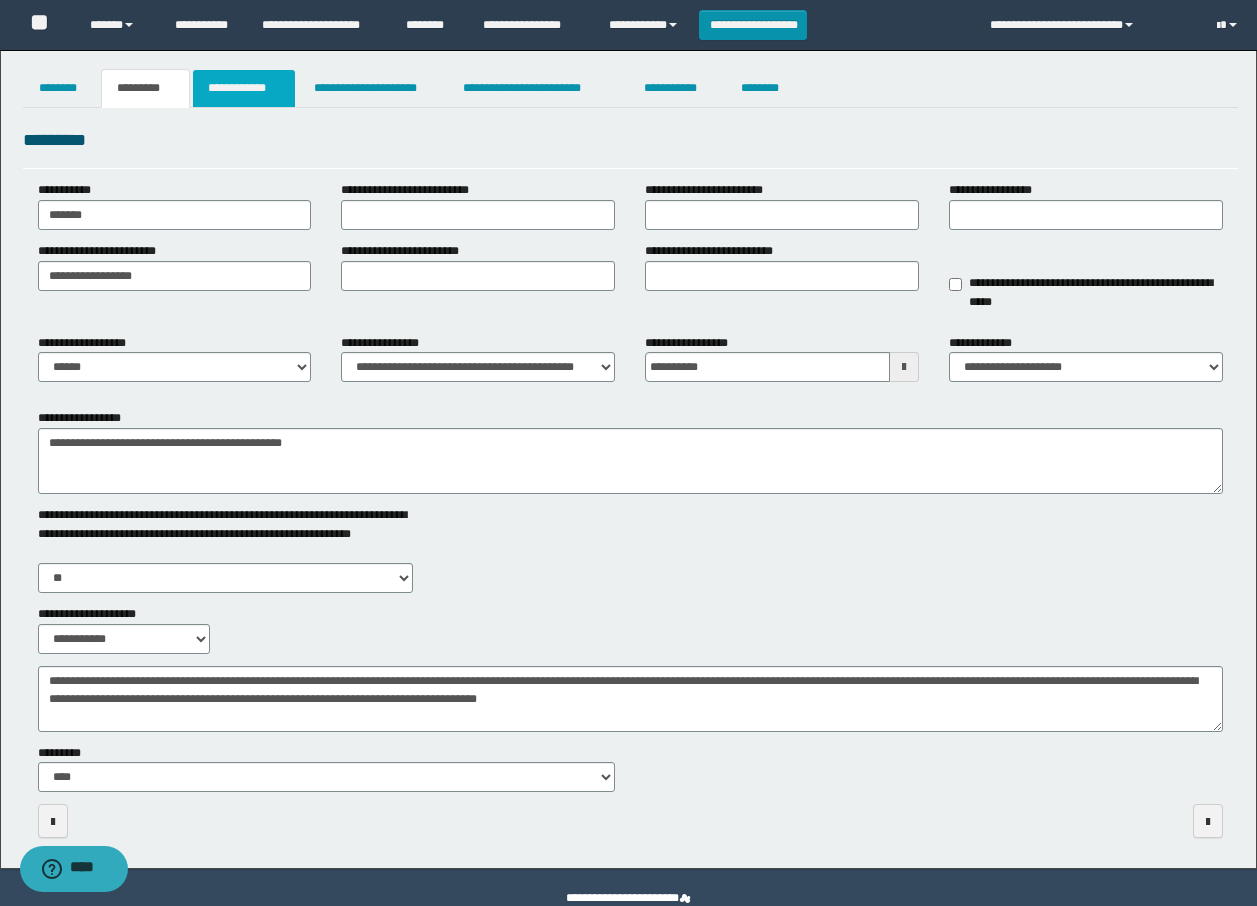 click on "**********" at bounding box center [244, 88] 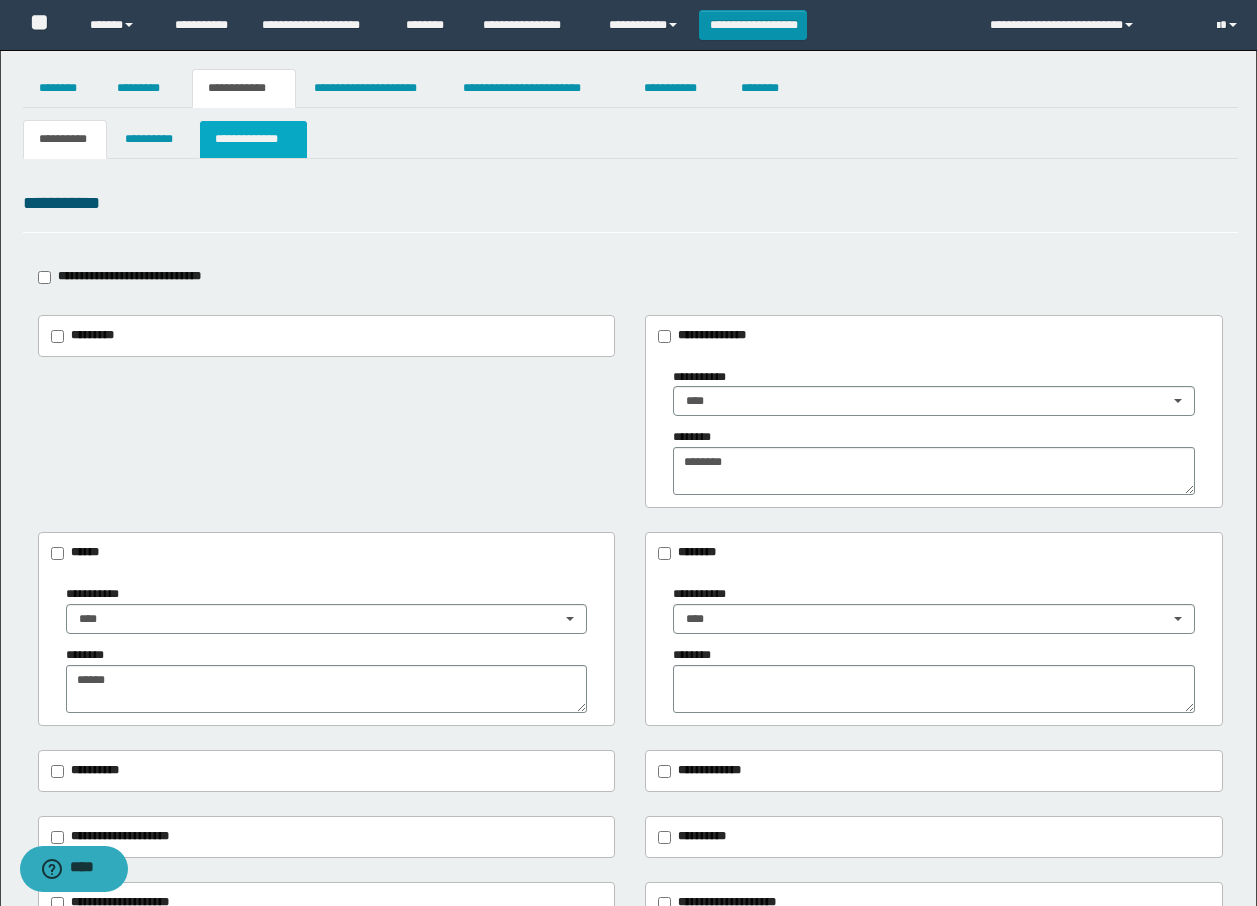 click on "**********" at bounding box center (253, 139) 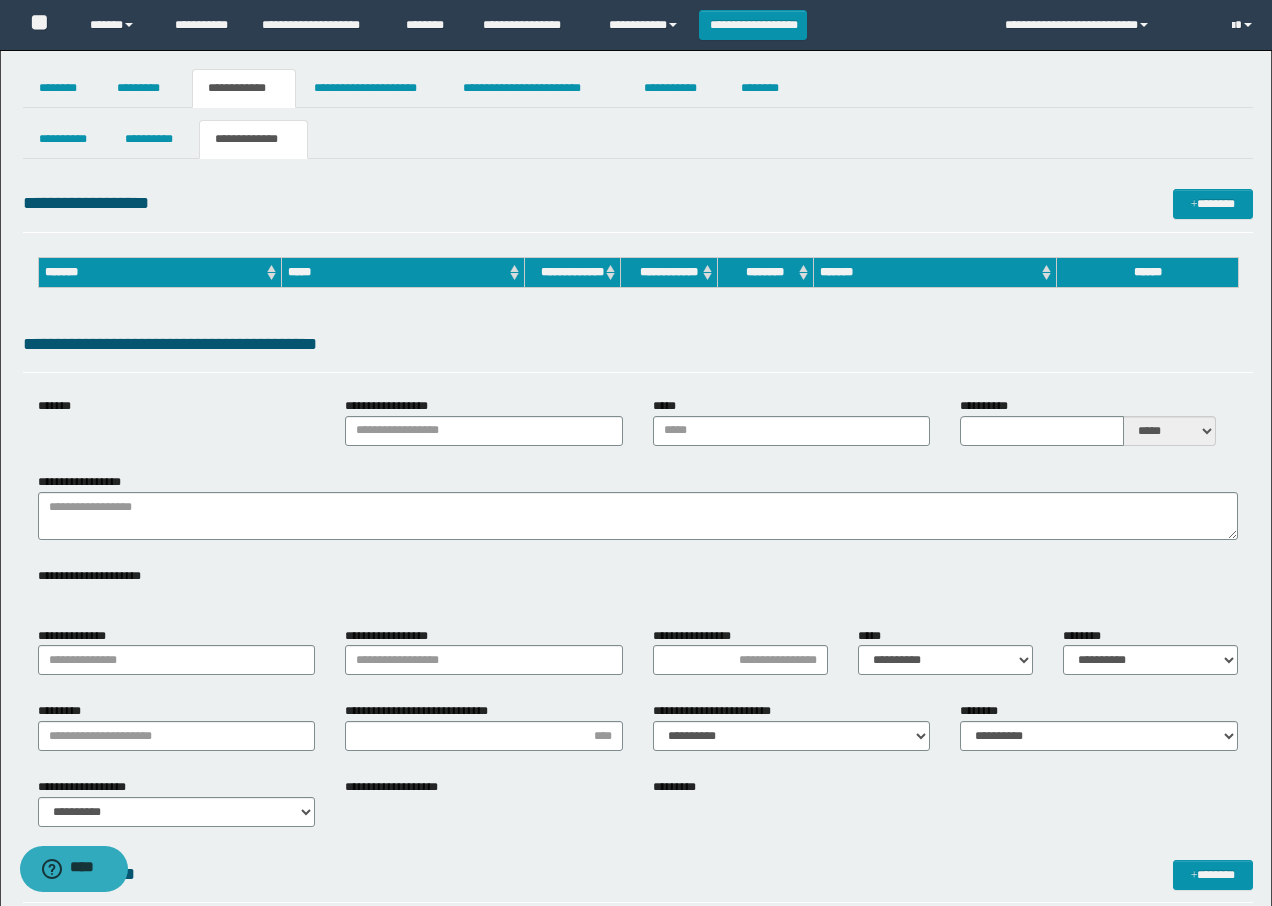 type on "**********" 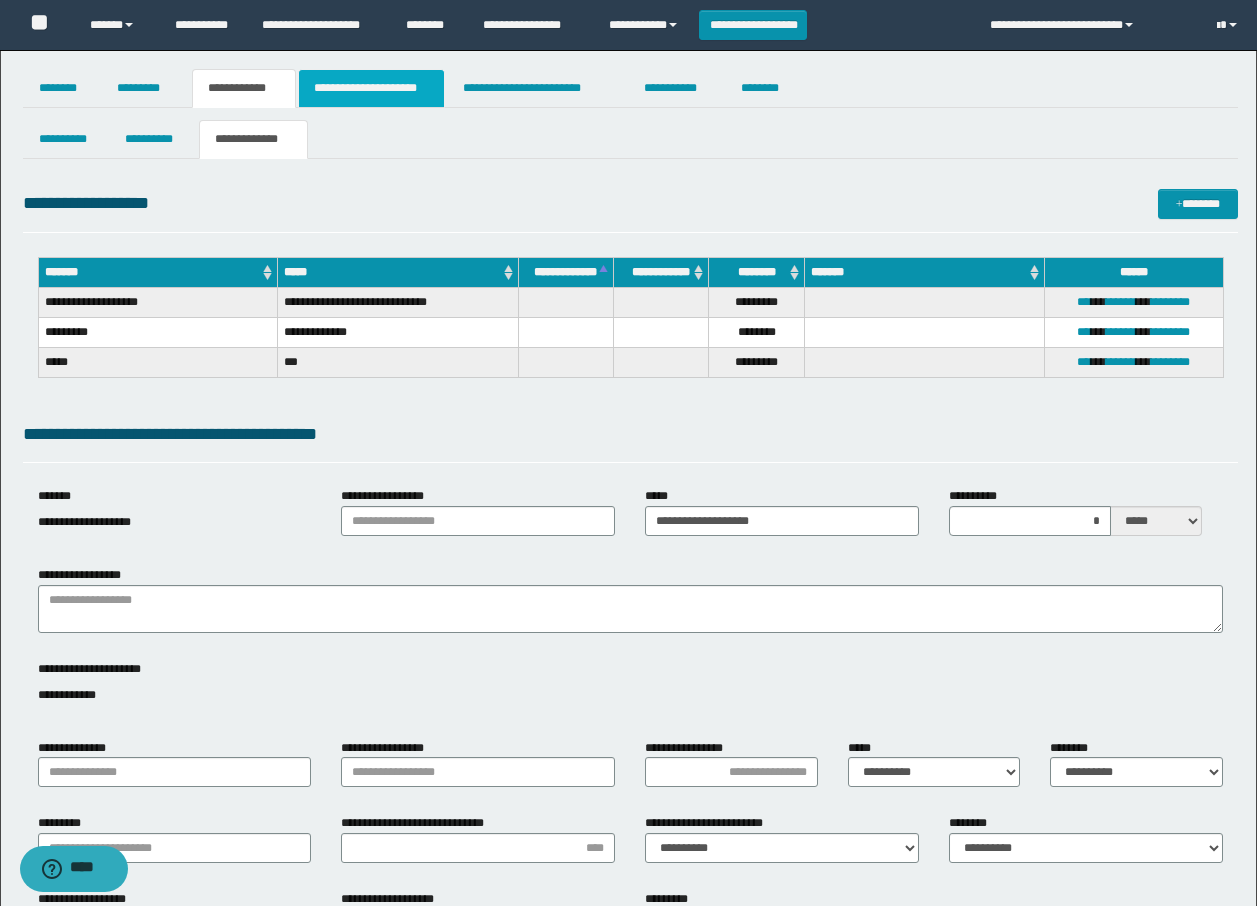 click on "**********" at bounding box center (371, 88) 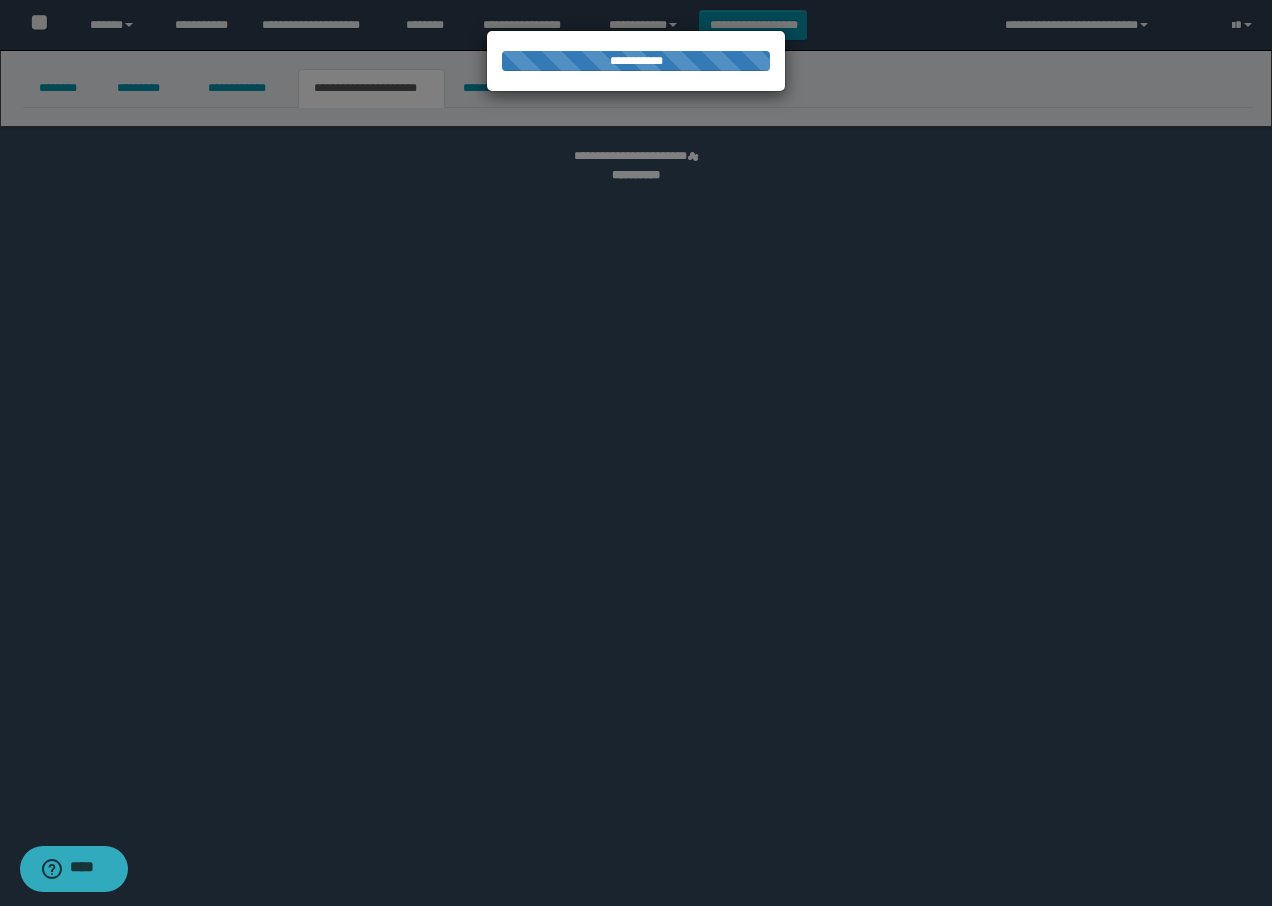 select on "*" 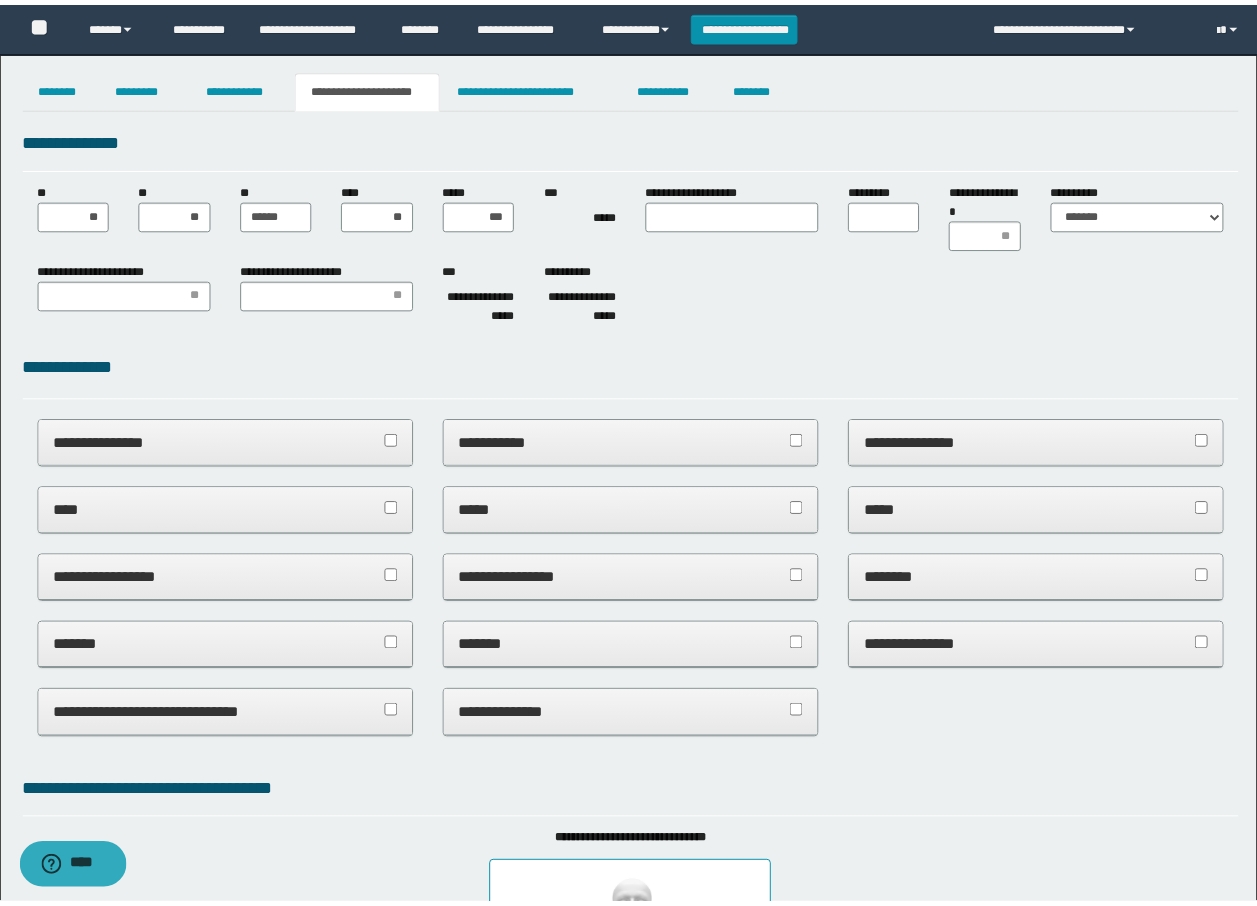 scroll, scrollTop: 0, scrollLeft: 0, axis: both 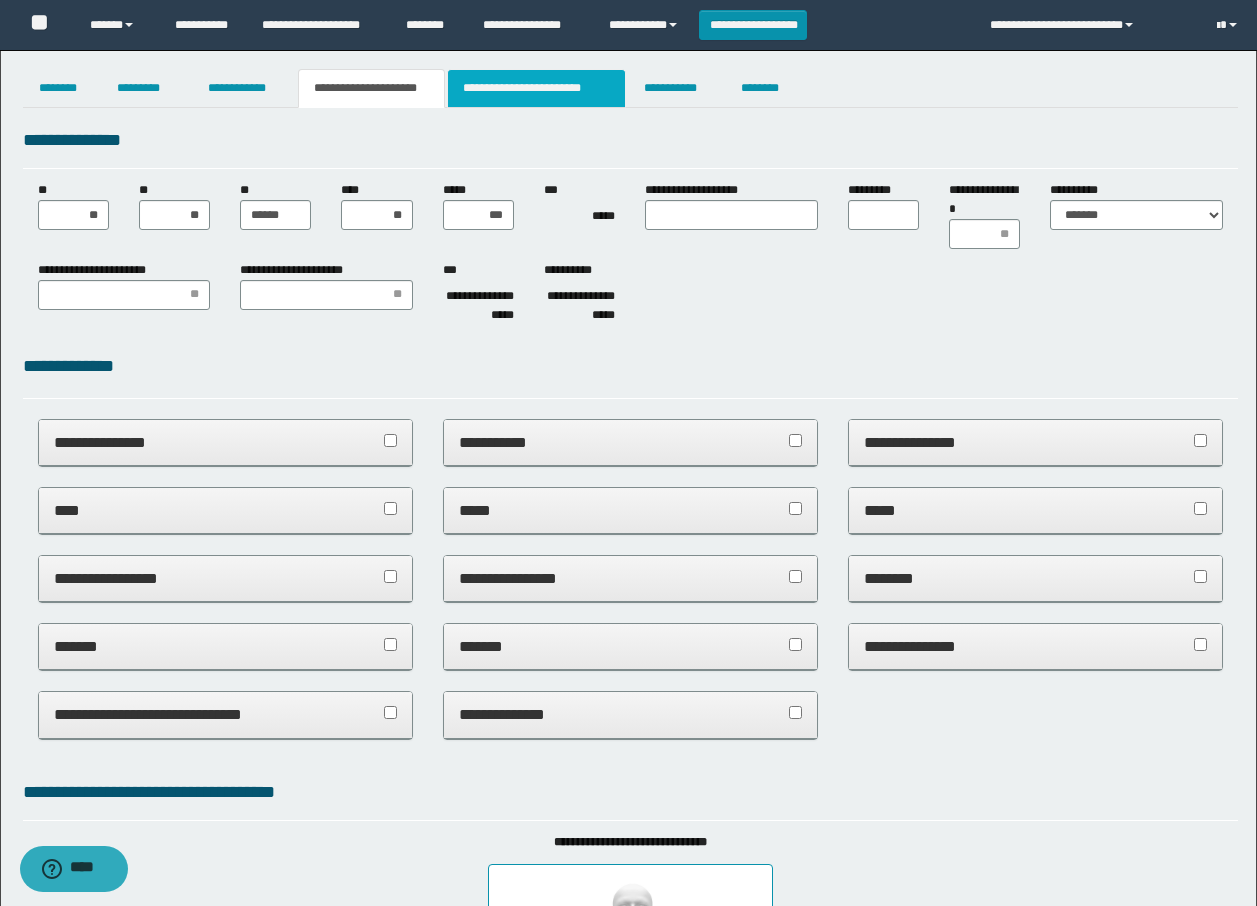 click on "**********" at bounding box center [537, 88] 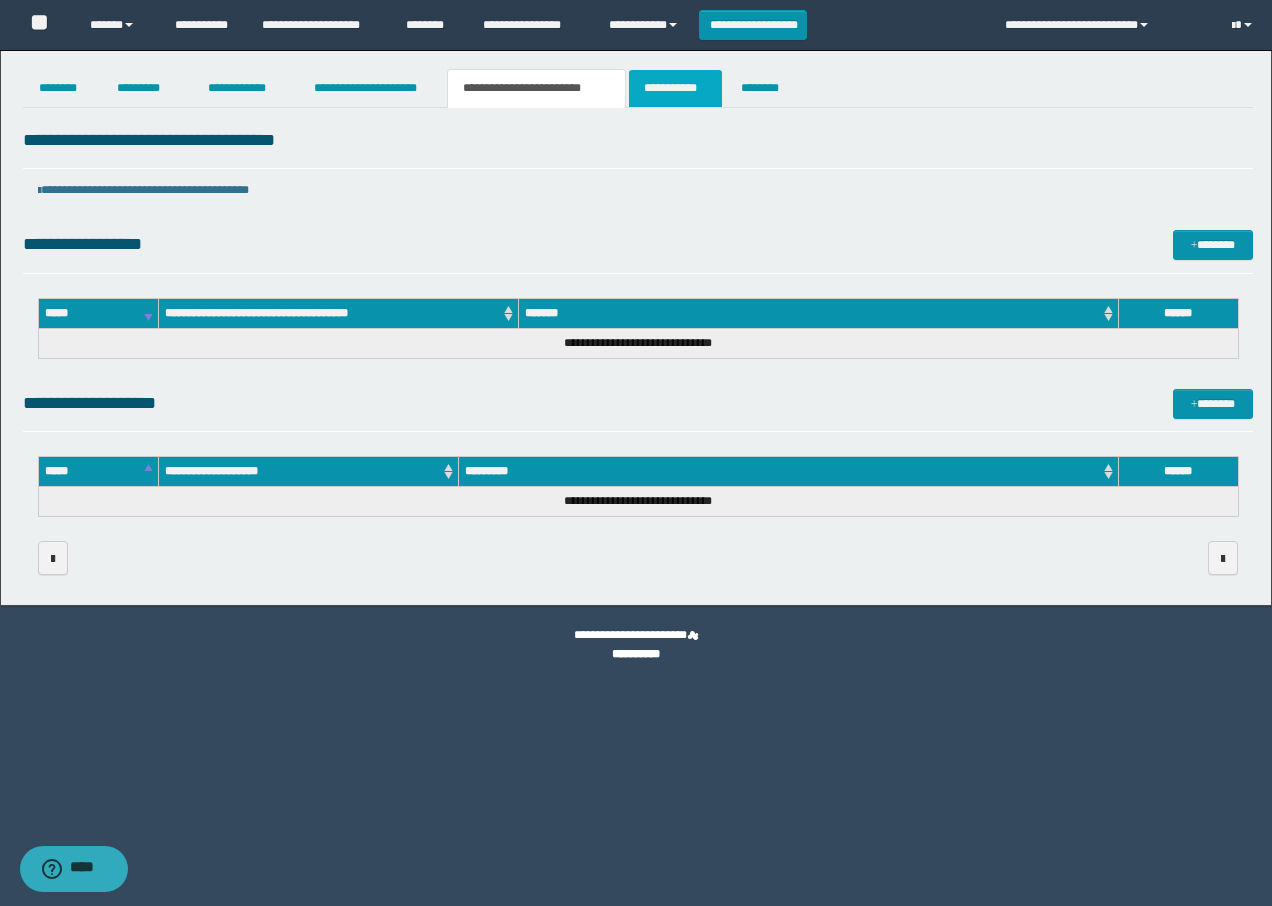 click on "**********" at bounding box center [675, 88] 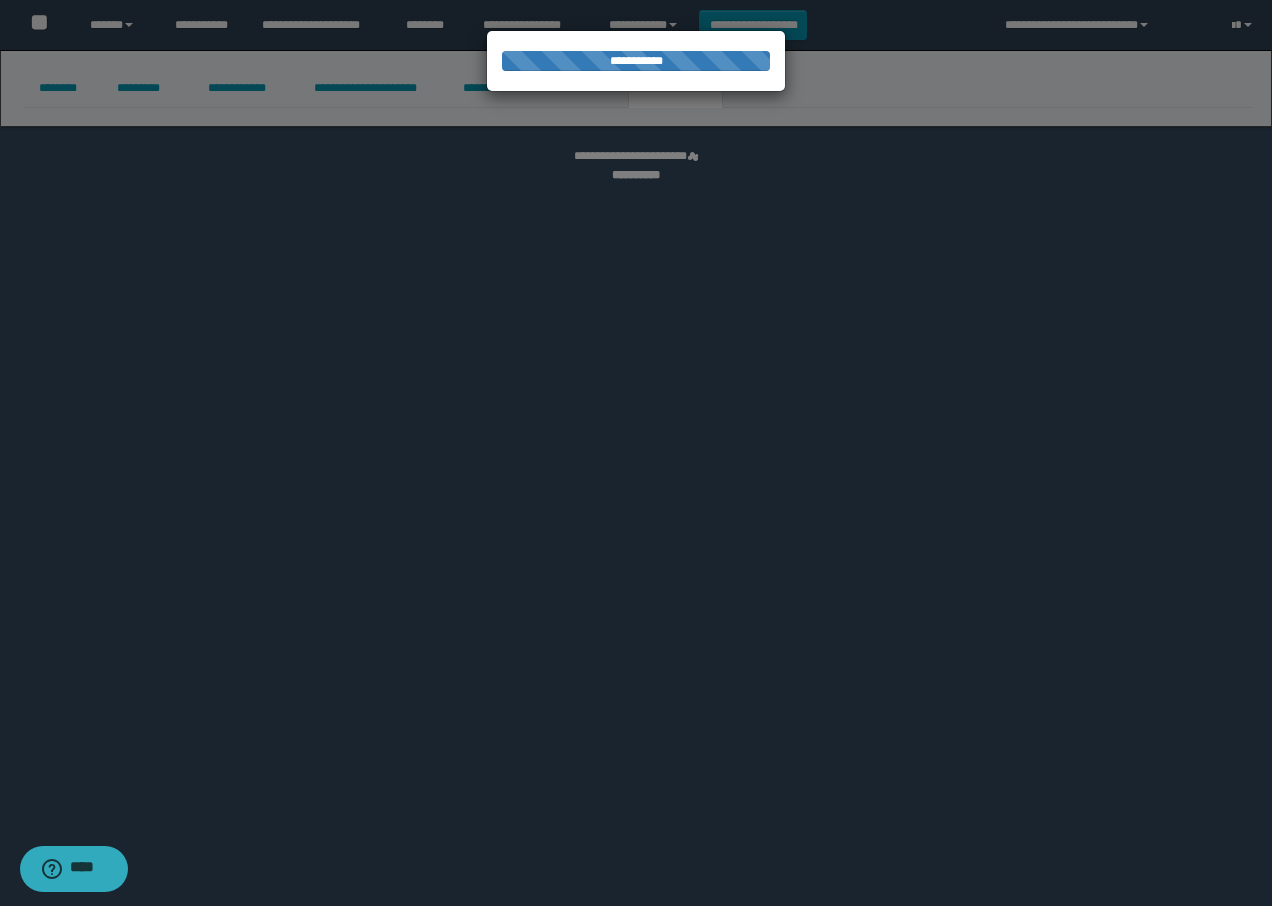select on "****" 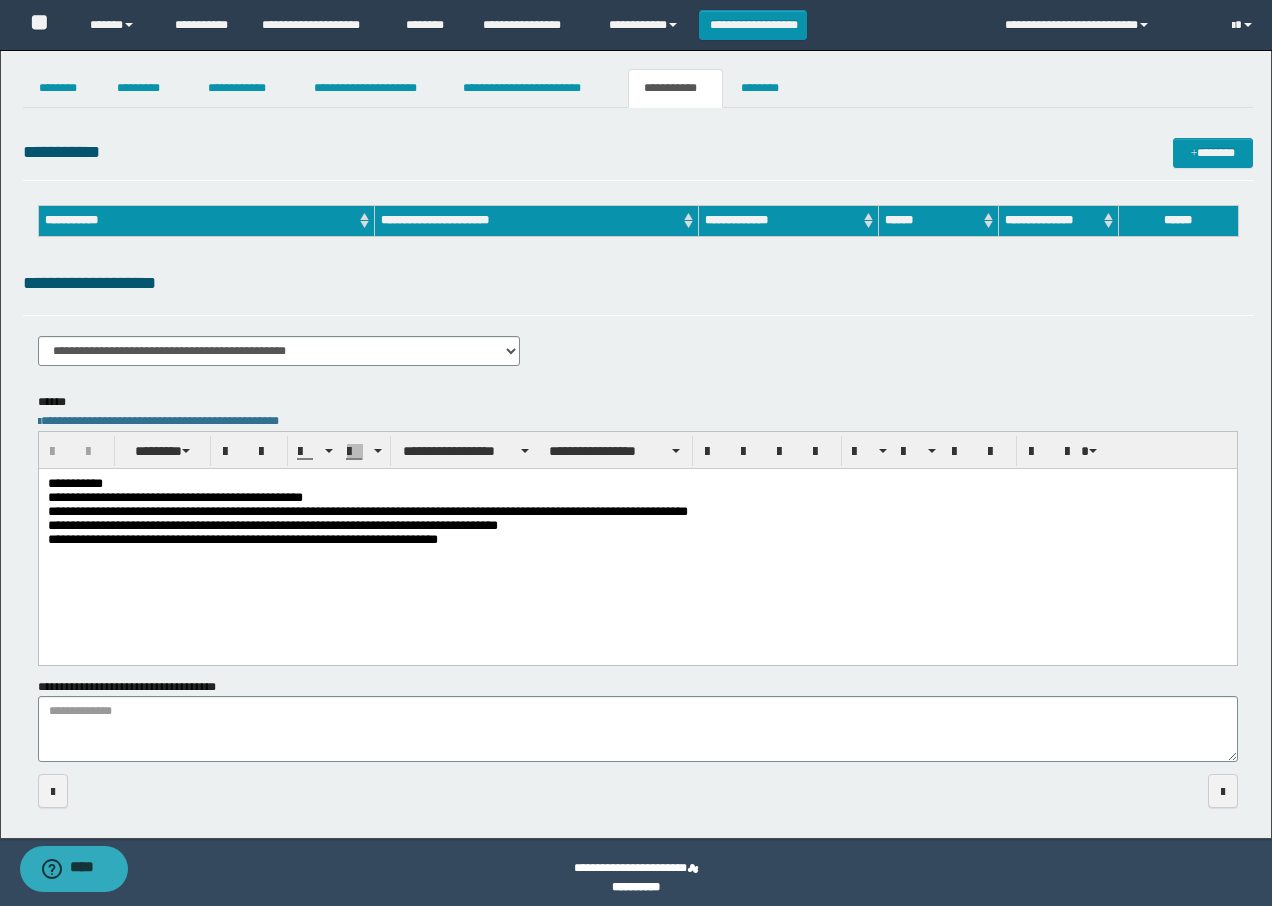 scroll, scrollTop: 0, scrollLeft: 0, axis: both 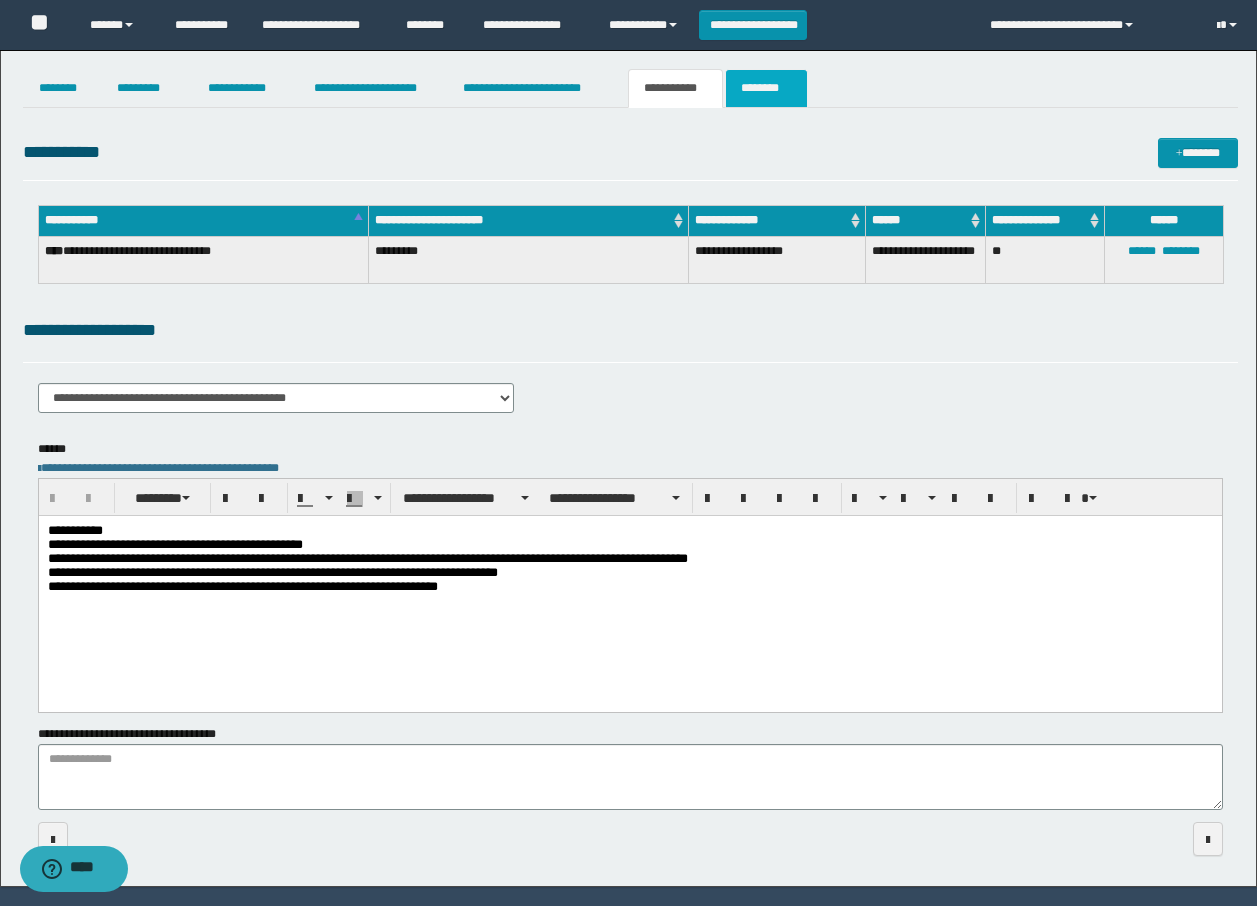click on "********" at bounding box center [766, 88] 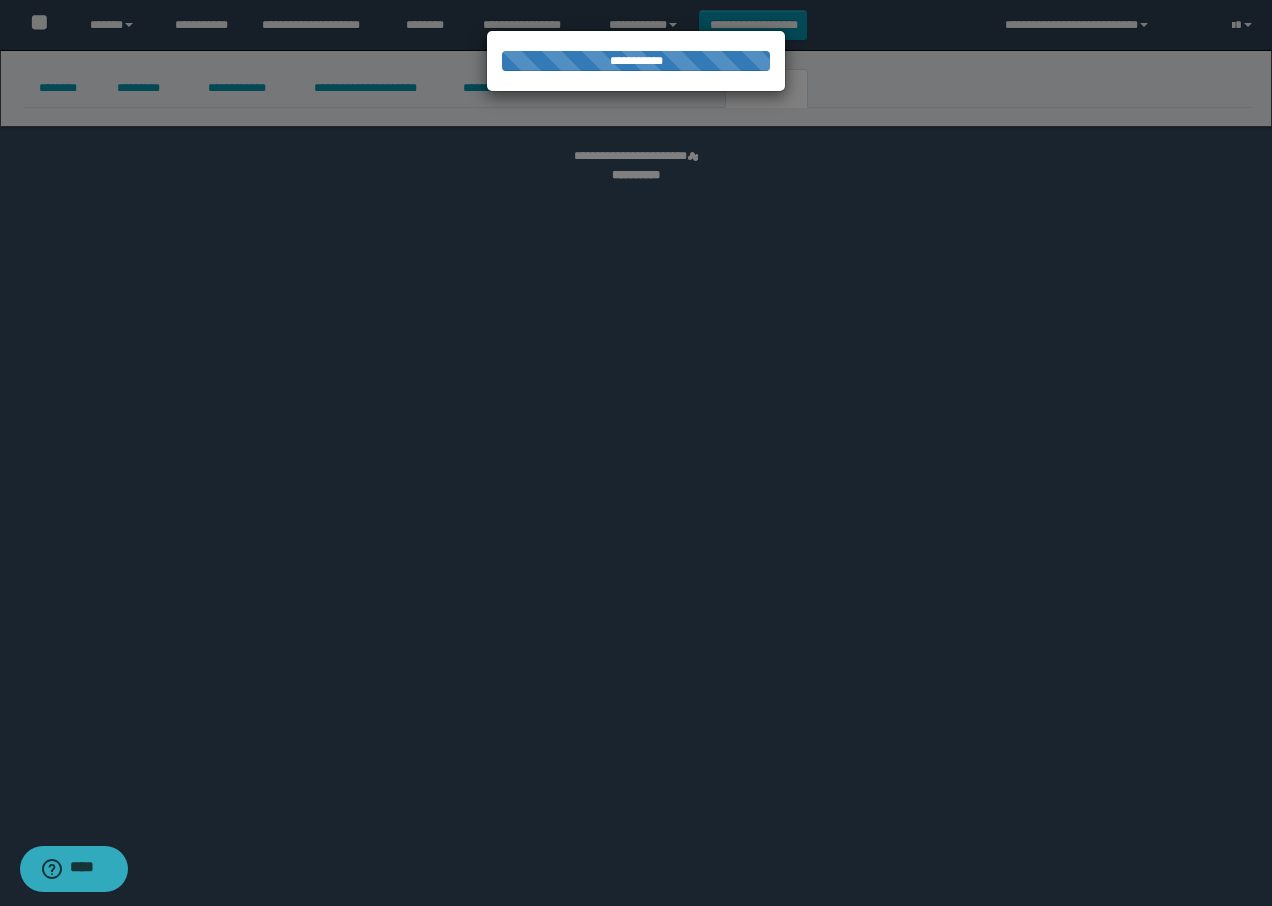 select 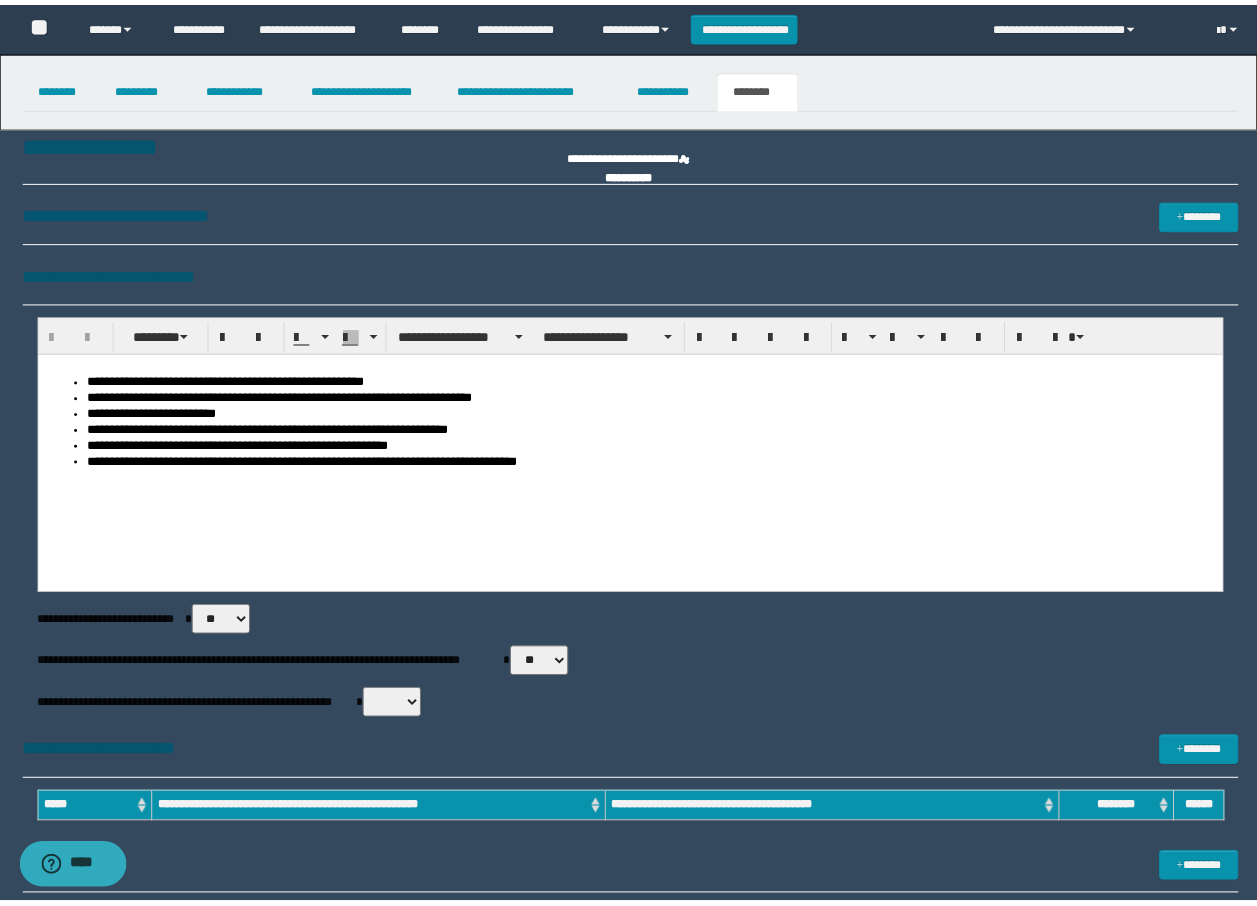scroll, scrollTop: 0, scrollLeft: 0, axis: both 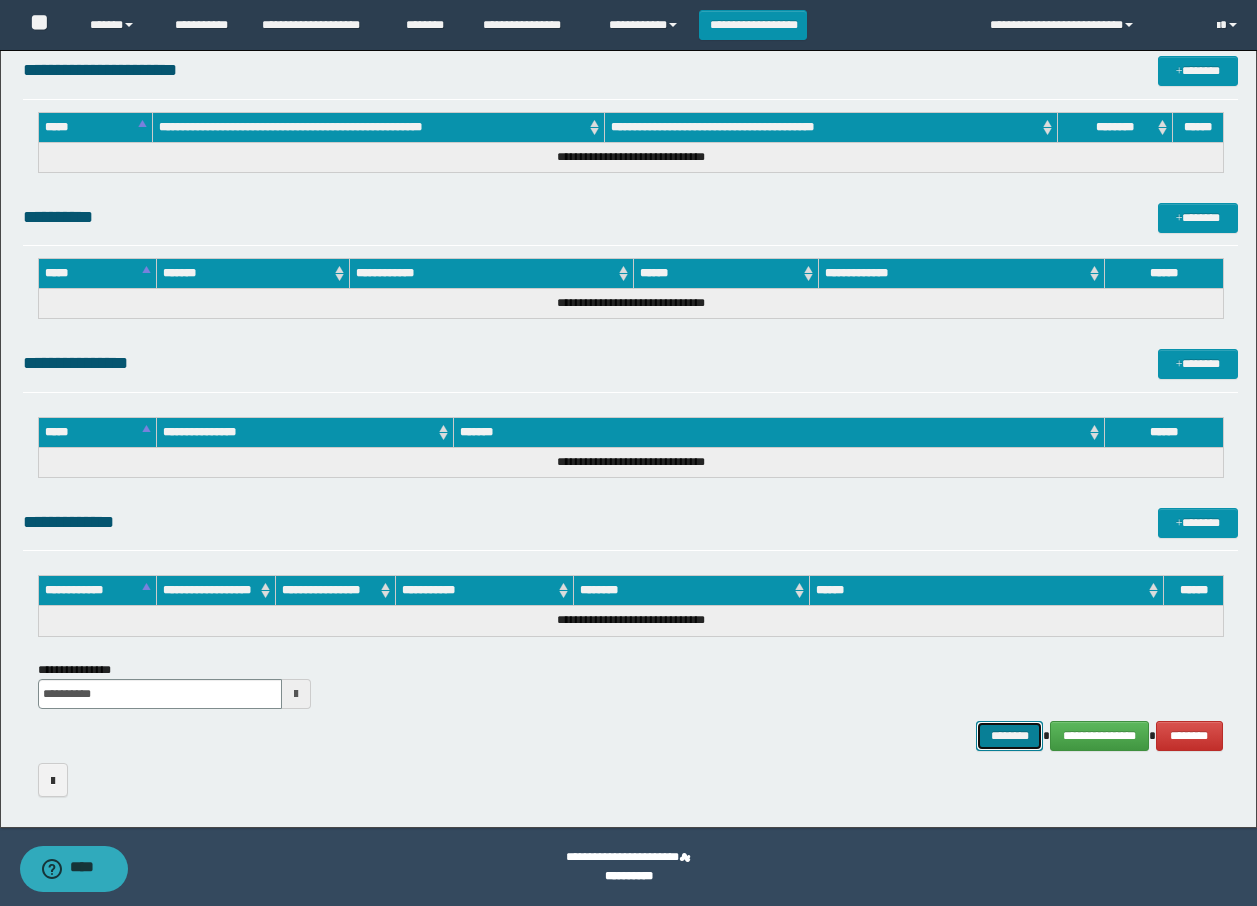 click on "********" at bounding box center [1010, 736] 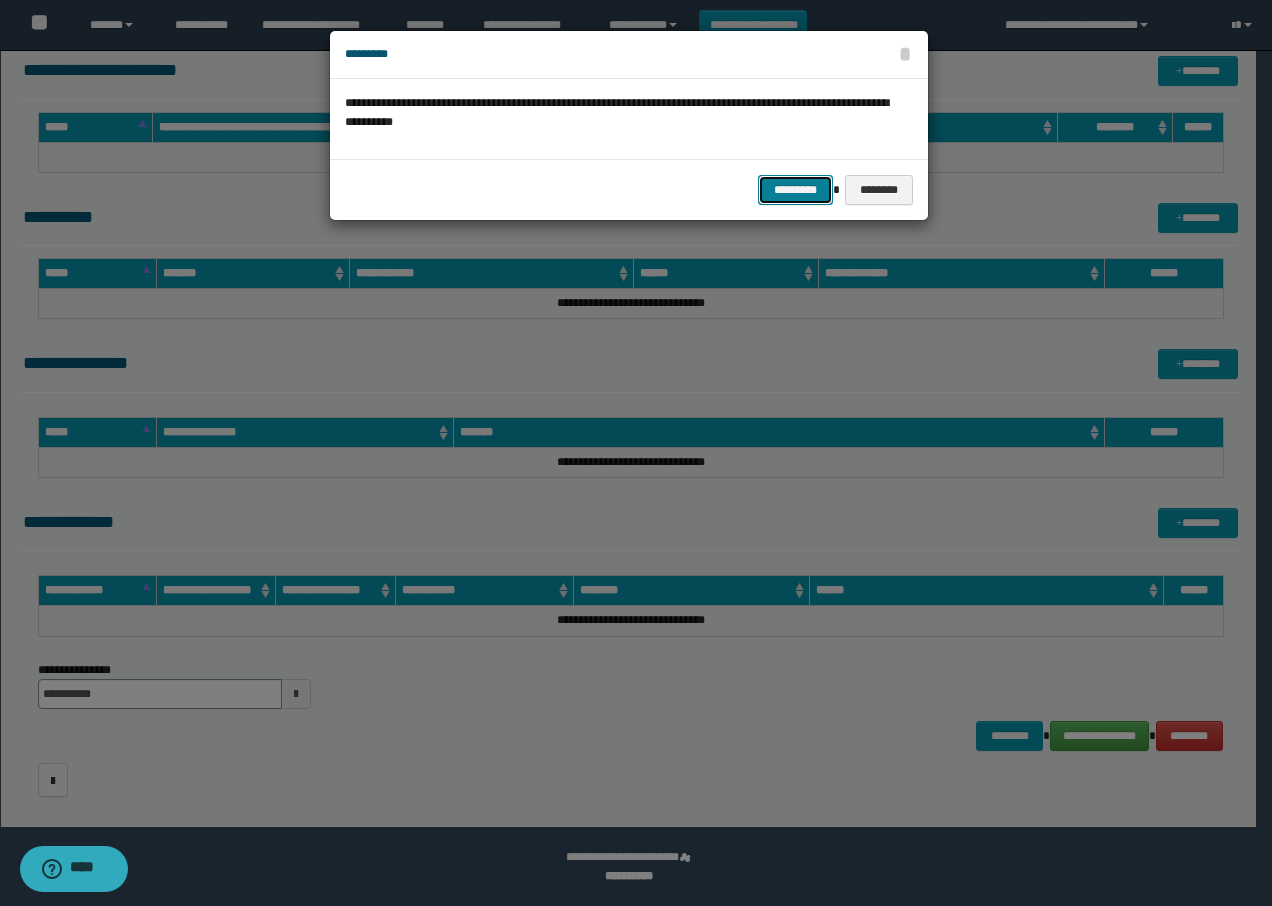 click on "*********" at bounding box center (795, 190) 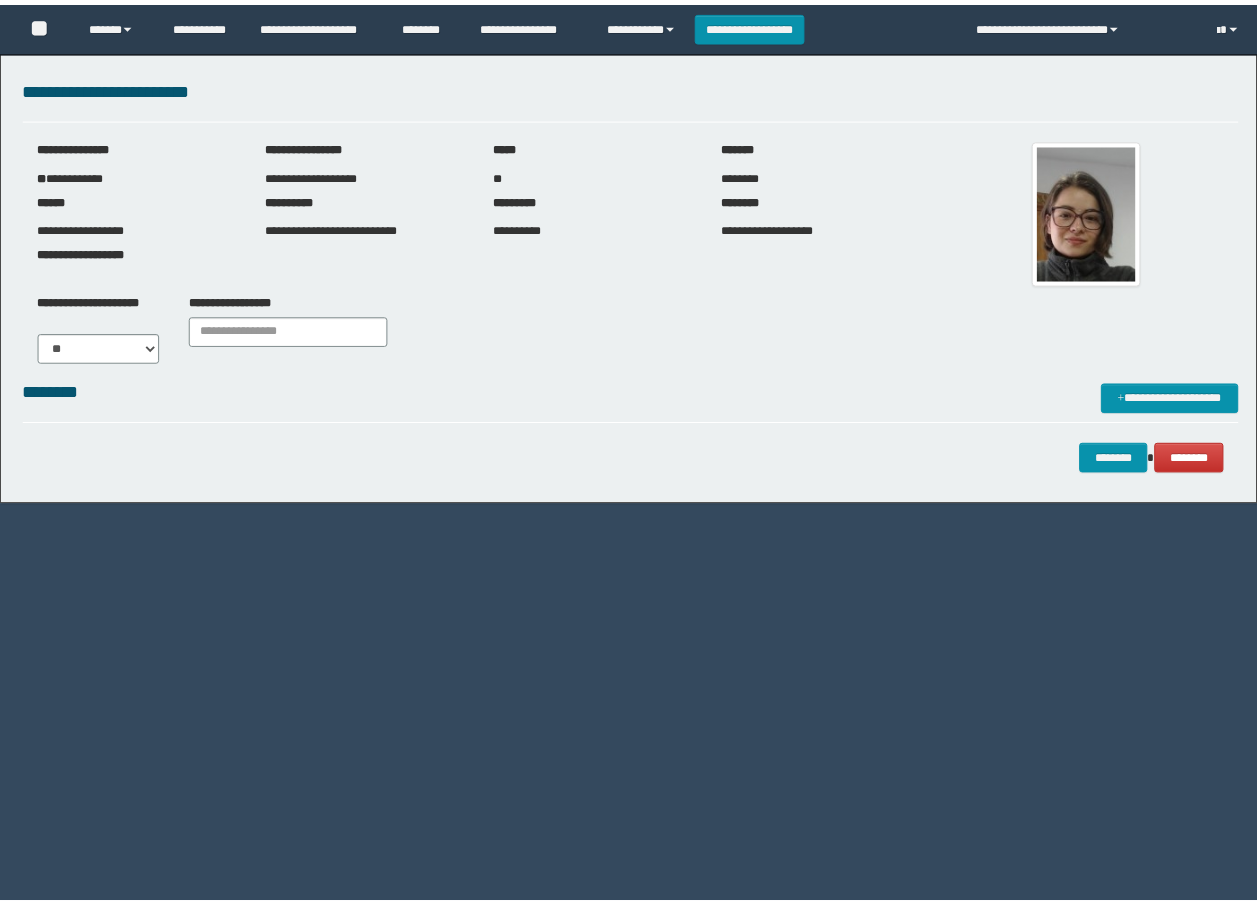 scroll, scrollTop: 0, scrollLeft: 0, axis: both 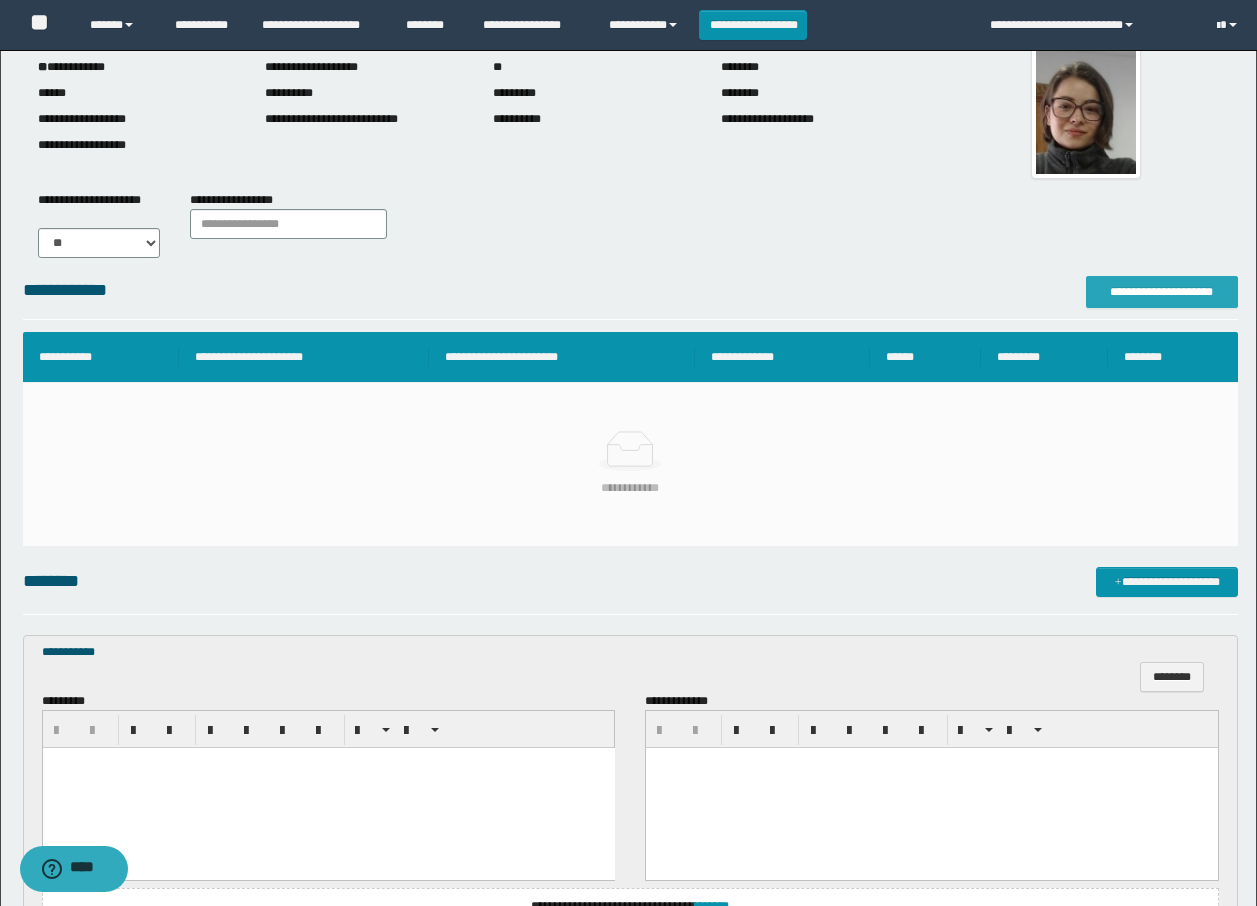 click on "**********" at bounding box center [1162, 292] 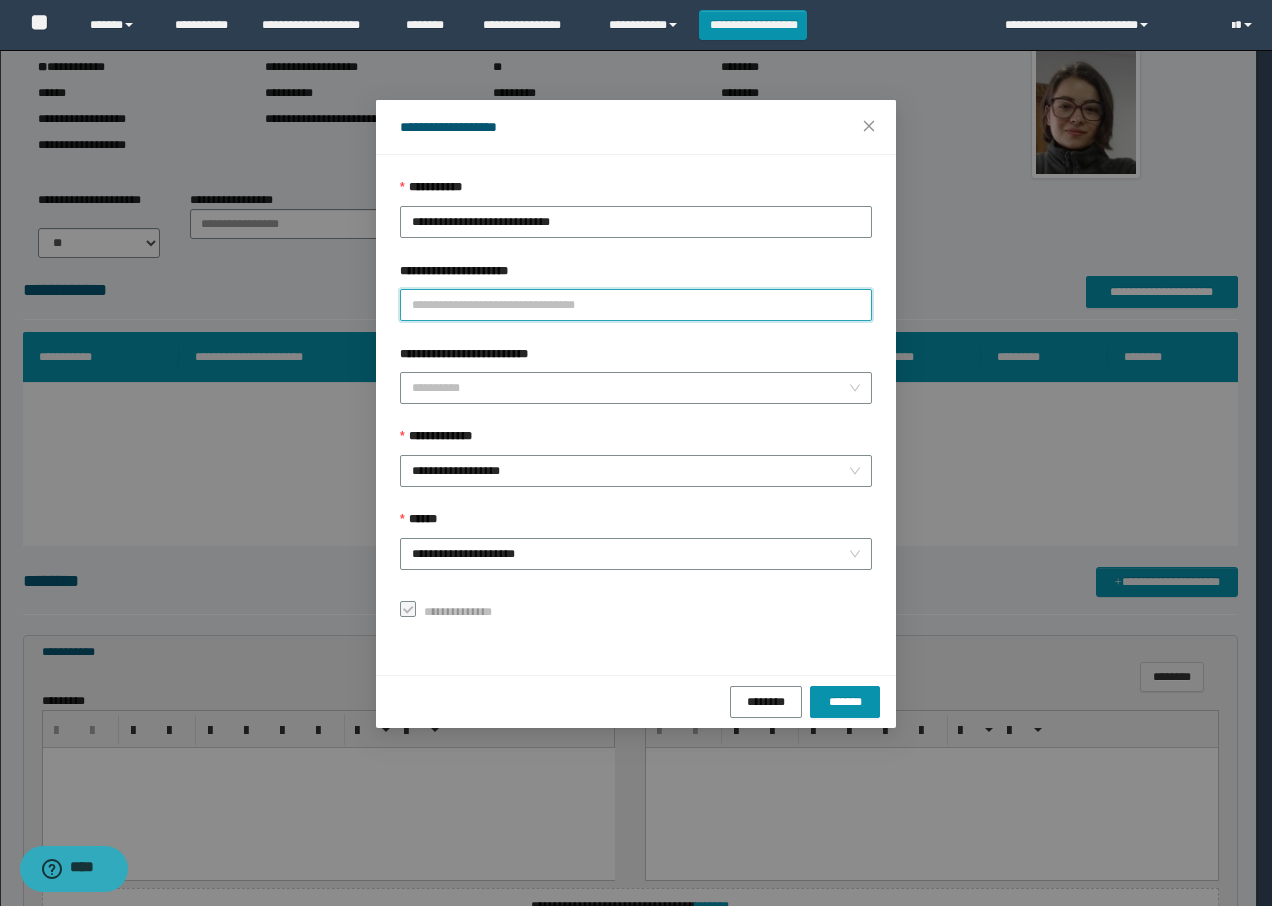 click on "**********" at bounding box center (636, 305) 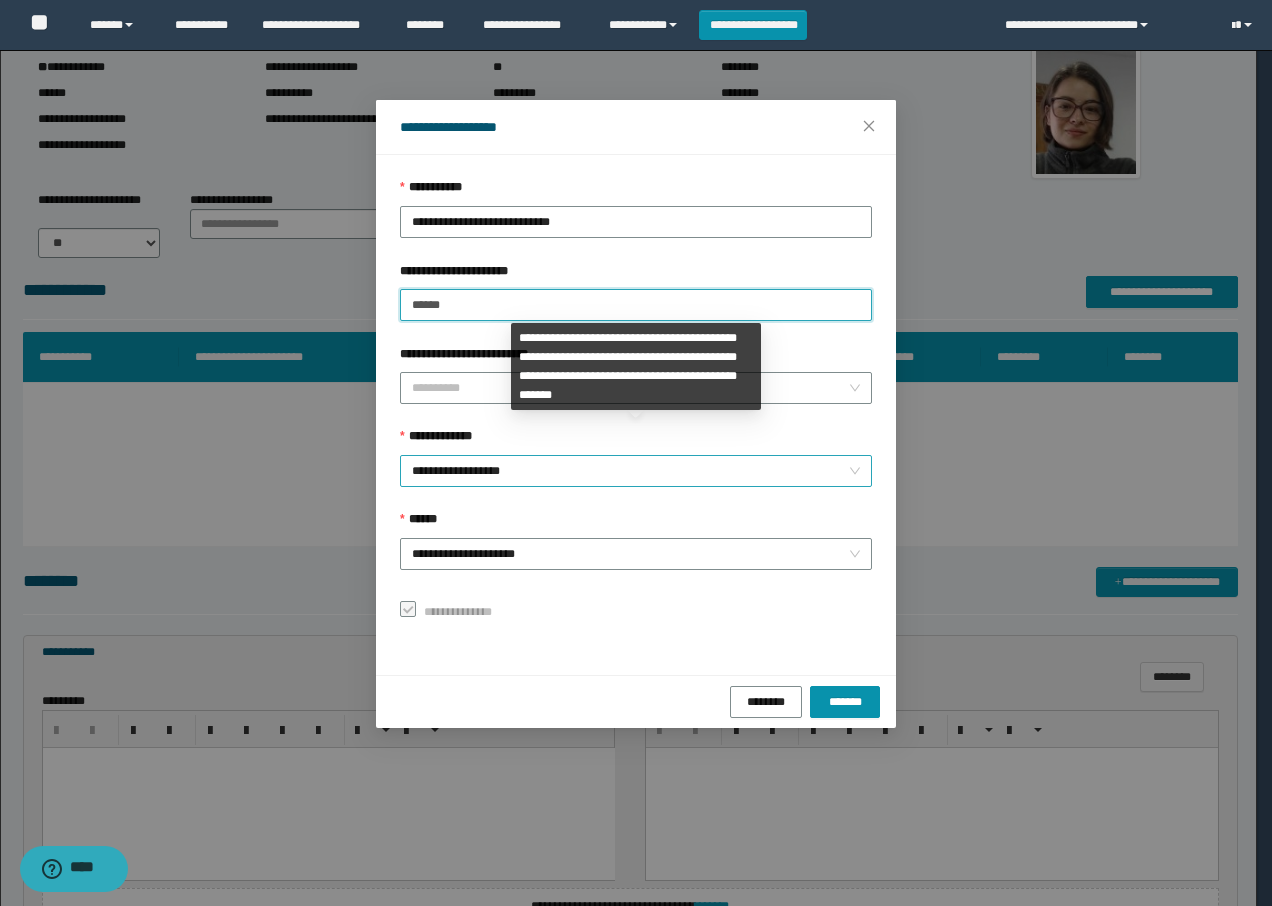 click on "**********" at bounding box center [636, 471] 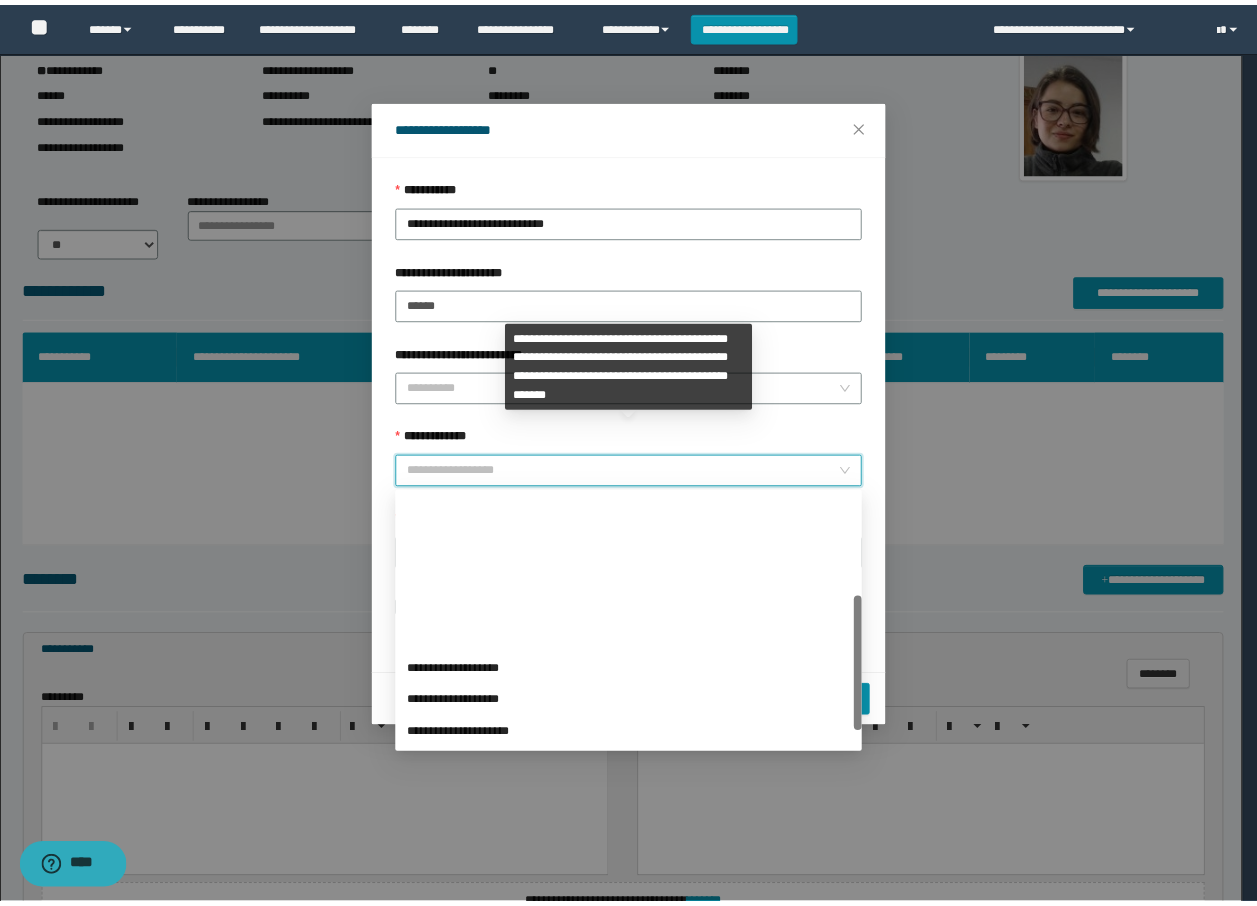 scroll, scrollTop: 192, scrollLeft: 0, axis: vertical 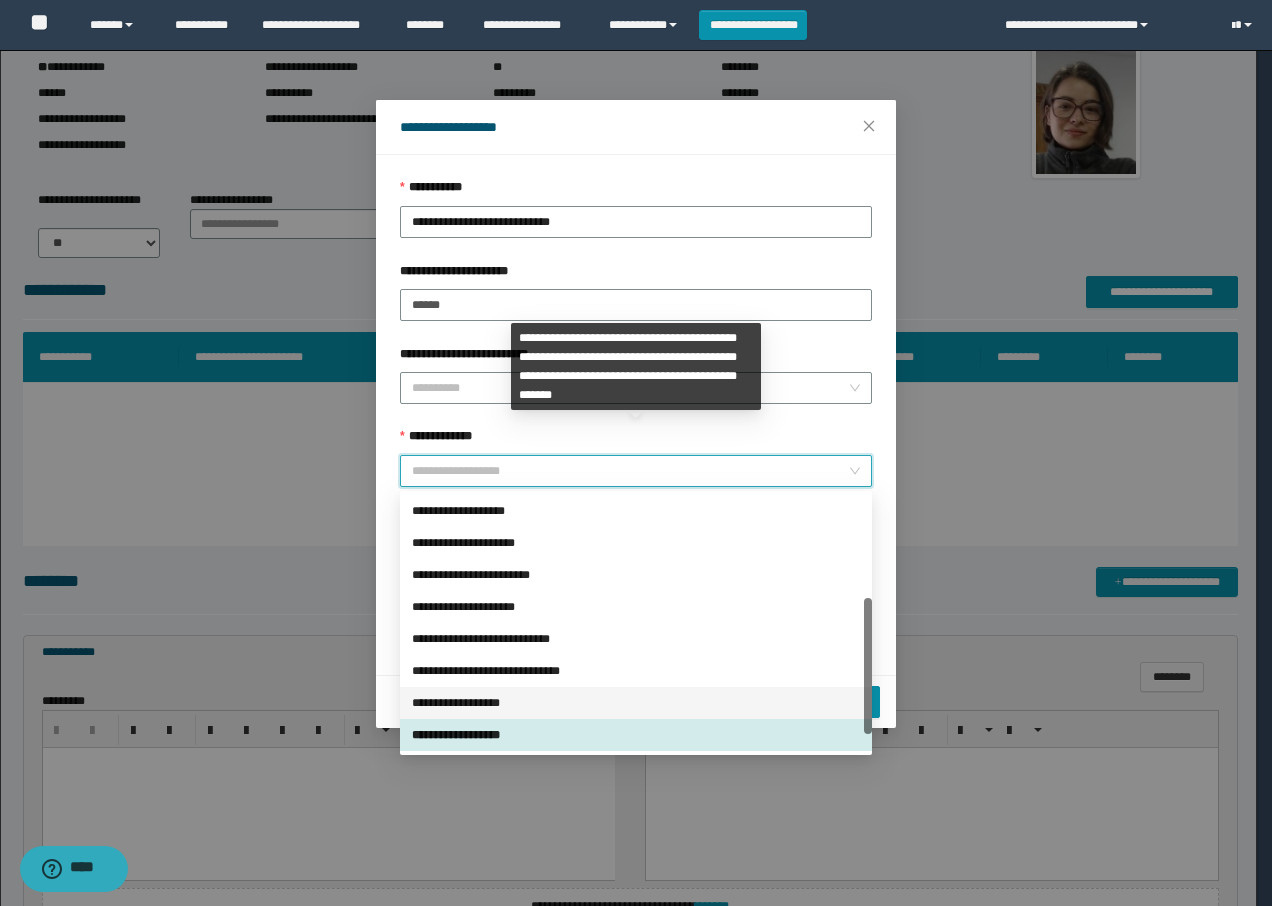 click on "**********" at bounding box center [636, 703] 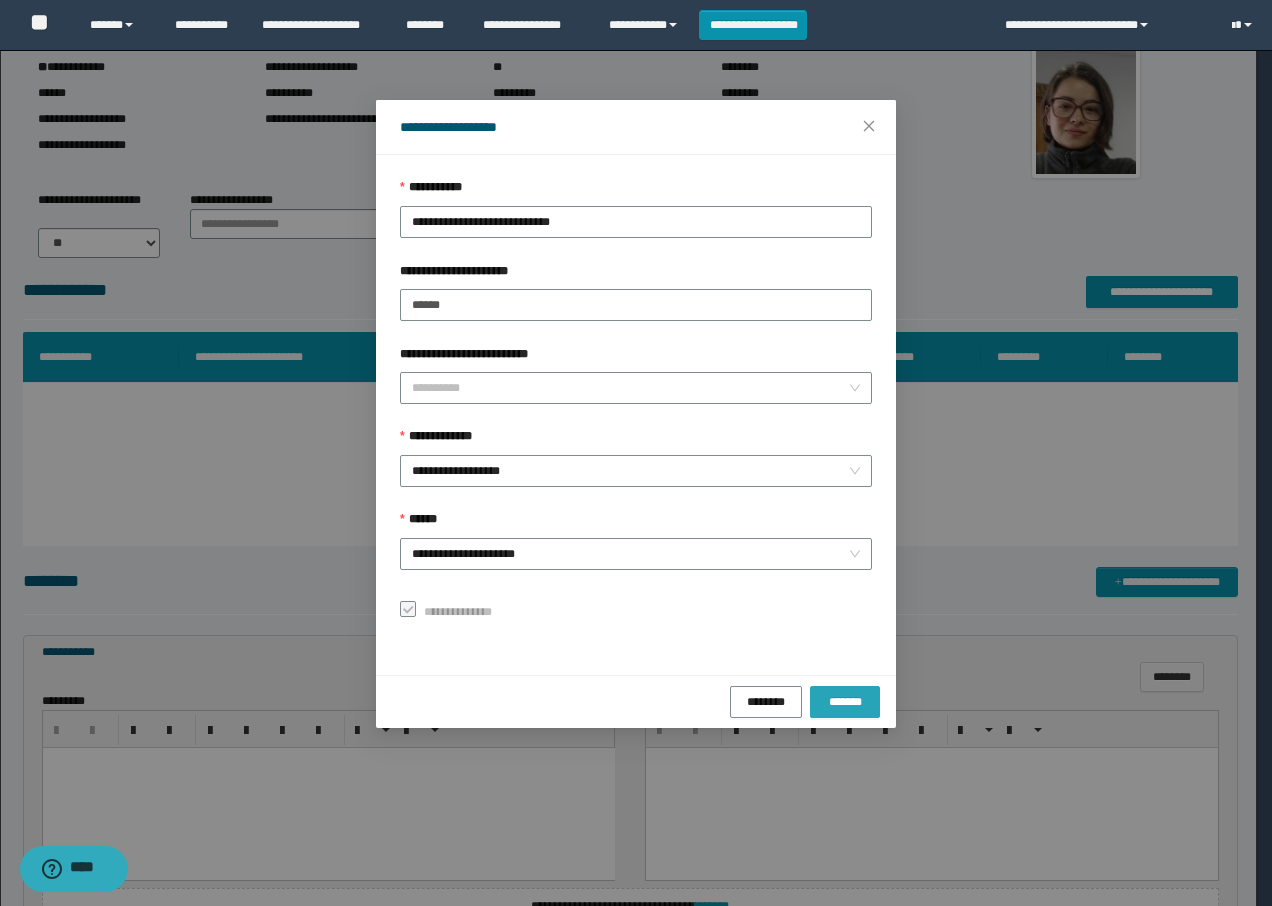 click on "*******" at bounding box center (845, 701) 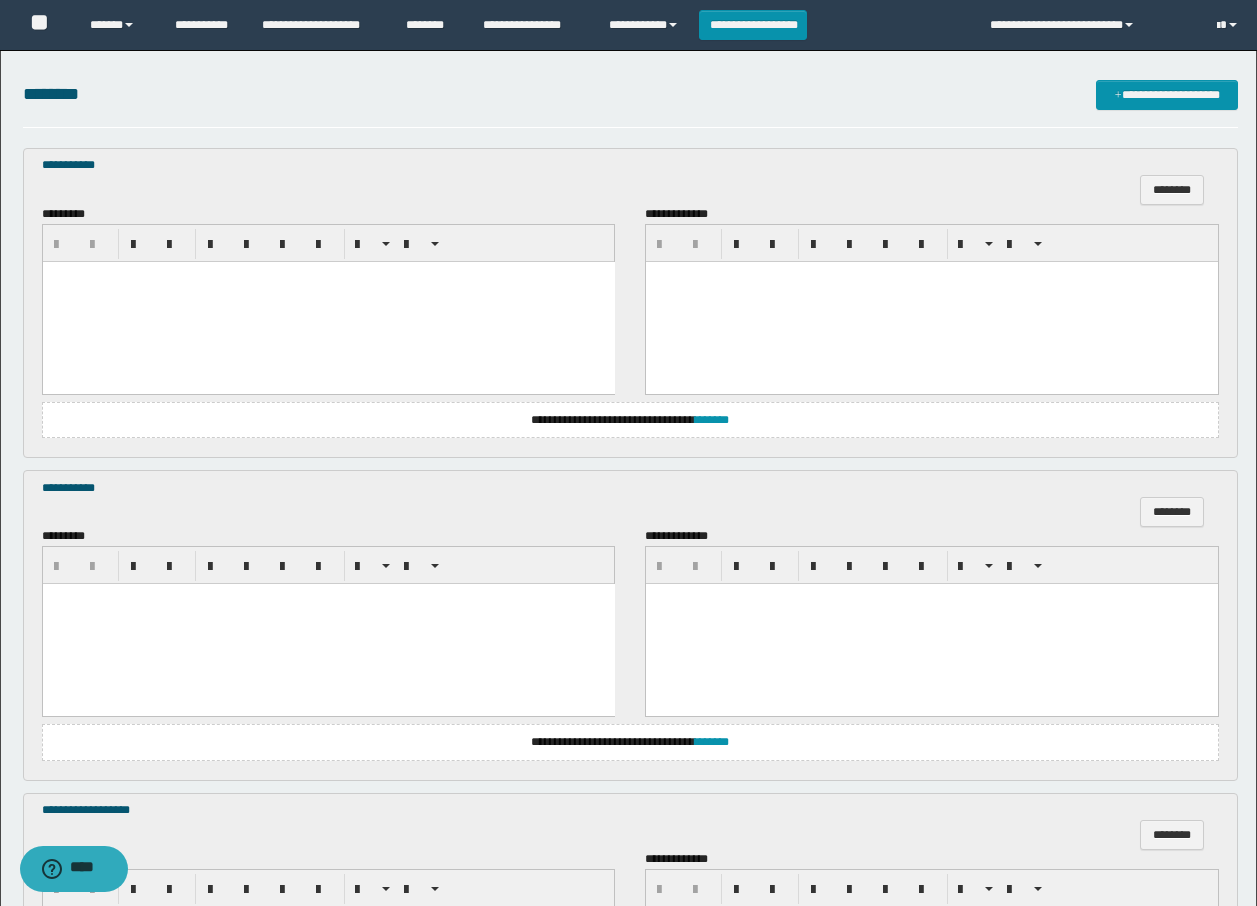 scroll, scrollTop: 723, scrollLeft: 0, axis: vertical 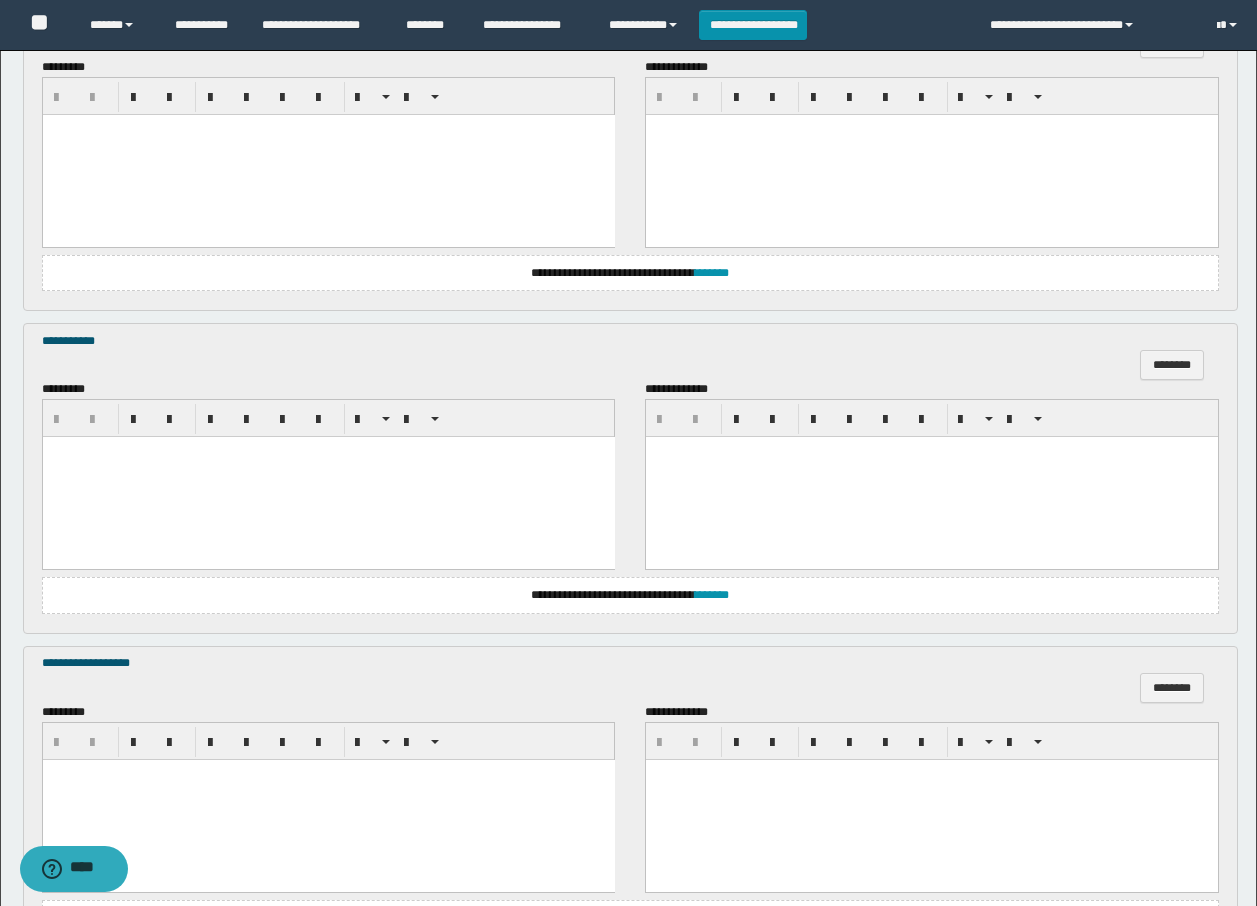 drag, startPoint x: 1259, startPoint y: 344, endPoint x: 354, endPoint y: 3, distance: 967.1122 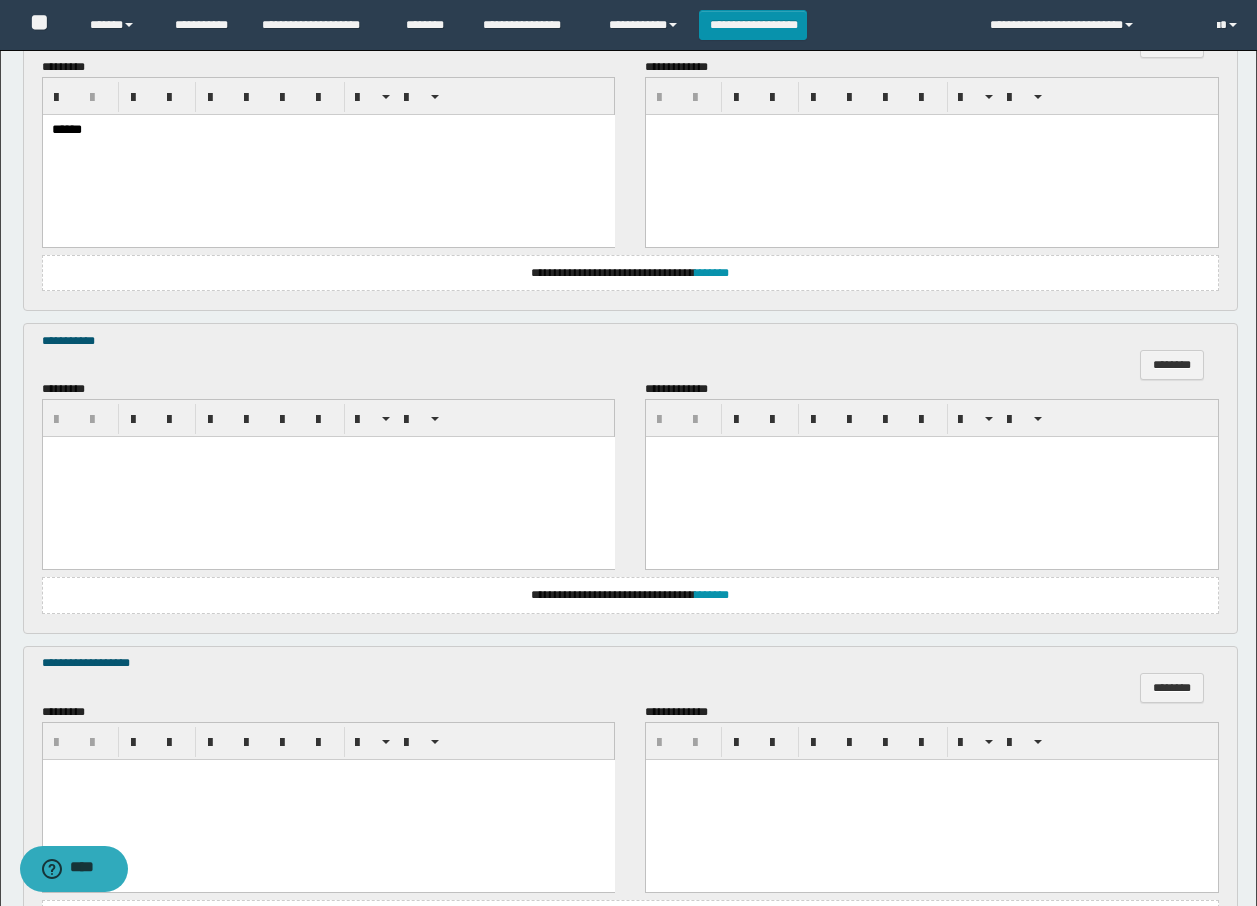 click at bounding box center (328, 452) 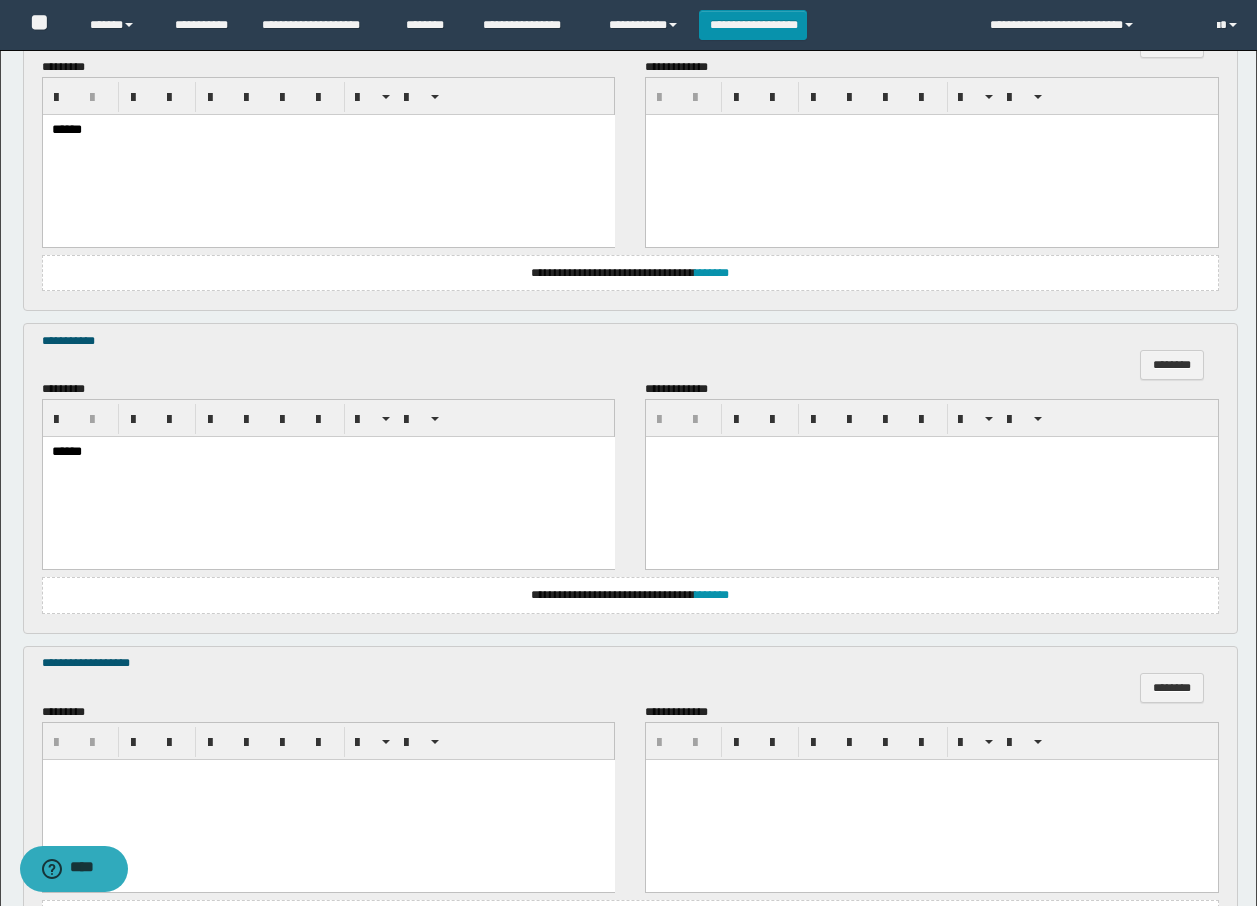 click at bounding box center [328, 800] 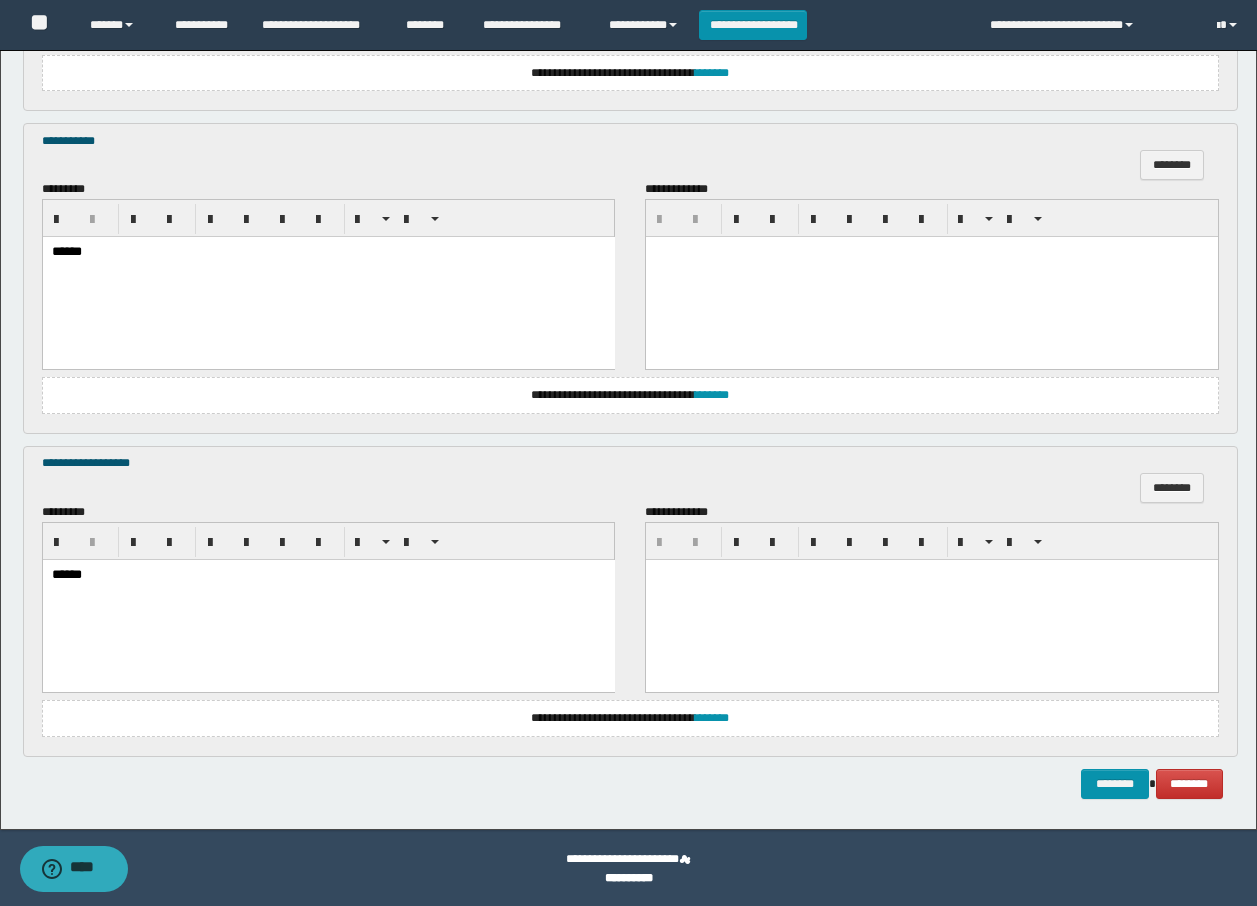 scroll, scrollTop: 925, scrollLeft: 0, axis: vertical 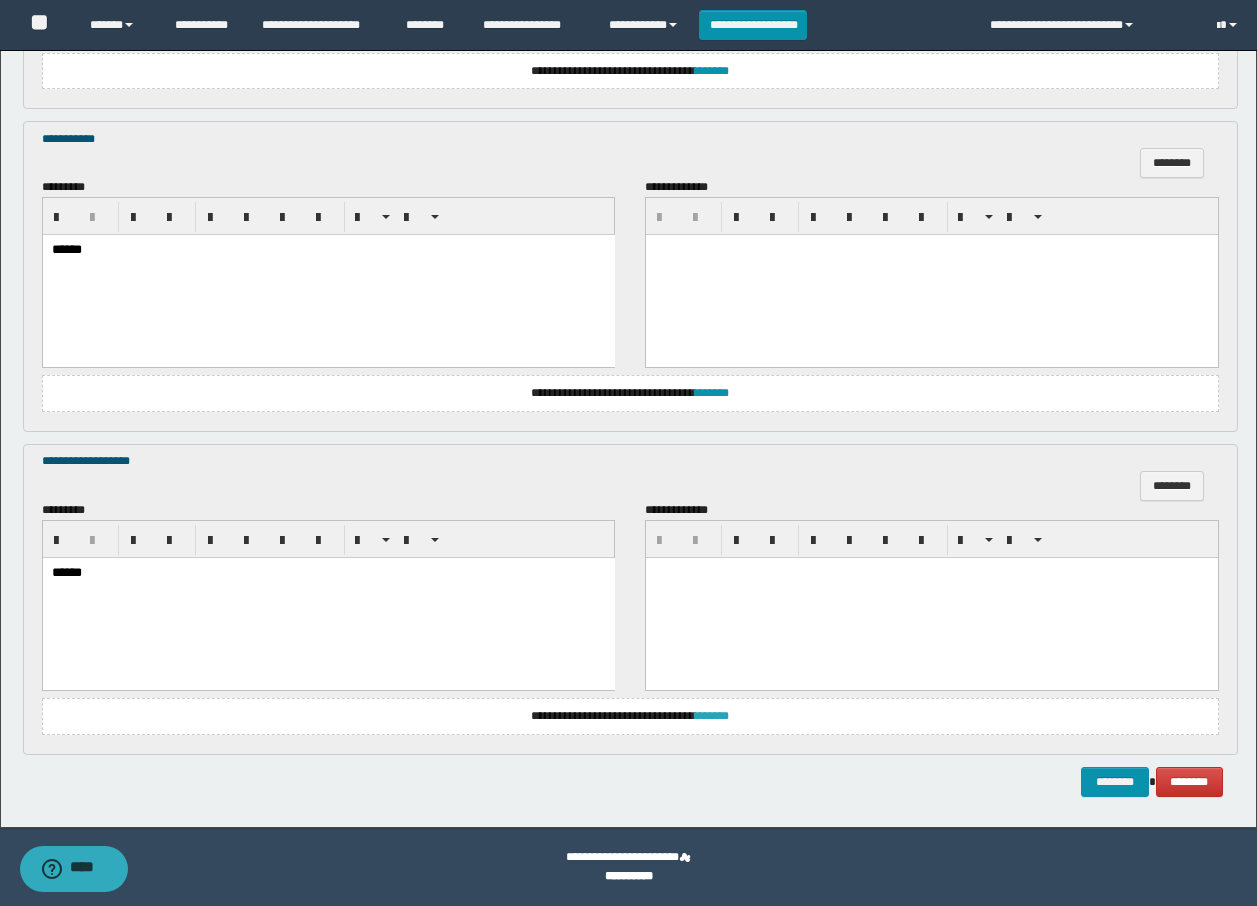 click on "*******" at bounding box center (712, 716) 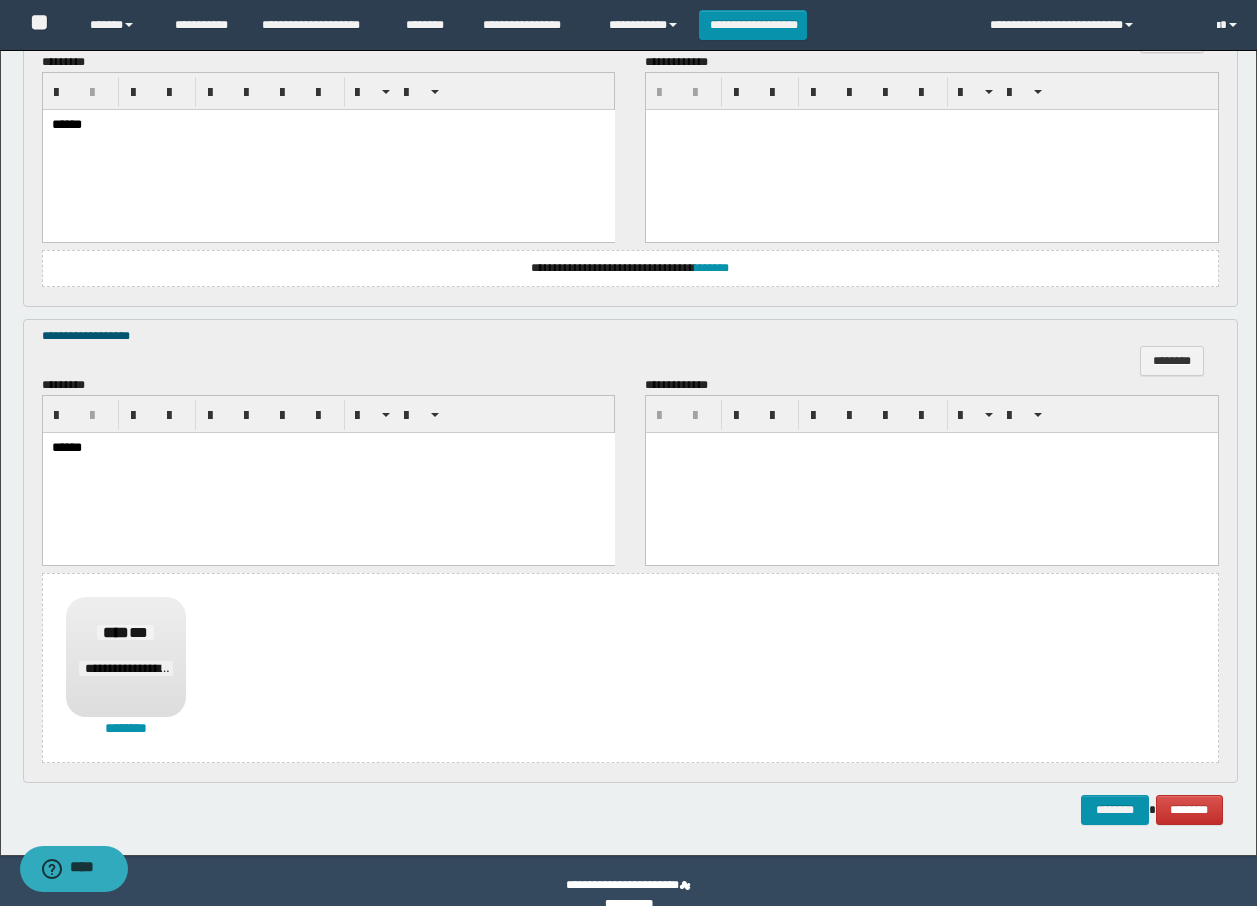 scroll, scrollTop: 1057, scrollLeft: 0, axis: vertical 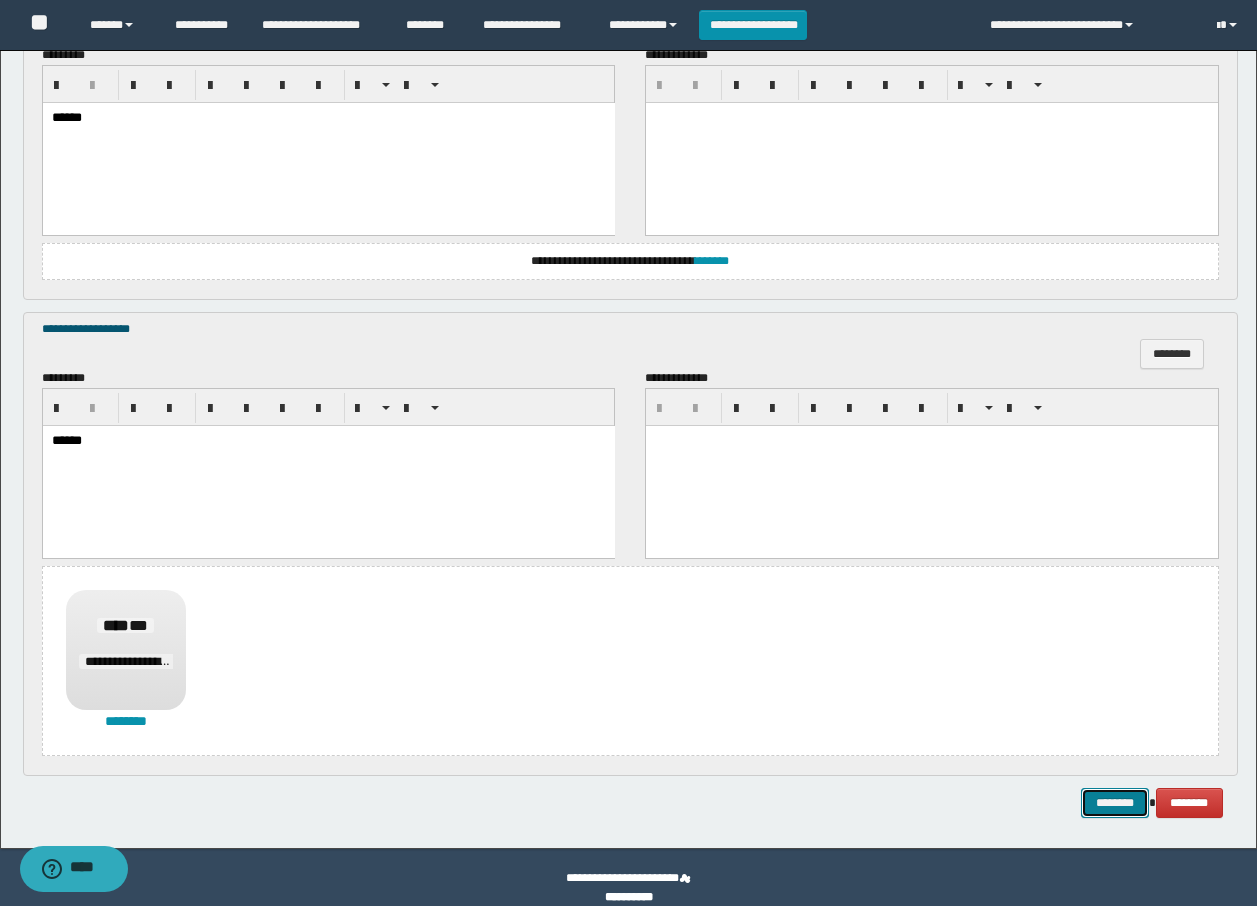 click on "********" at bounding box center [1115, 803] 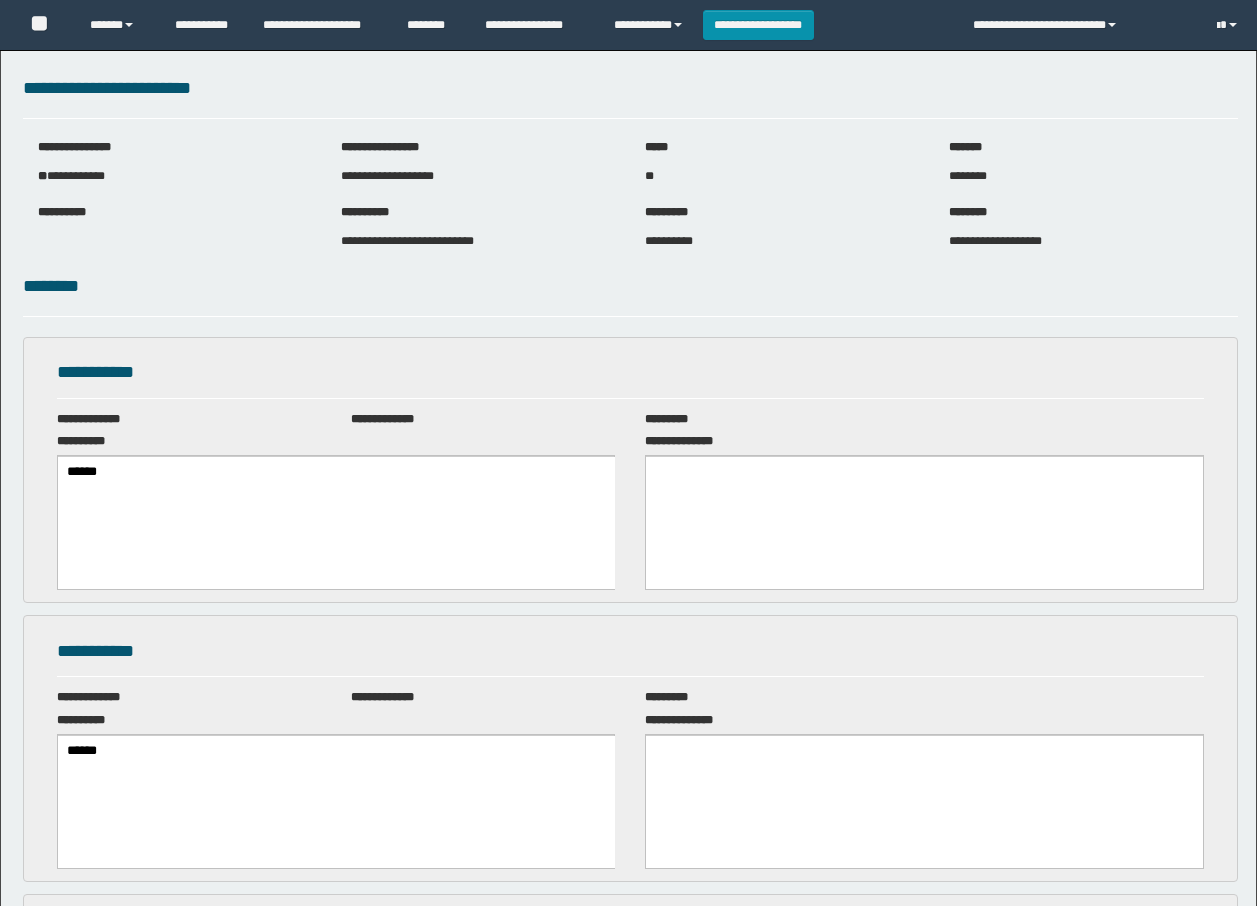 scroll, scrollTop: 0, scrollLeft: 0, axis: both 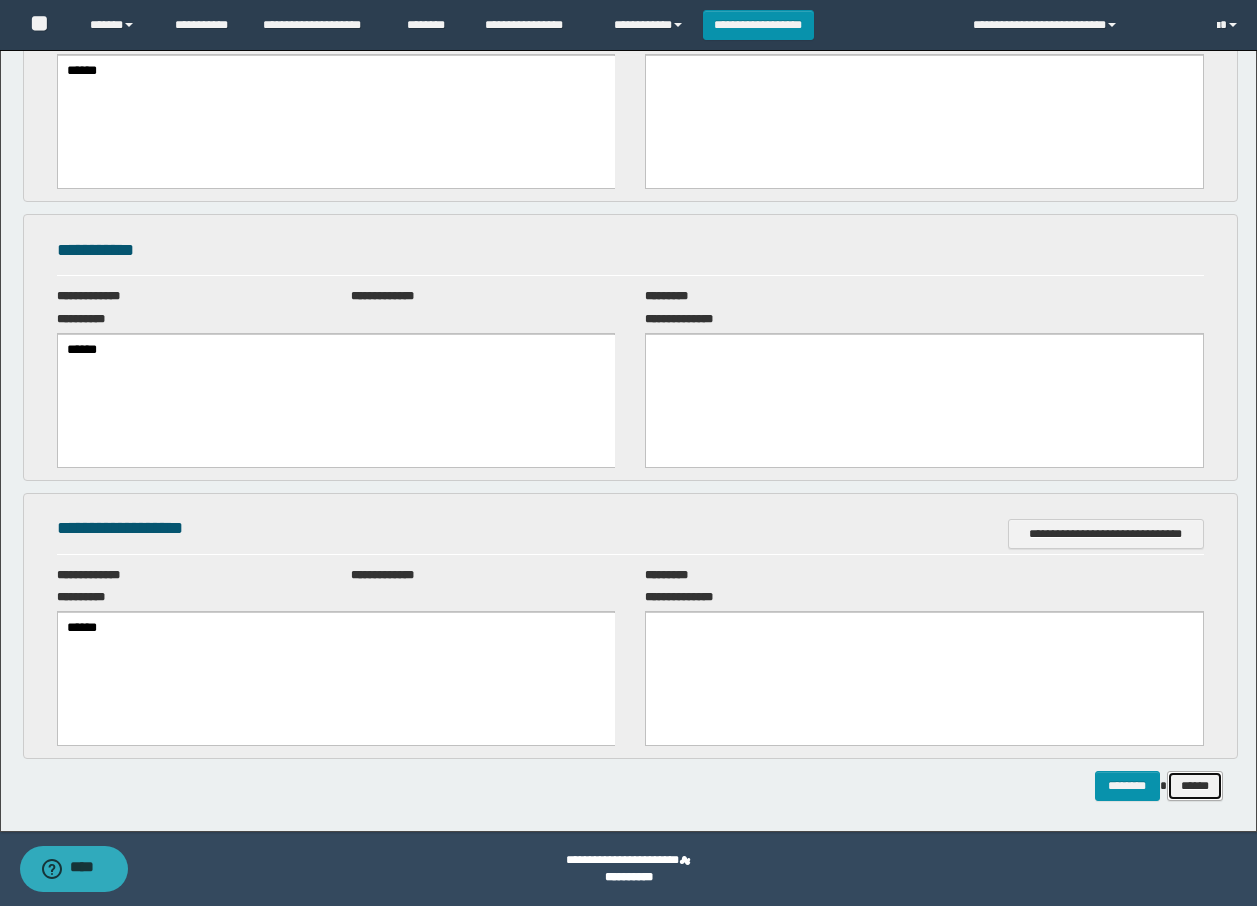 click on "******" at bounding box center (1195, 786) 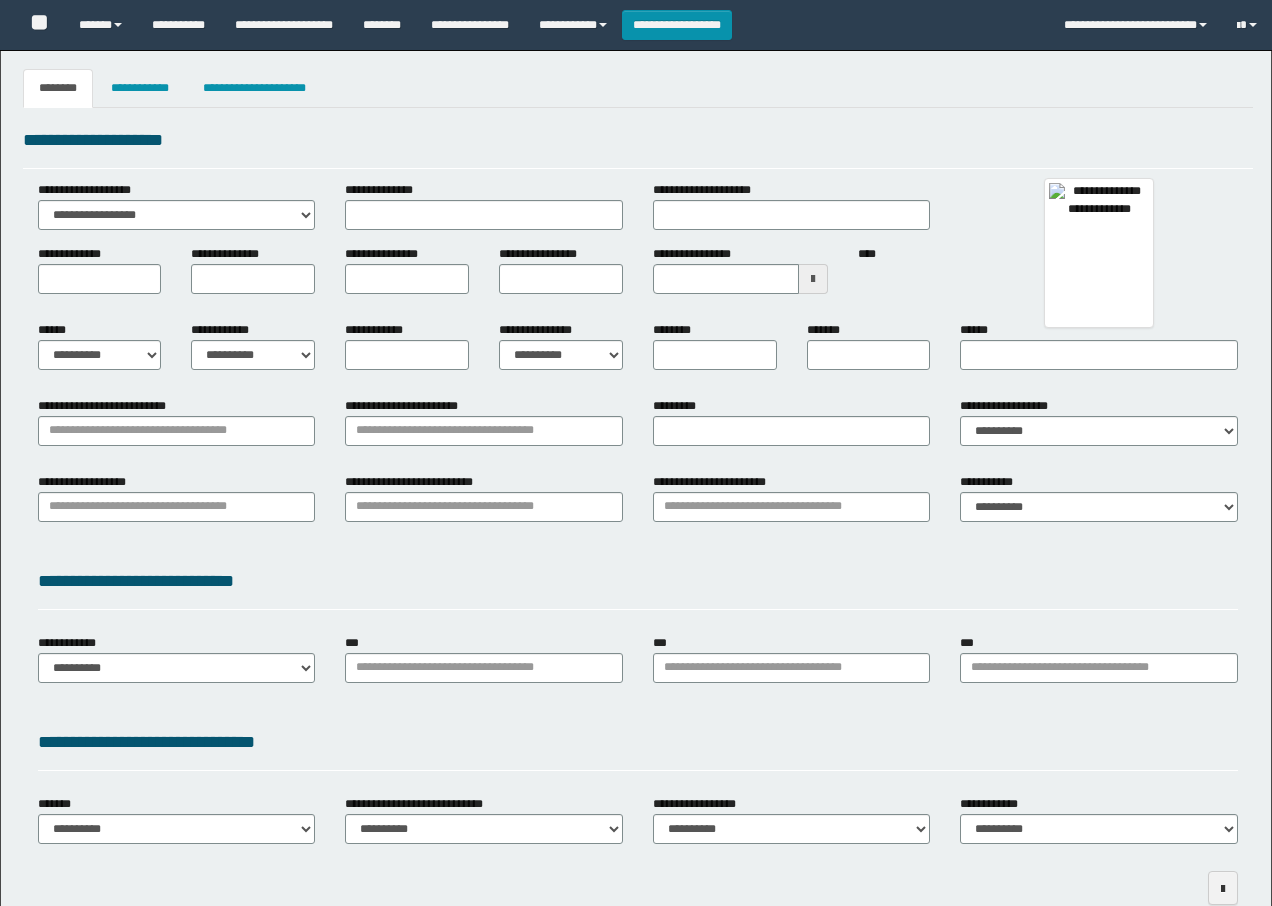type 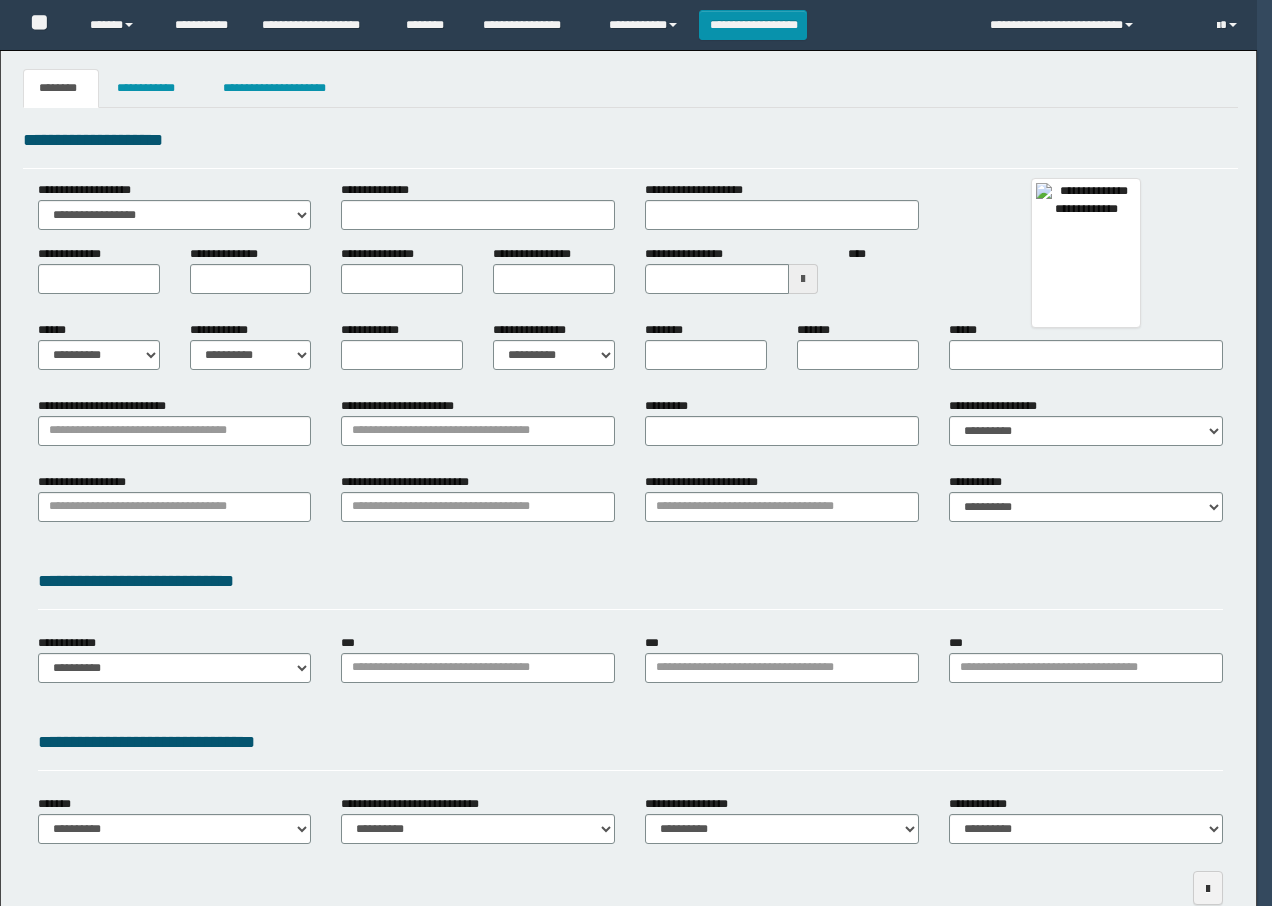 scroll, scrollTop: 0, scrollLeft: 0, axis: both 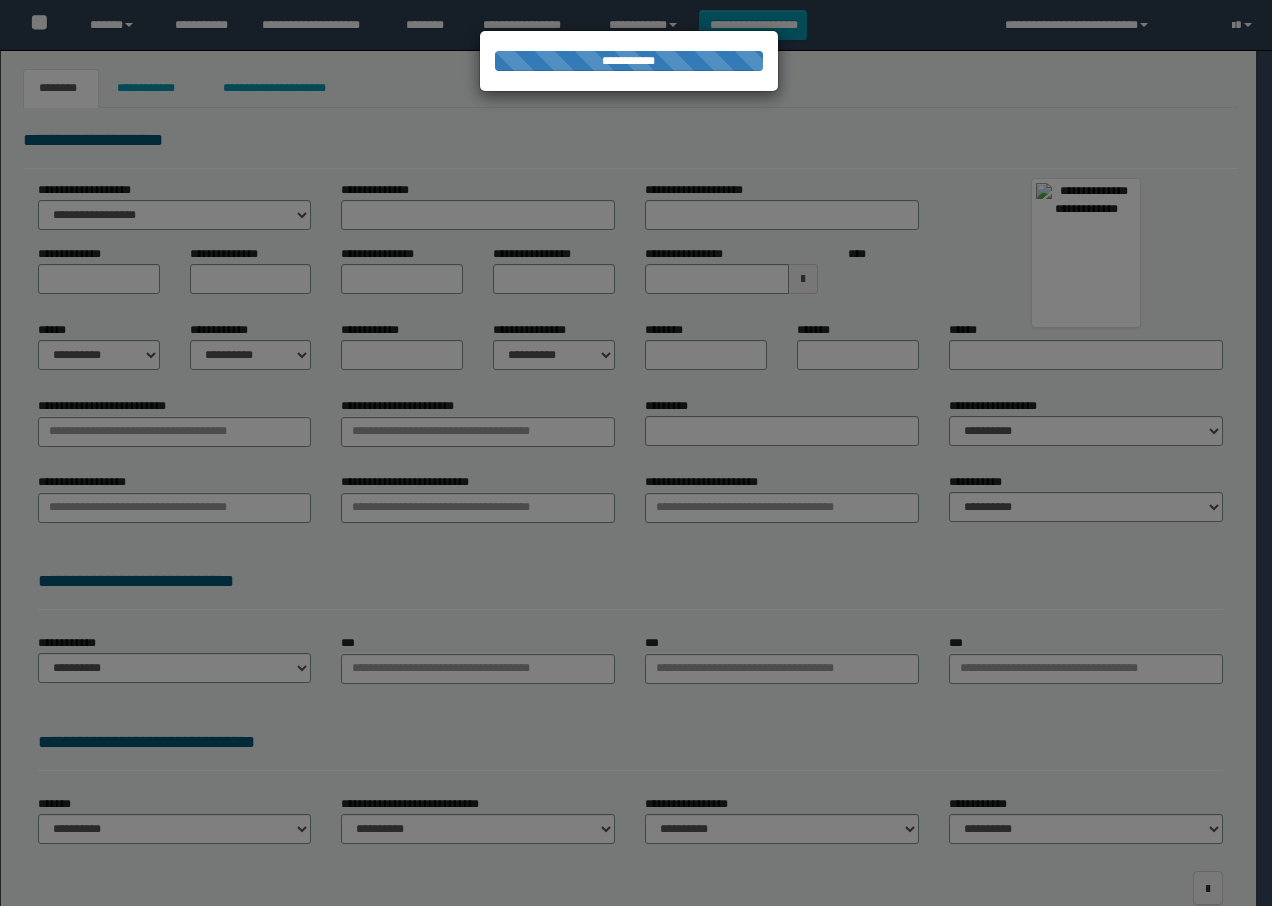 select on "***" 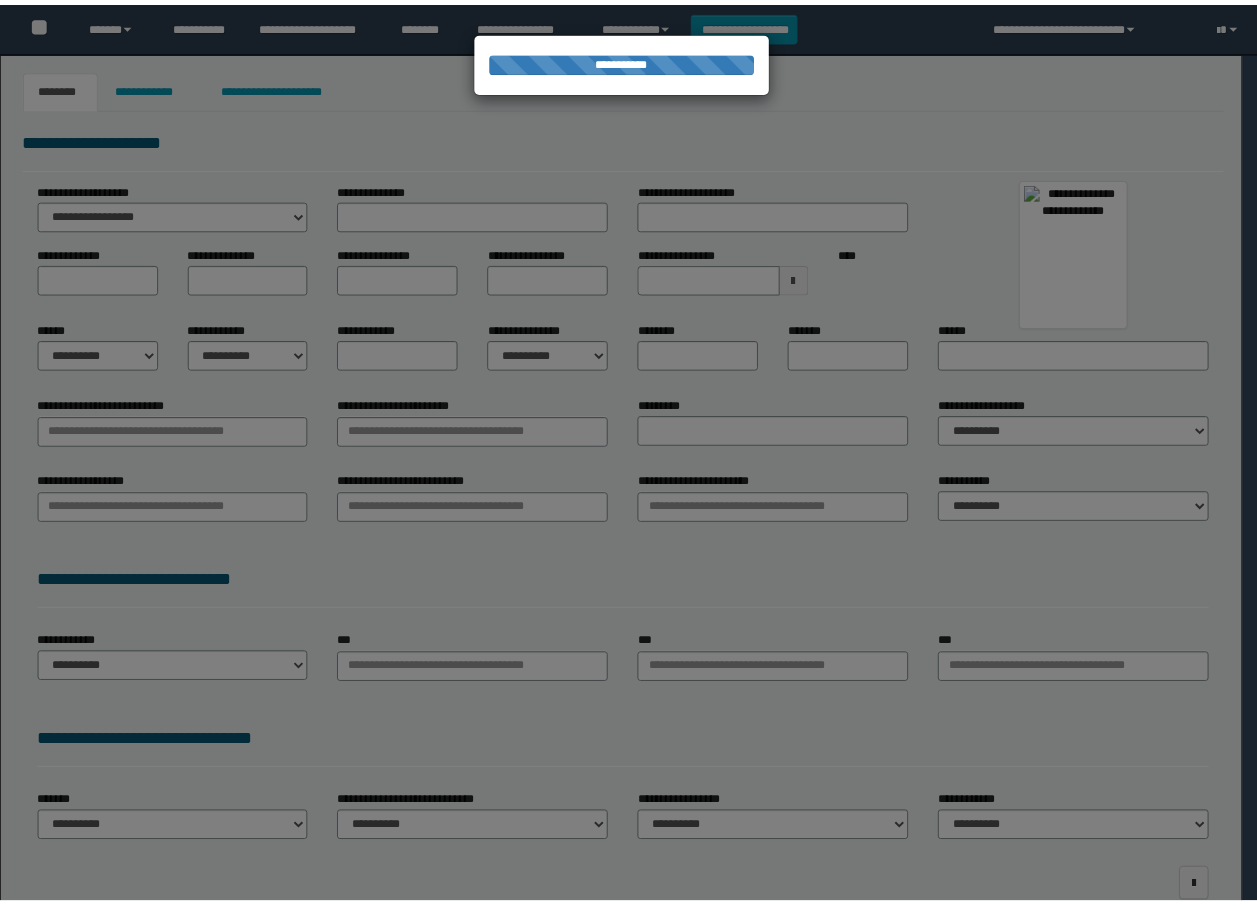 scroll, scrollTop: 0, scrollLeft: 0, axis: both 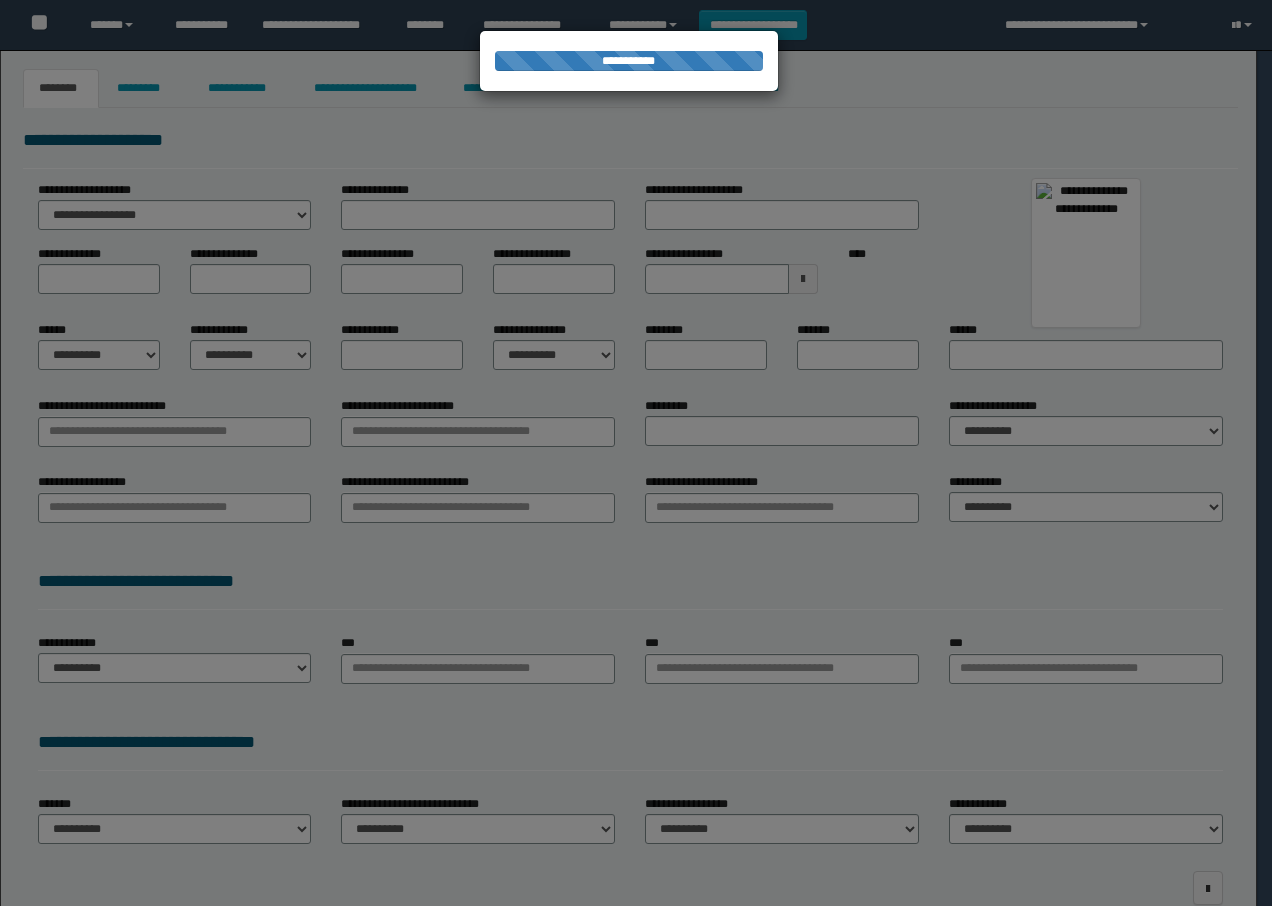 type on "**********" 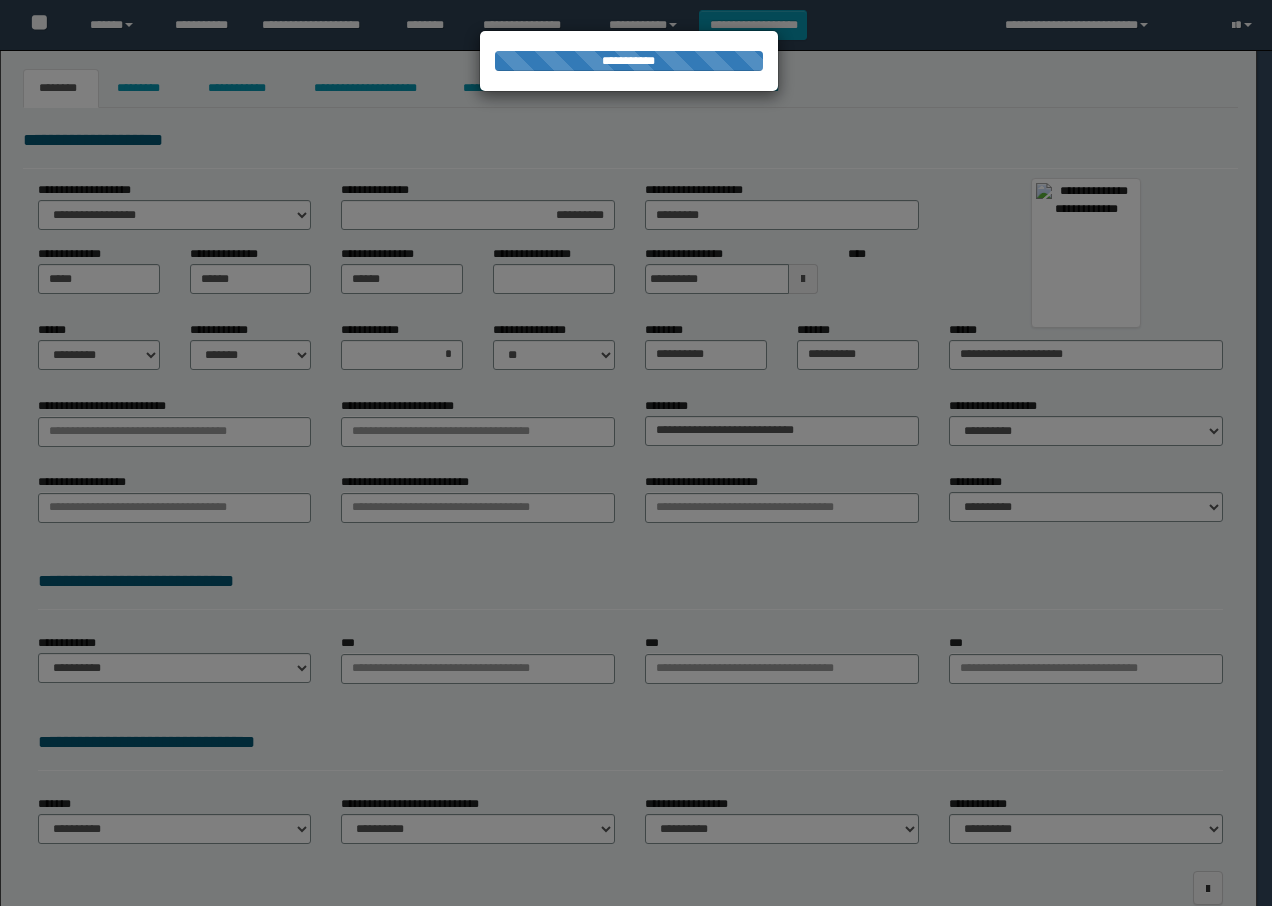 select on "*" 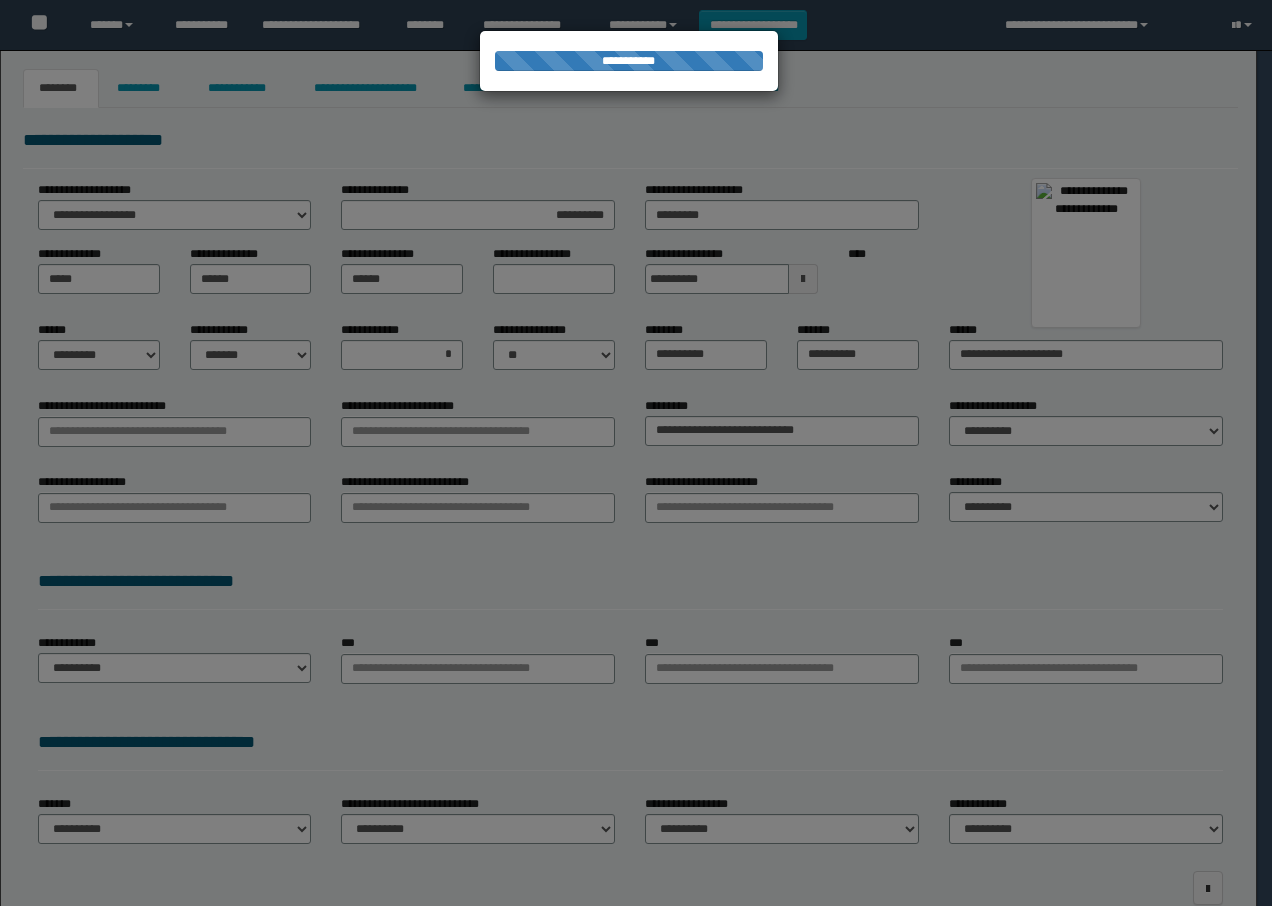select on "*" 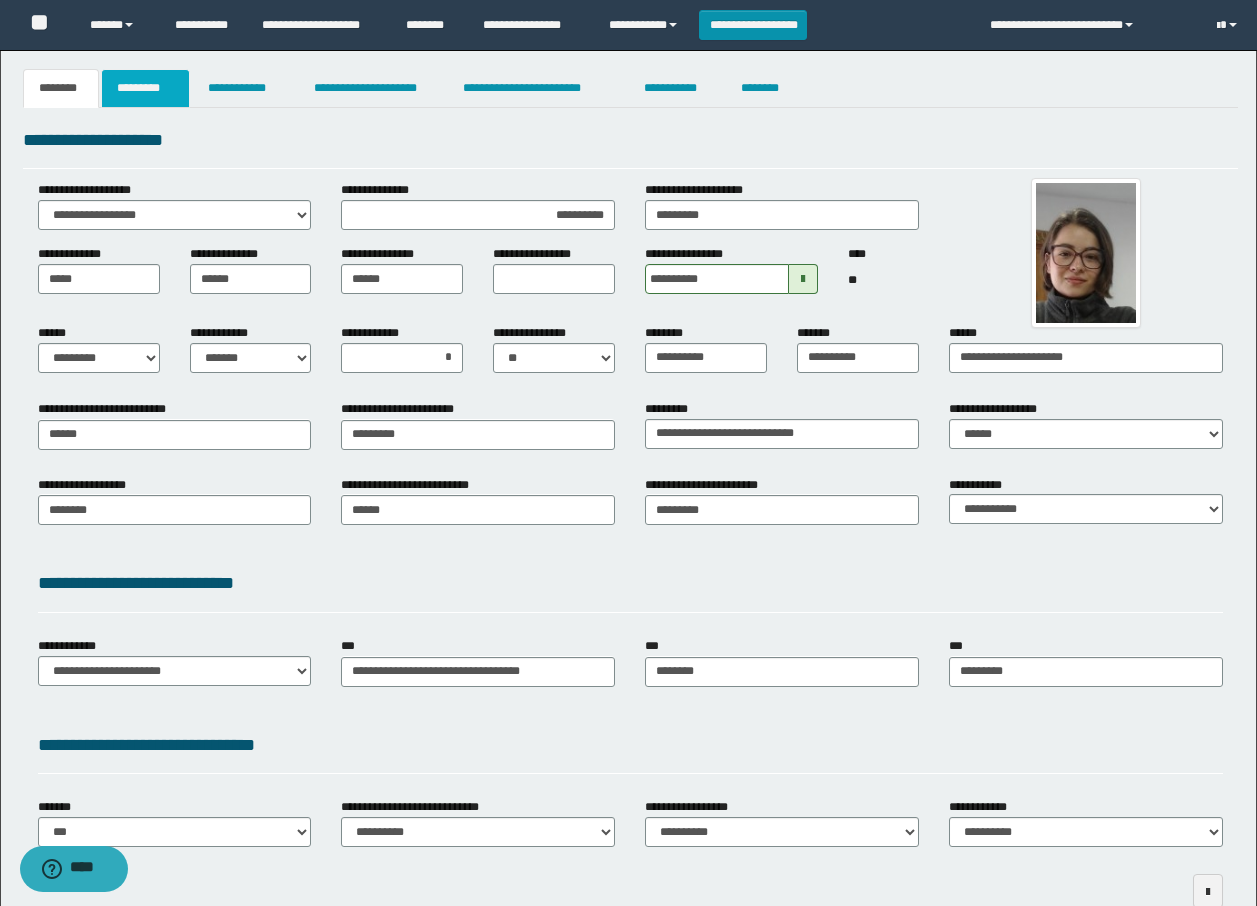 click on "*********" at bounding box center [145, 88] 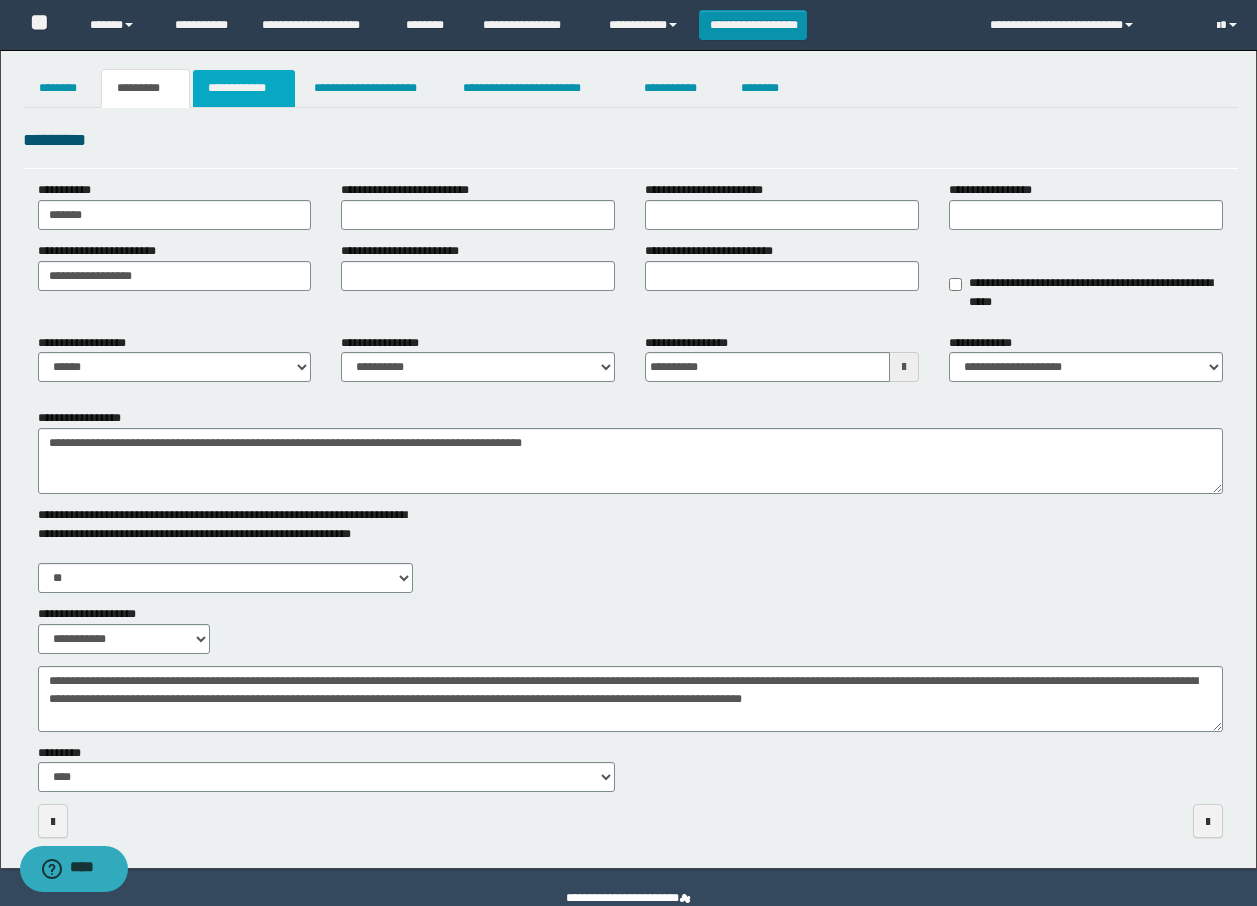click on "**********" at bounding box center (244, 88) 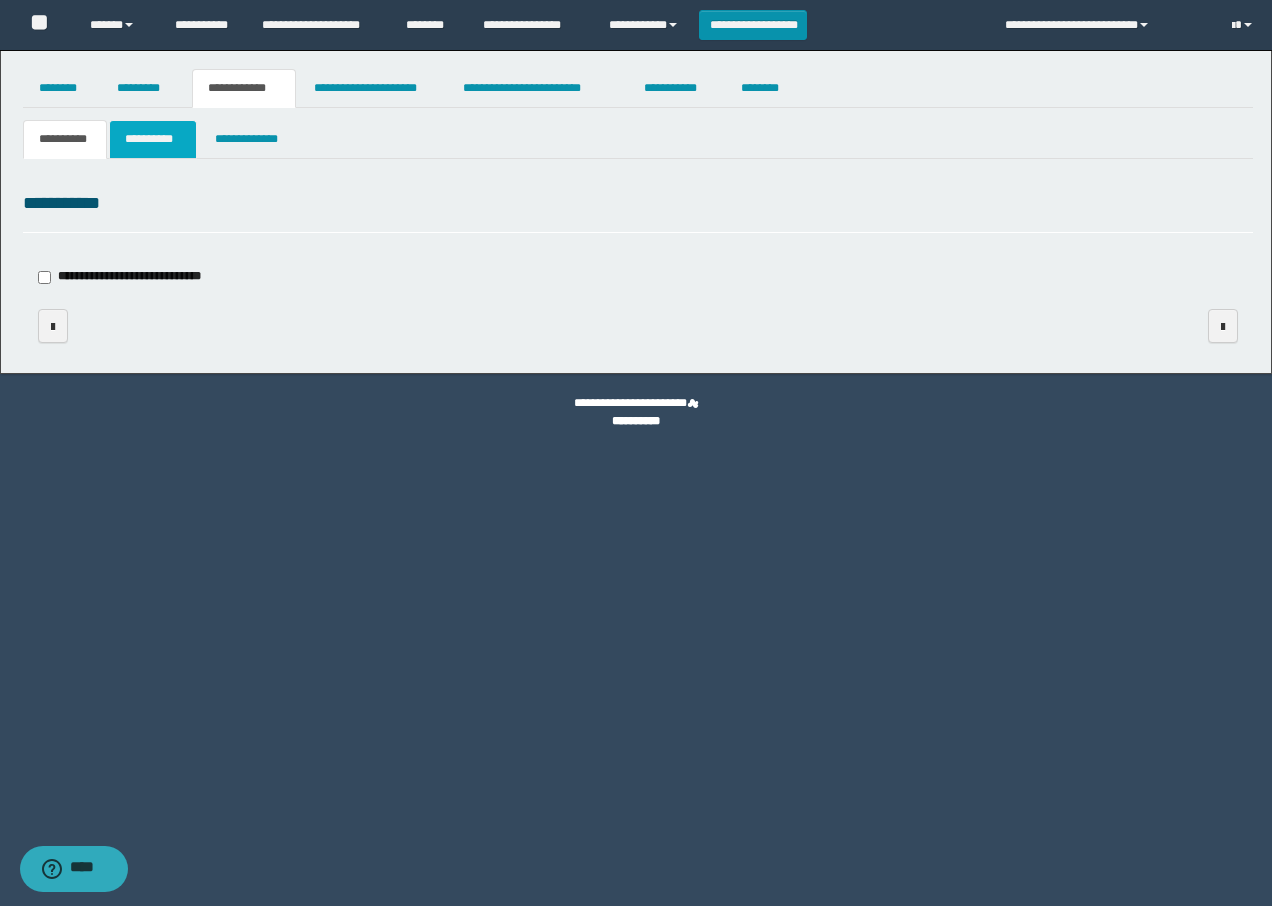 click on "**********" at bounding box center (153, 139) 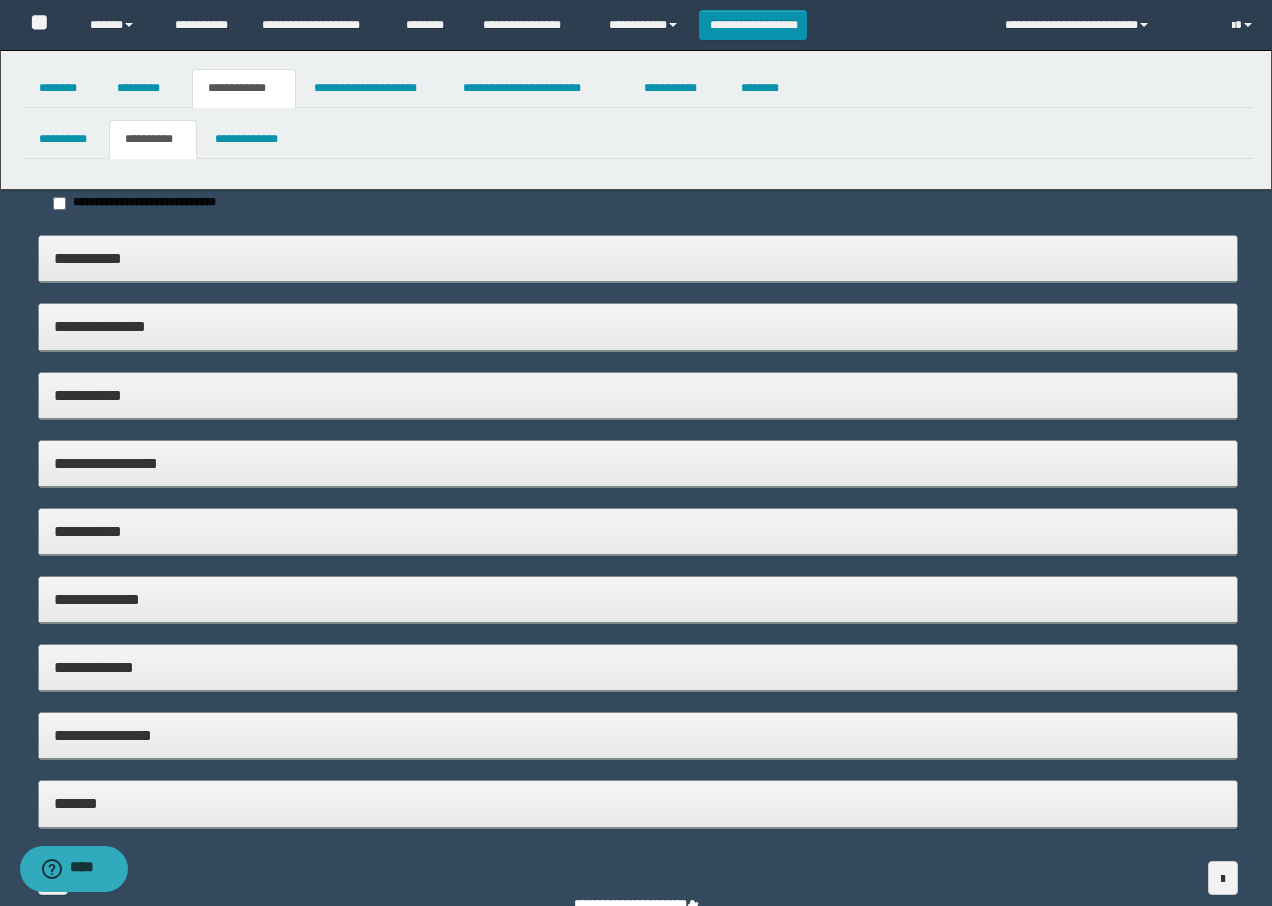 type on "**********" 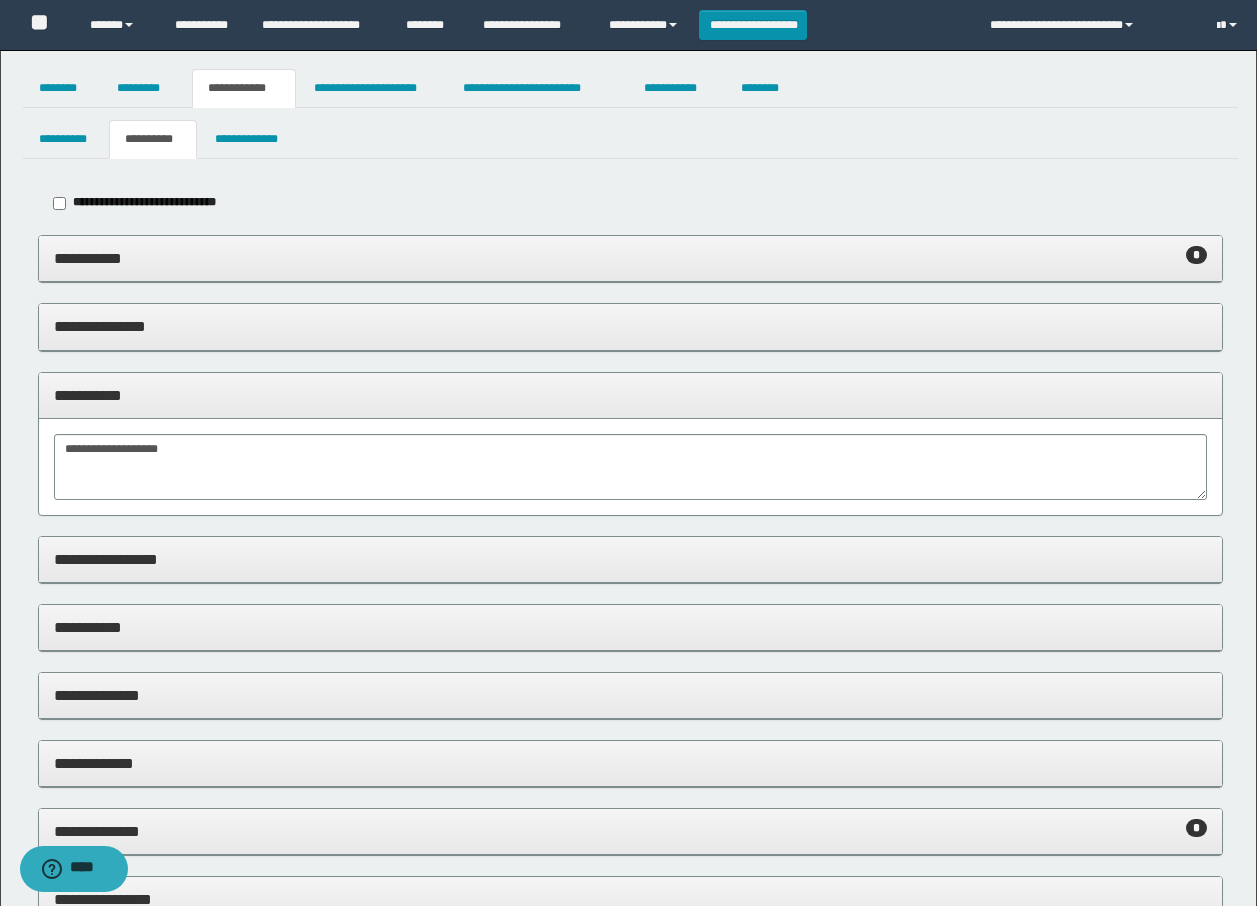 click on "**********" at bounding box center [630, 395] 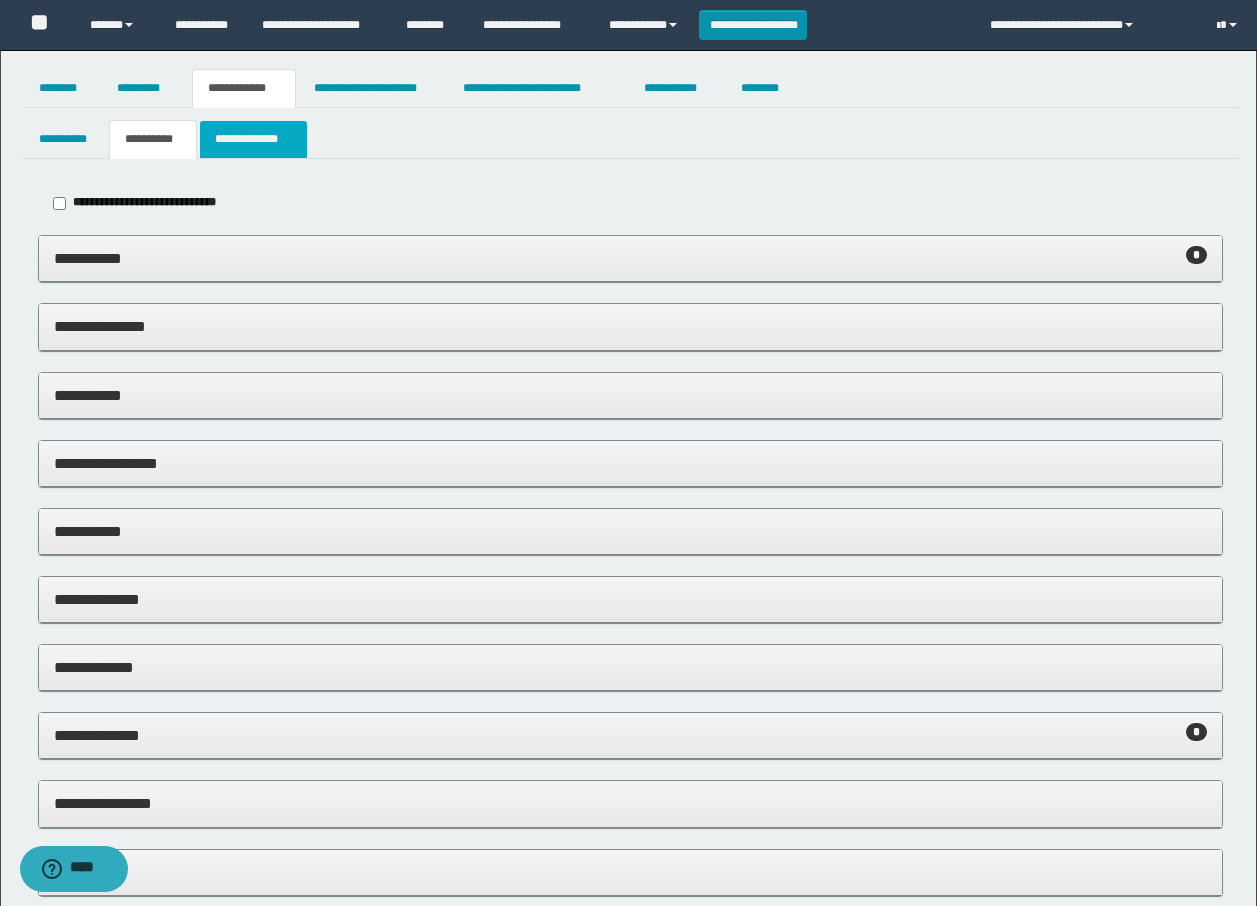 click on "**********" at bounding box center [253, 139] 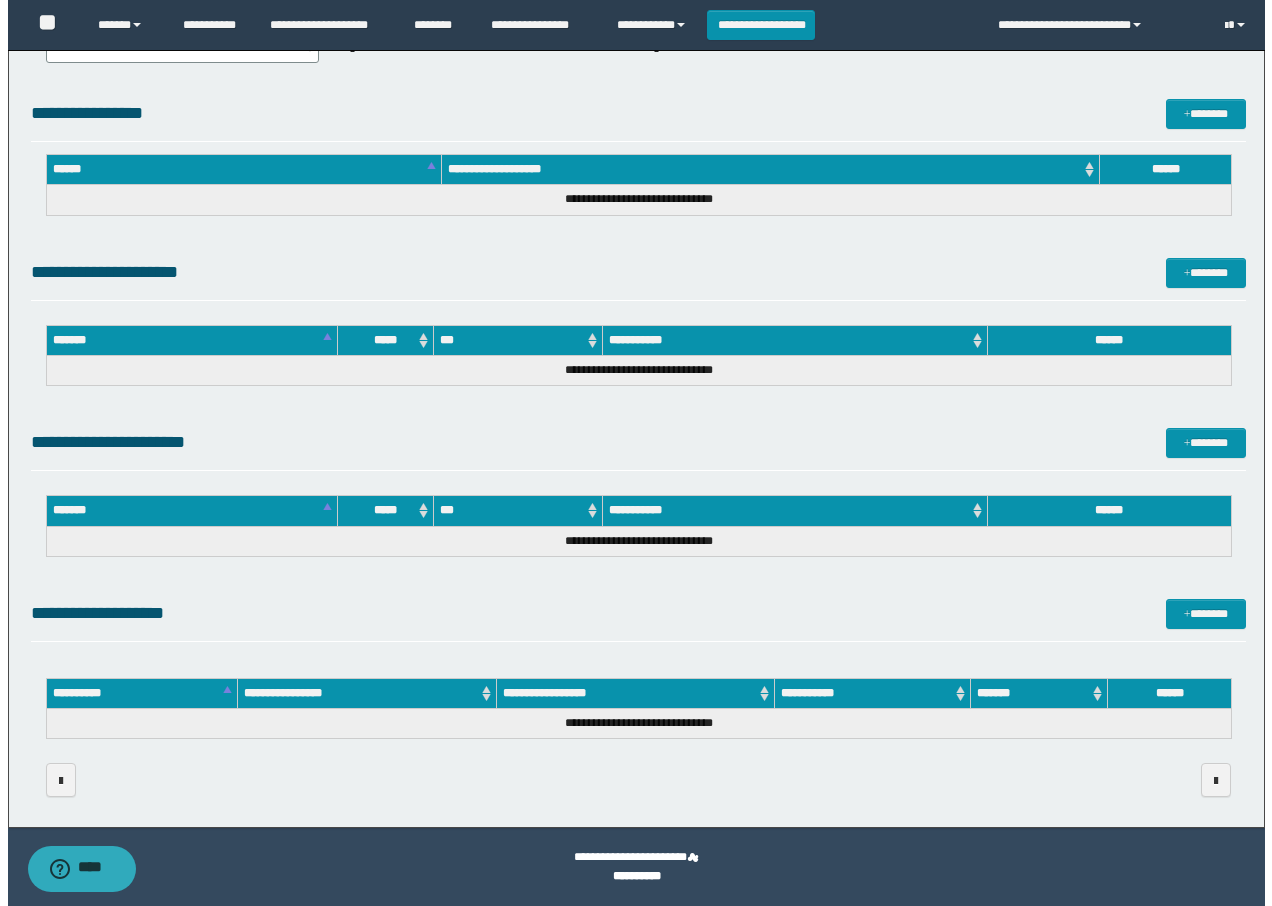 scroll, scrollTop: 0, scrollLeft: 0, axis: both 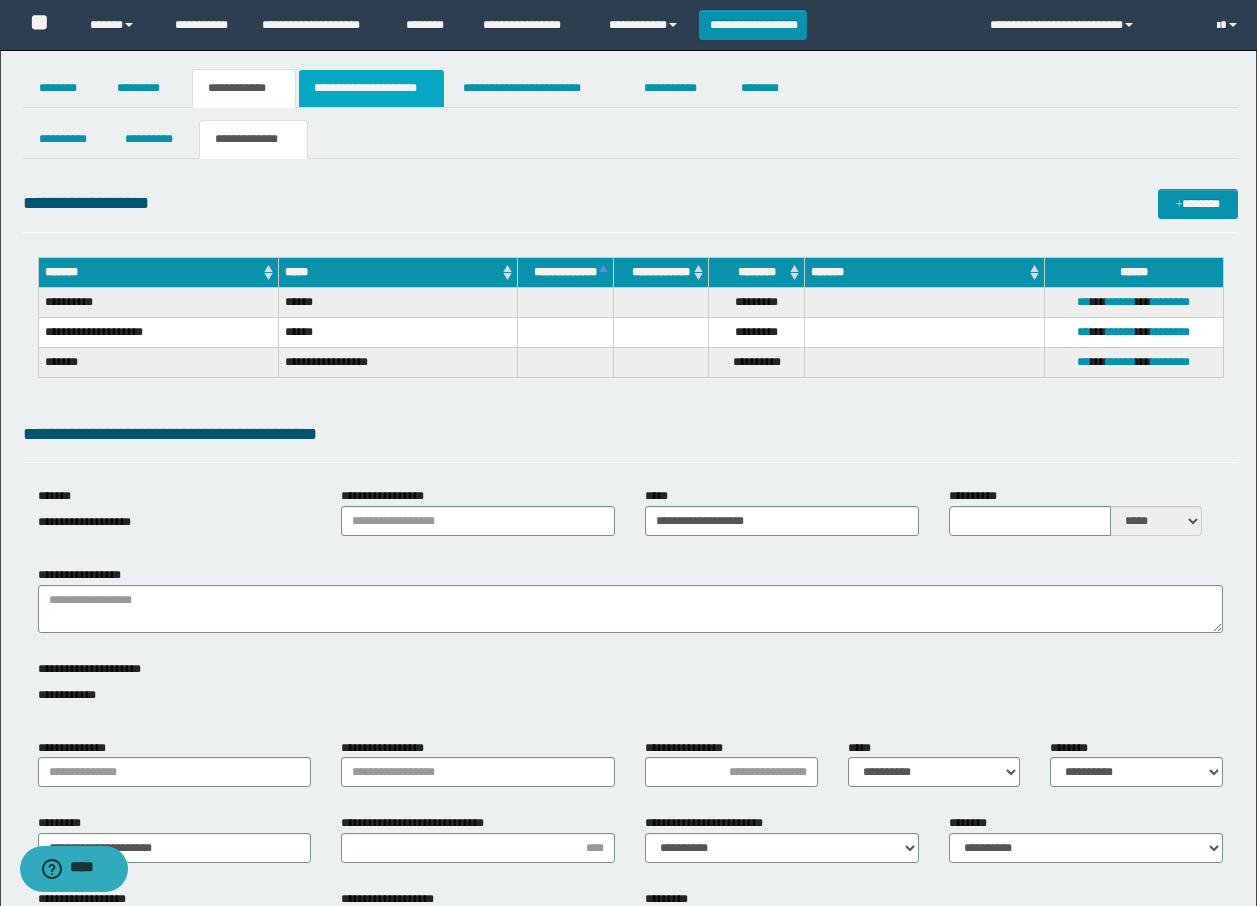 click on "**********" at bounding box center (371, 88) 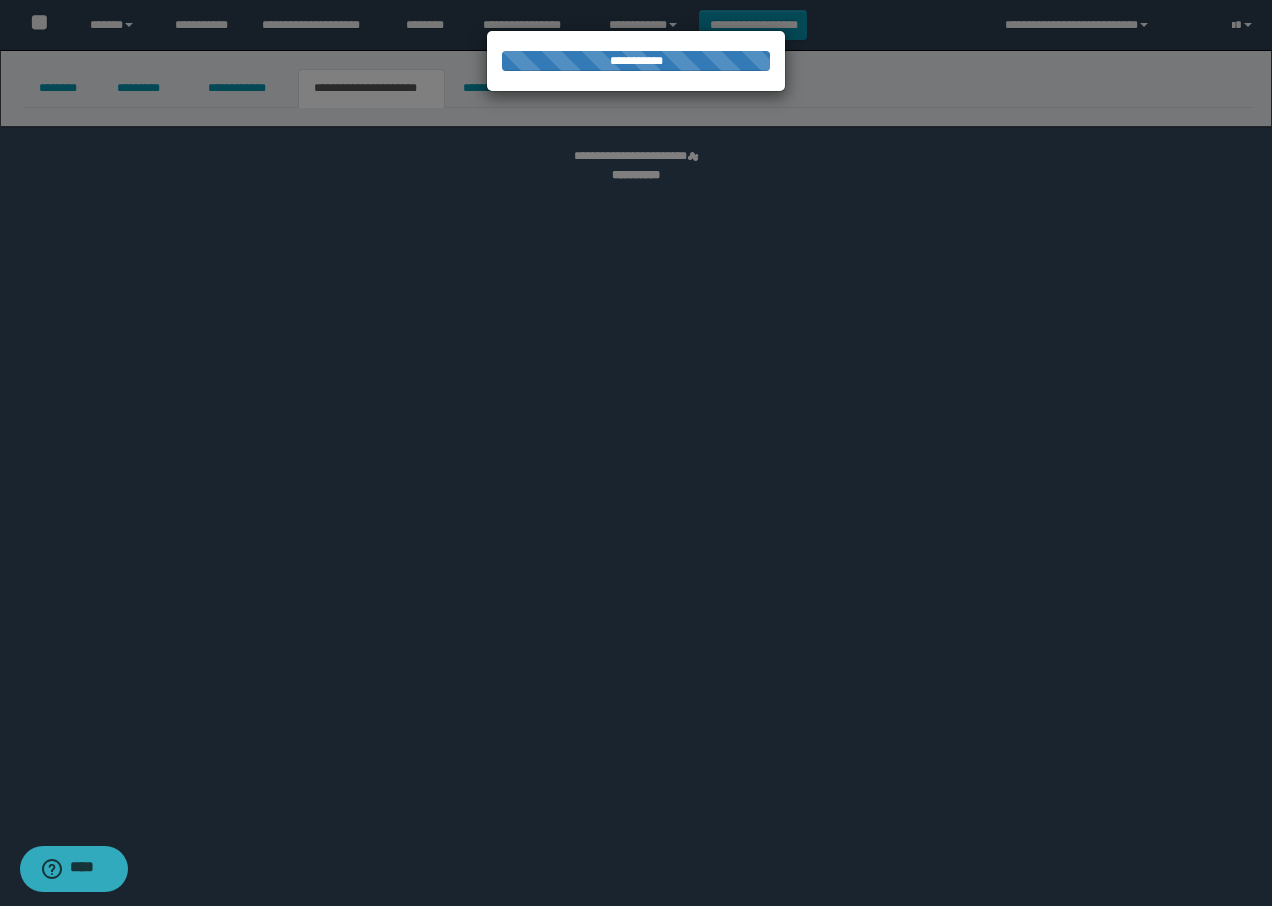 select on "*" 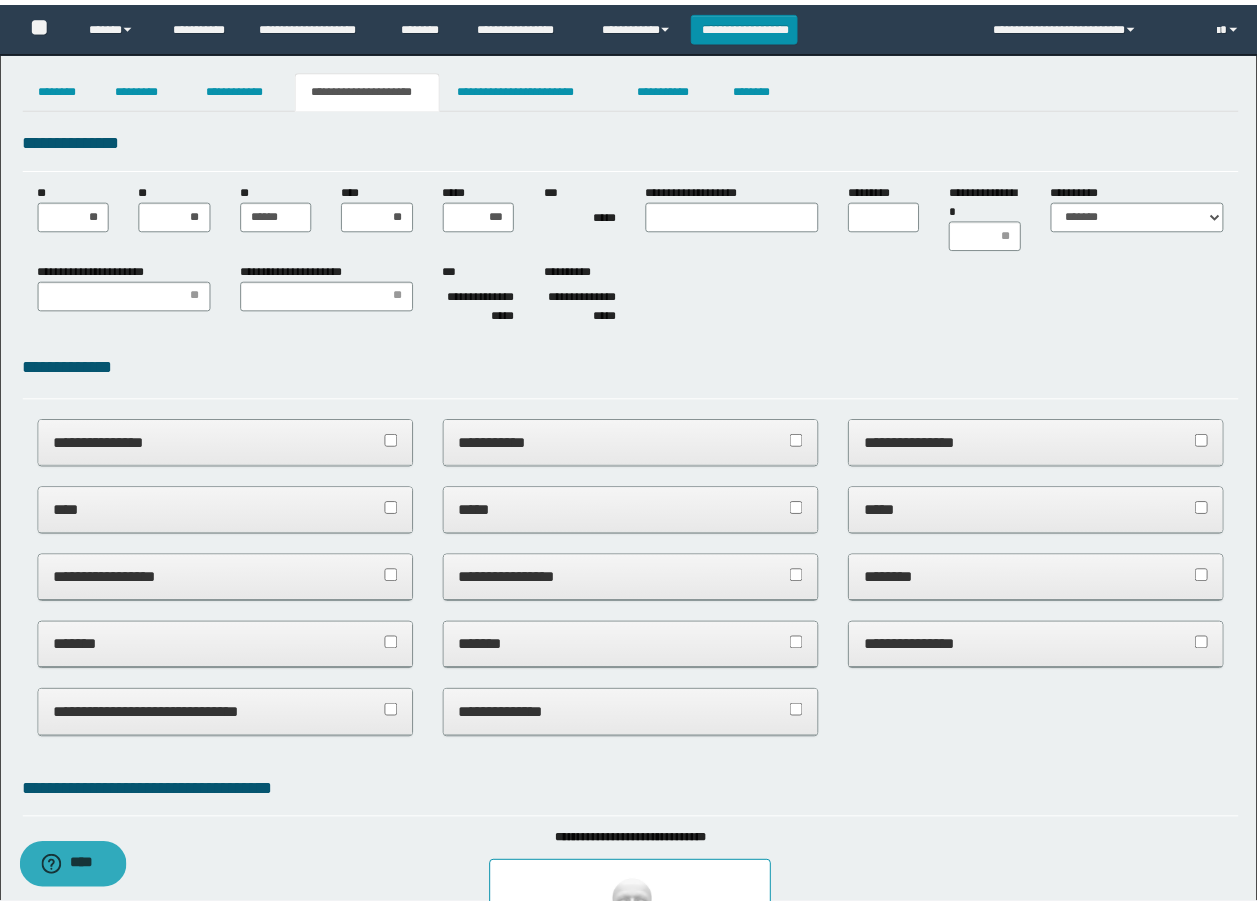 scroll, scrollTop: 0, scrollLeft: 0, axis: both 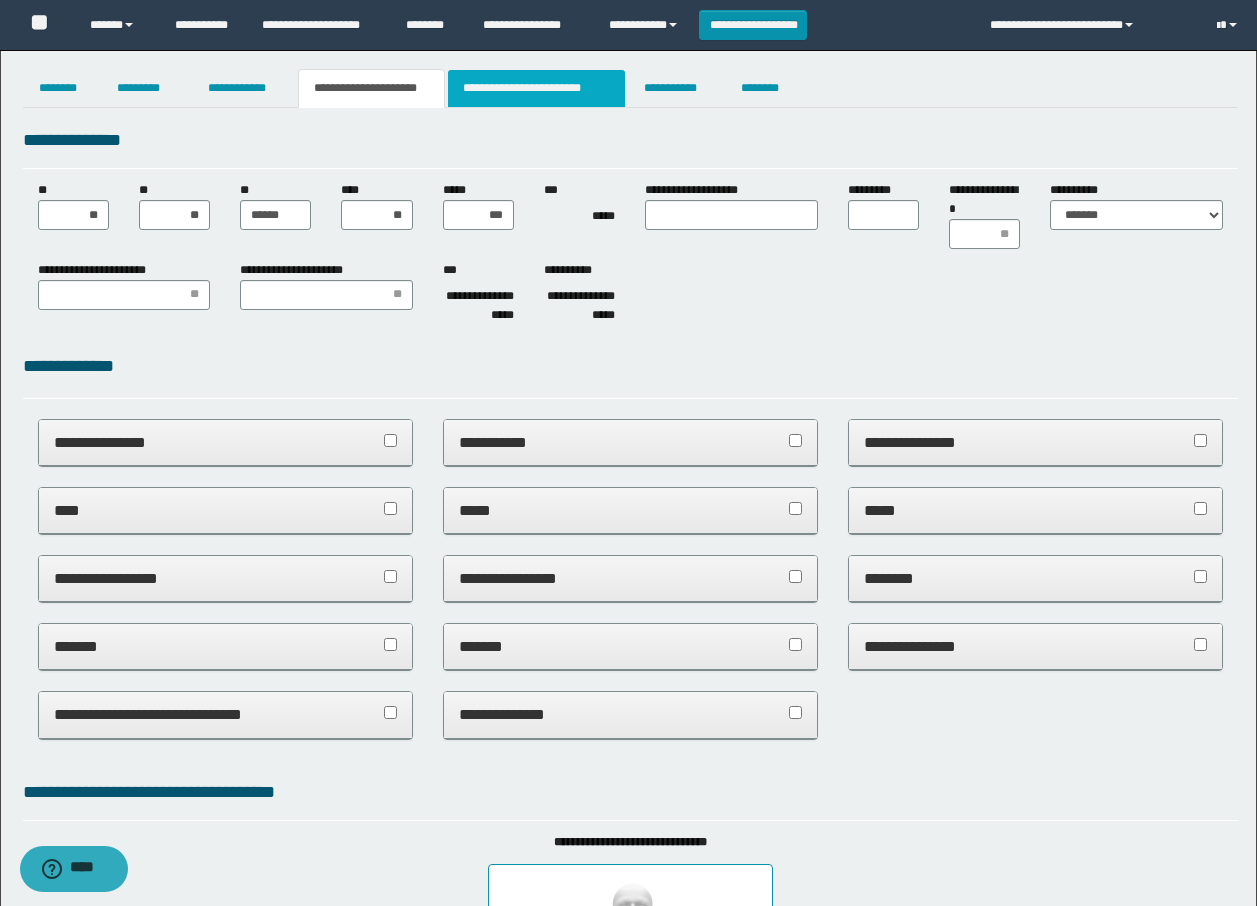 click on "**********" at bounding box center (537, 88) 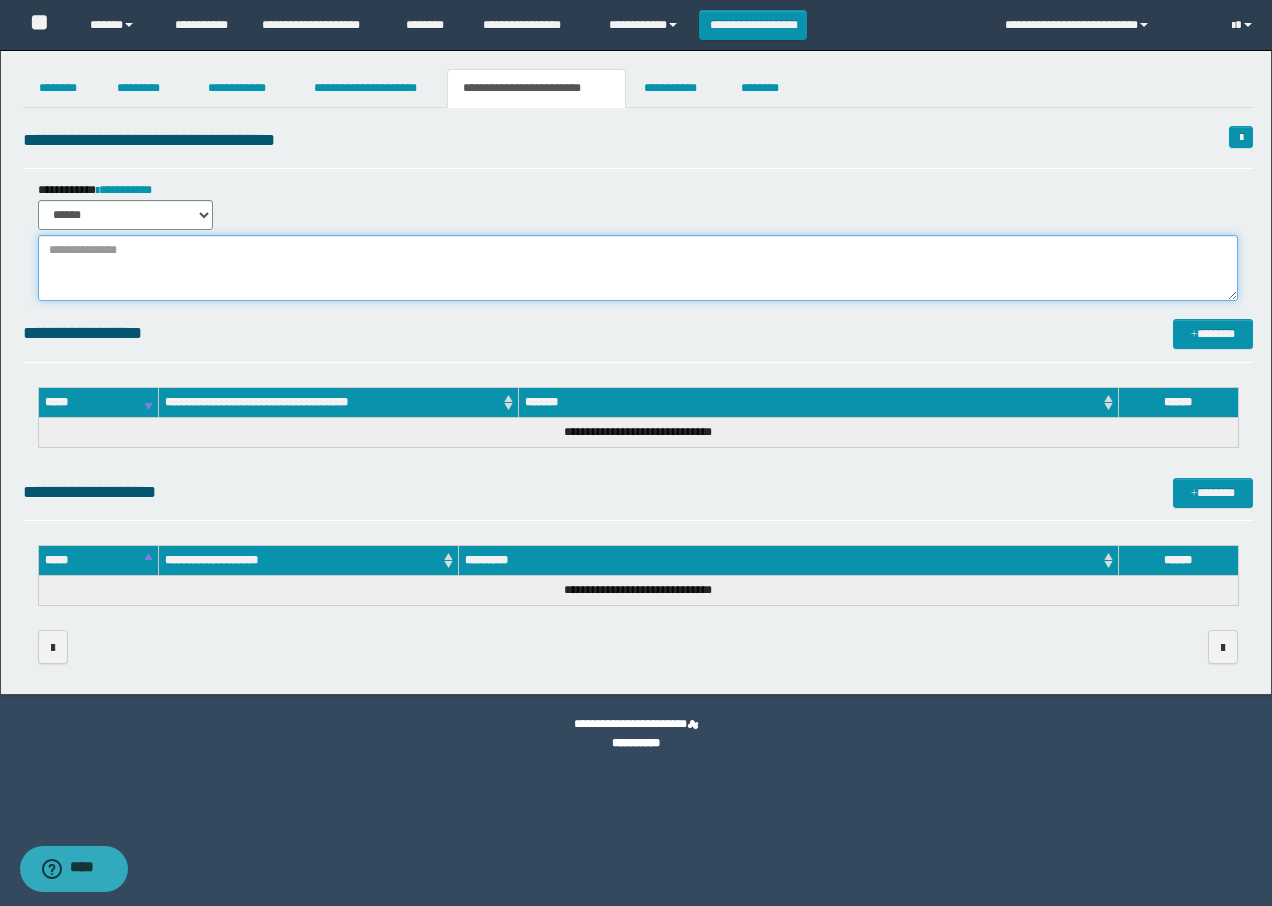 click at bounding box center (638, 268) 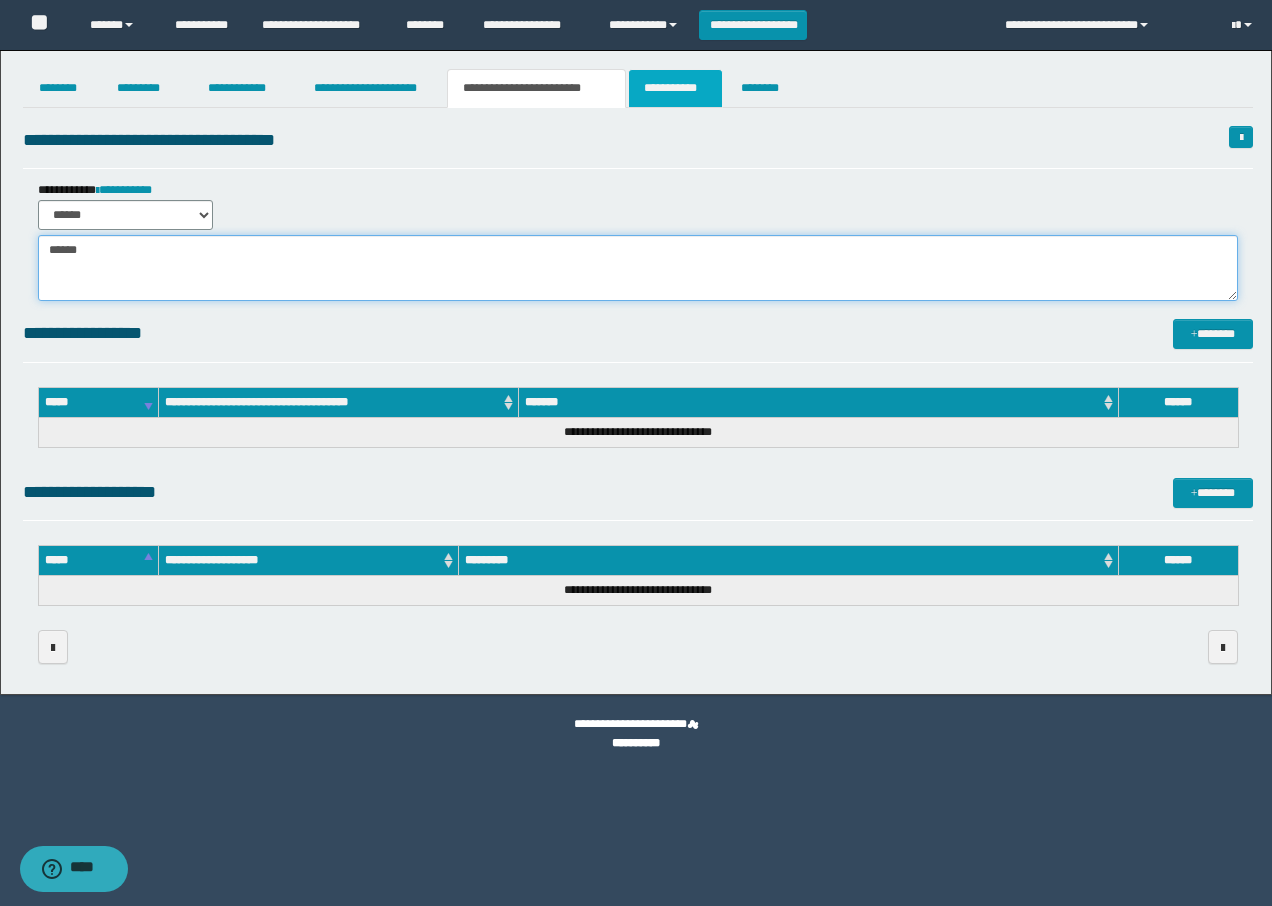 type on "******" 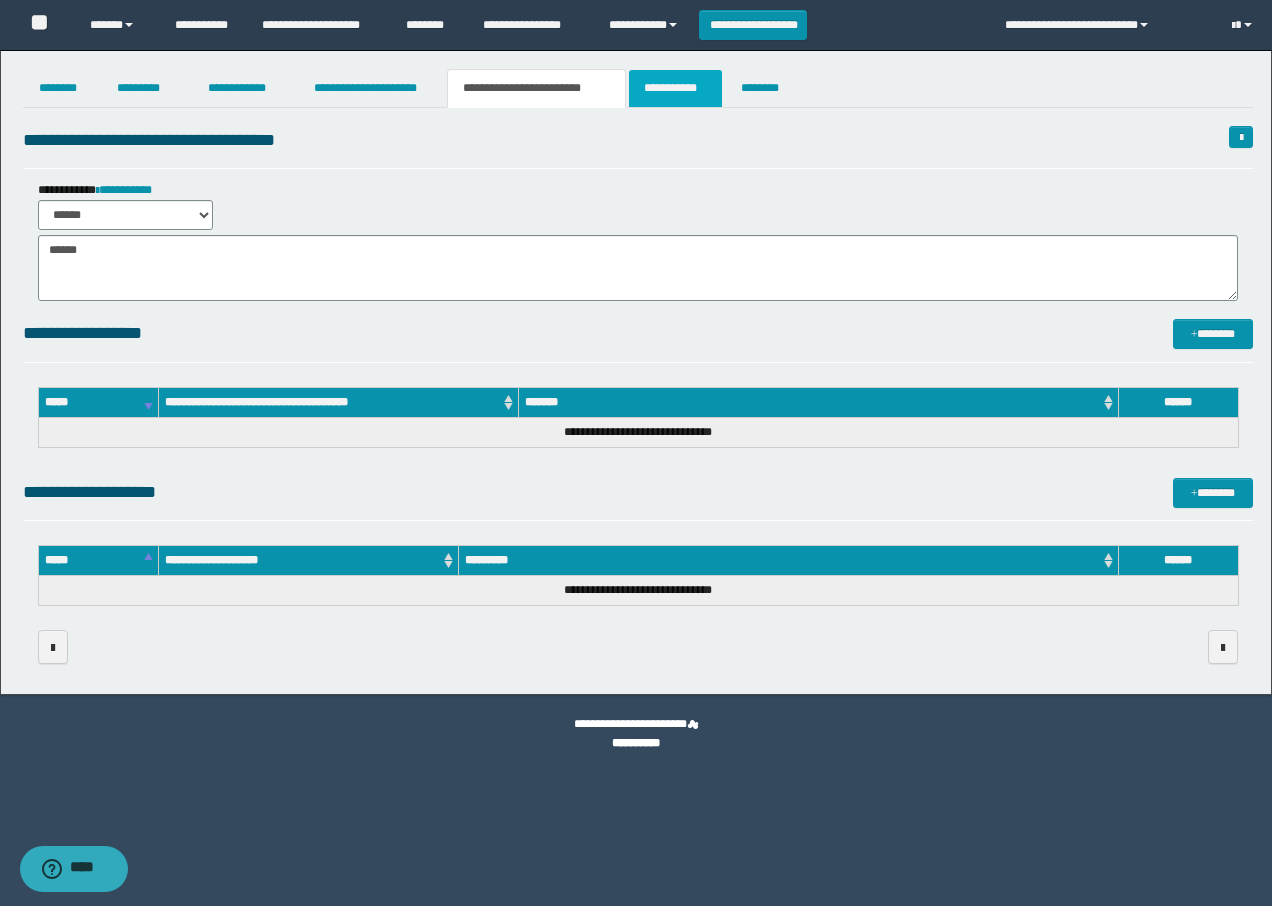 click on "**********" at bounding box center (675, 88) 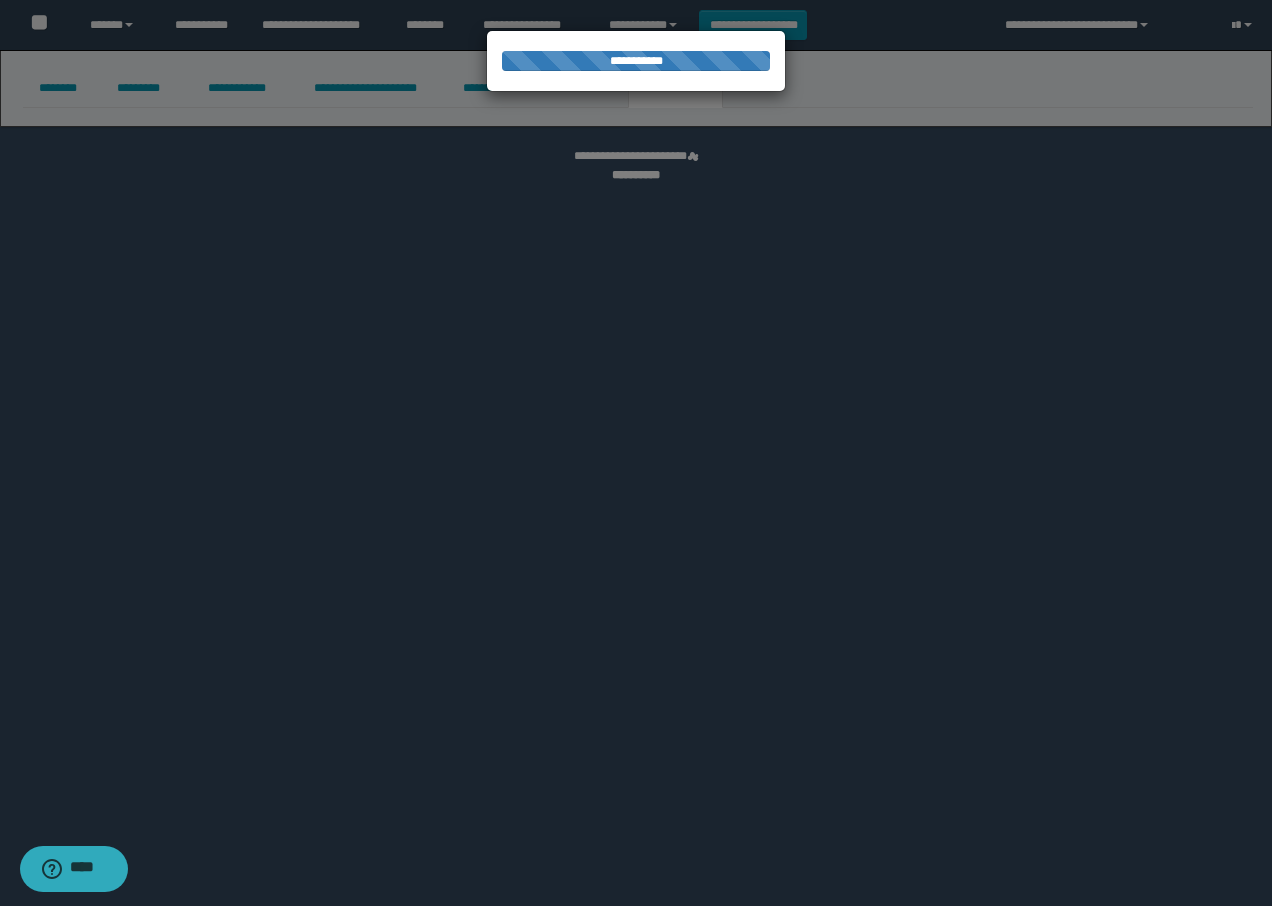 select on "****" 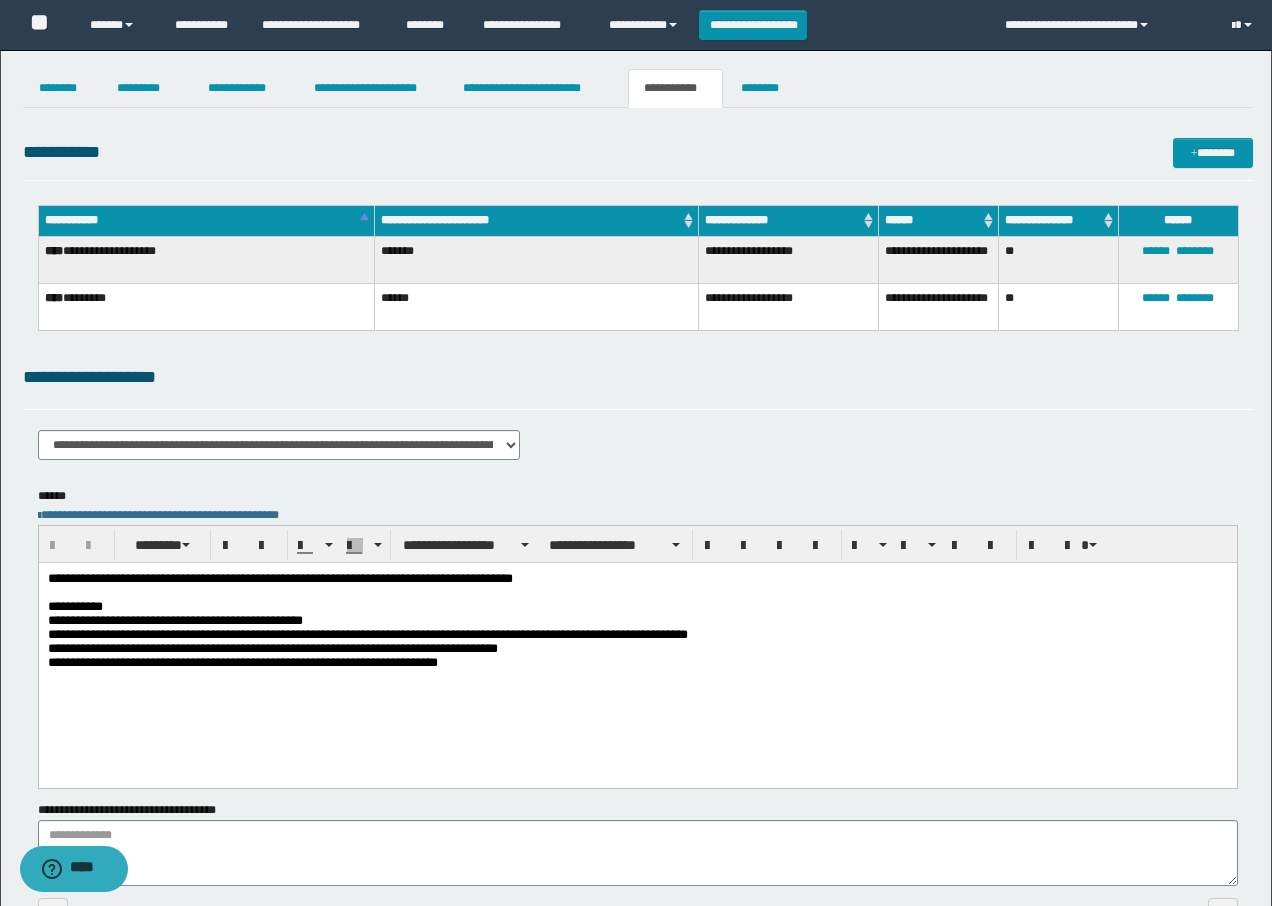 scroll, scrollTop: 0, scrollLeft: 0, axis: both 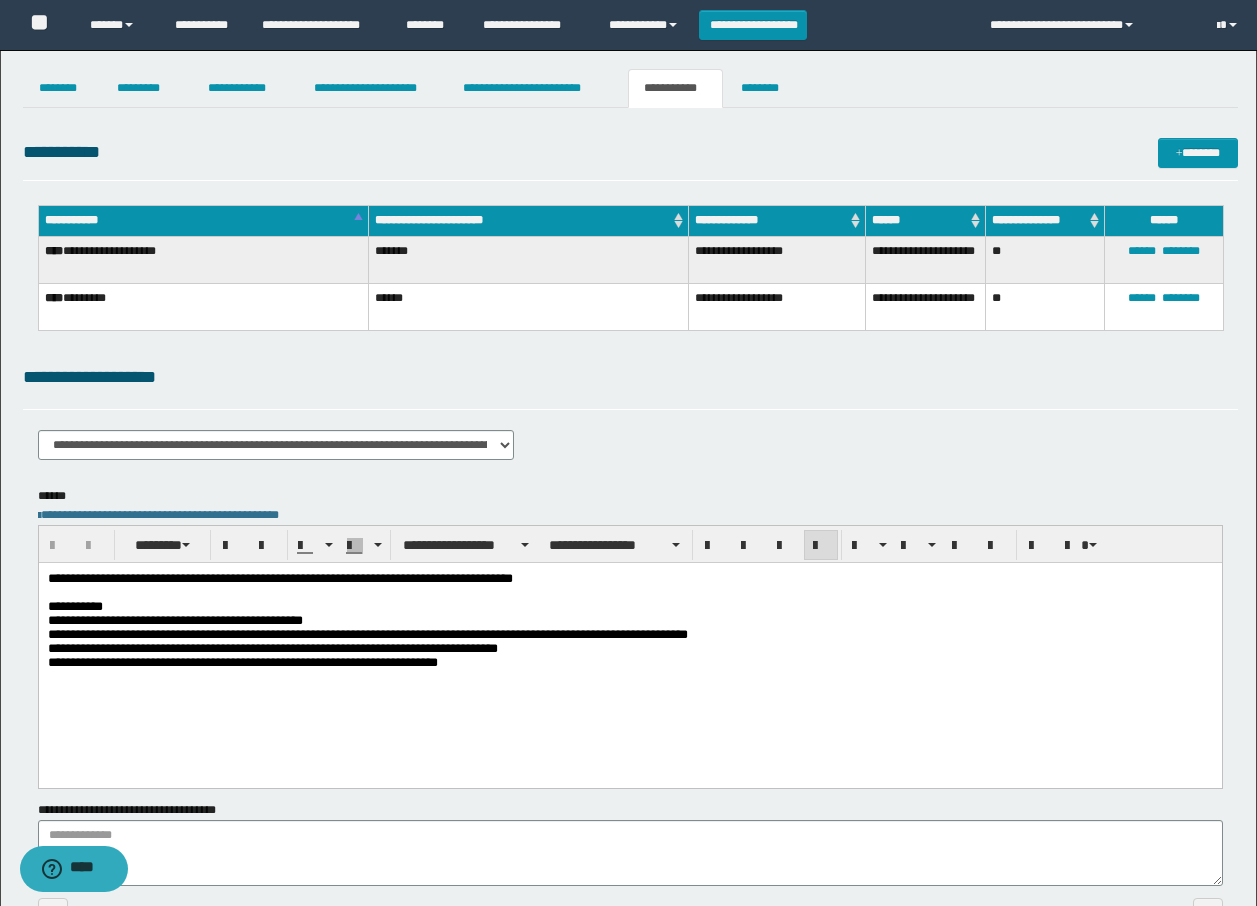 click on "**********" at bounding box center (629, 578) 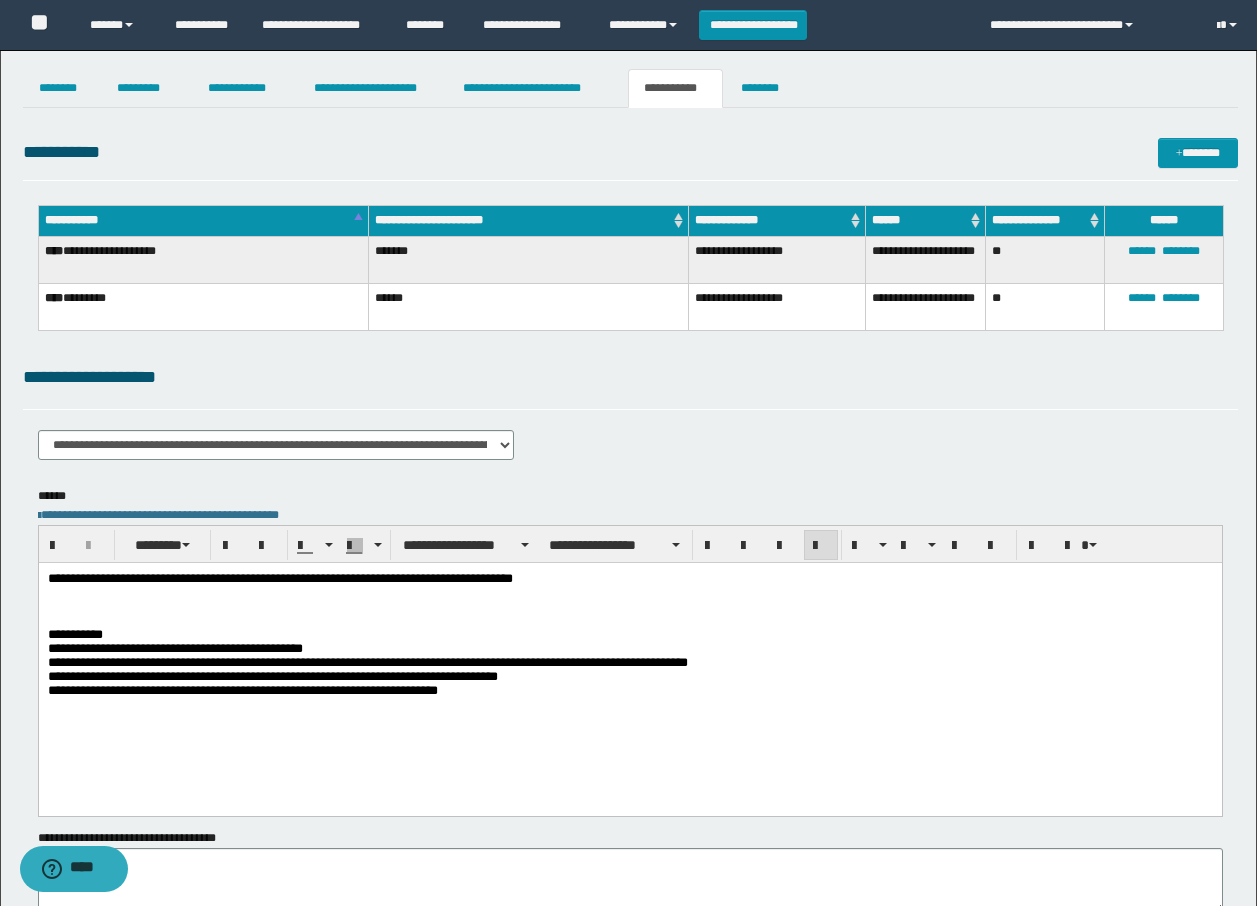 paste 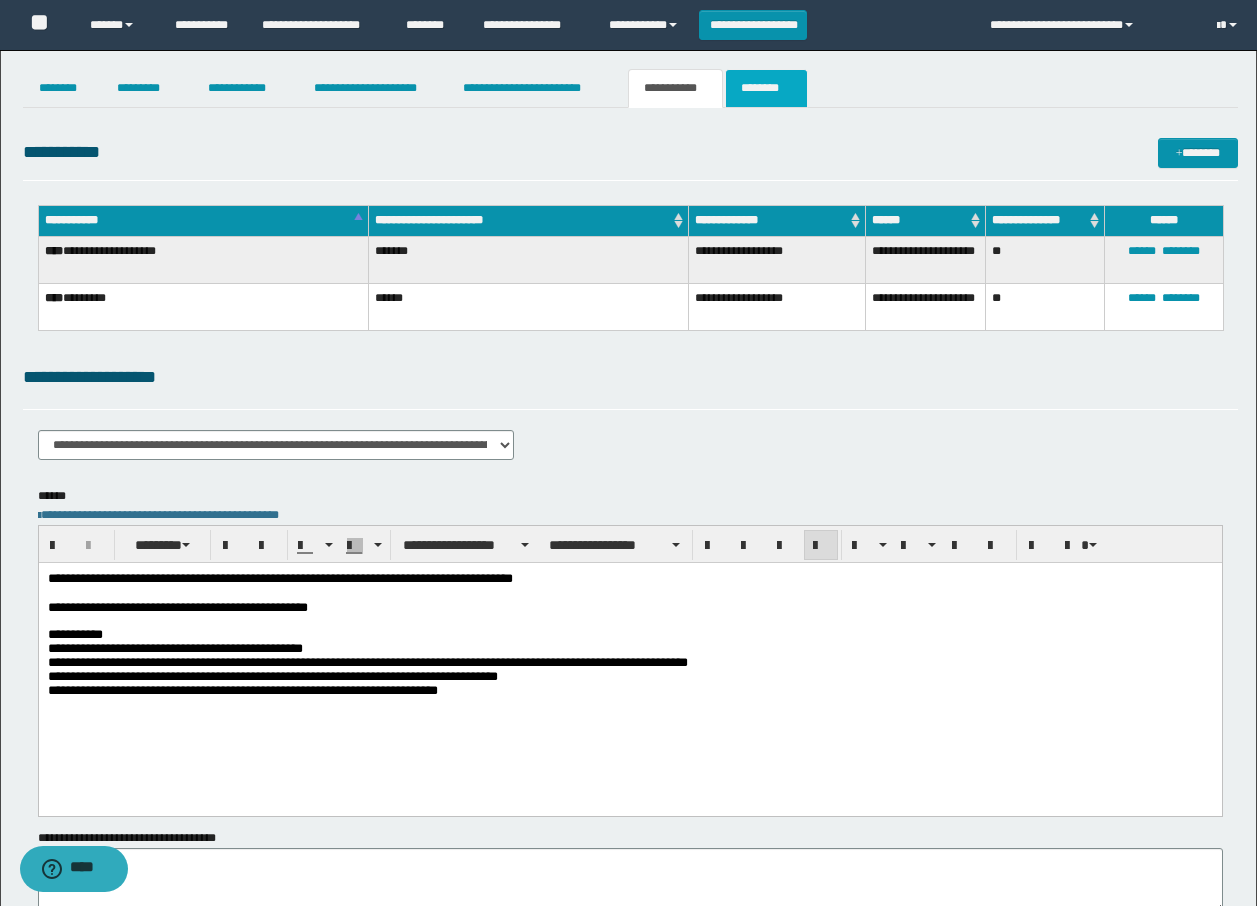 click on "********" at bounding box center [766, 88] 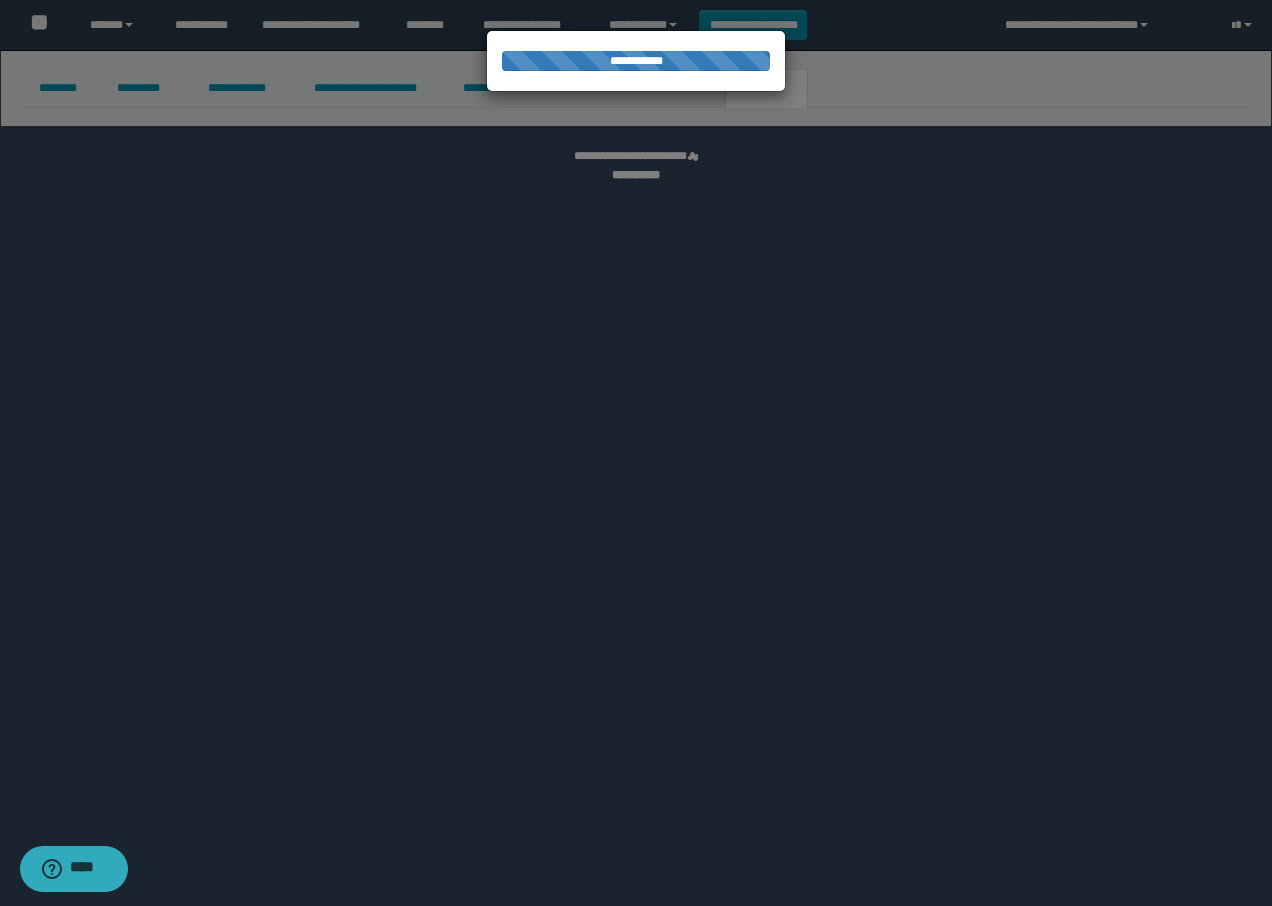 select on "****" 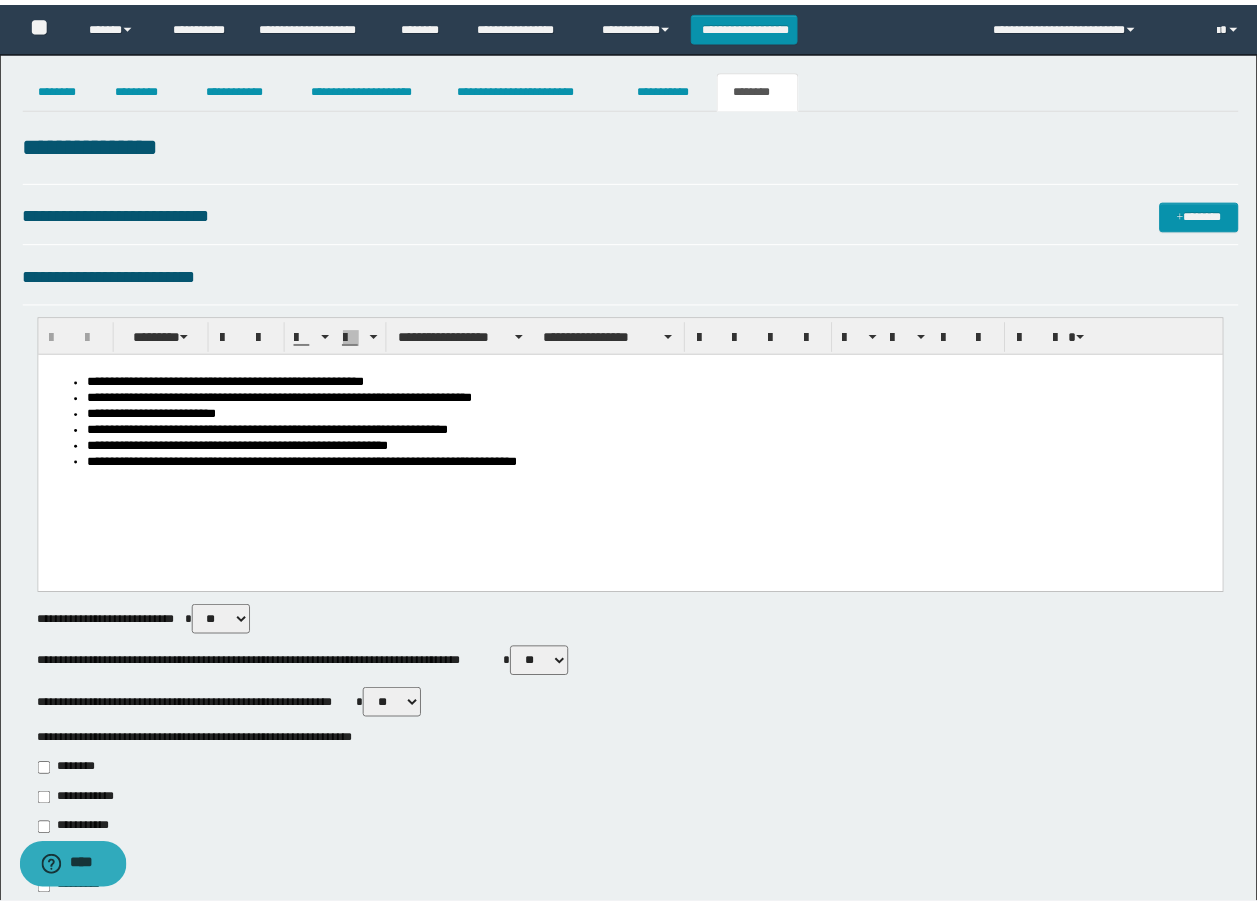 scroll, scrollTop: 0, scrollLeft: 0, axis: both 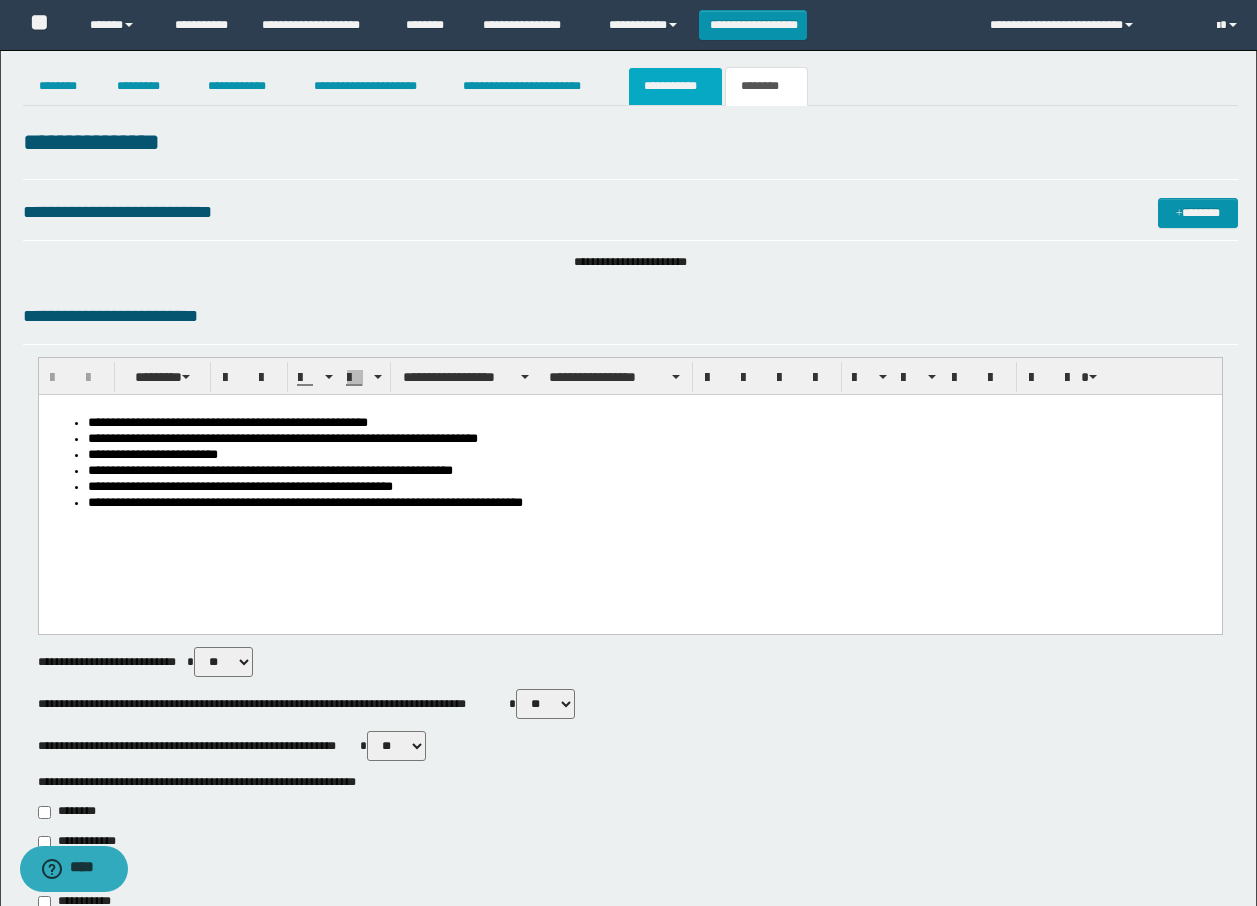 click on "**********" at bounding box center (675, 86) 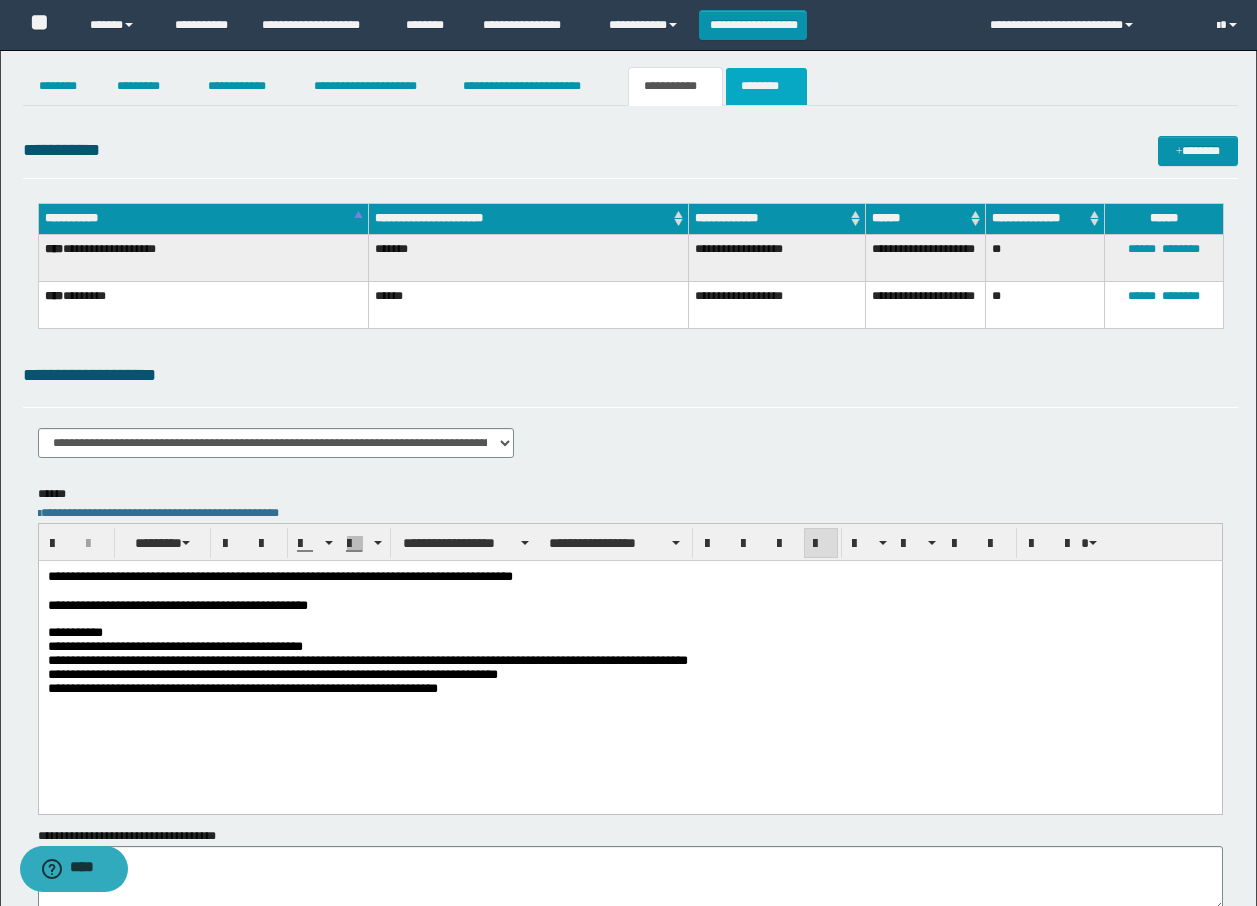 click on "********" at bounding box center (766, 86) 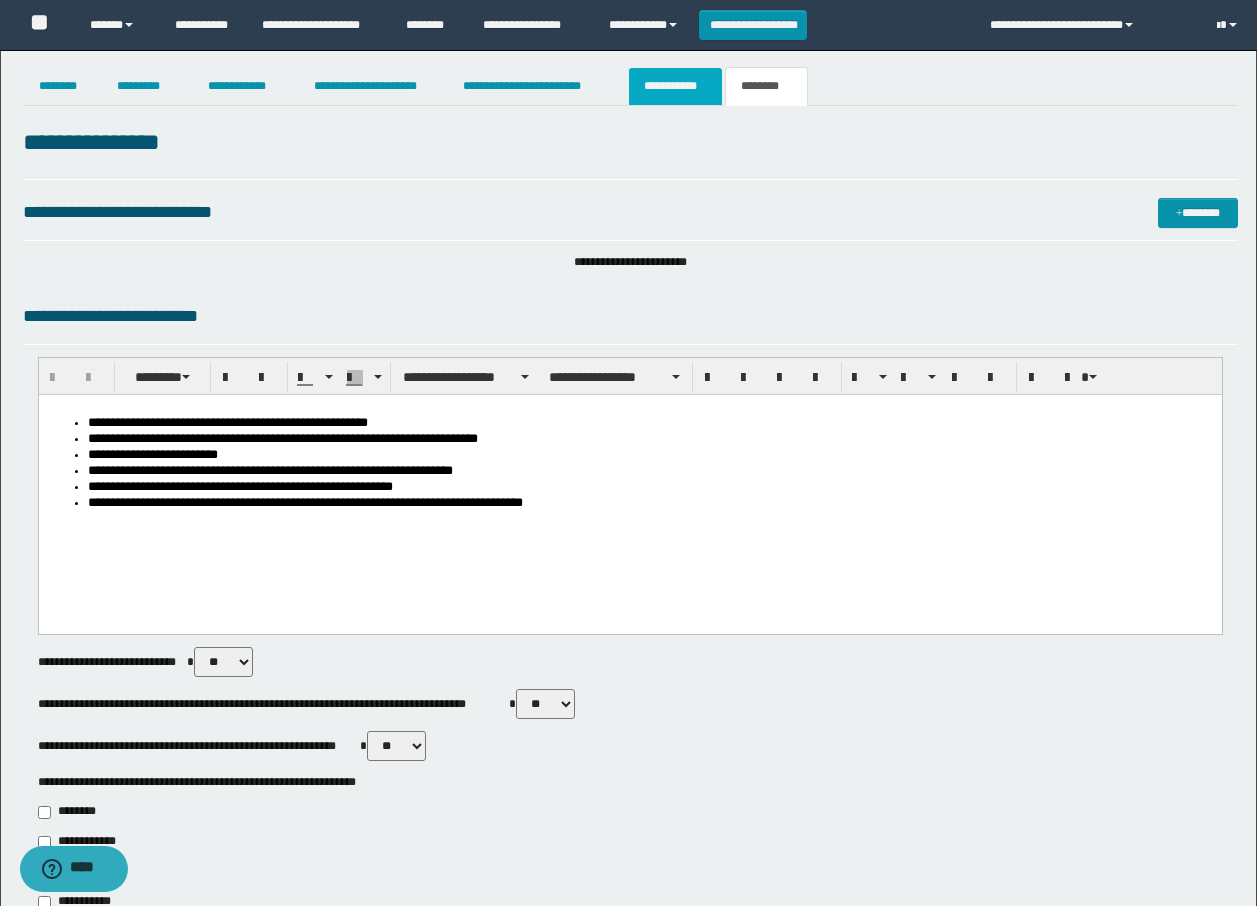 click on "**********" at bounding box center [675, 86] 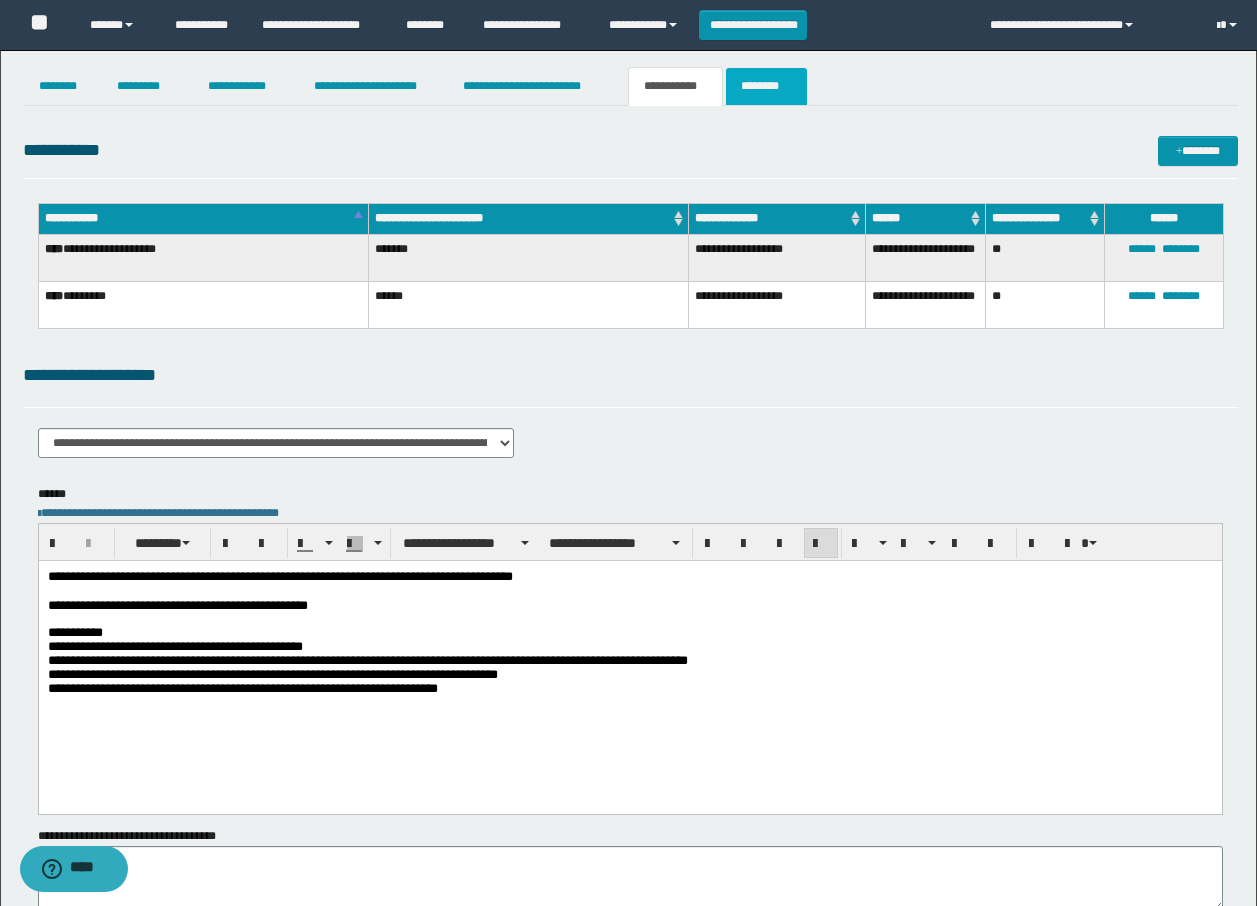 click on "********" at bounding box center (766, 86) 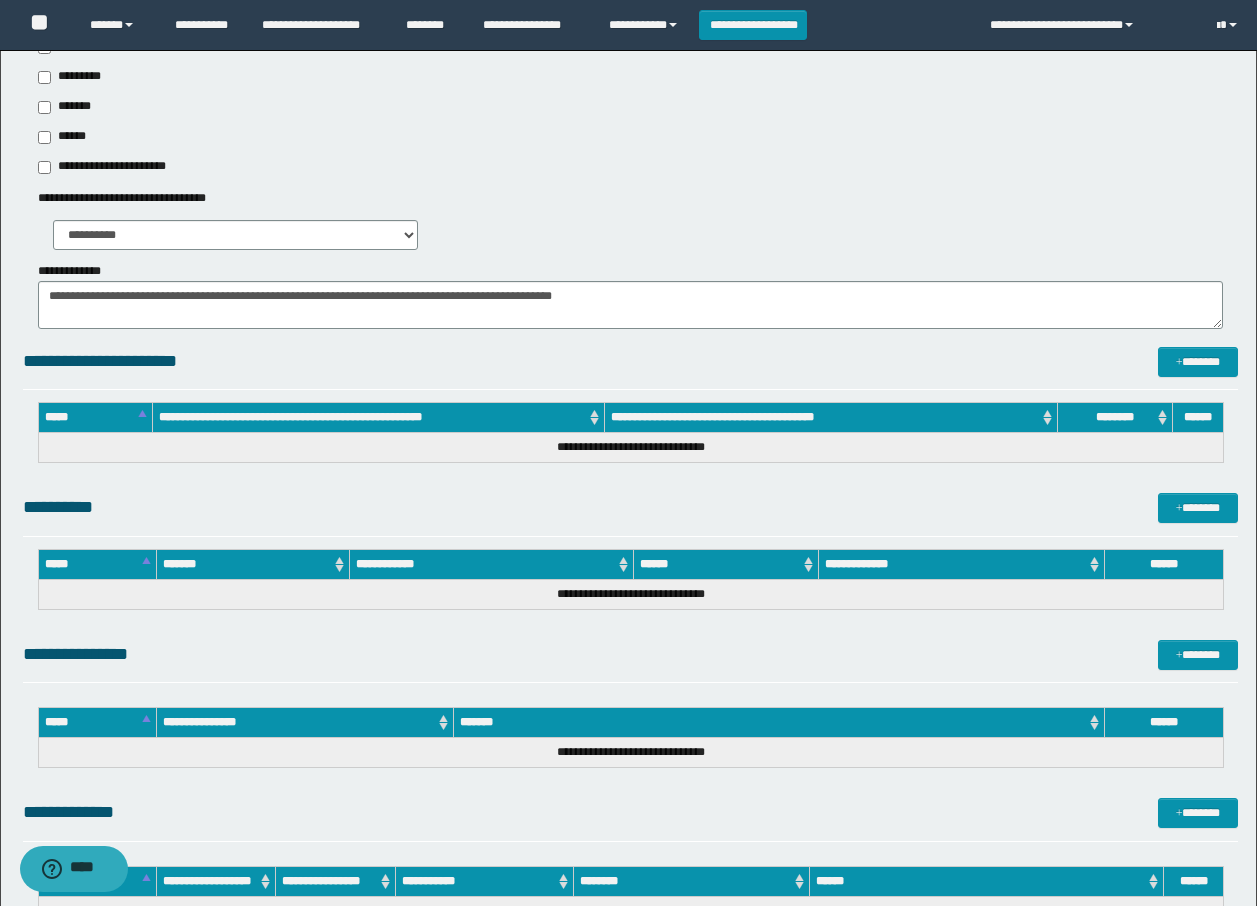 scroll, scrollTop: 1148, scrollLeft: 0, axis: vertical 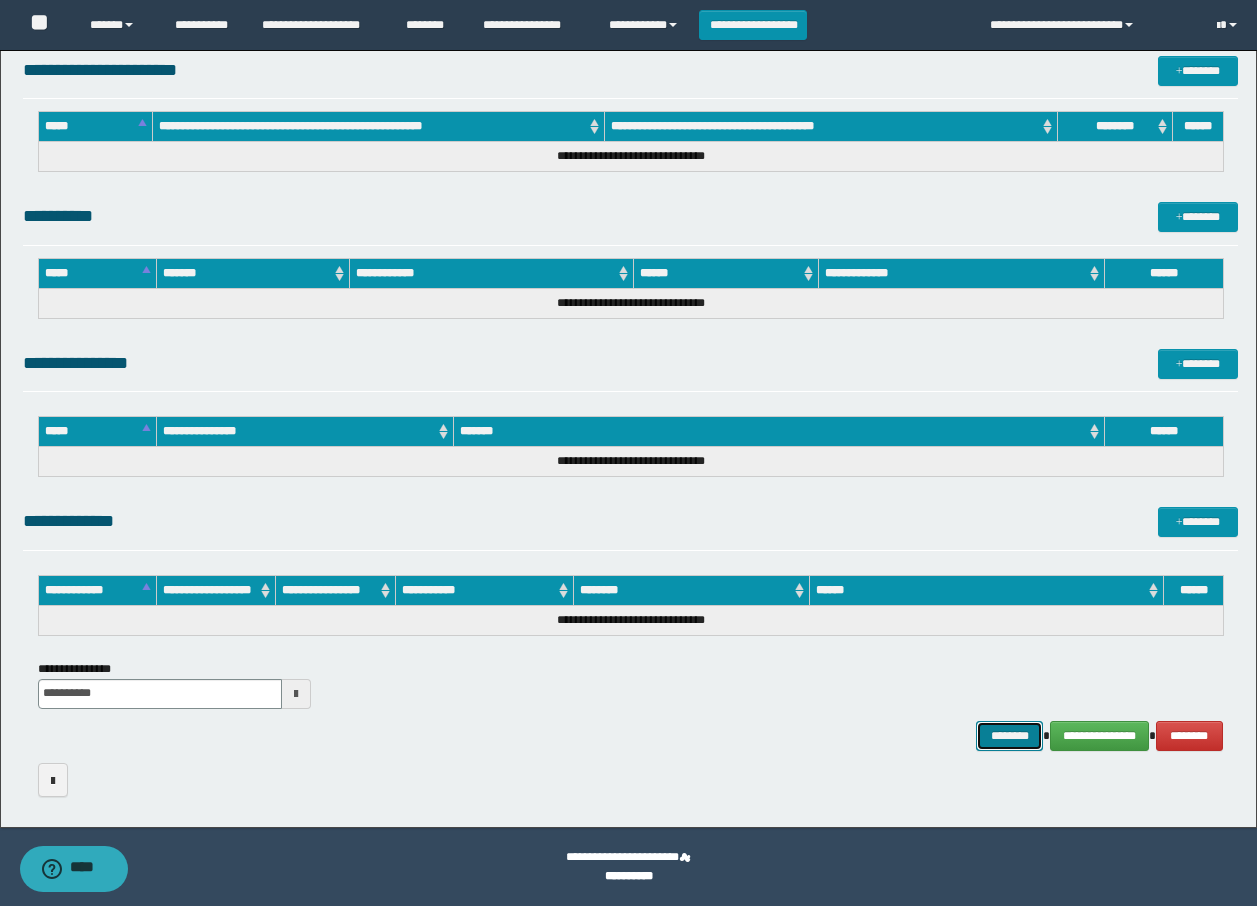 click on "********" at bounding box center (1010, 736) 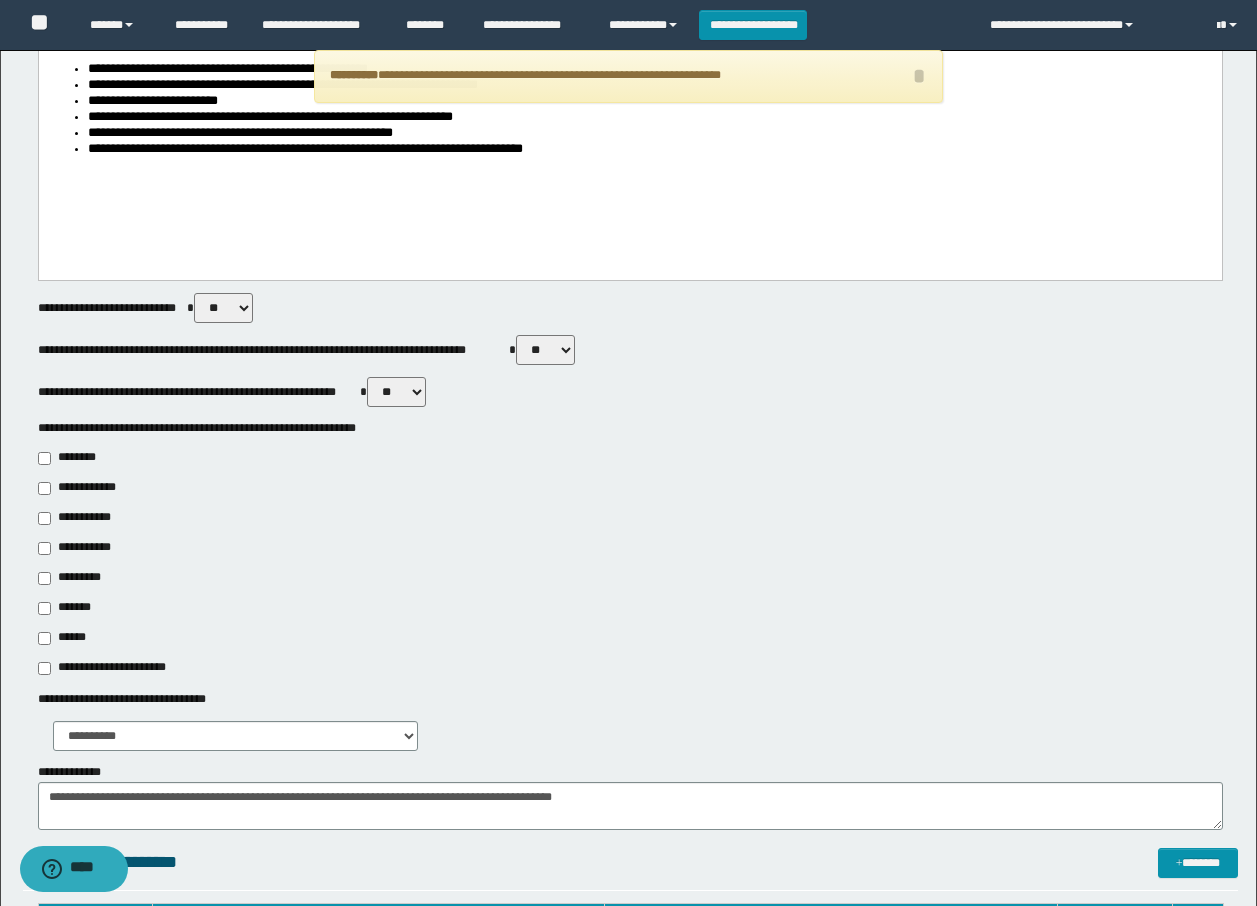 scroll, scrollTop: 0, scrollLeft: 0, axis: both 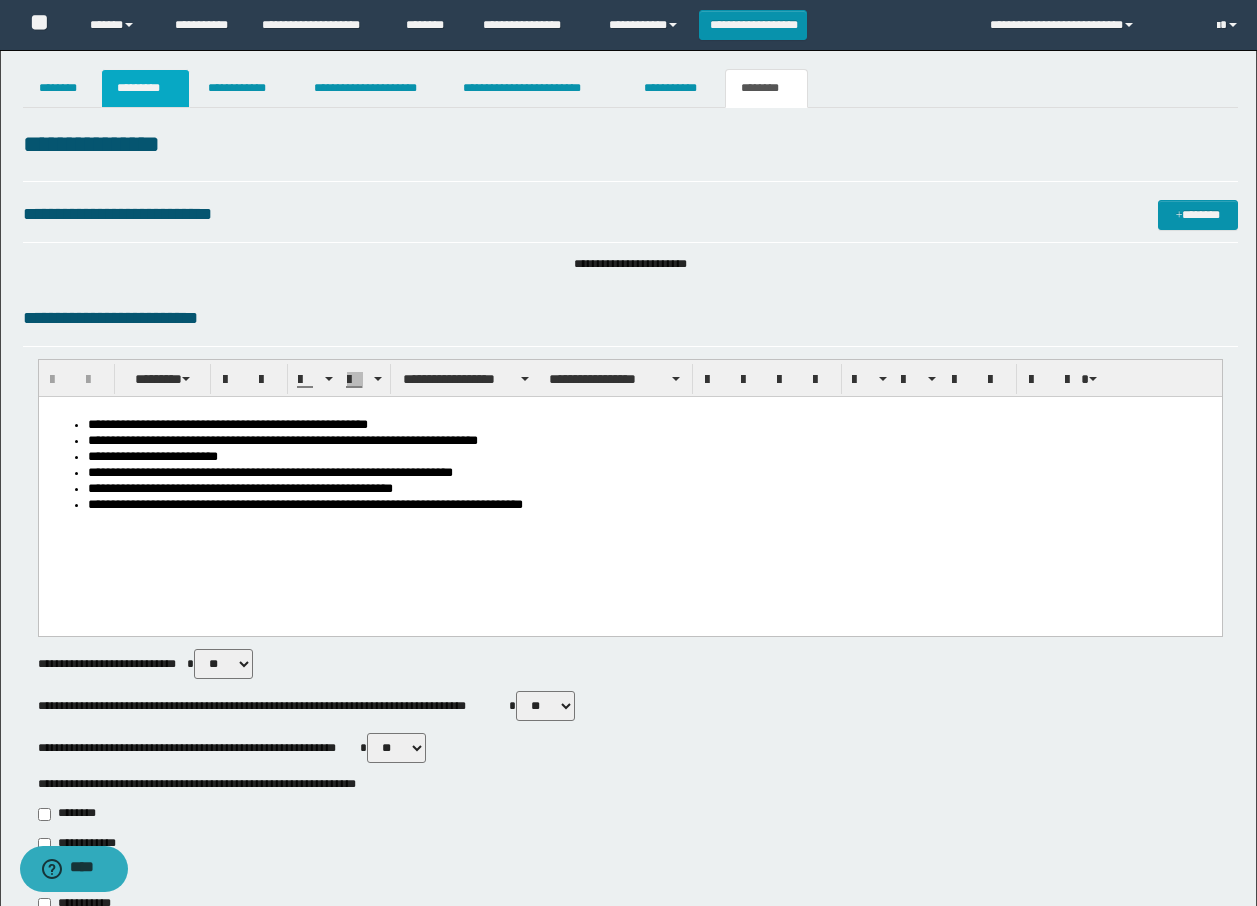 click on "*********" at bounding box center (145, 88) 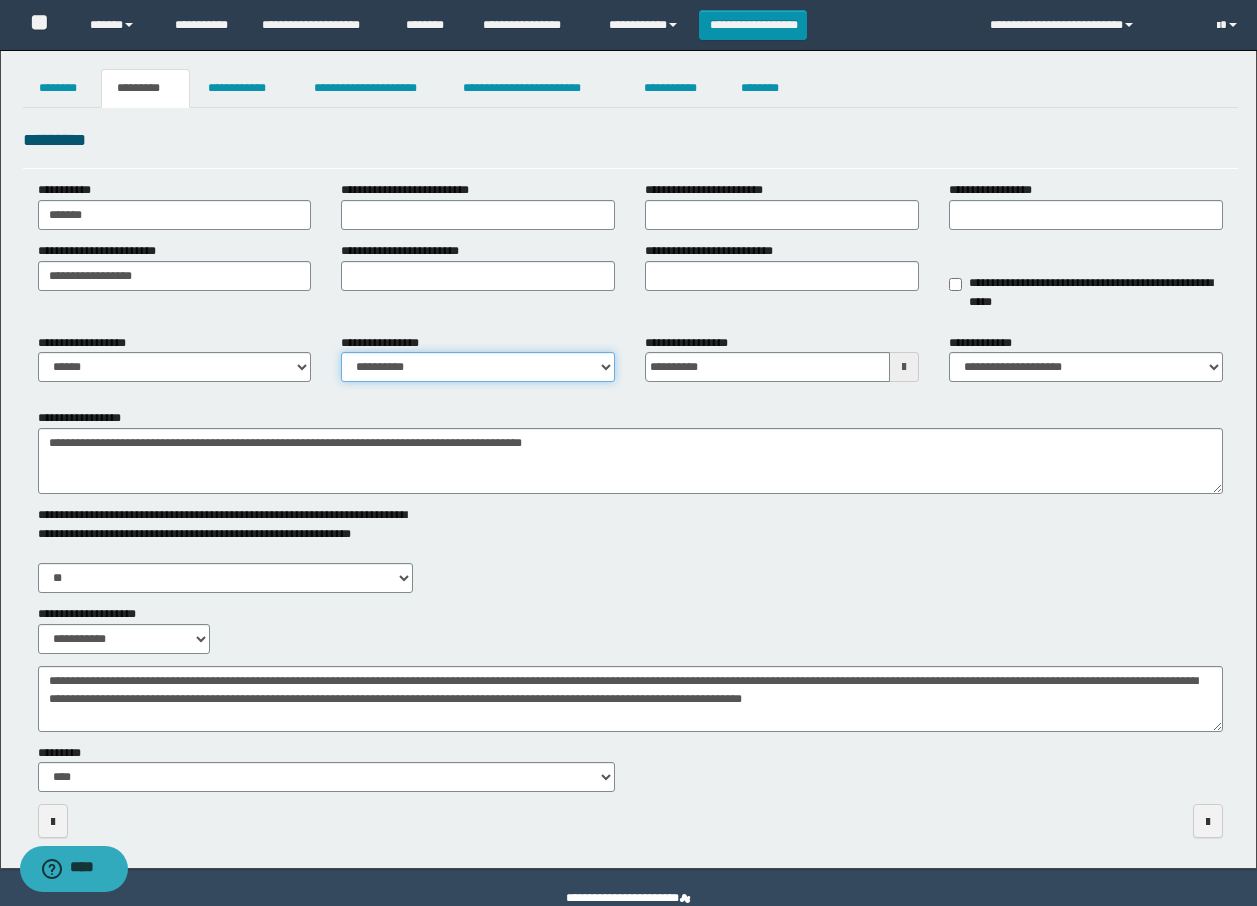 click on "**********" at bounding box center (478, 367) 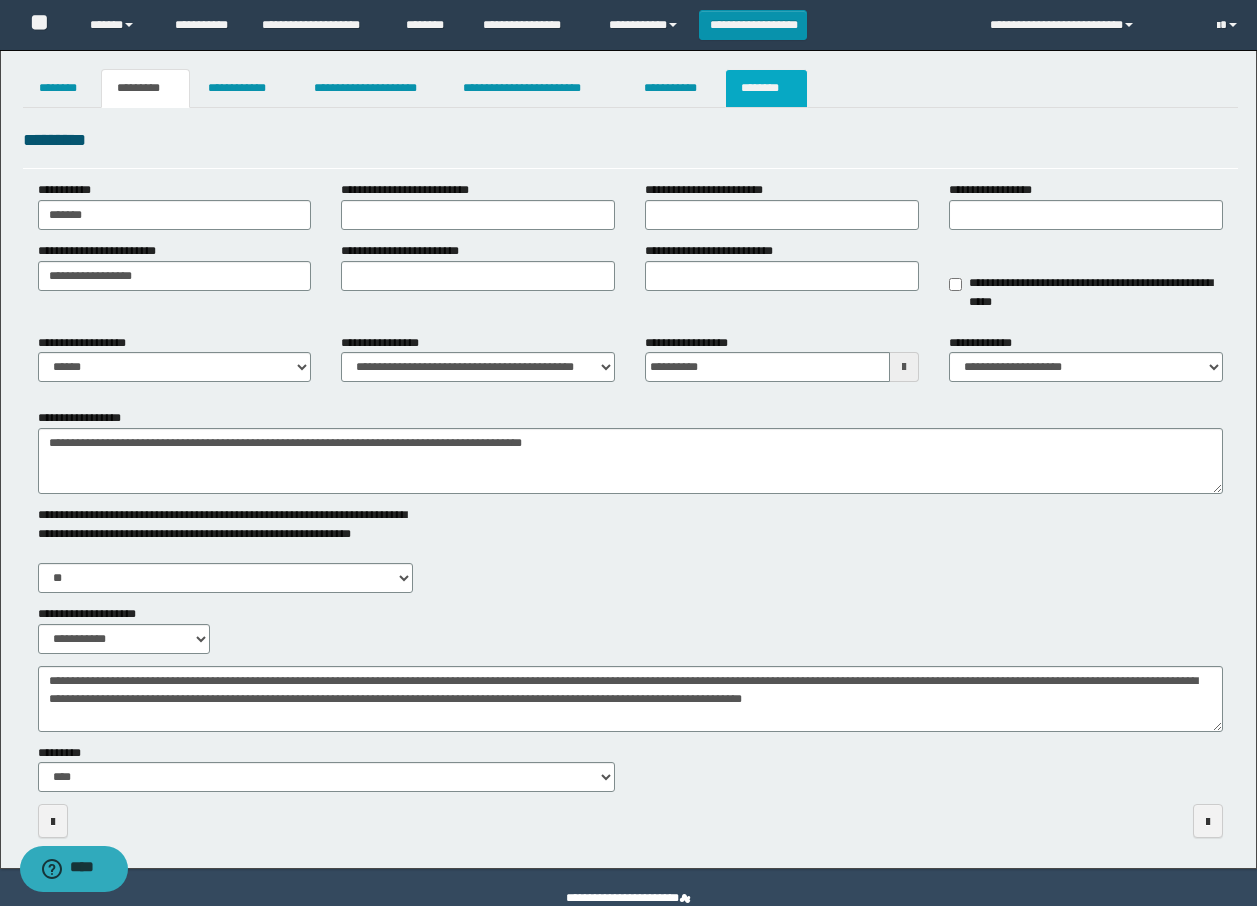 click on "********" at bounding box center (766, 88) 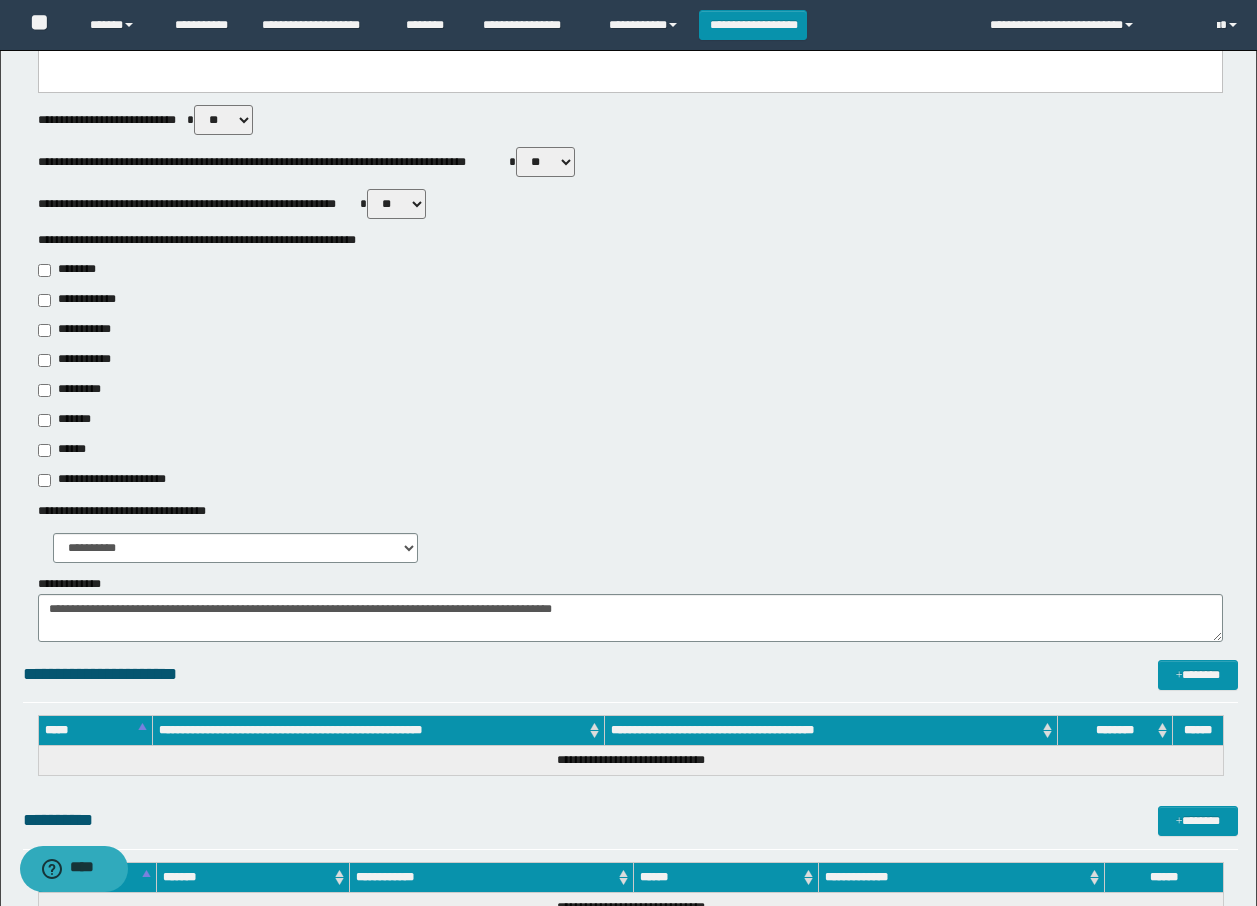 scroll, scrollTop: 1148, scrollLeft: 0, axis: vertical 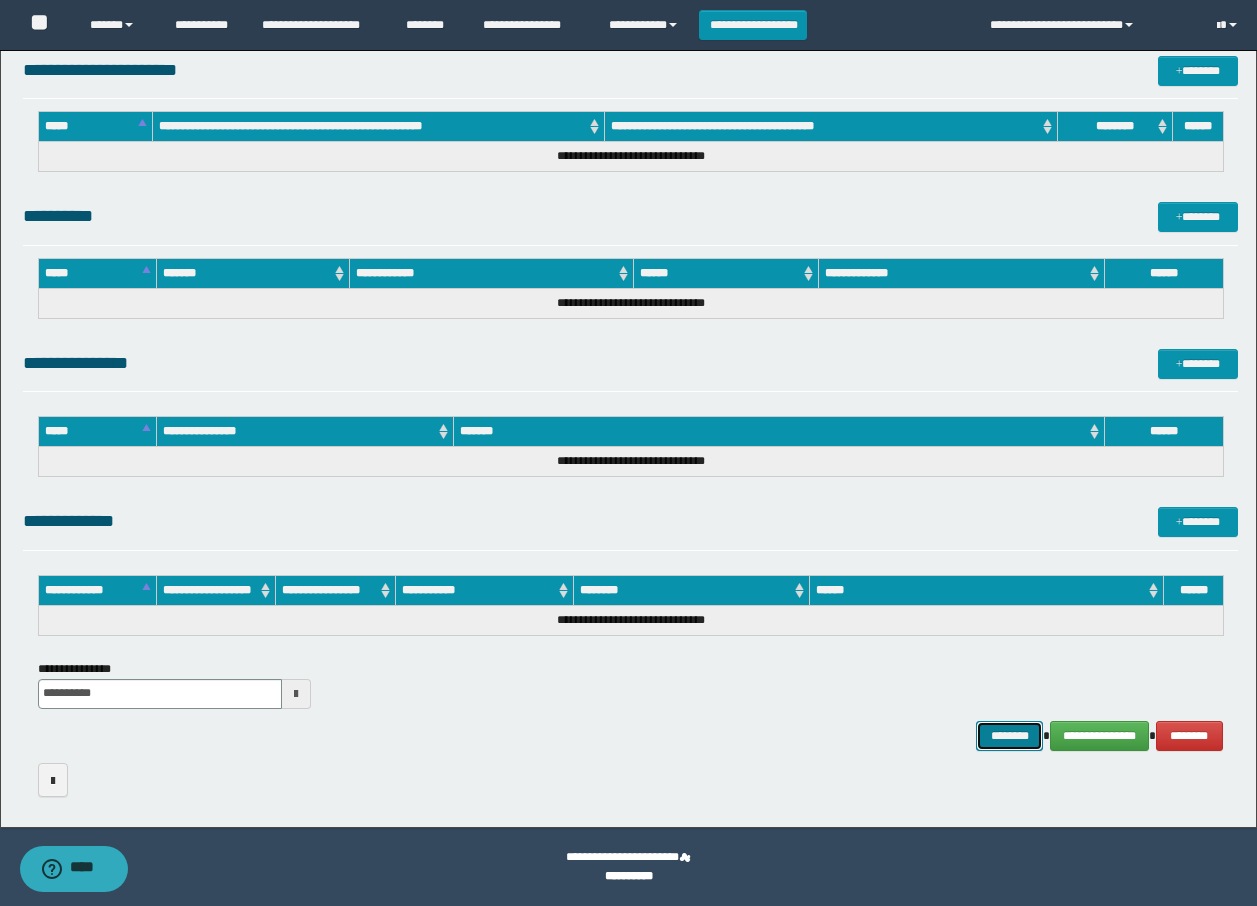 click on "********" at bounding box center [1010, 736] 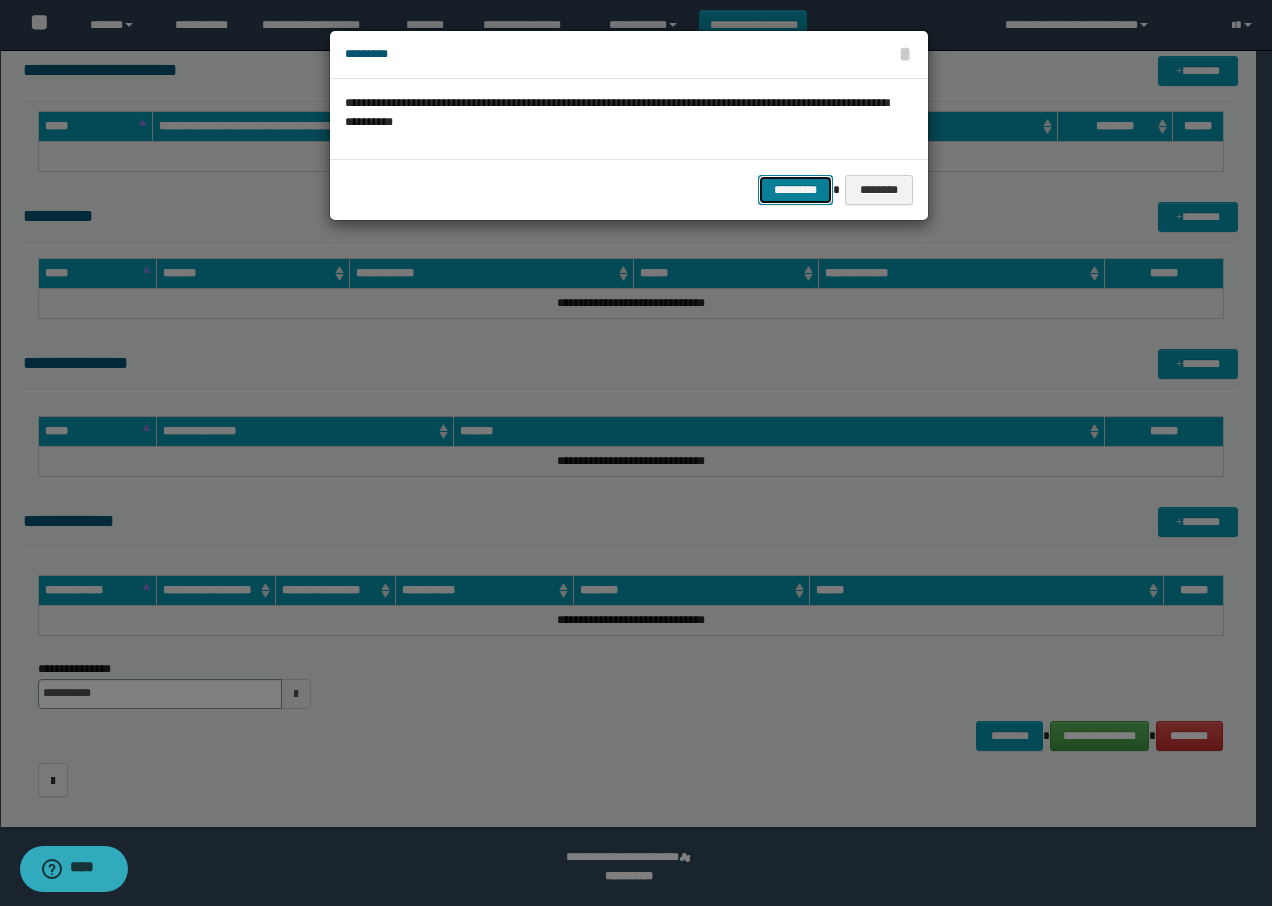 click on "*********" at bounding box center [795, 190] 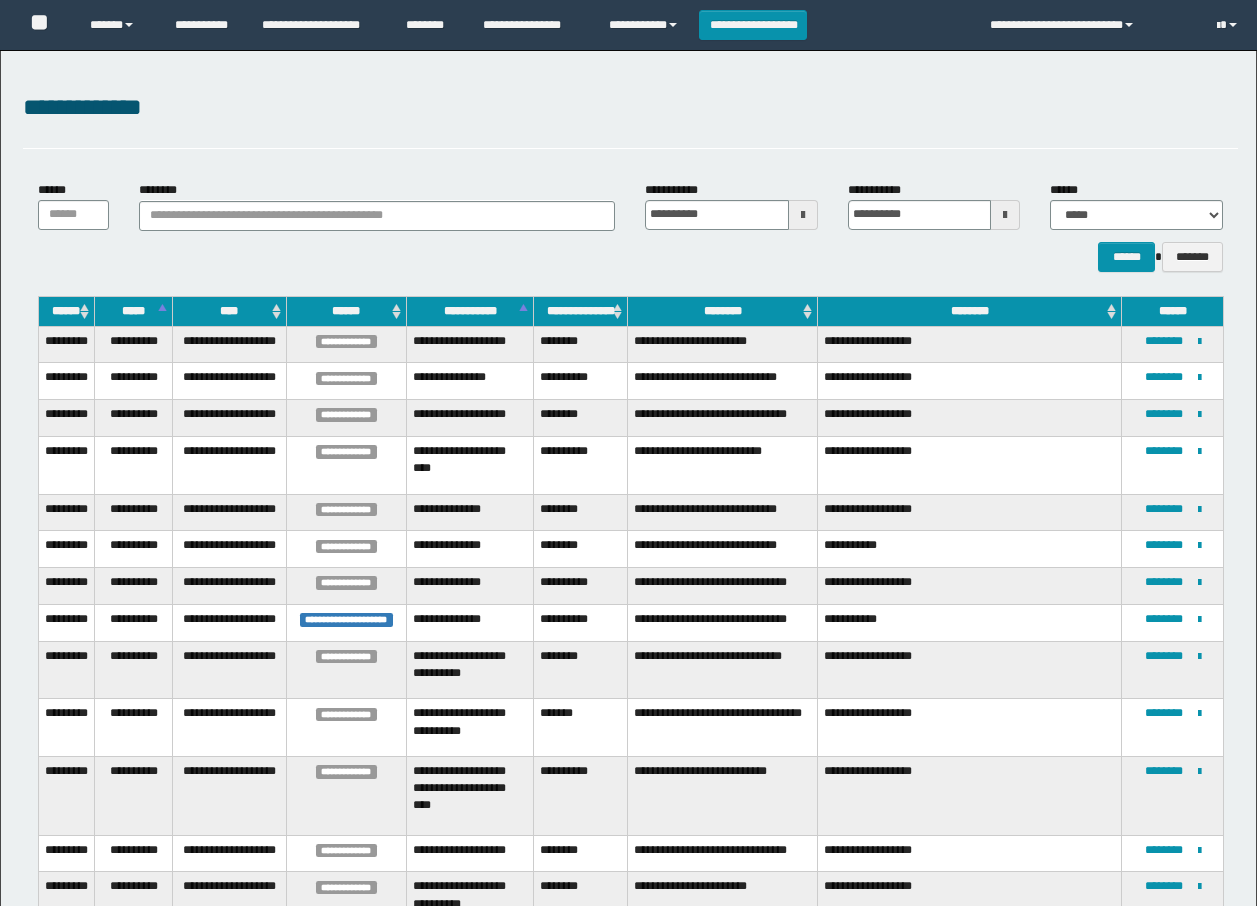 scroll, scrollTop: 0, scrollLeft: 0, axis: both 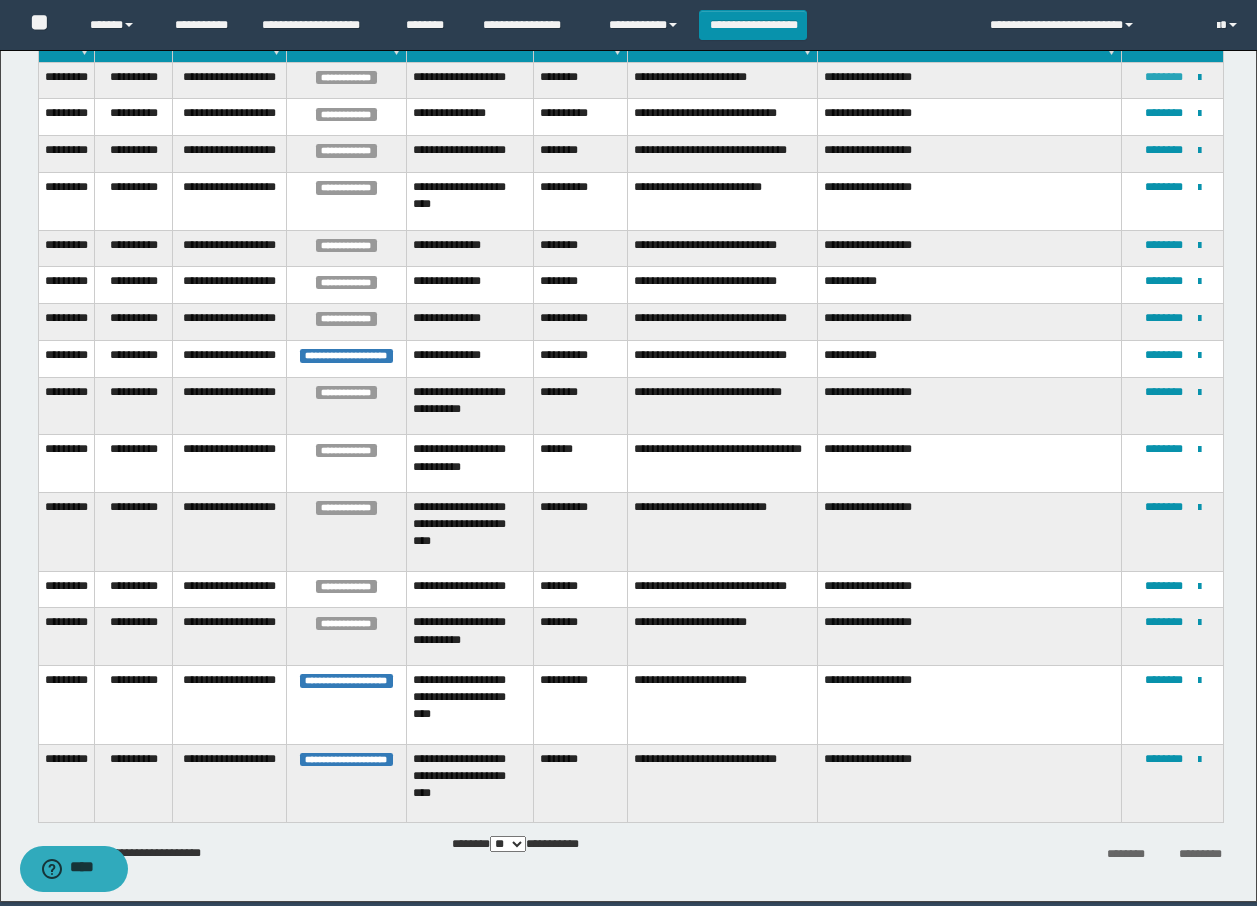 click on "********" at bounding box center [1164, 77] 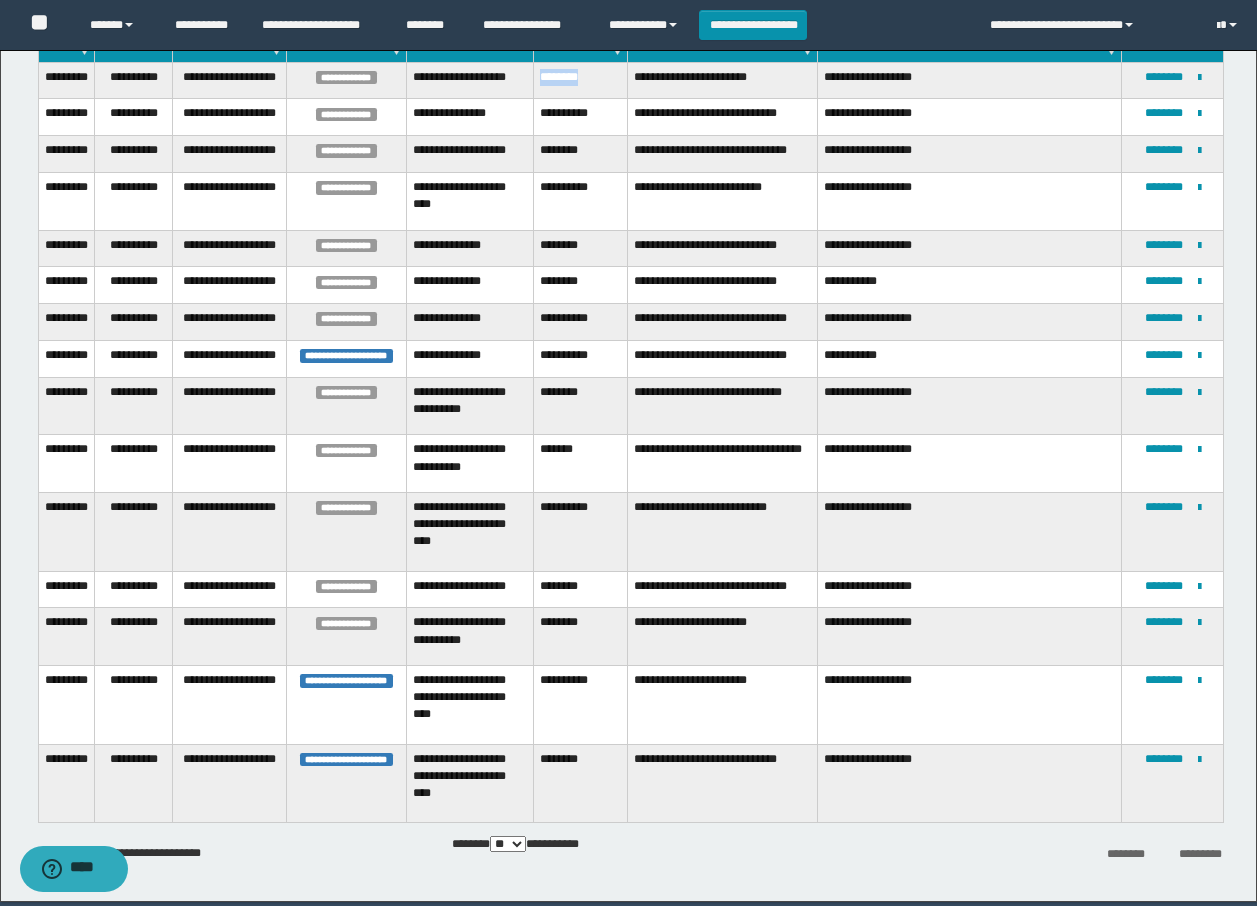 drag, startPoint x: 542, startPoint y: 74, endPoint x: 601, endPoint y: 74, distance: 59 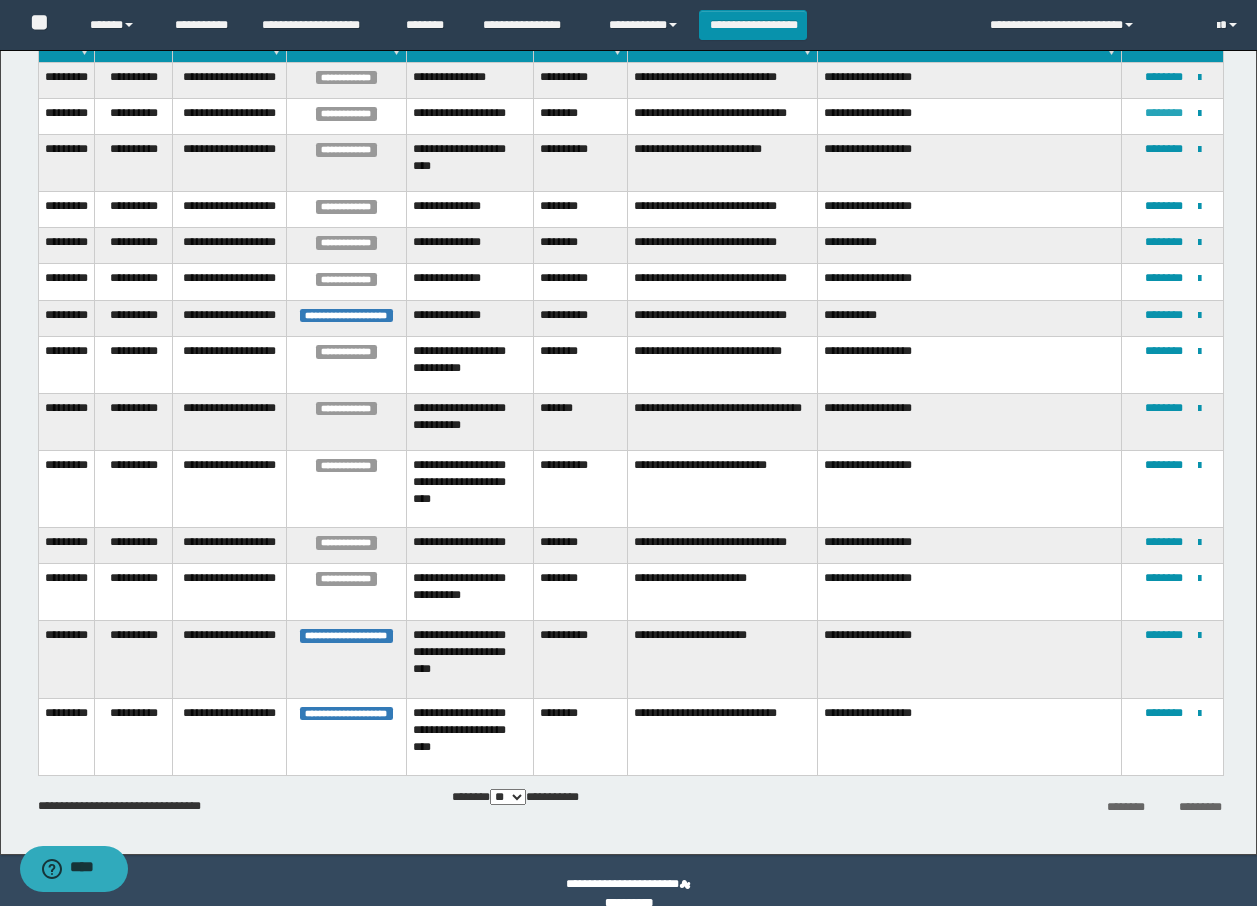 click on "********" at bounding box center [1164, 113] 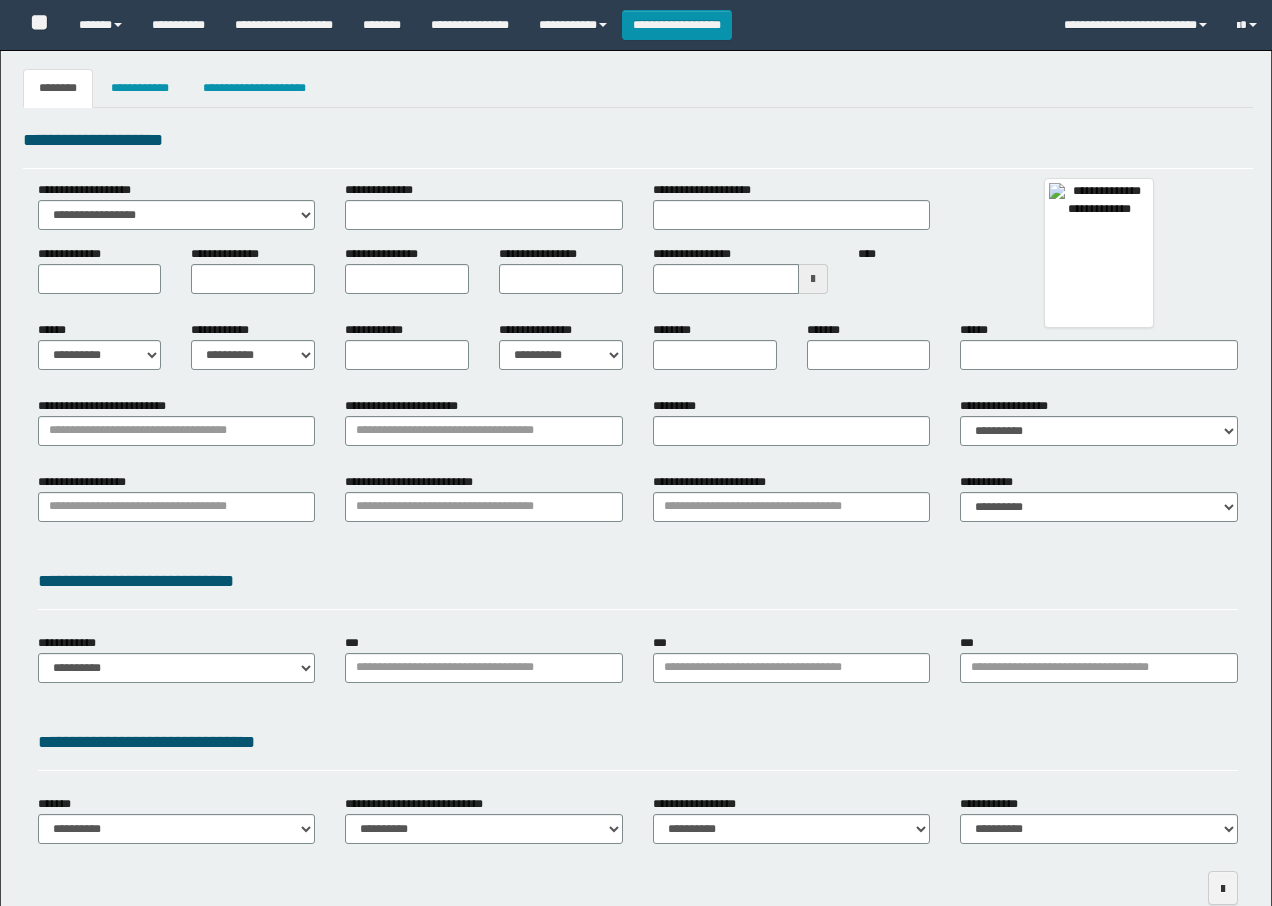 type 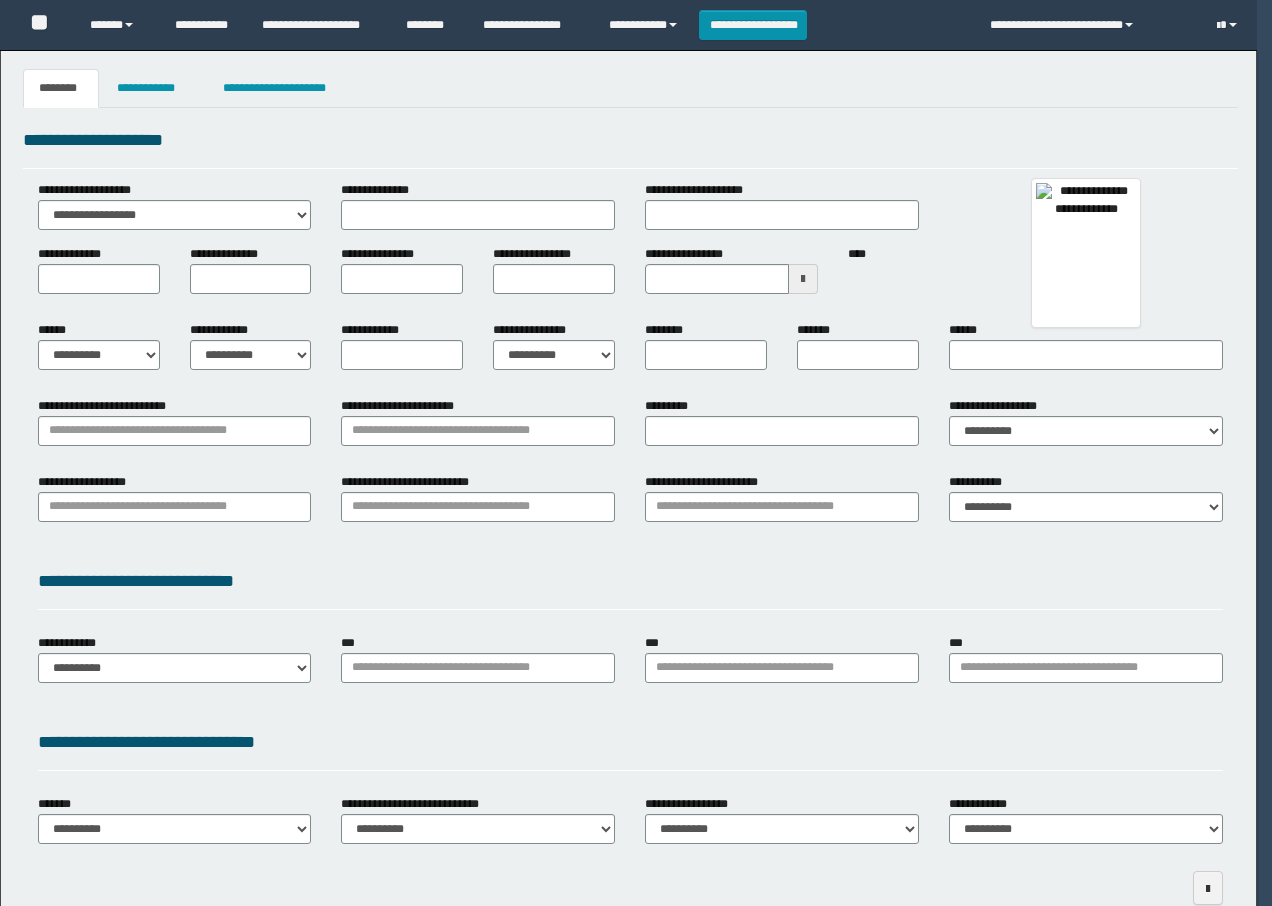 scroll, scrollTop: 0, scrollLeft: 0, axis: both 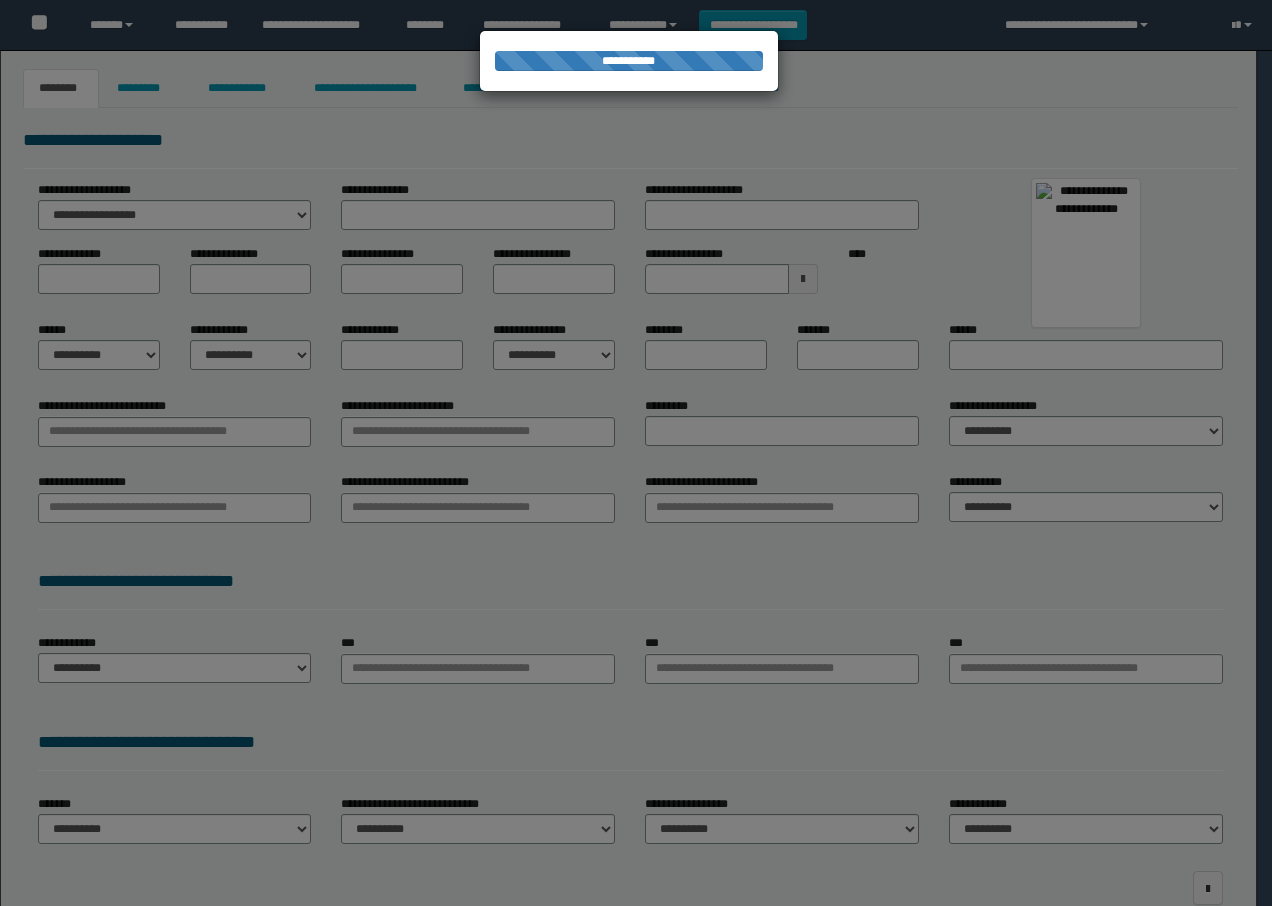 type on "********" 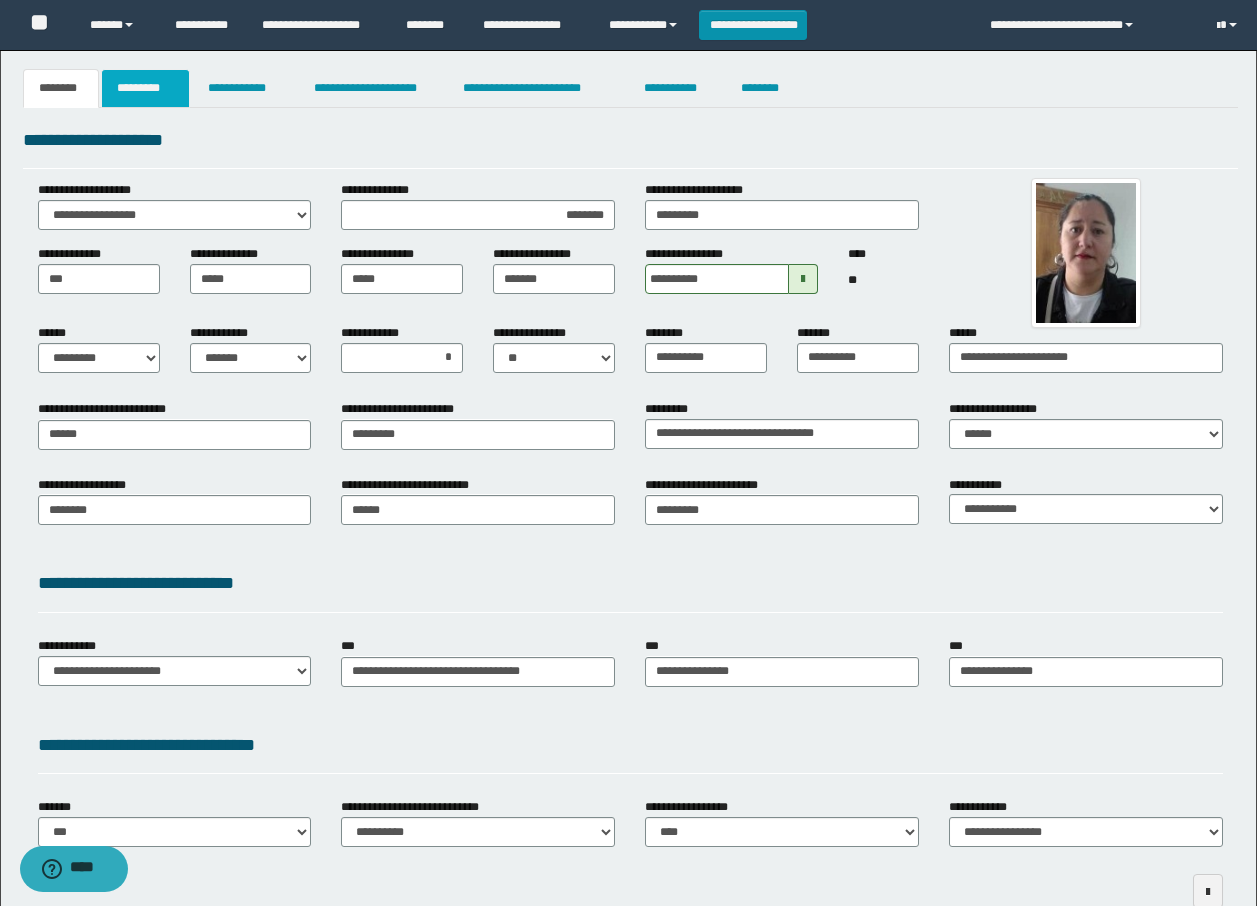 click on "*********" at bounding box center [145, 88] 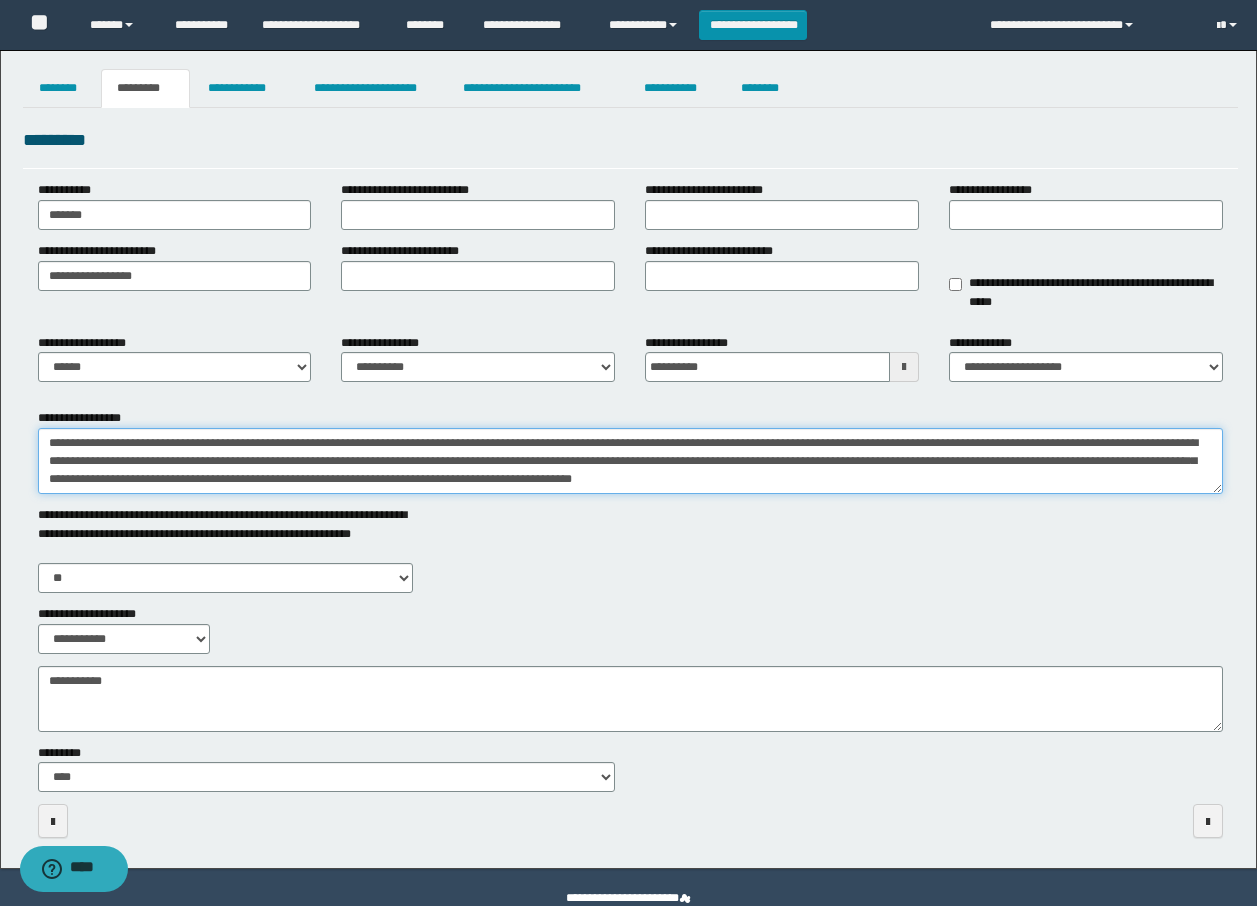 scroll, scrollTop: 40, scrollLeft: 0, axis: vertical 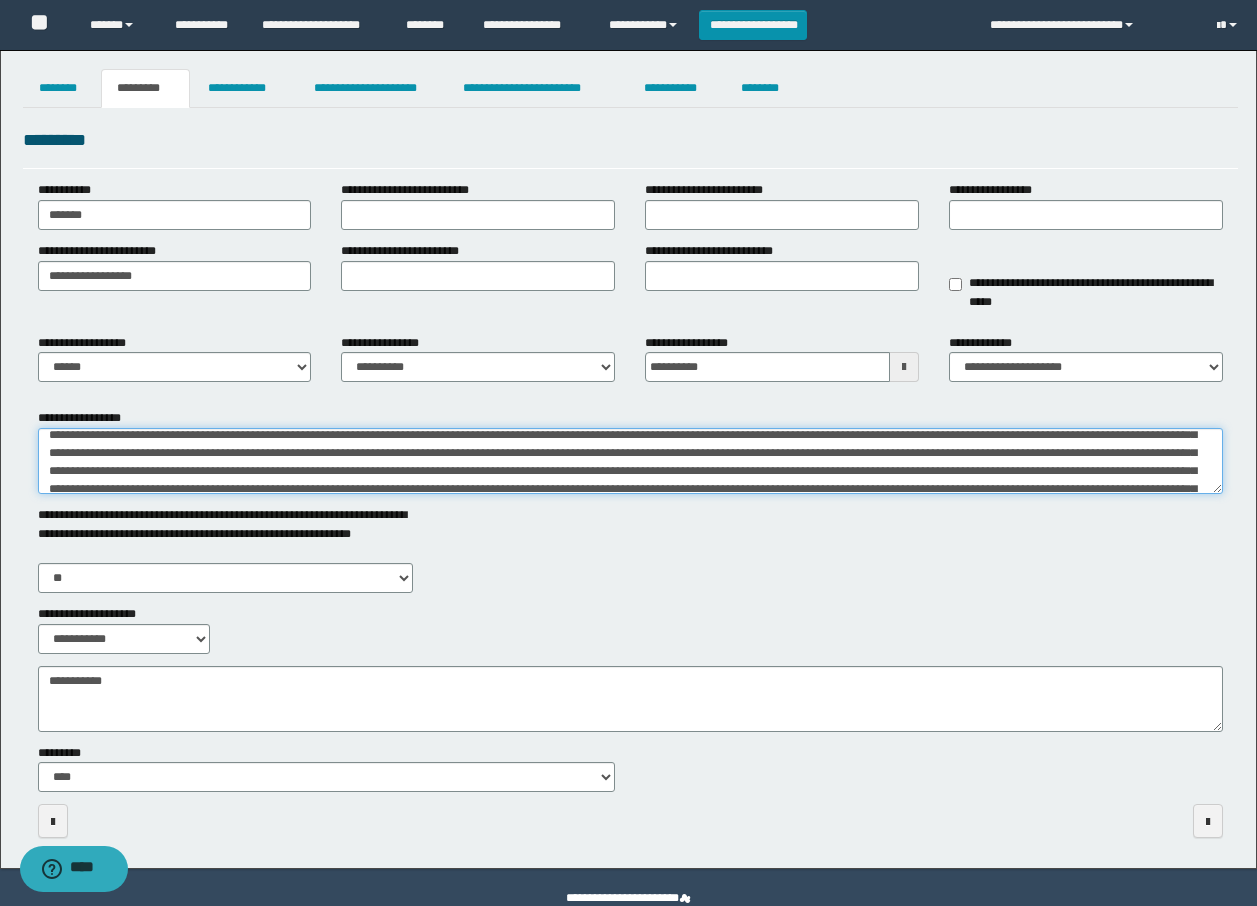 click on "**********" at bounding box center [630, 461] 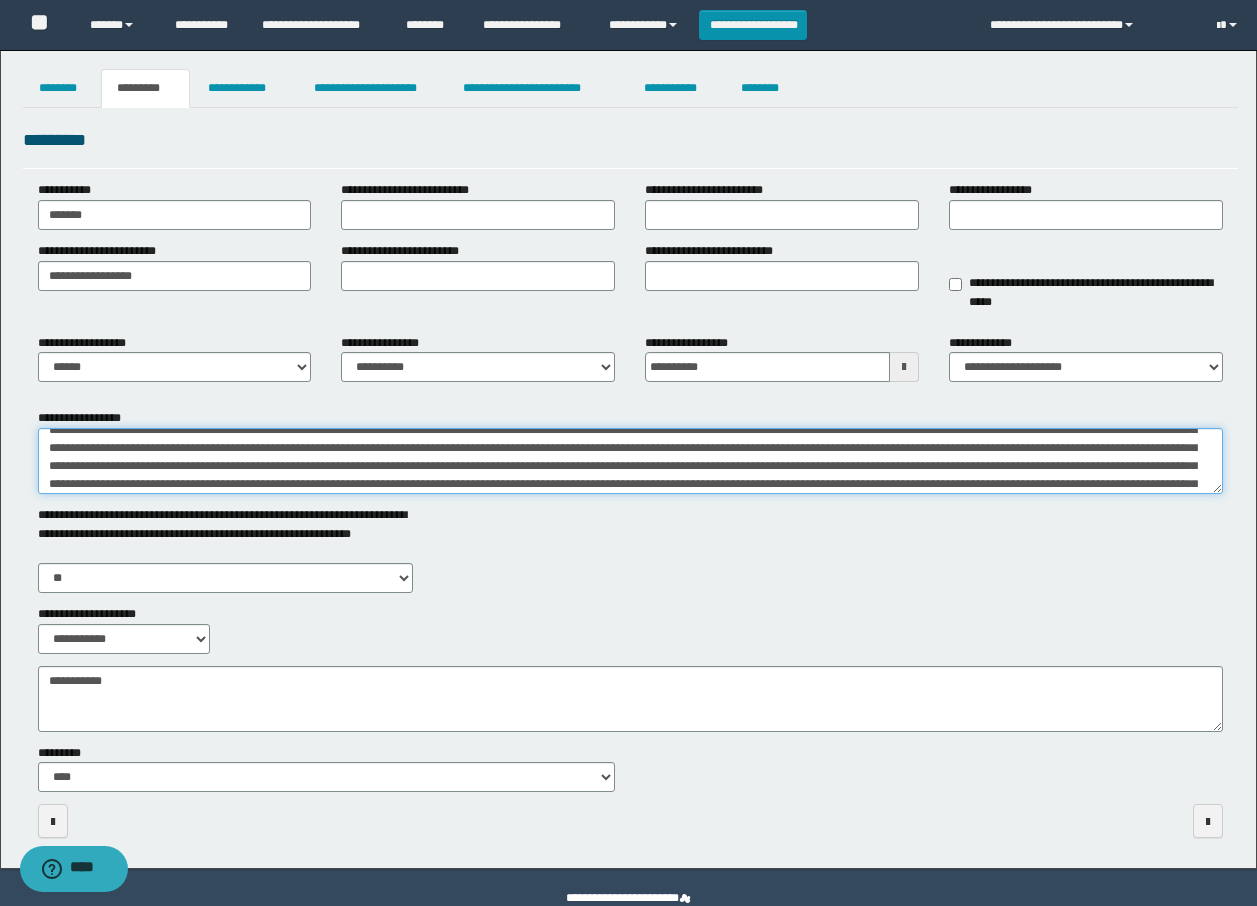 scroll, scrollTop: 120, scrollLeft: 0, axis: vertical 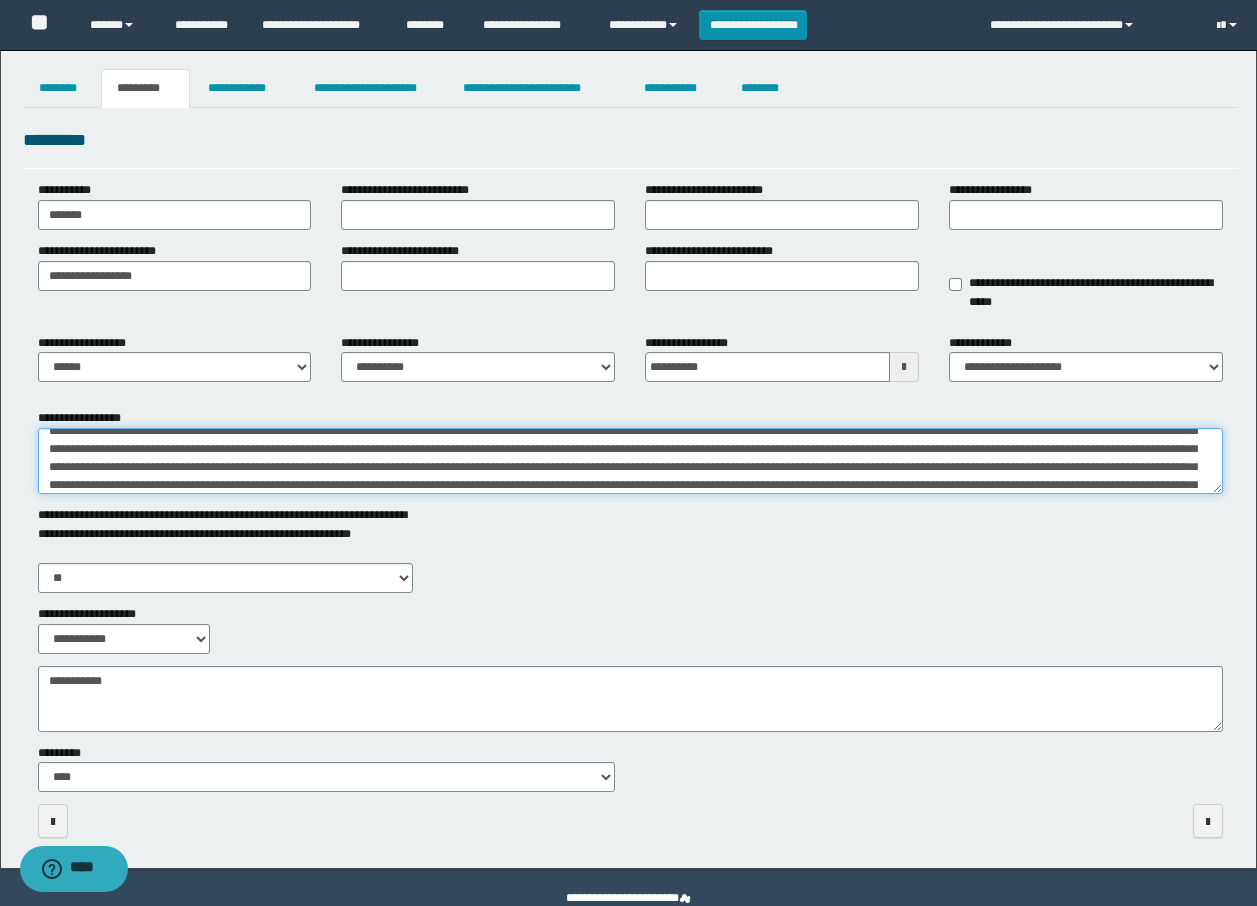 click on "**********" at bounding box center (630, 461) 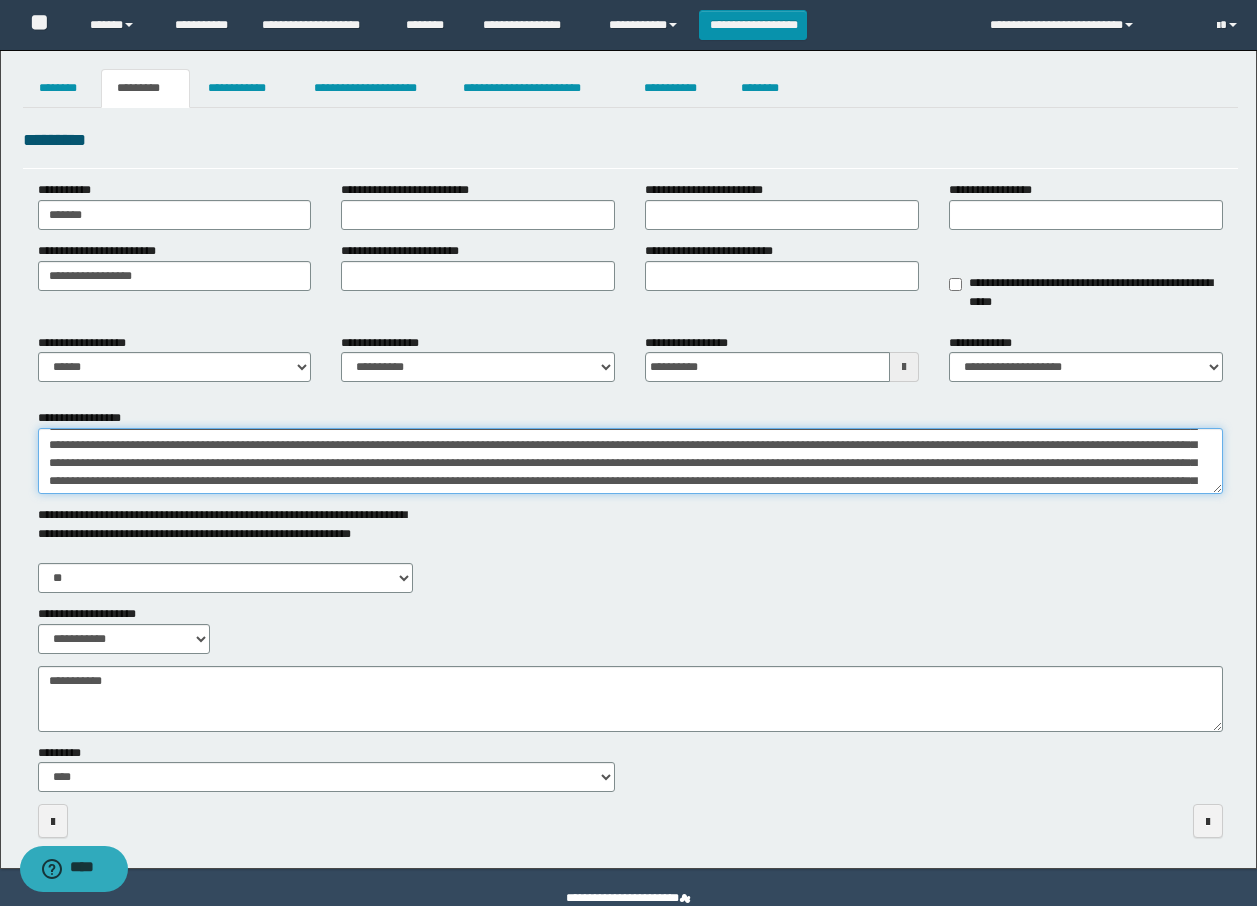 click on "**********" at bounding box center [630, 461] 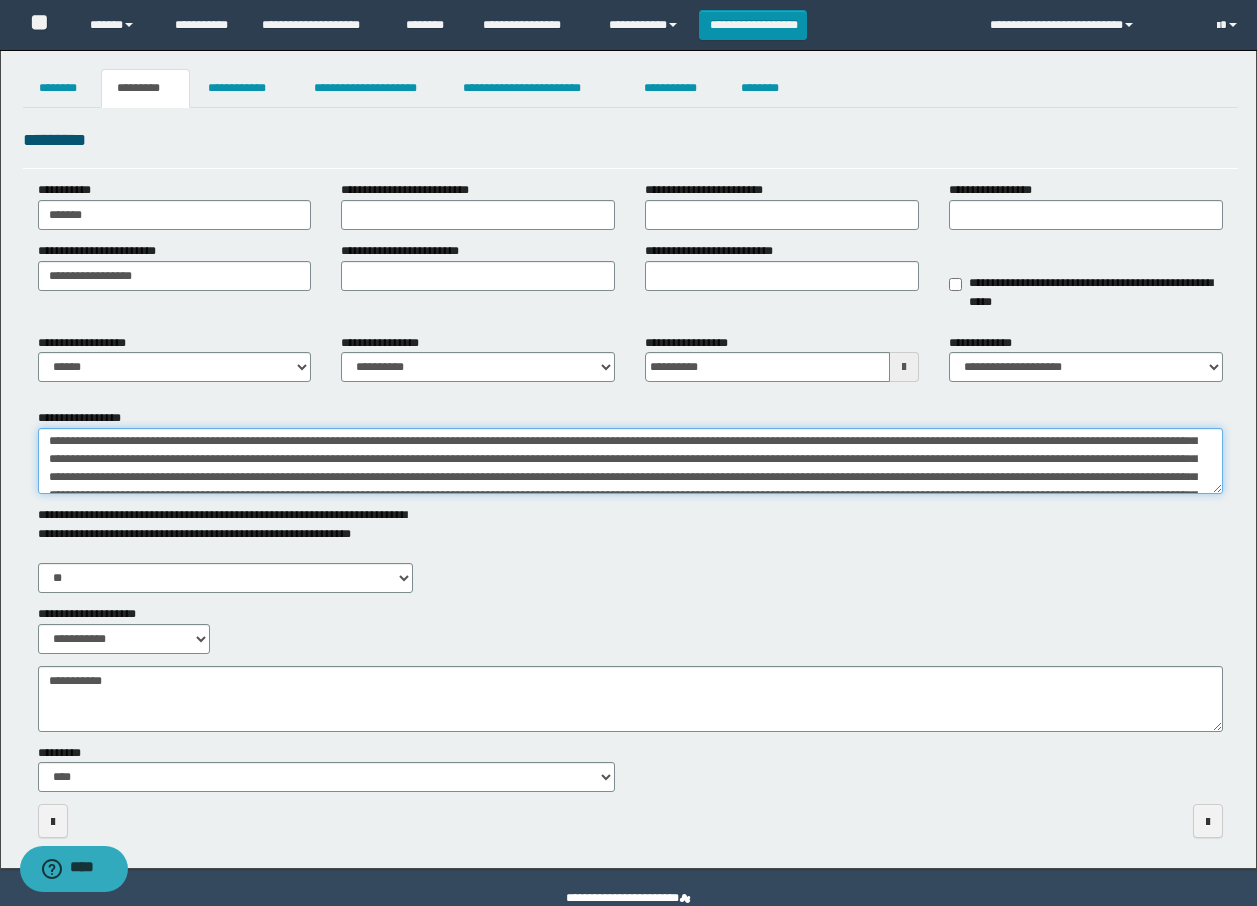 click on "**********" at bounding box center (630, 461) 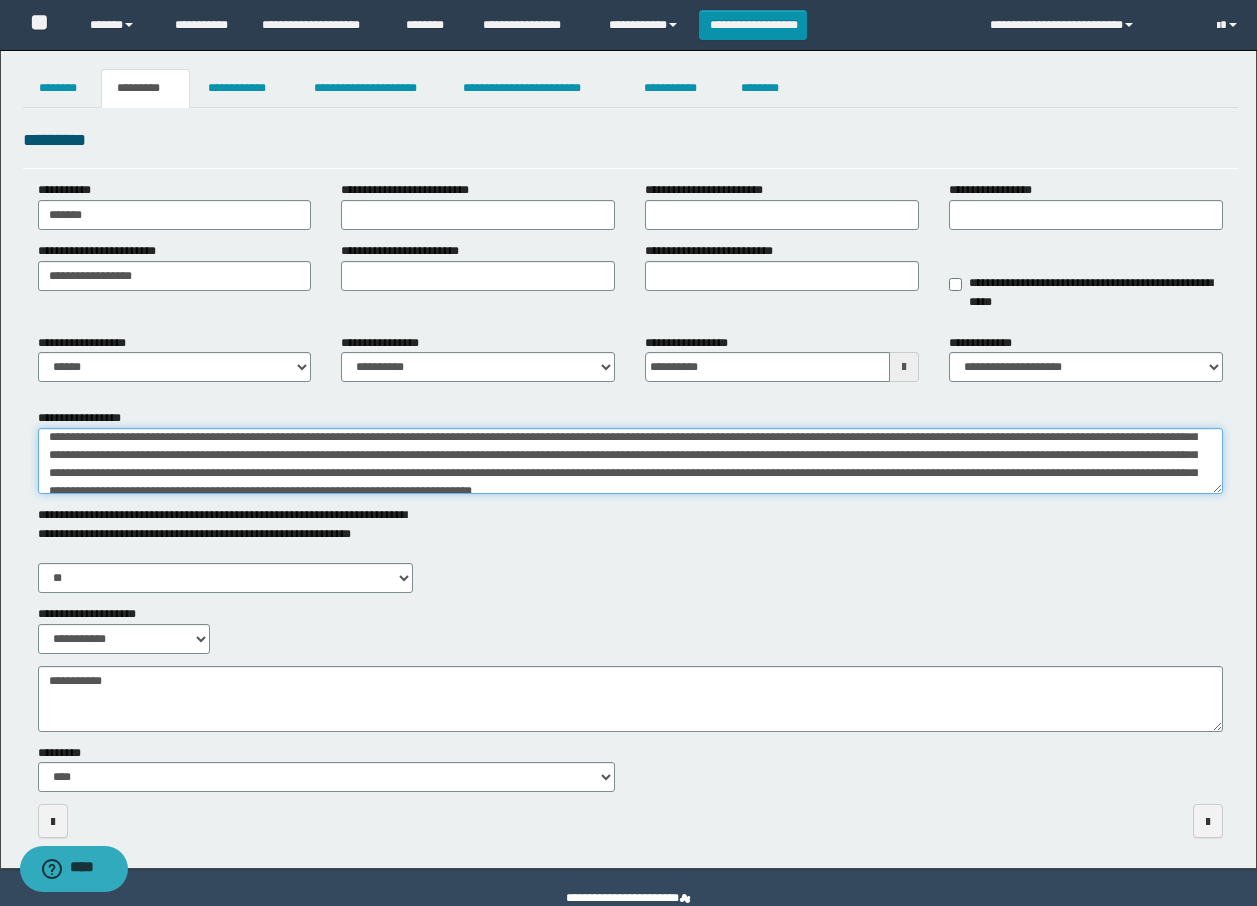 click on "**********" at bounding box center (630, 461) 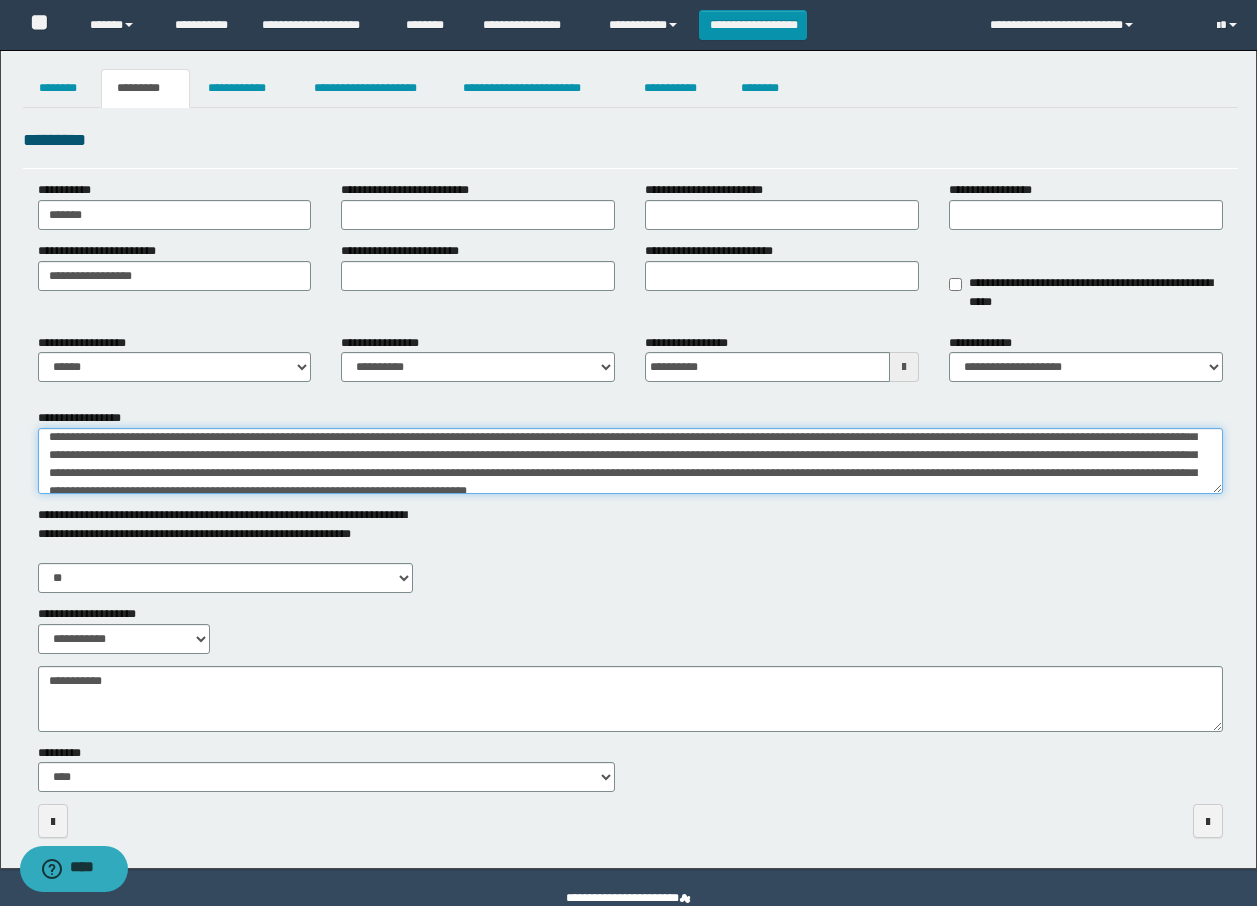 click on "**********" at bounding box center (630, 461) 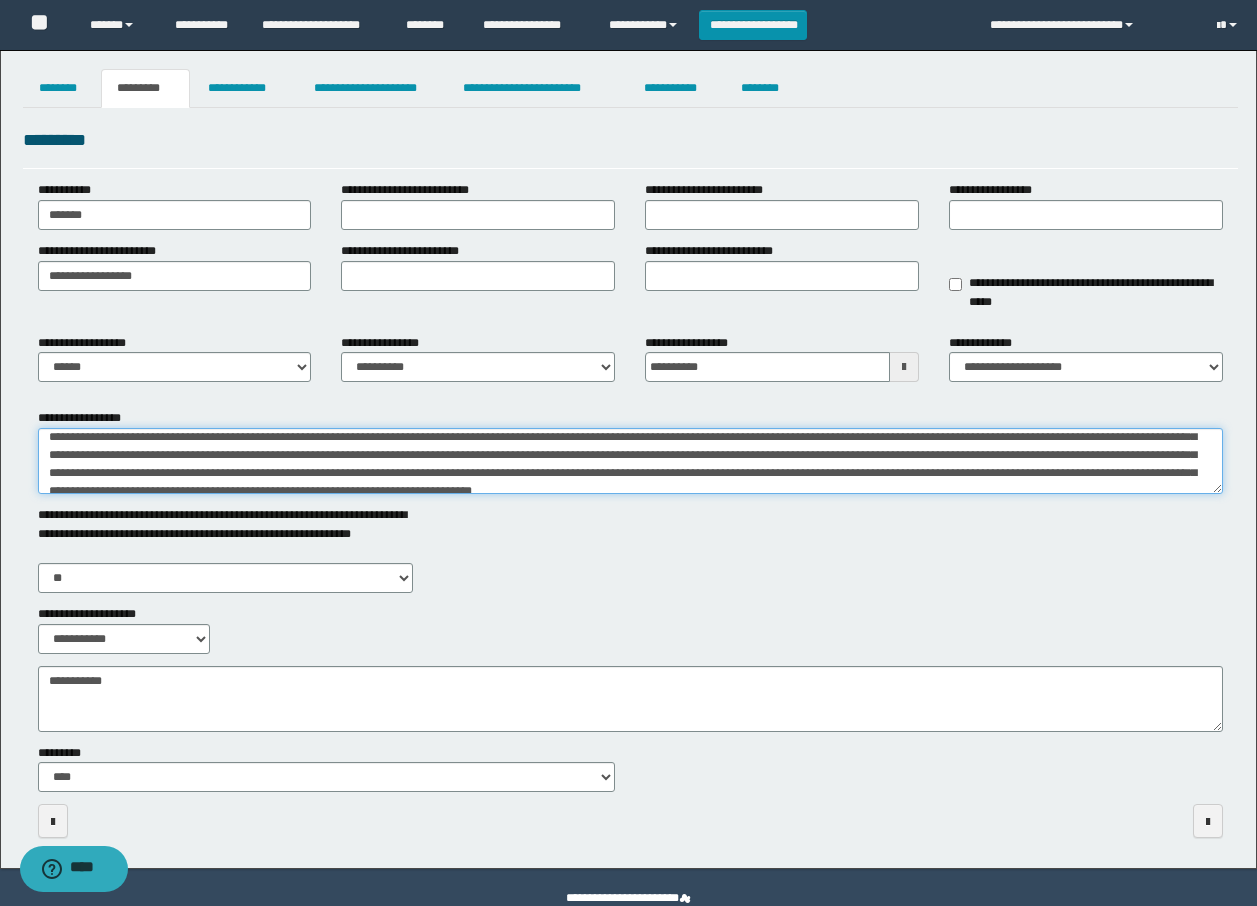 click on "**********" at bounding box center (630, 461) 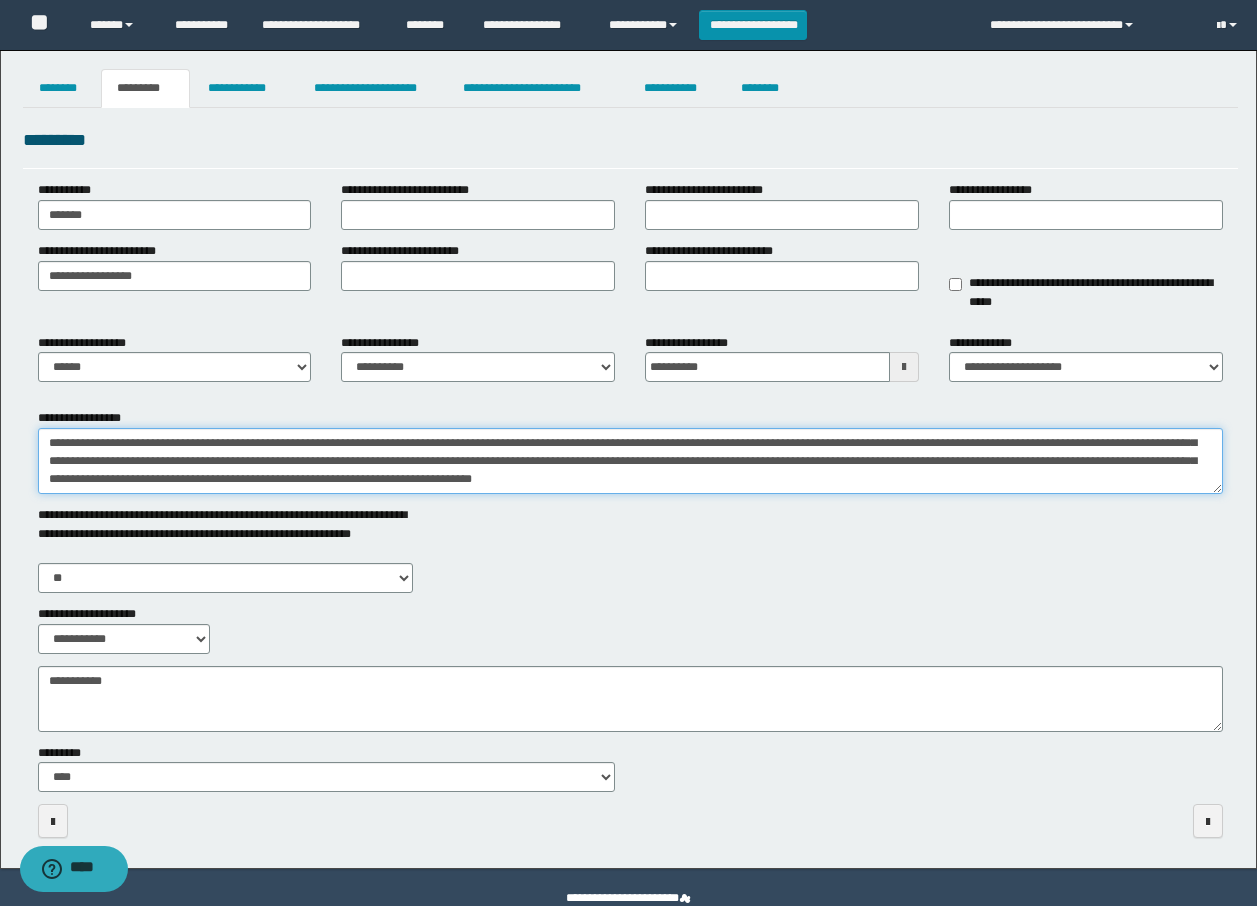 click on "**********" at bounding box center (630, 461) 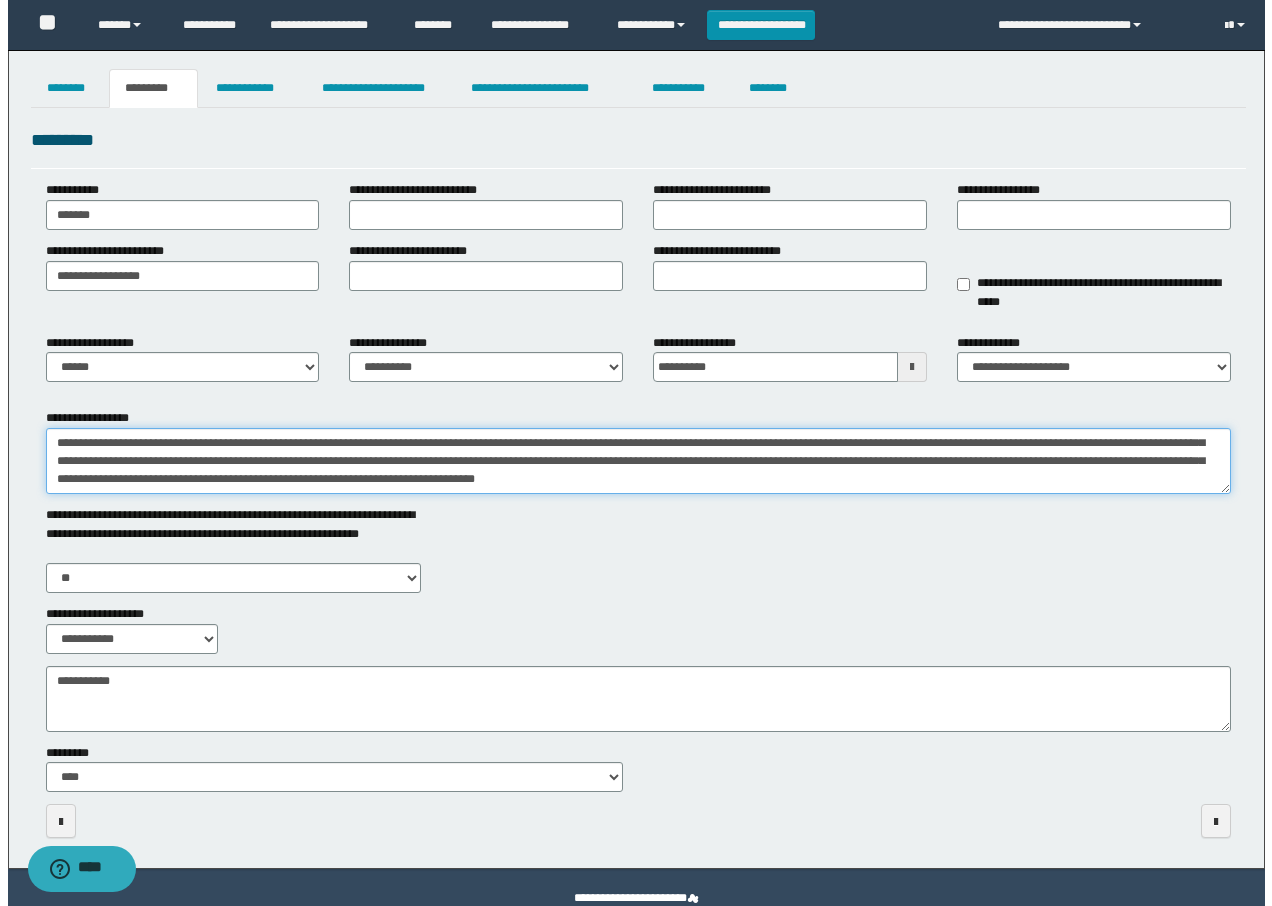 scroll, scrollTop: 337, scrollLeft: 0, axis: vertical 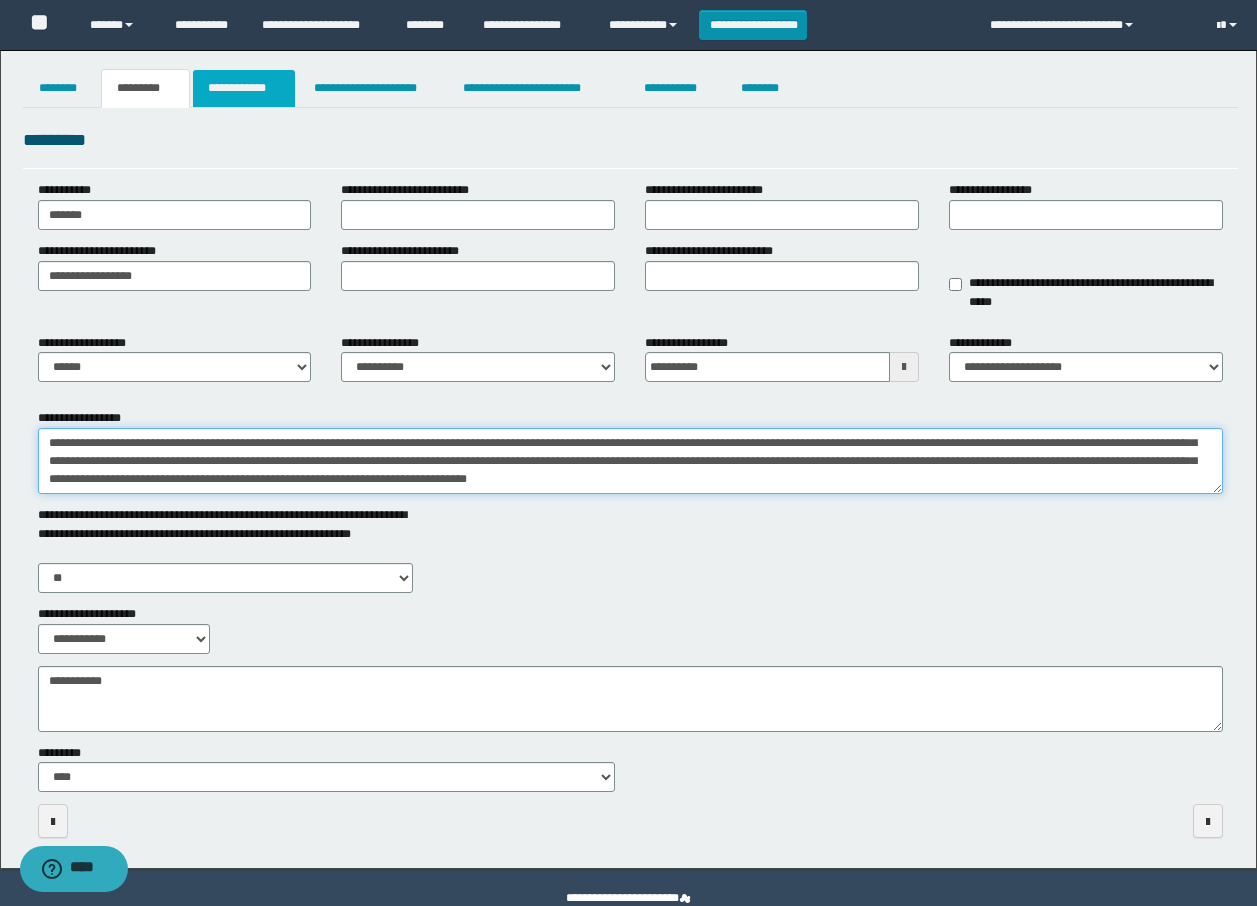 type on "**********" 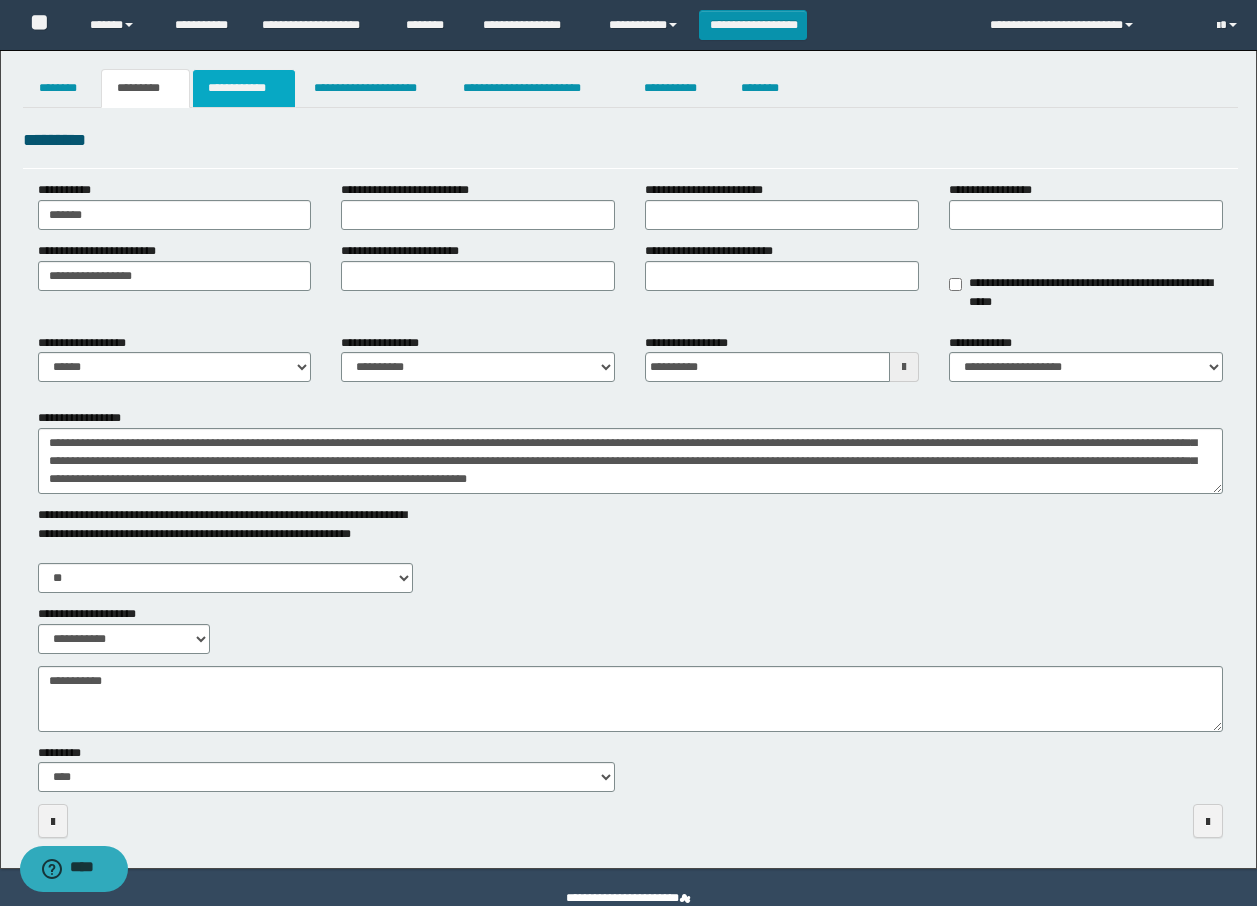 click on "**********" at bounding box center (244, 88) 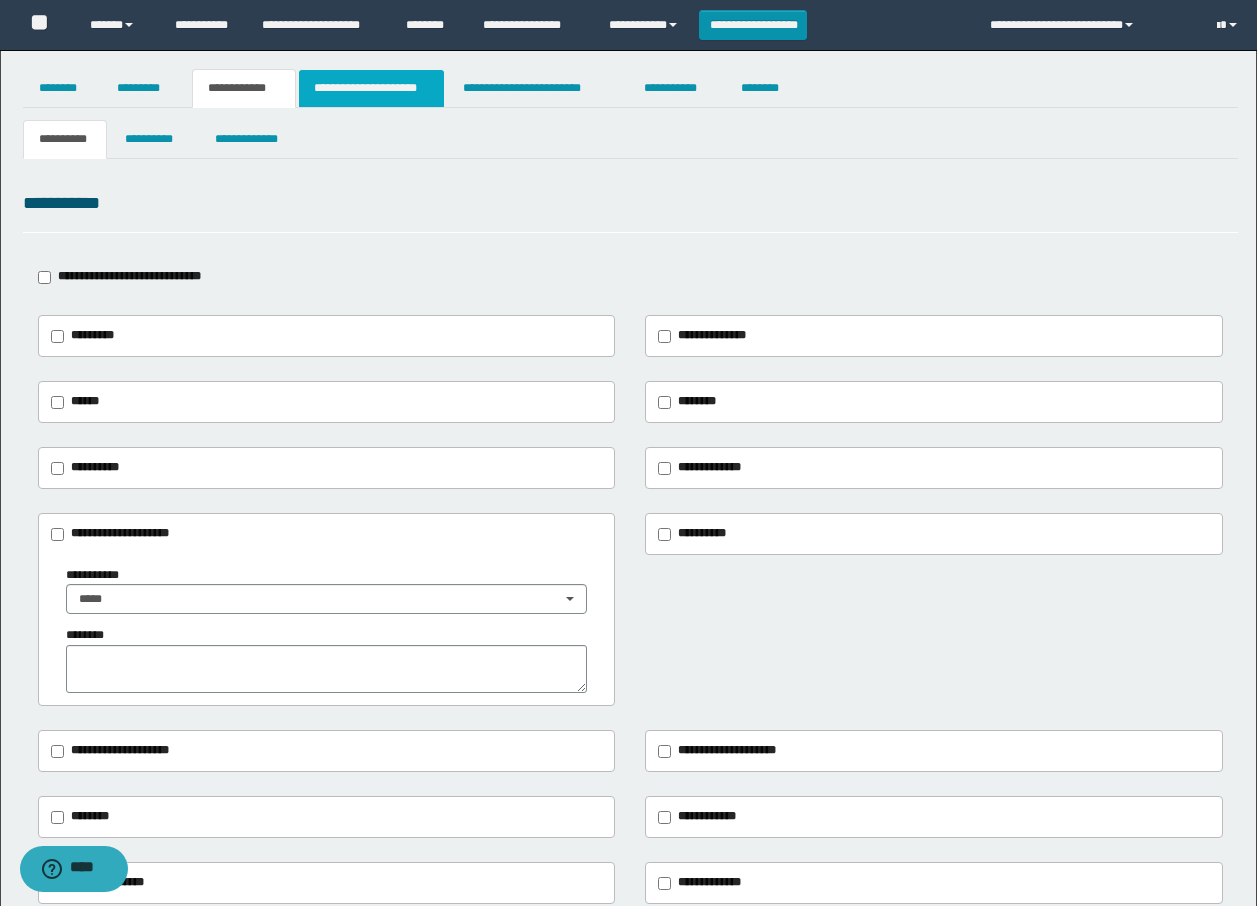 click on "**********" at bounding box center [371, 88] 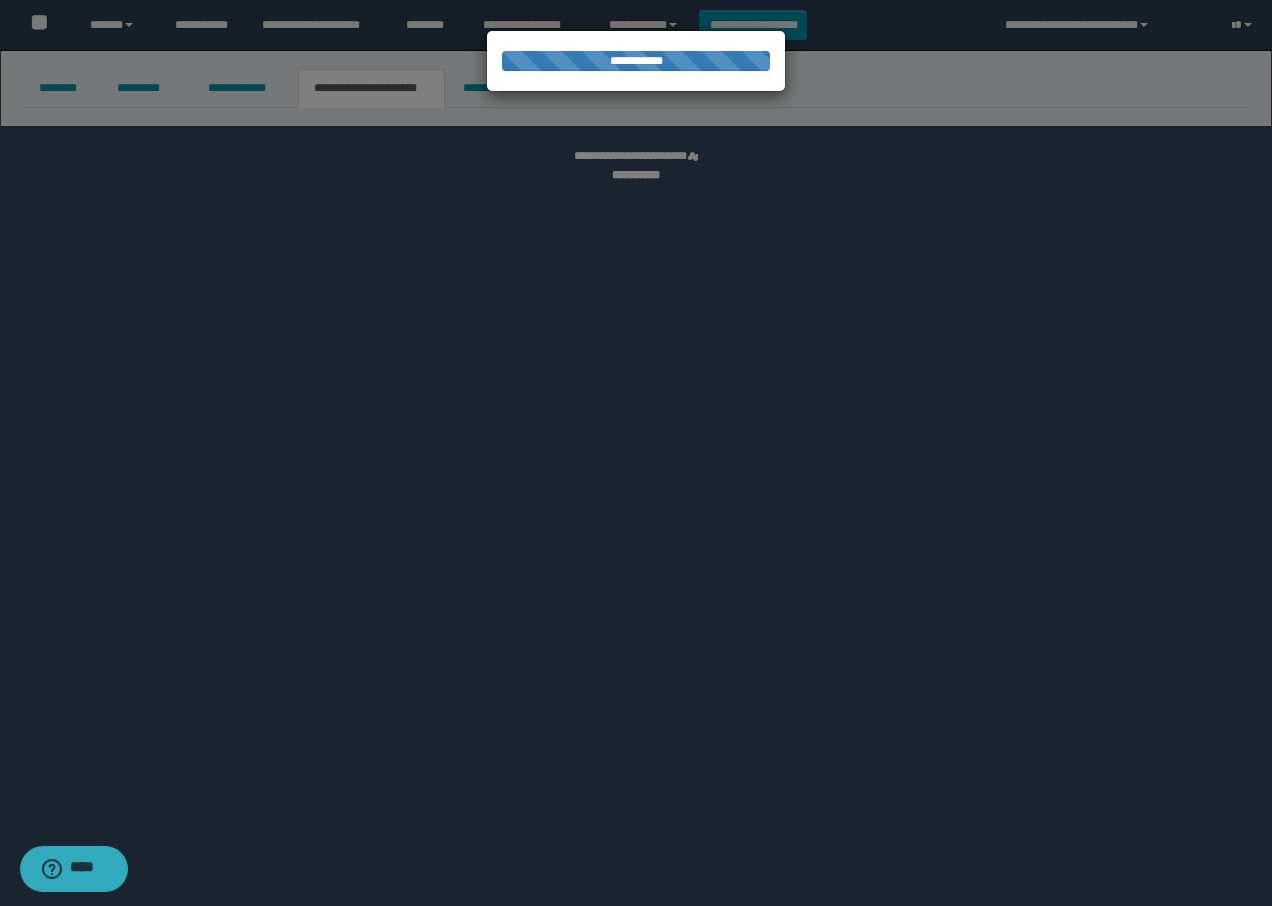 select on "*" 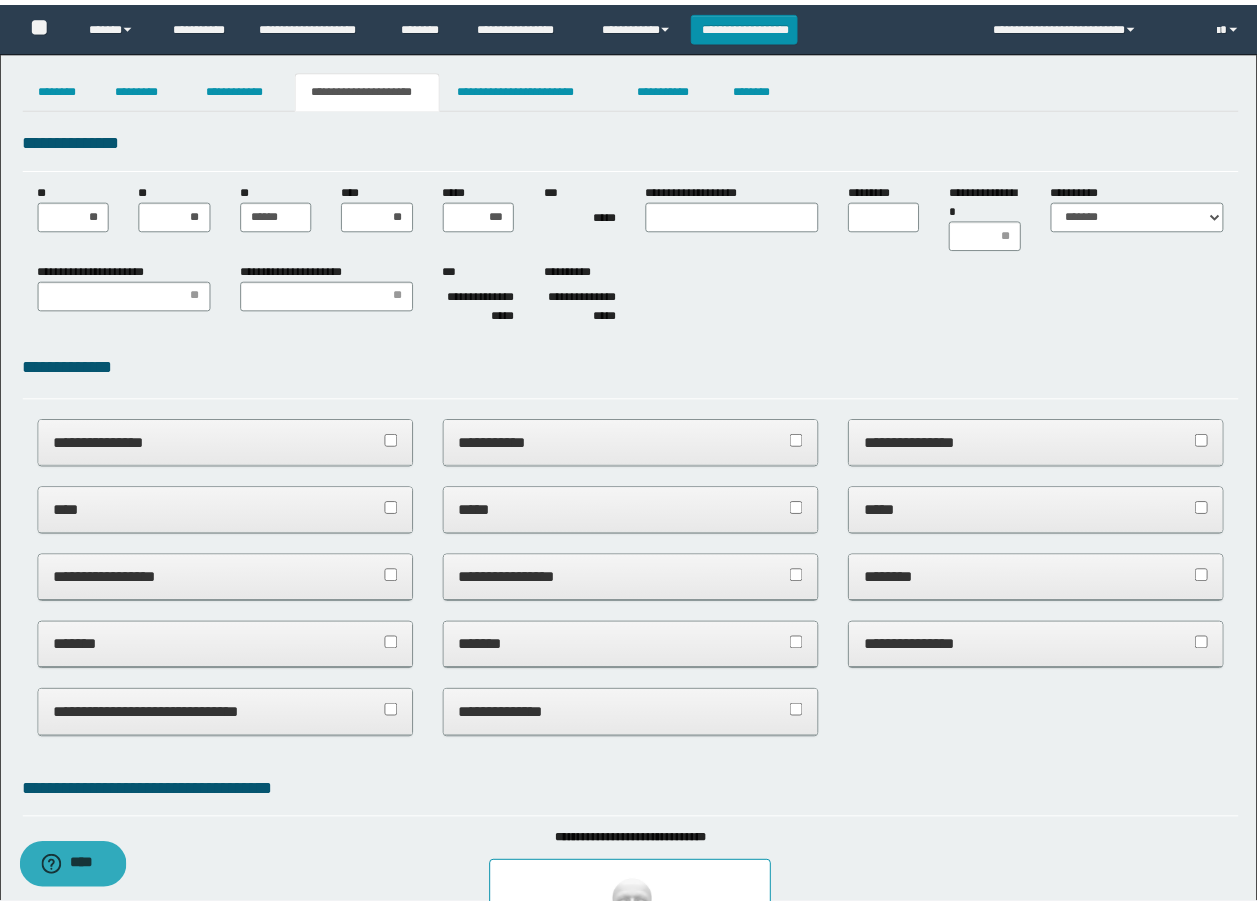 scroll, scrollTop: 0, scrollLeft: 0, axis: both 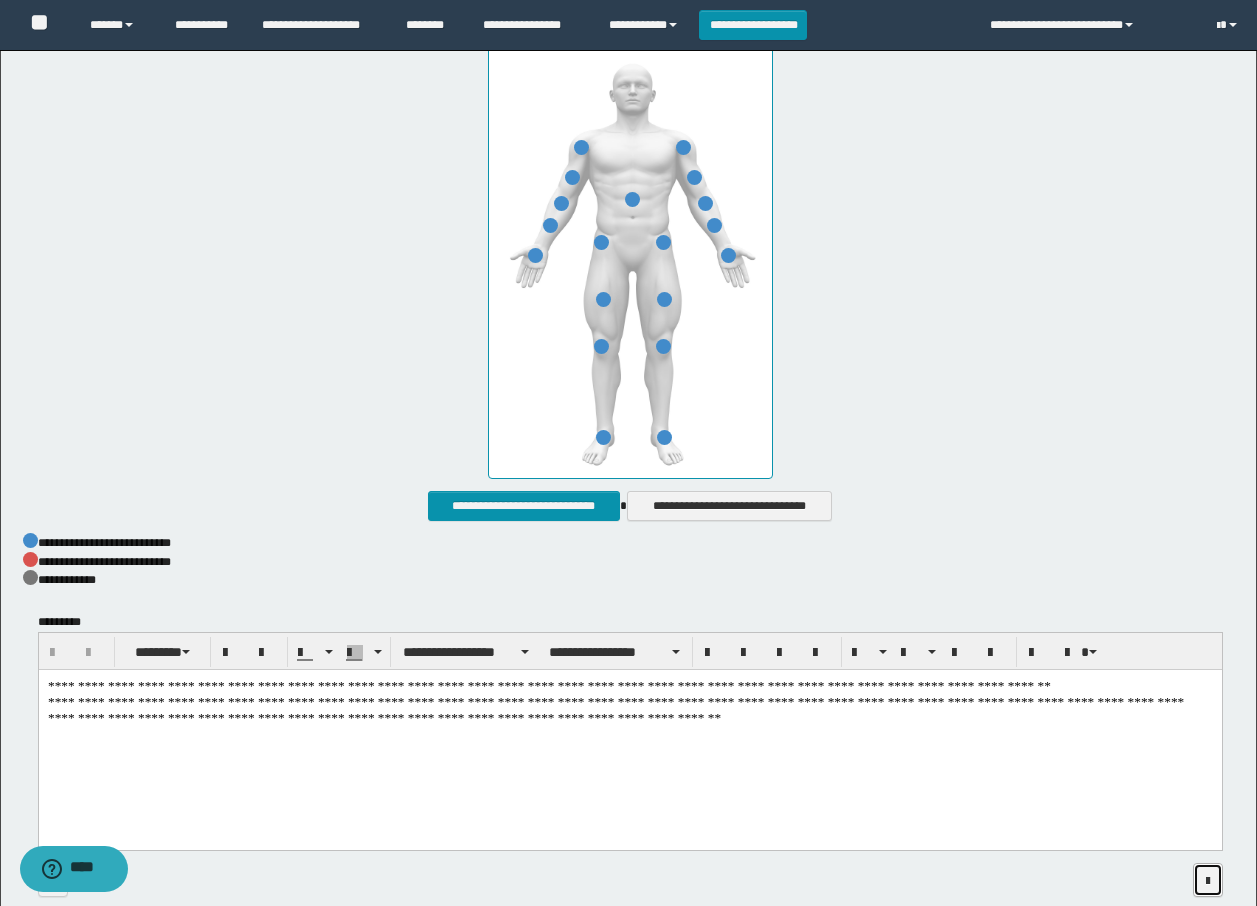 click at bounding box center (1208, 881) 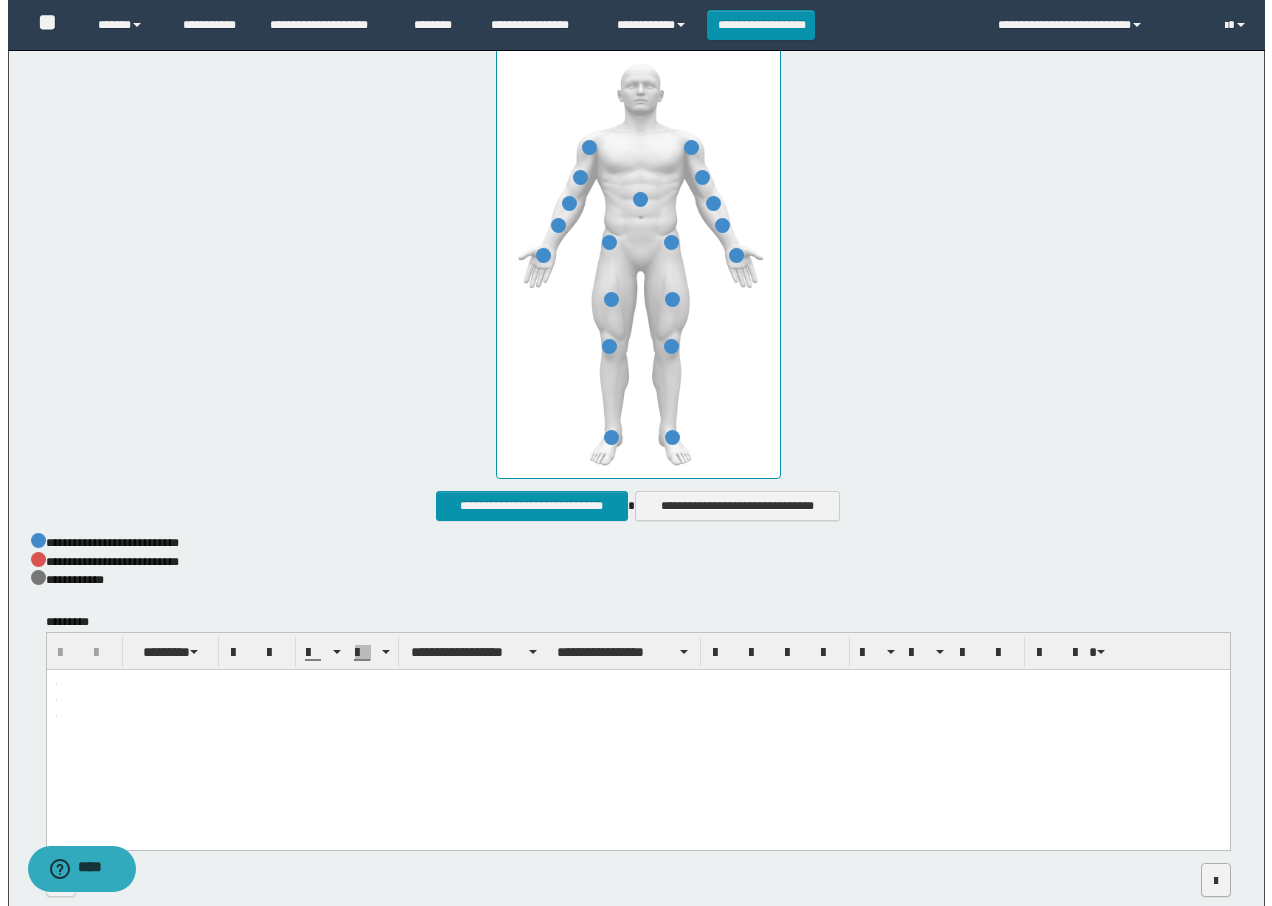 scroll, scrollTop: 0, scrollLeft: 0, axis: both 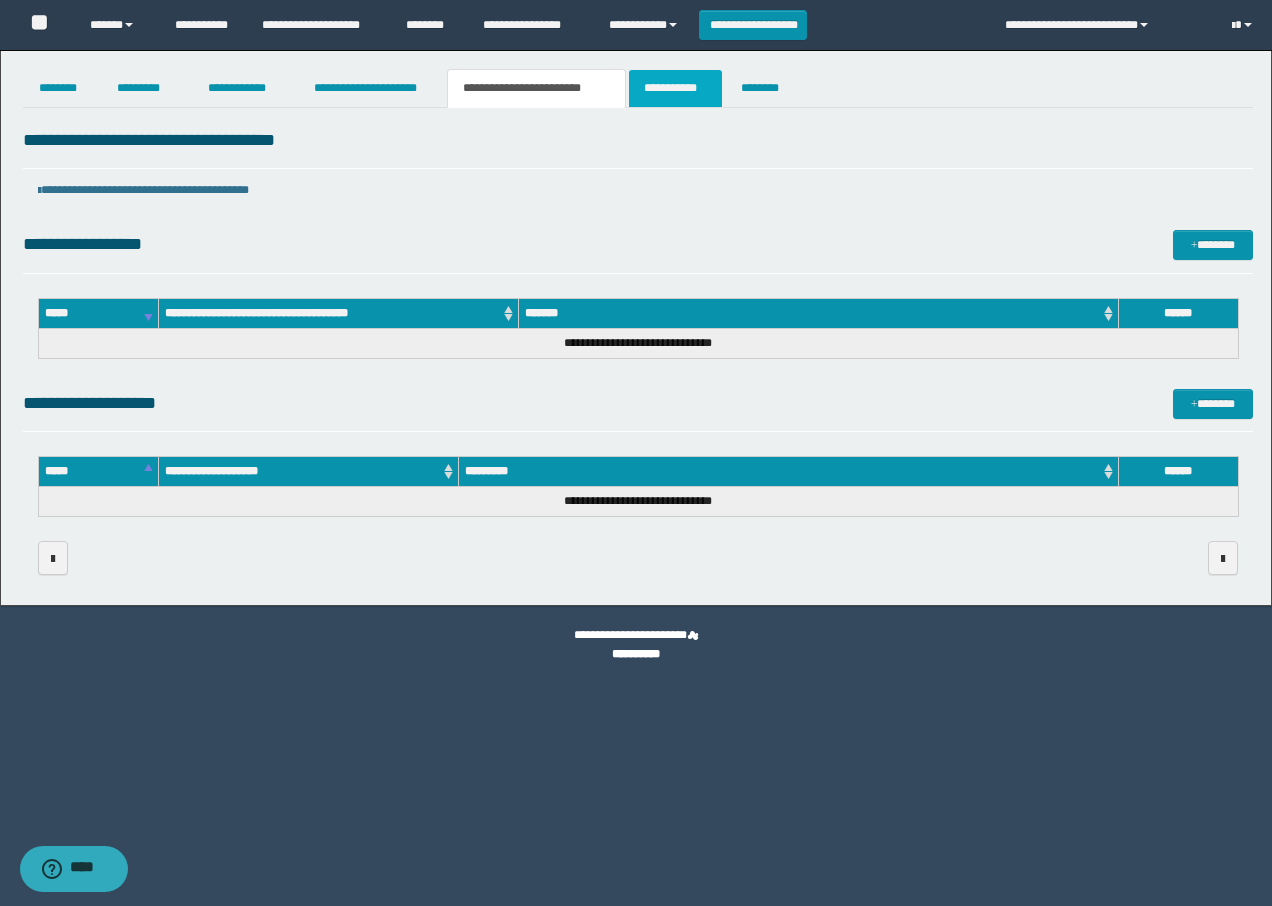 click on "**********" at bounding box center [675, 88] 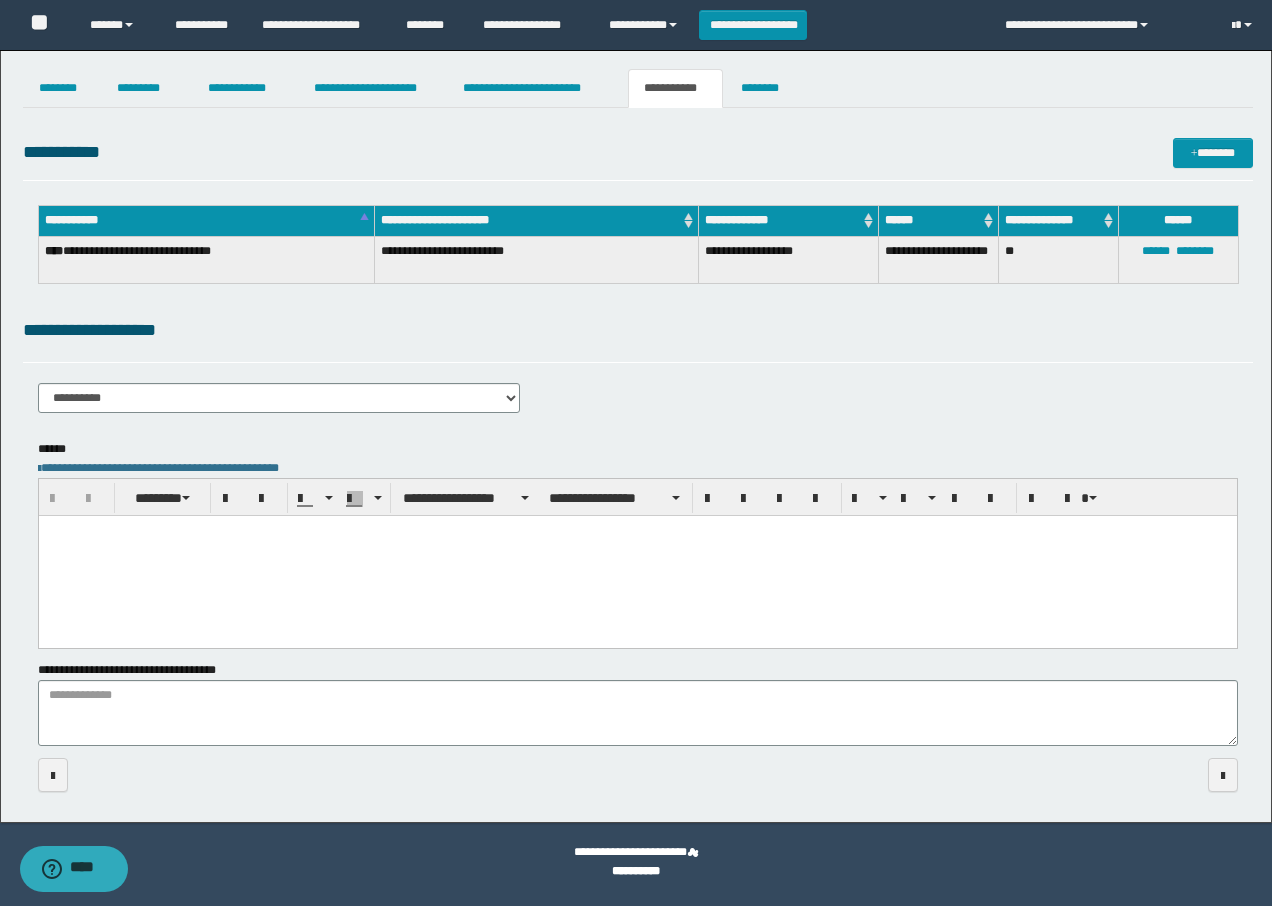 scroll, scrollTop: 0, scrollLeft: 0, axis: both 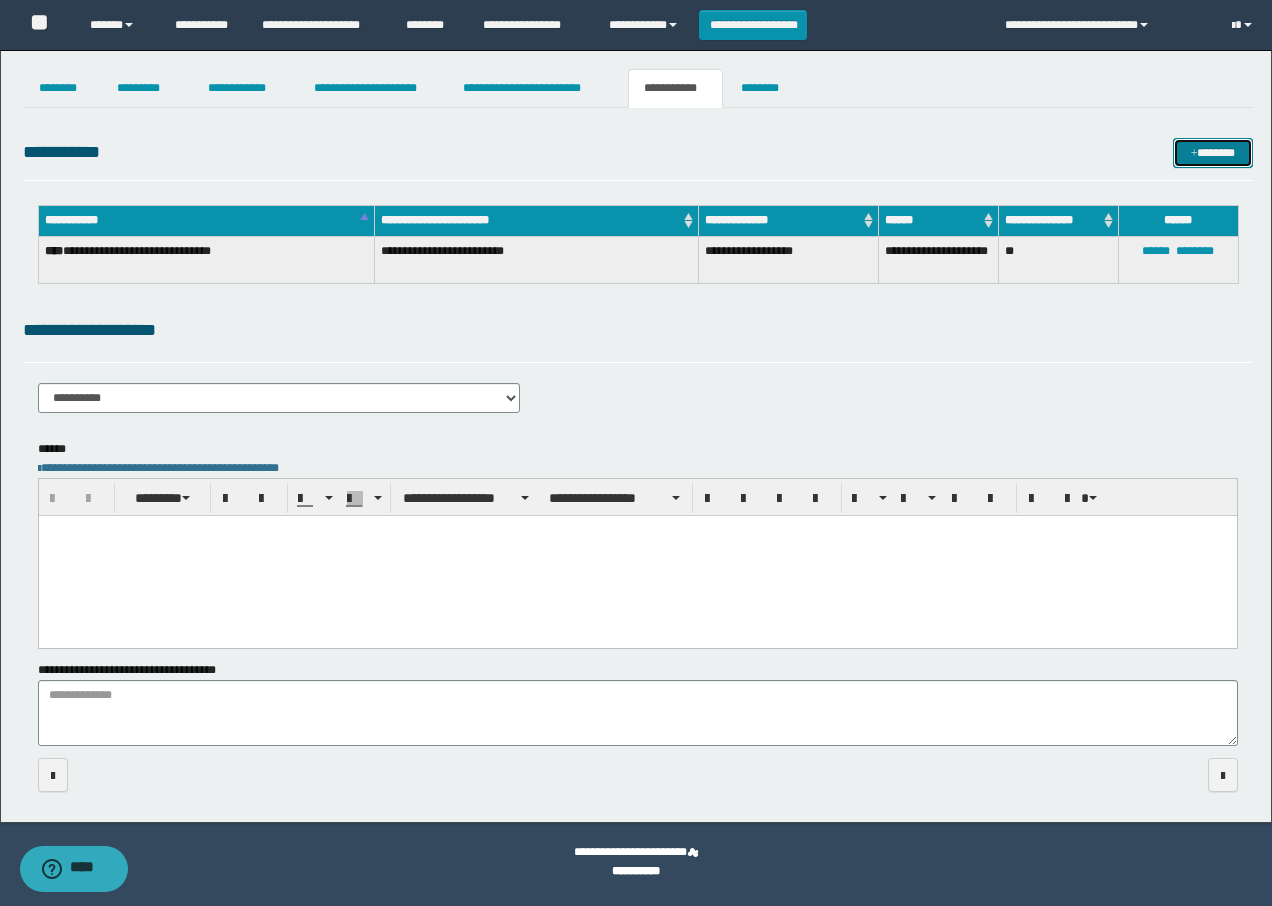 click on "*******" at bounding box center [1213, 153] 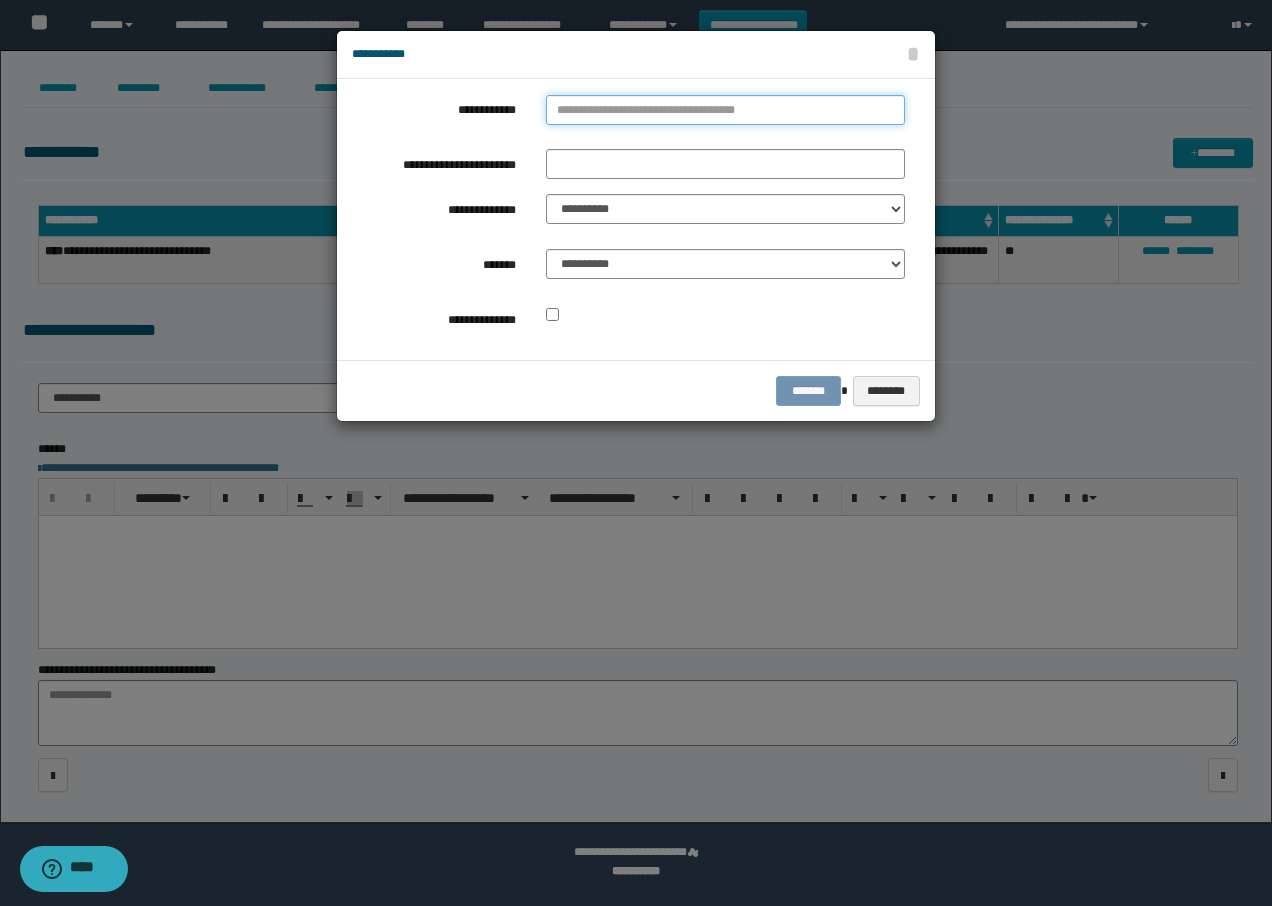 click on "**********" at bounding box center [725, 110] 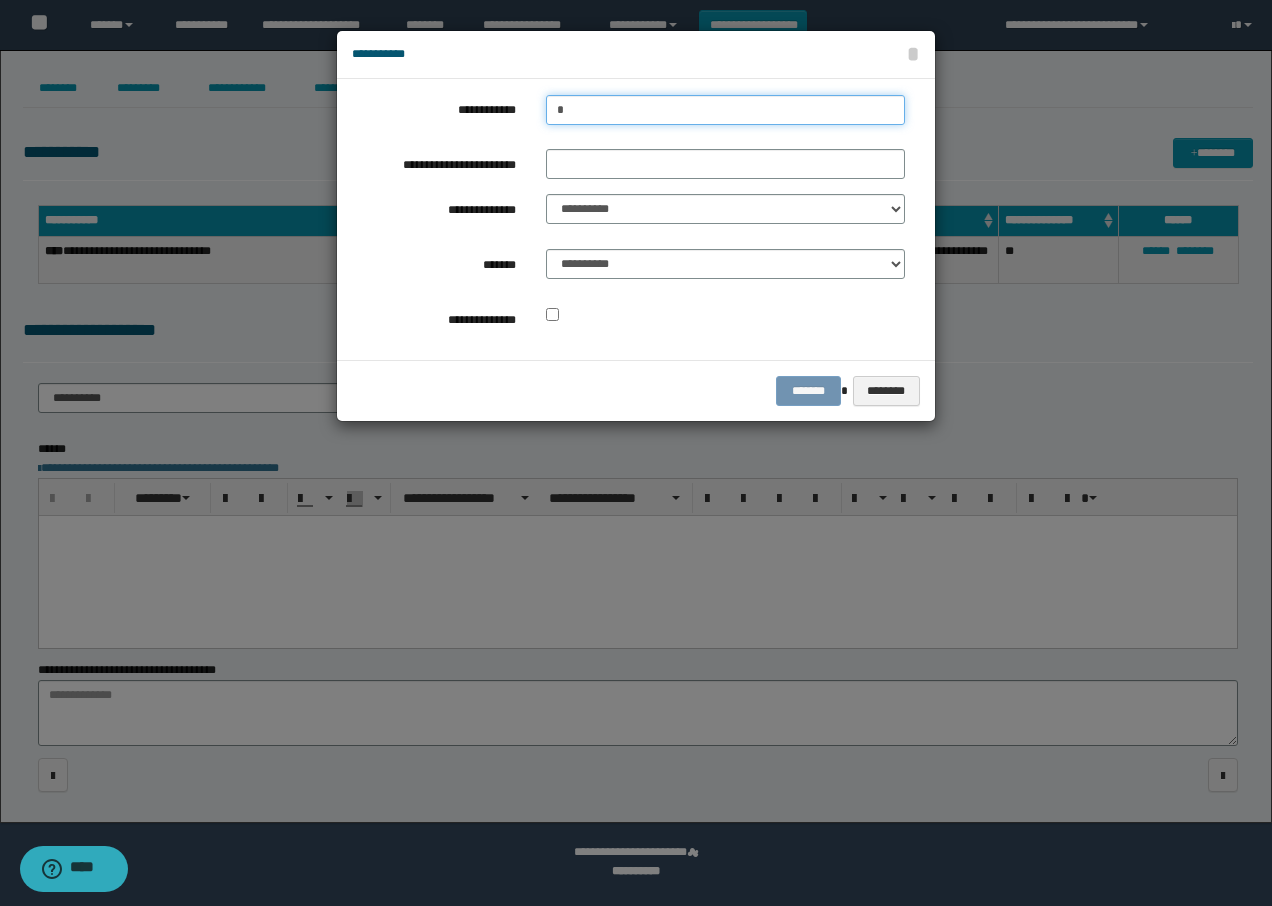type on "**" 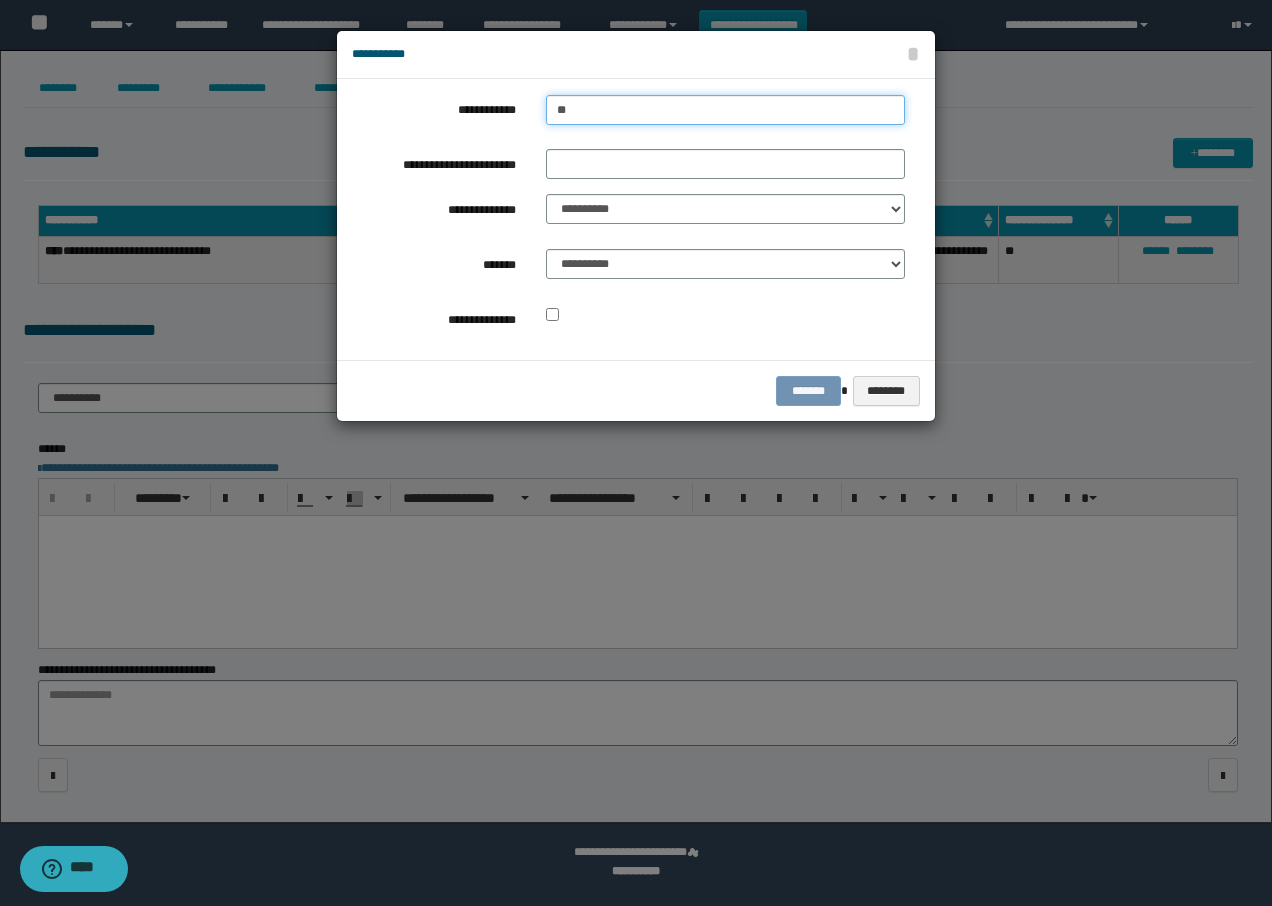 type on "**" 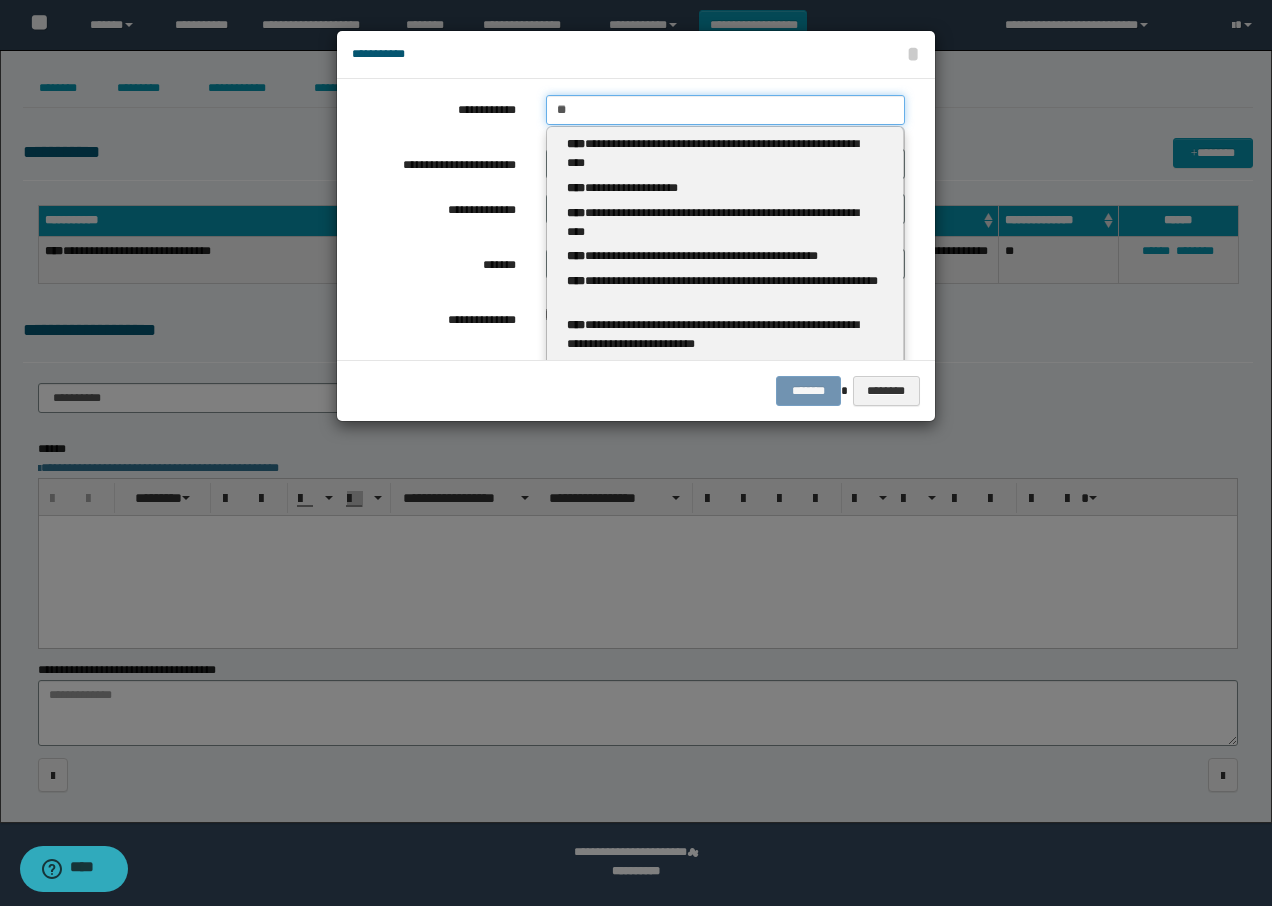 type 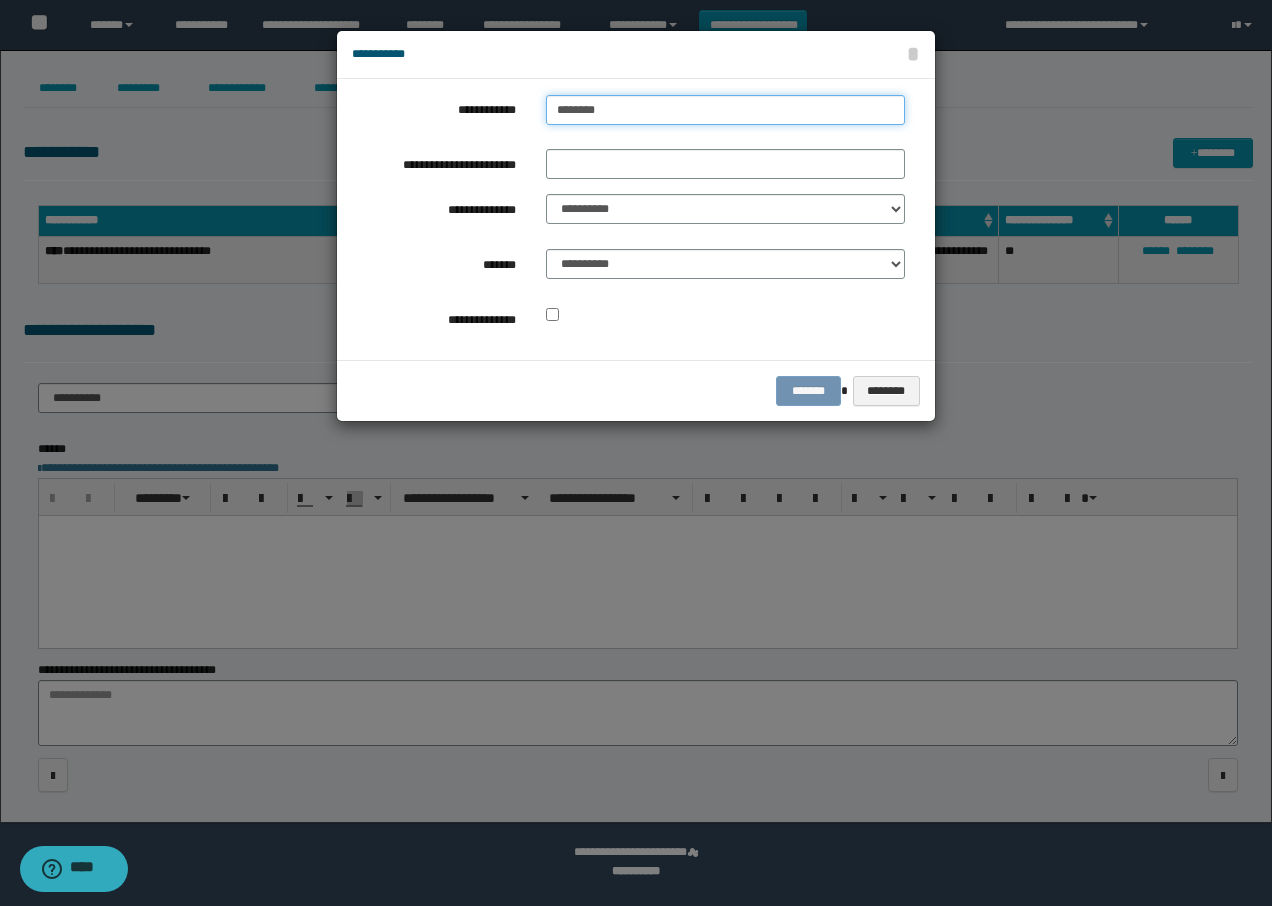 click on "********" at bounding box center [725, 110] 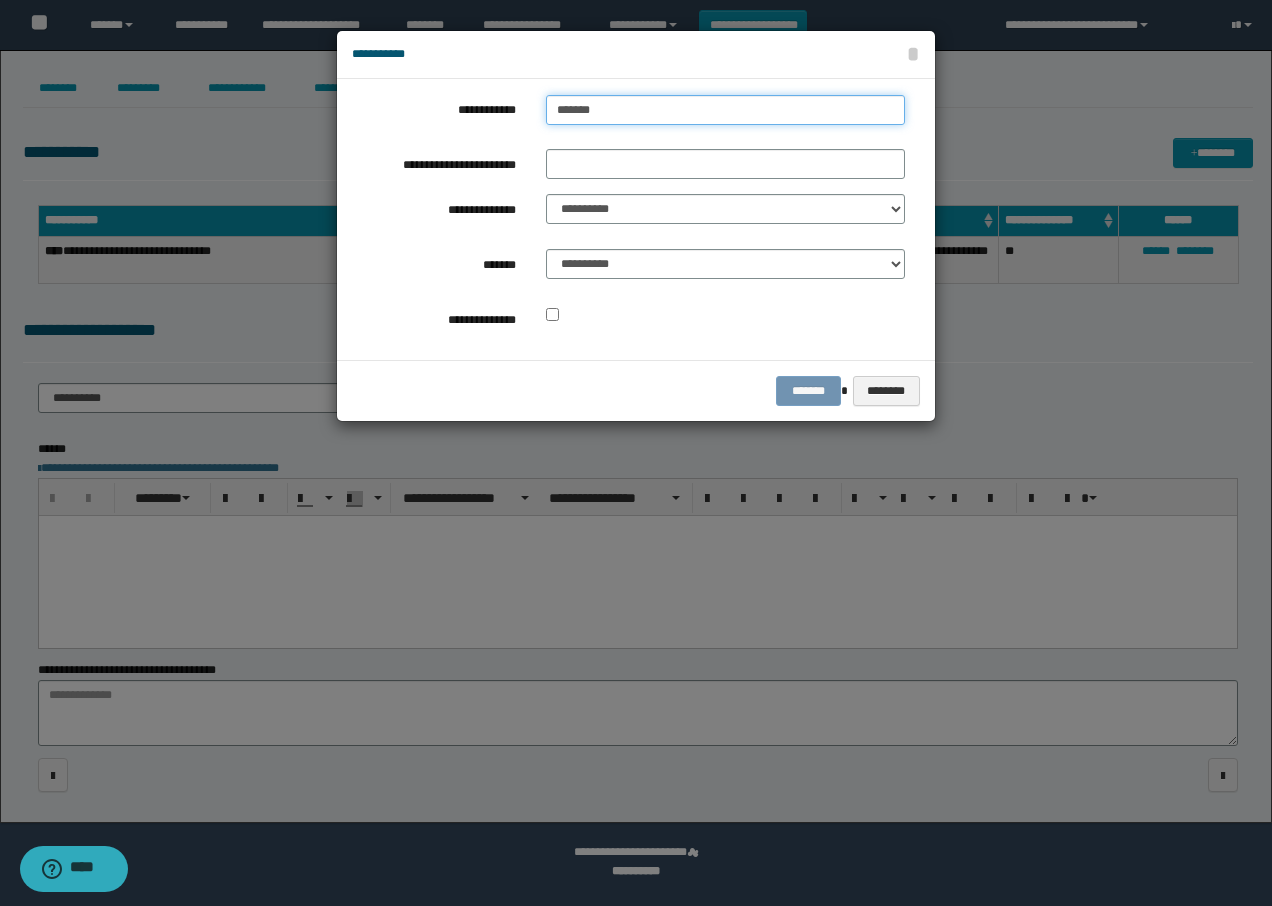 type on "********" 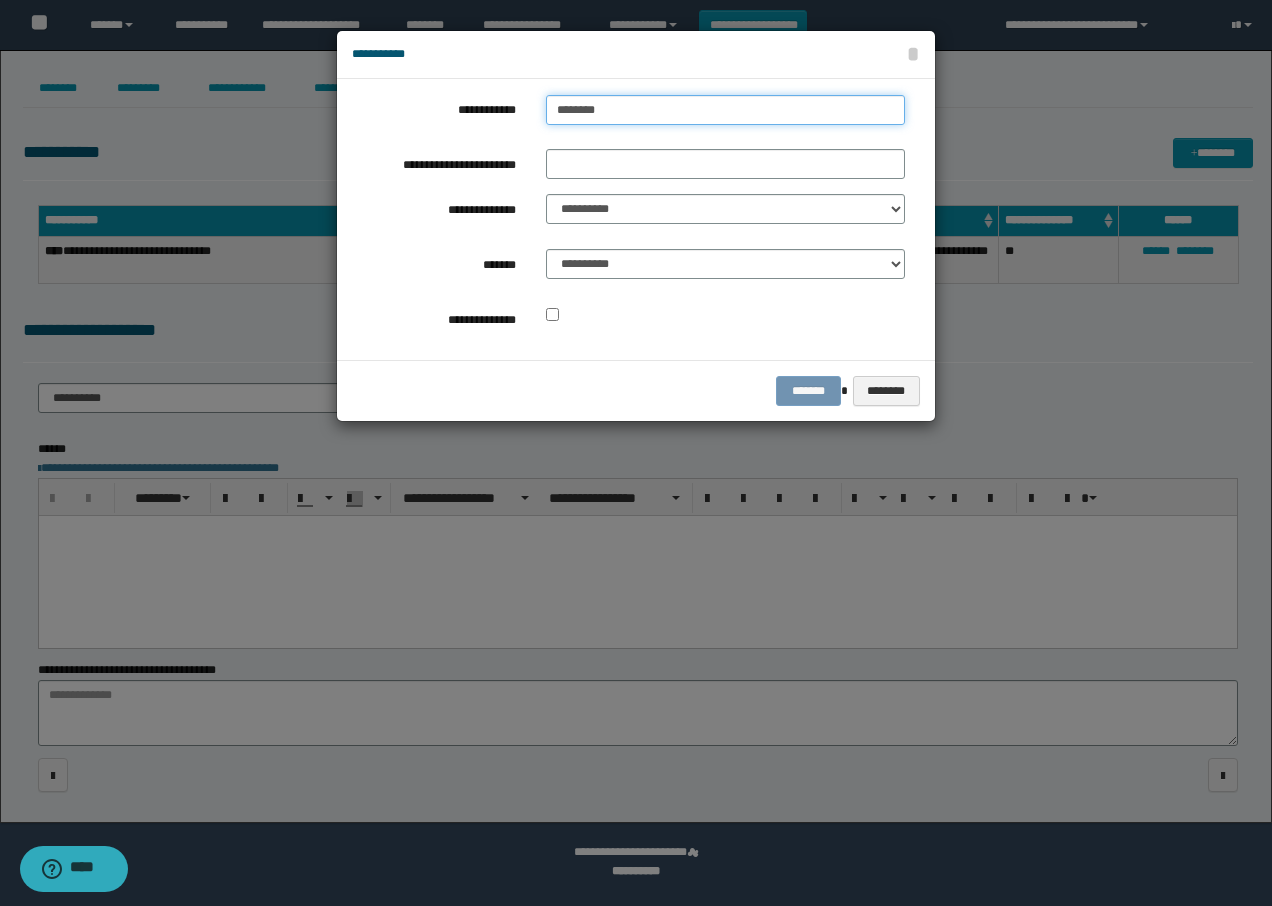 type on "**********" 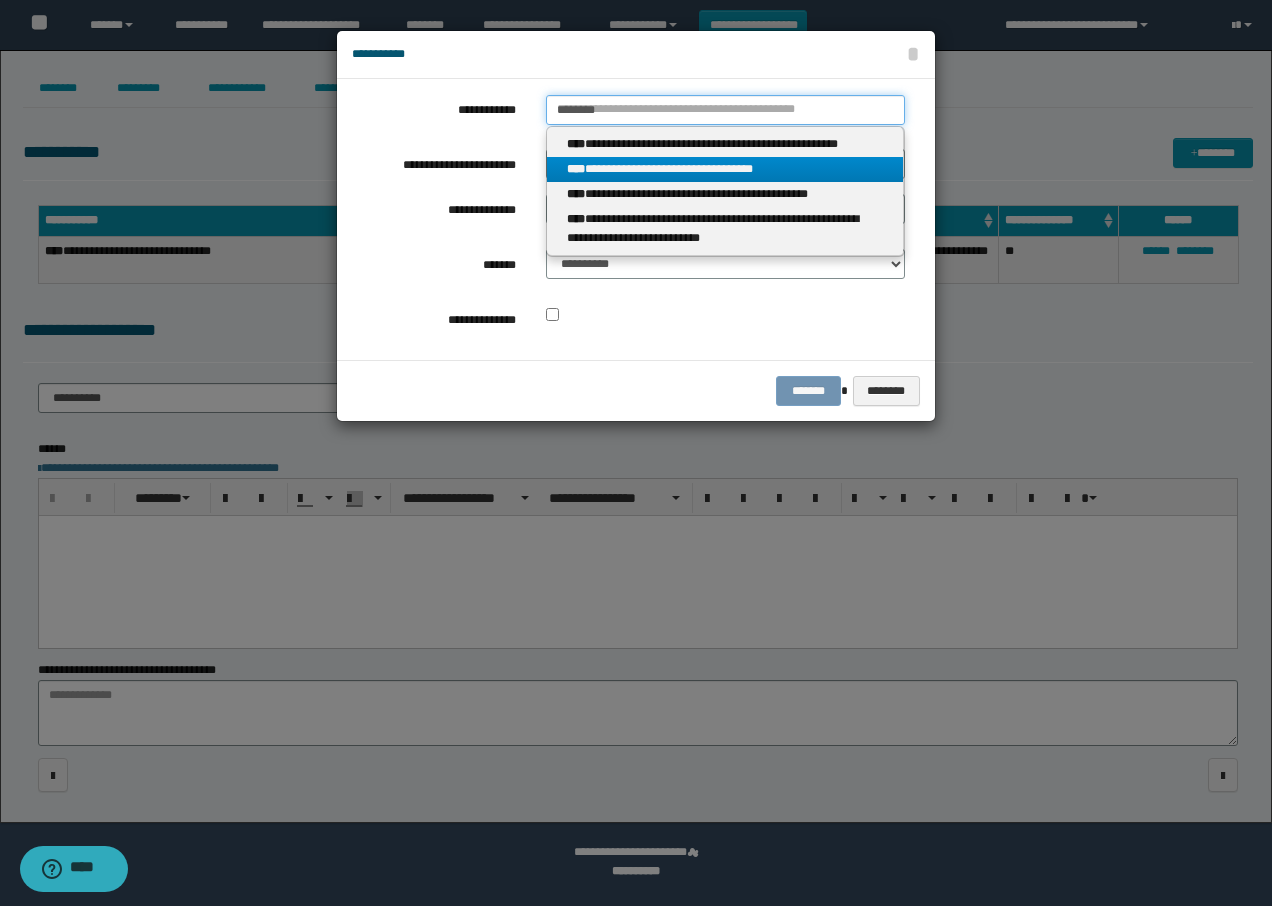 type on "********" 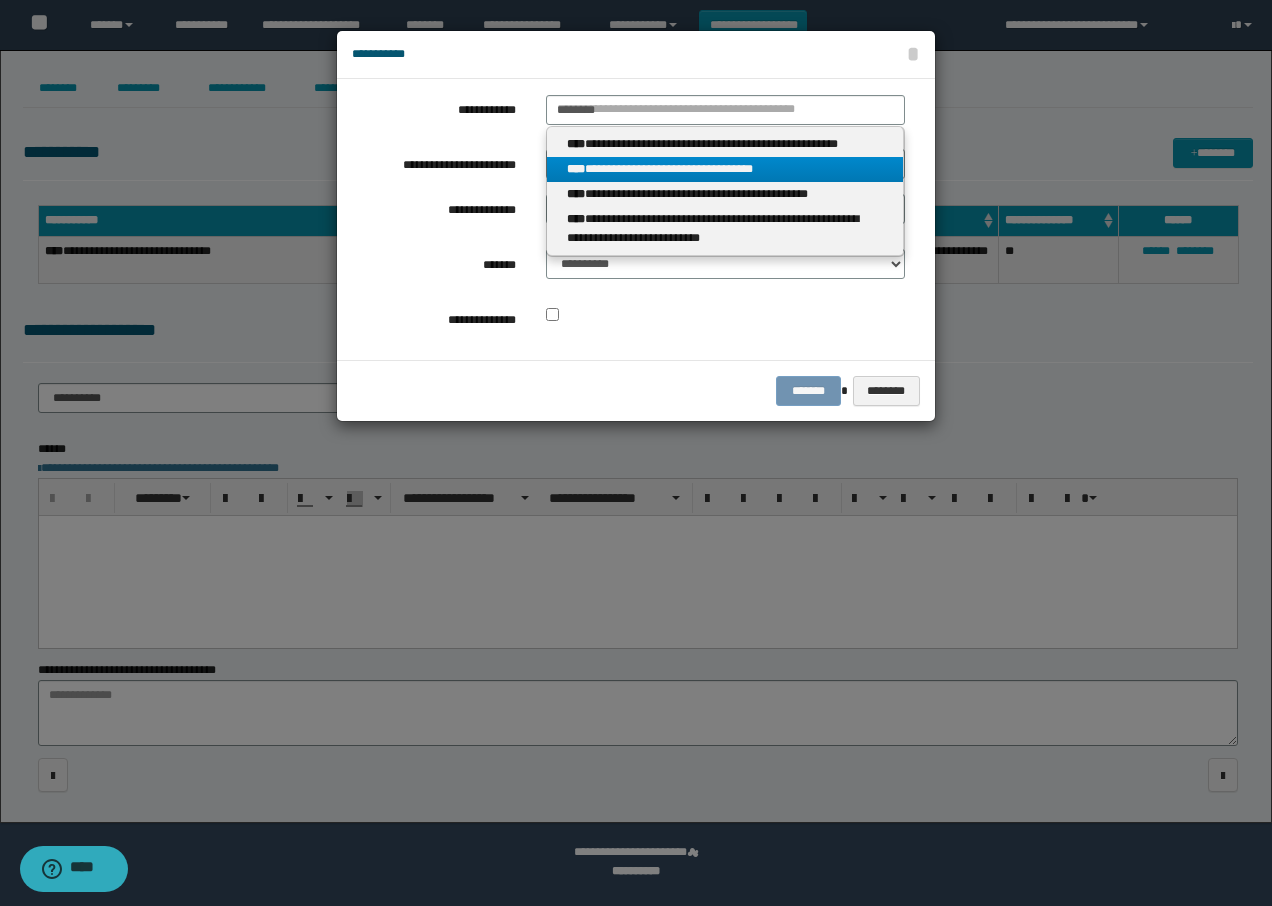 click on "**********" at bounding box center [725, 169] 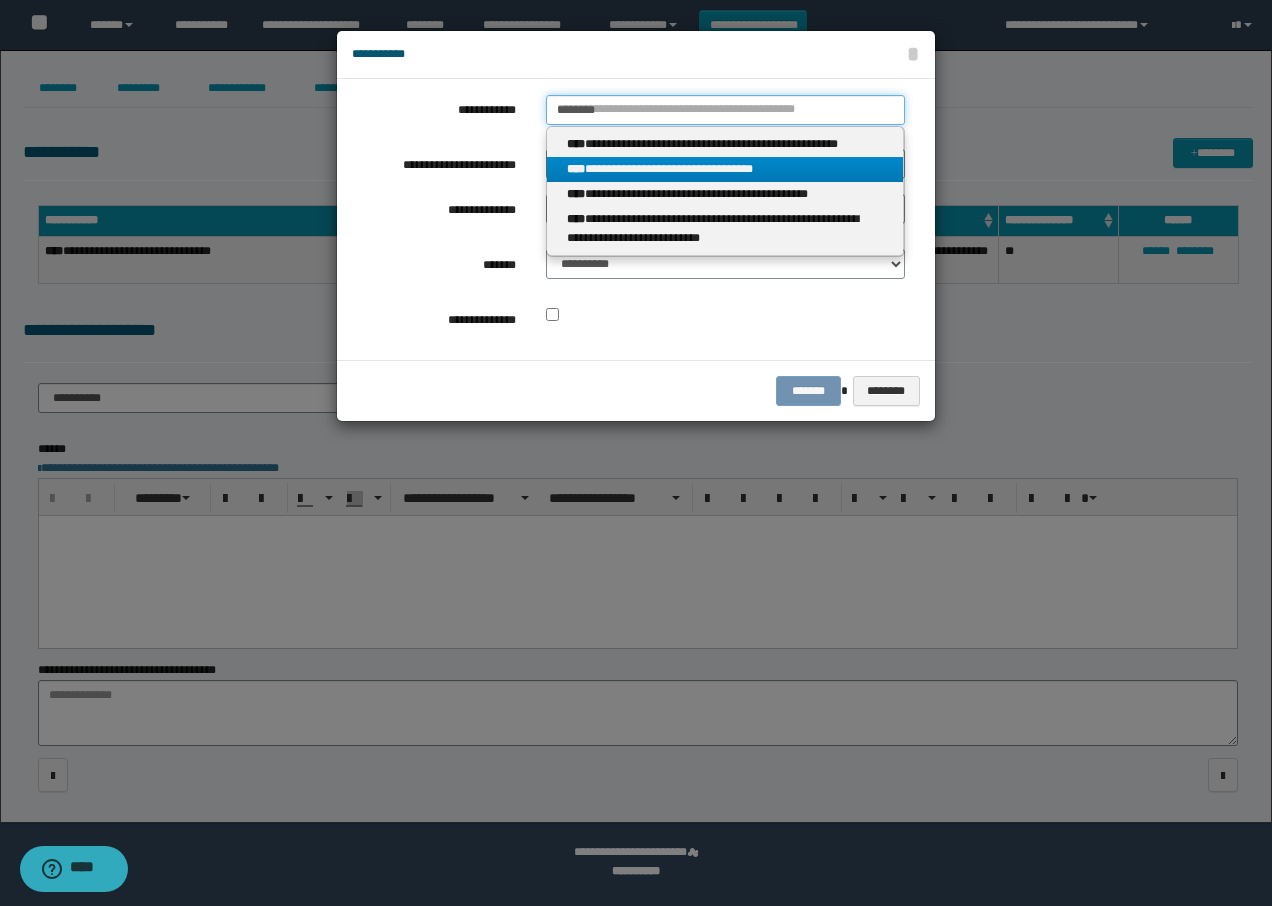 type 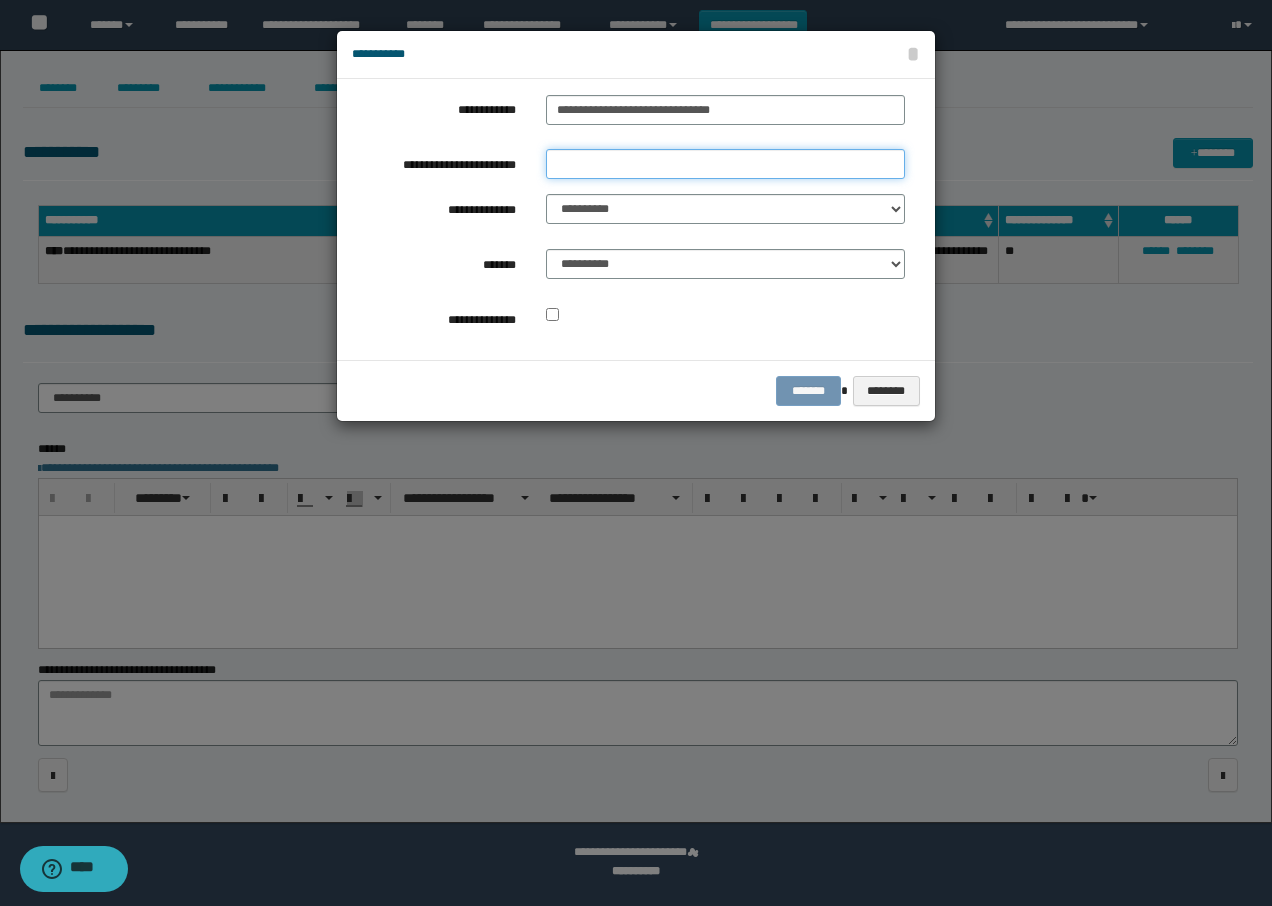 click on "**********" at bounding box center [725, 164] 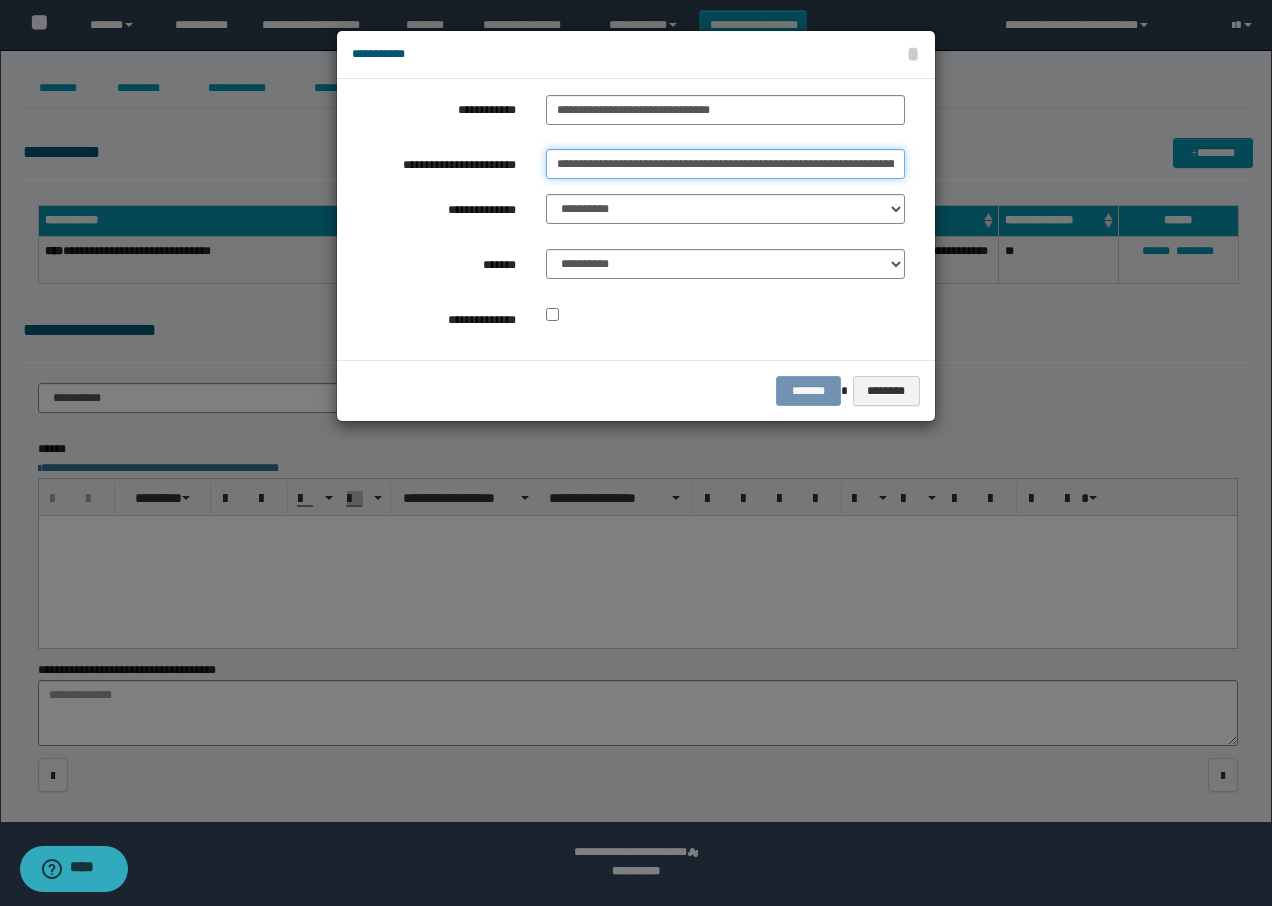 click on "**********" at bounding box center (725, 164) 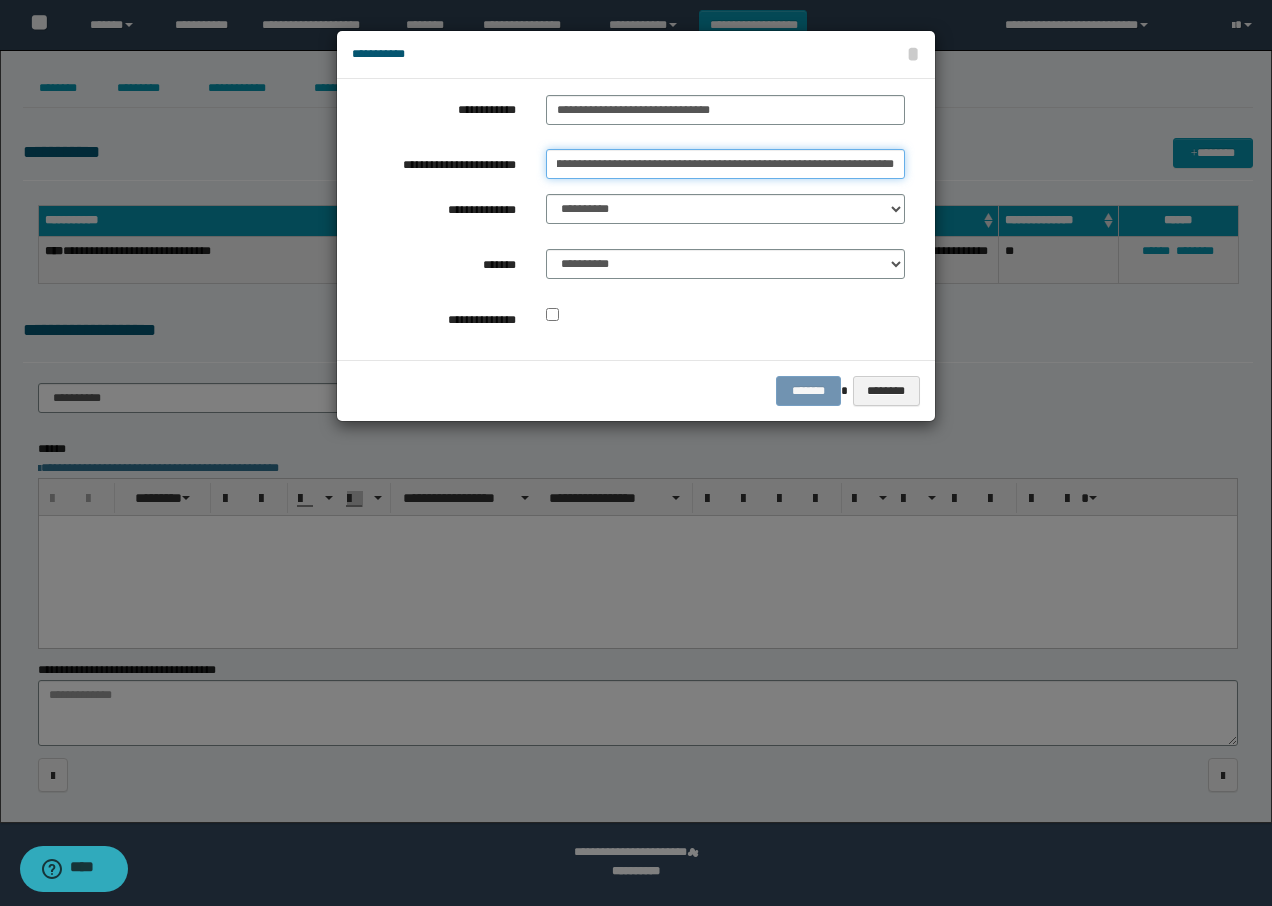 scroll, scrollTop: 0, scrollLeft: 208, axis: horizontal 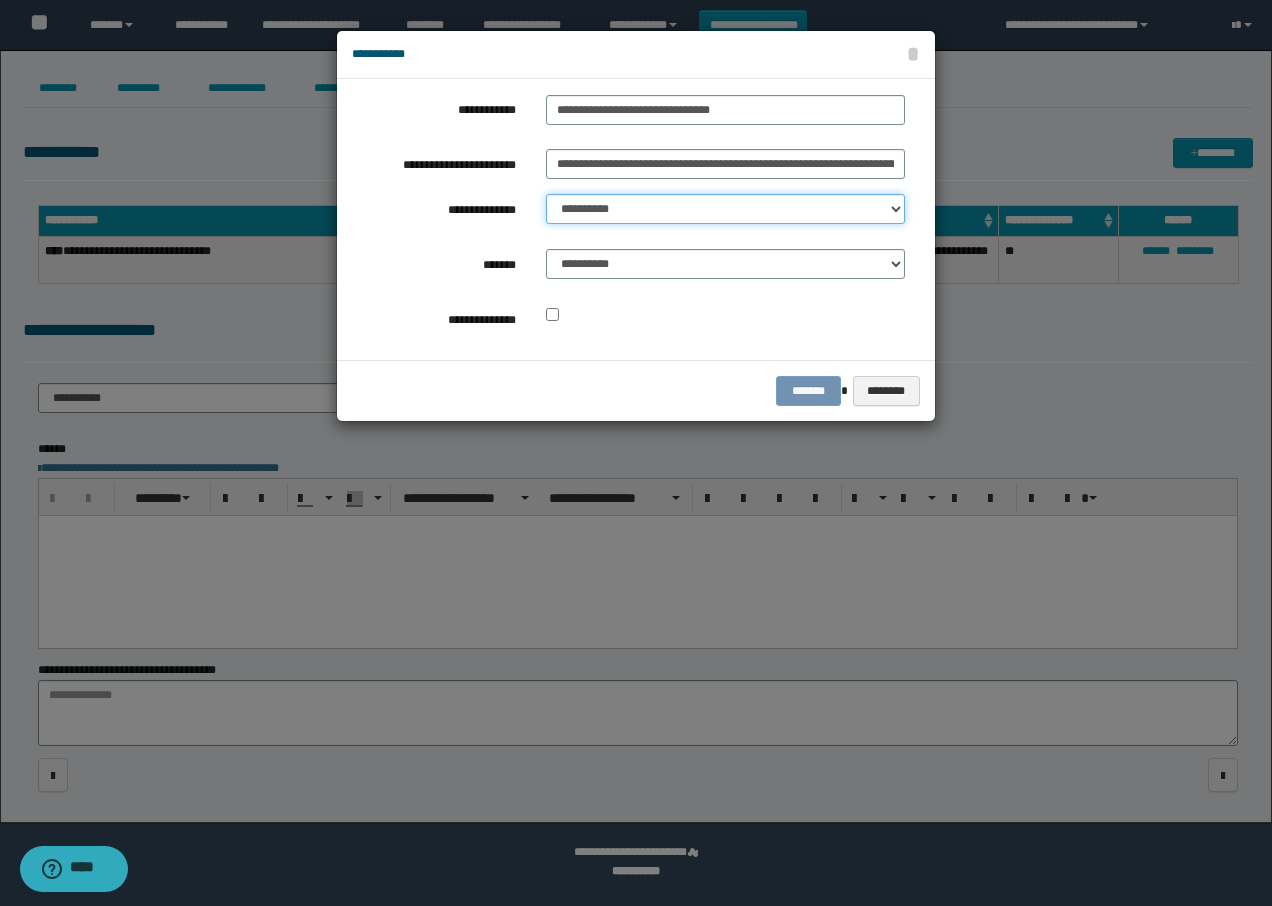 click on "**********" at bounding box center (725, 209) 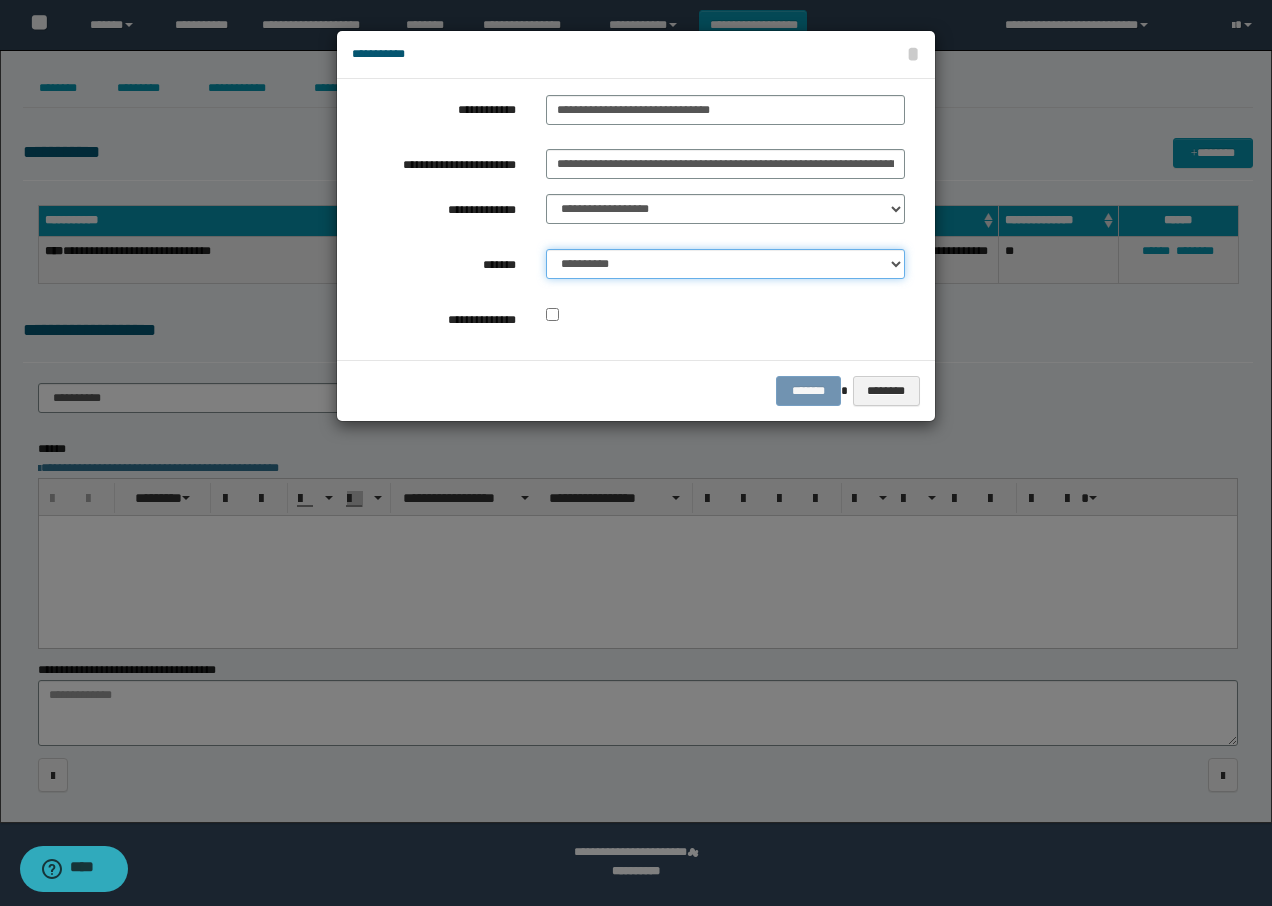 click on "**********" at bounding box center [725, 264] 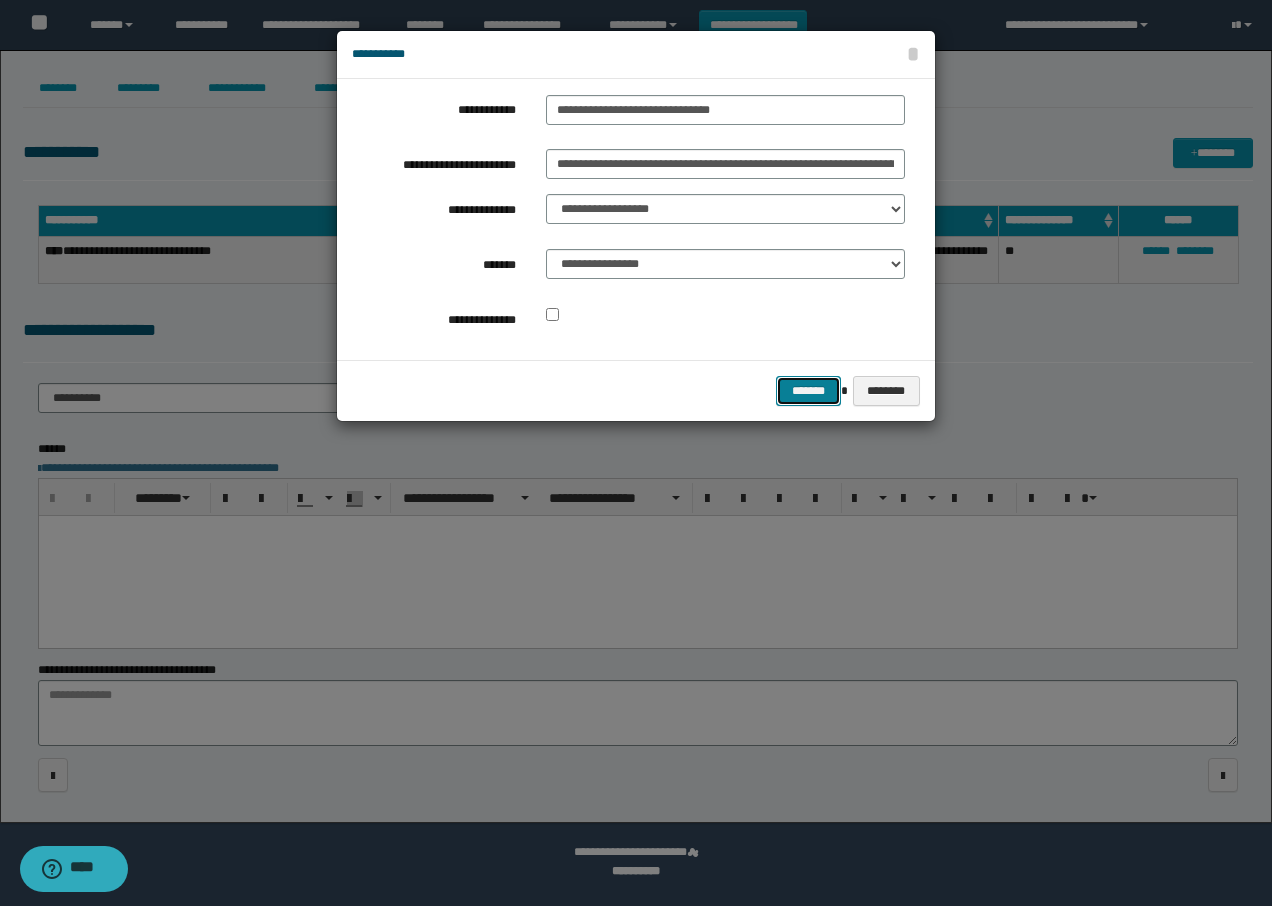 click on "*******" at bounding box center (808, 391) 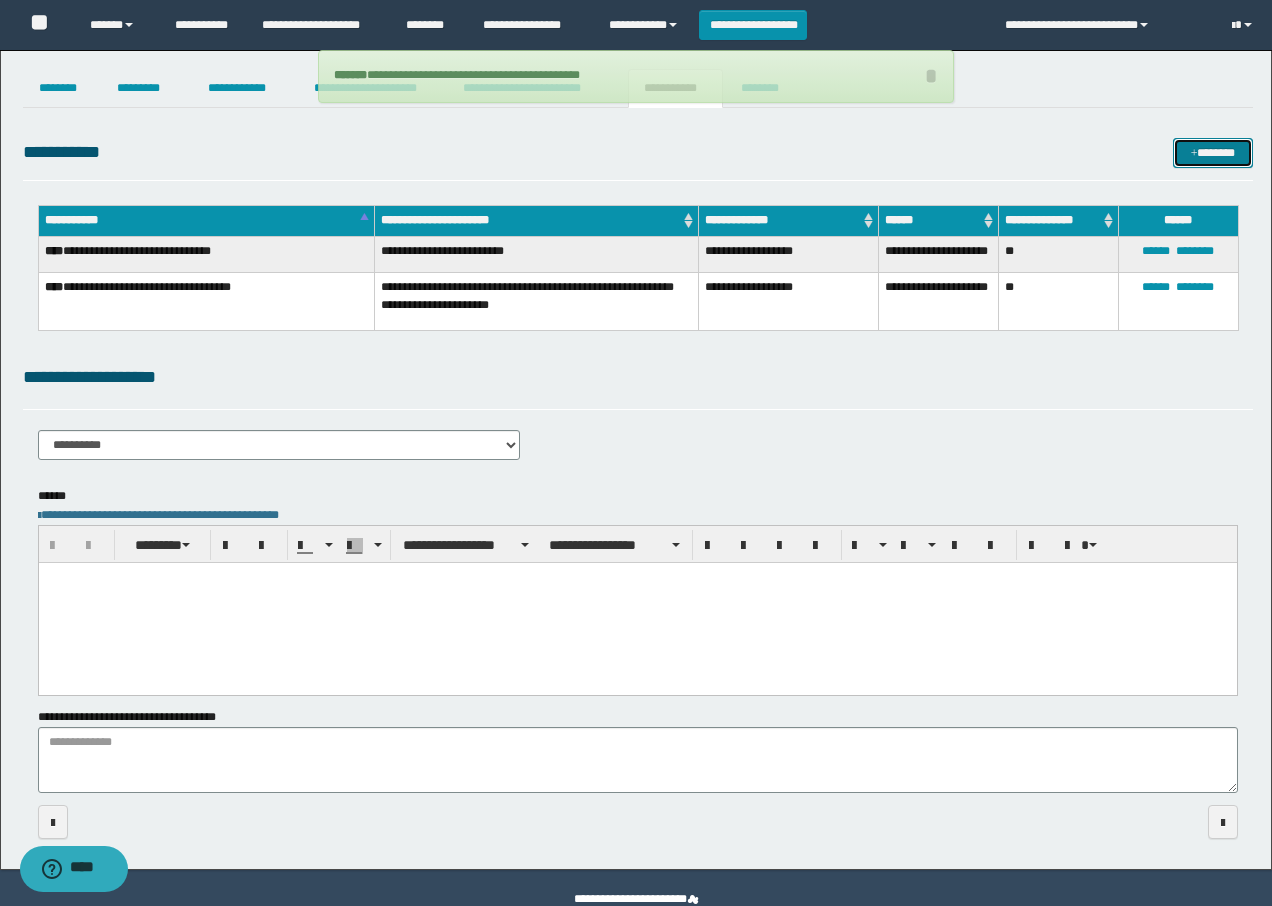 type 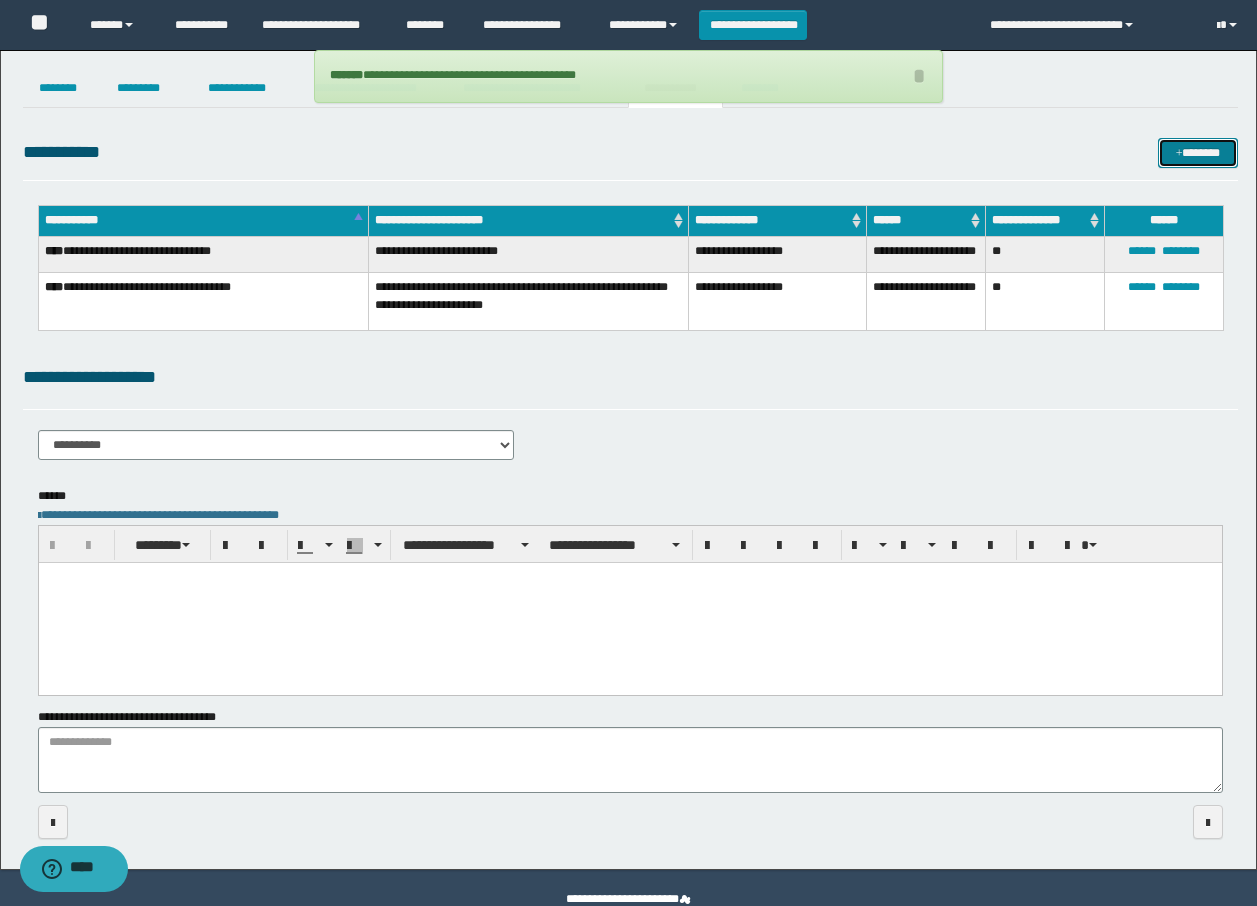 click on "*******" at bounding box center [1198, 153] 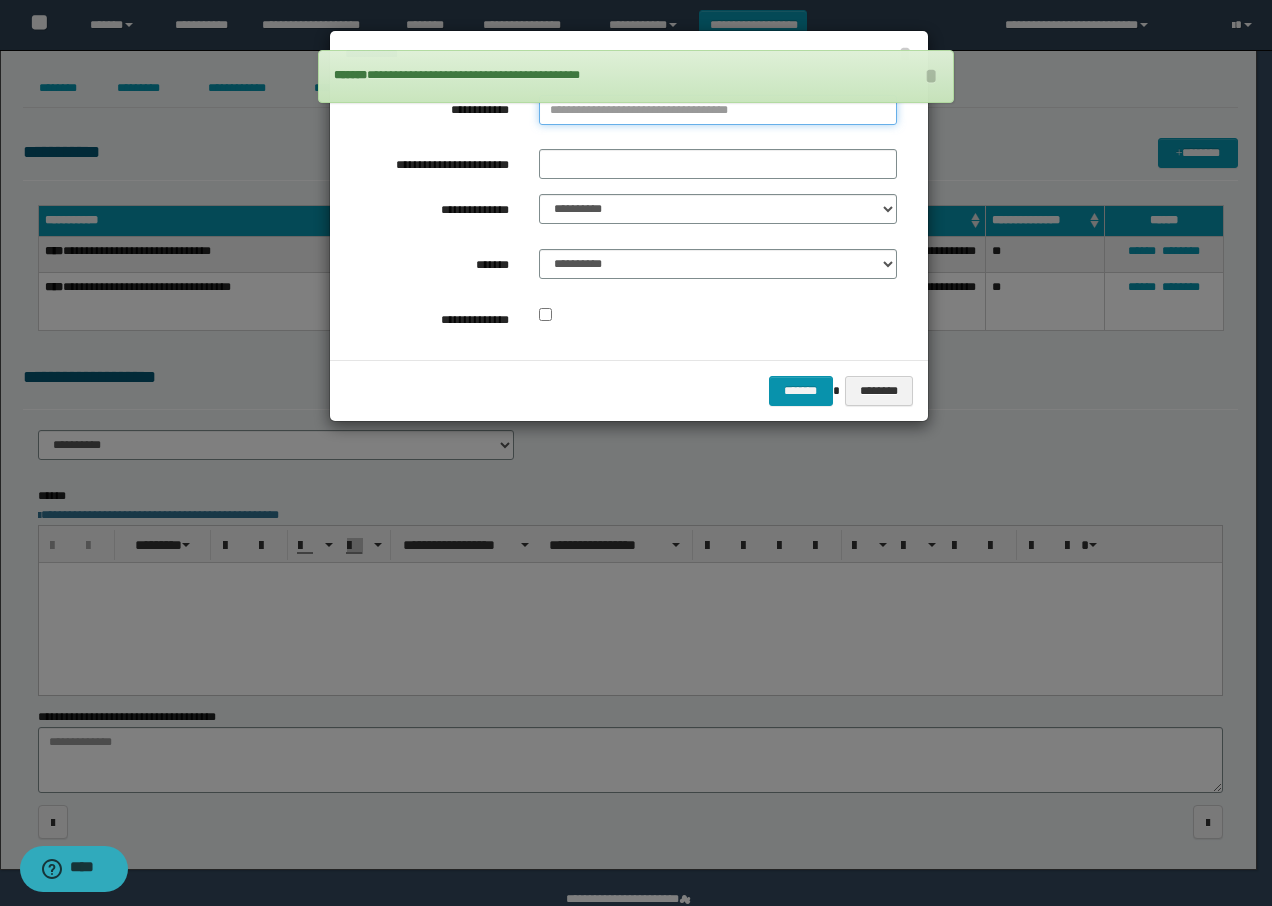 type on "**********" 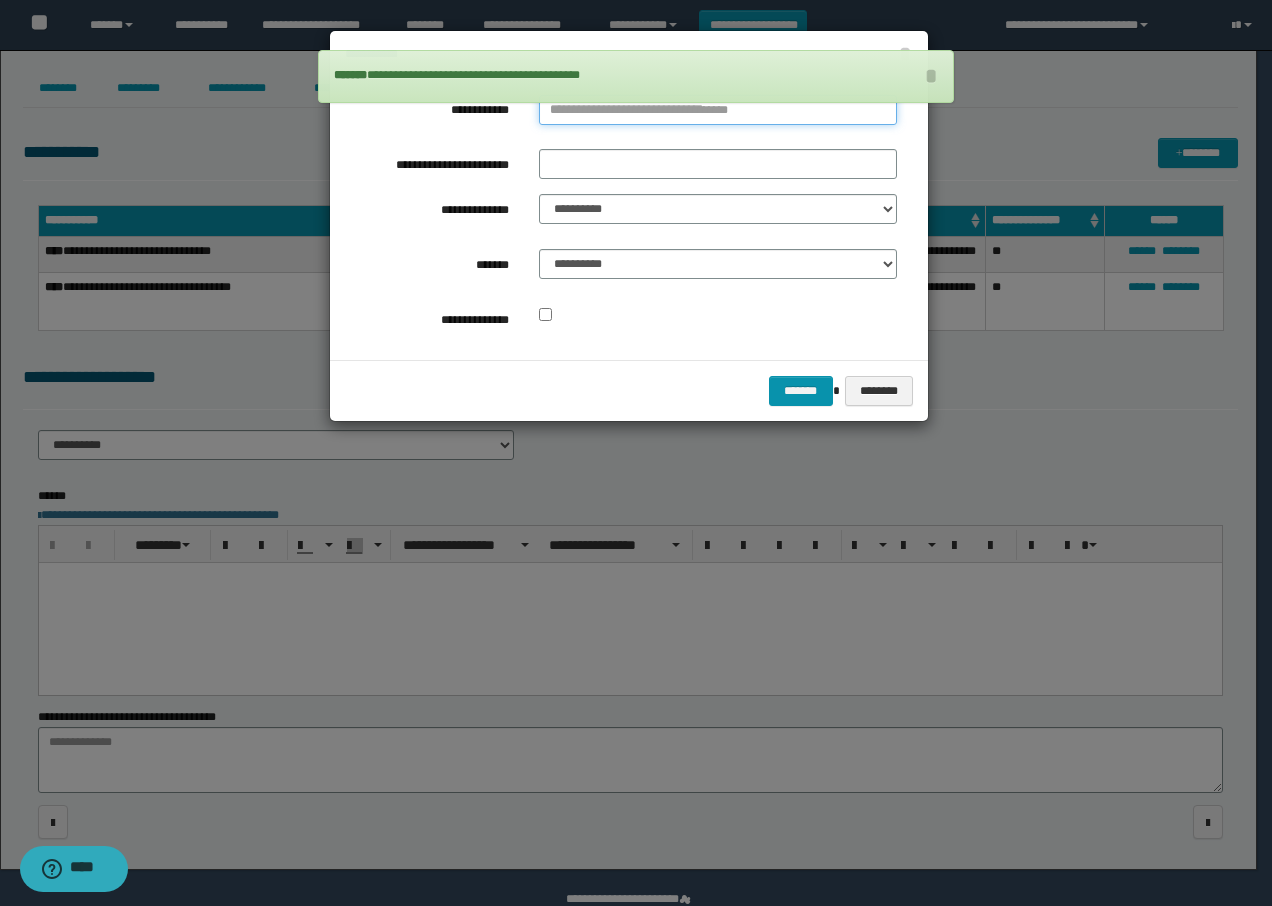 click on "**********" at bounding box center (718, 110) 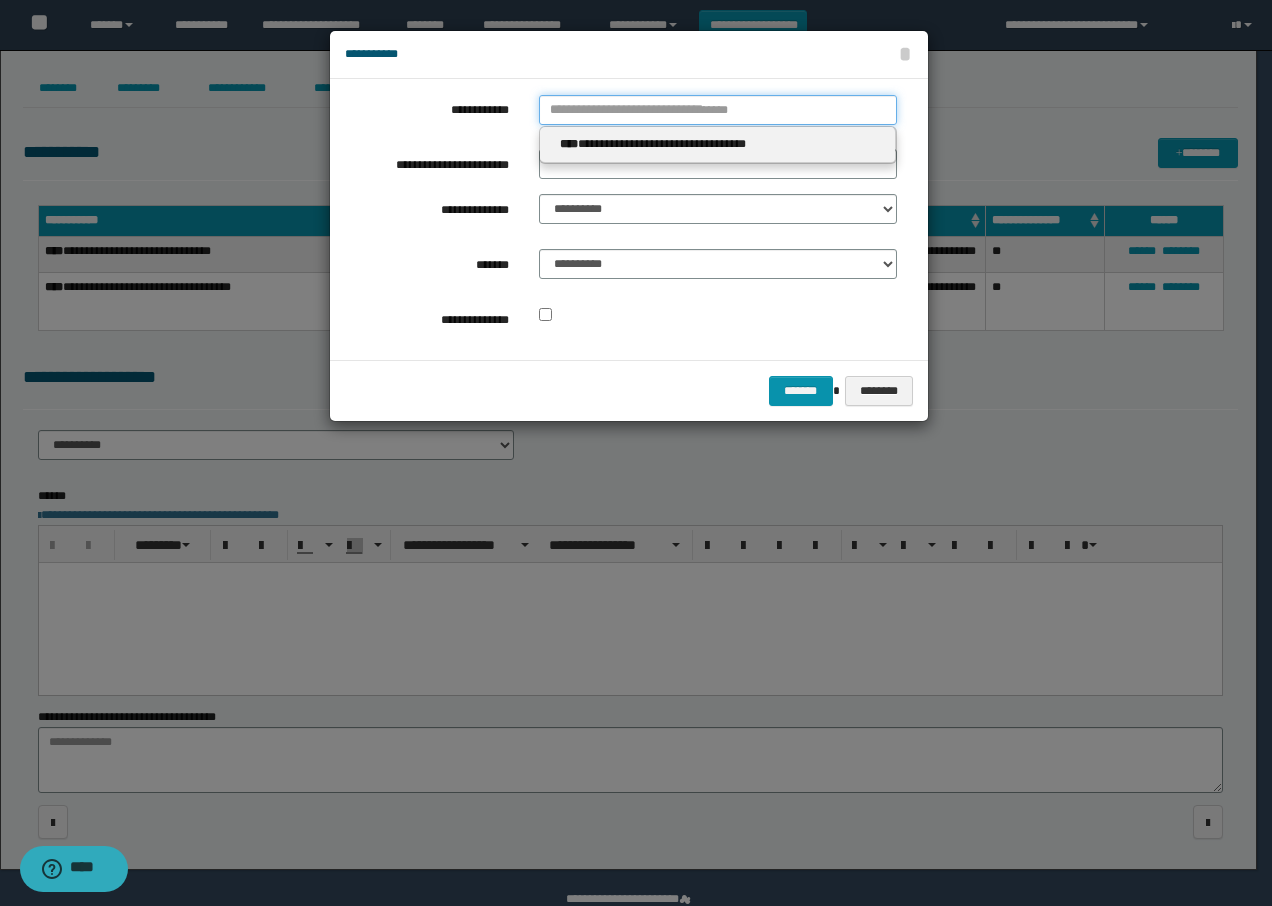 type 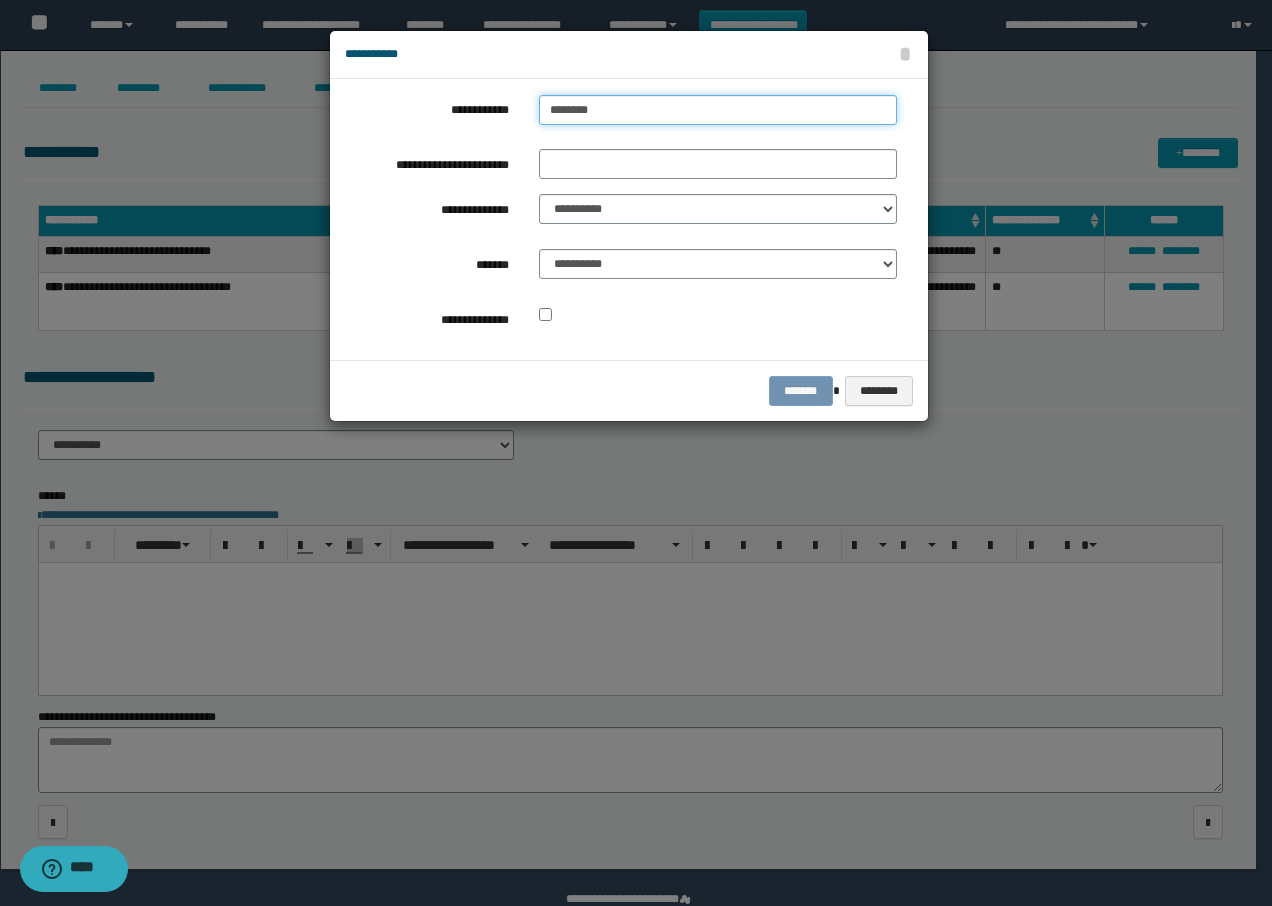 type on "*********" 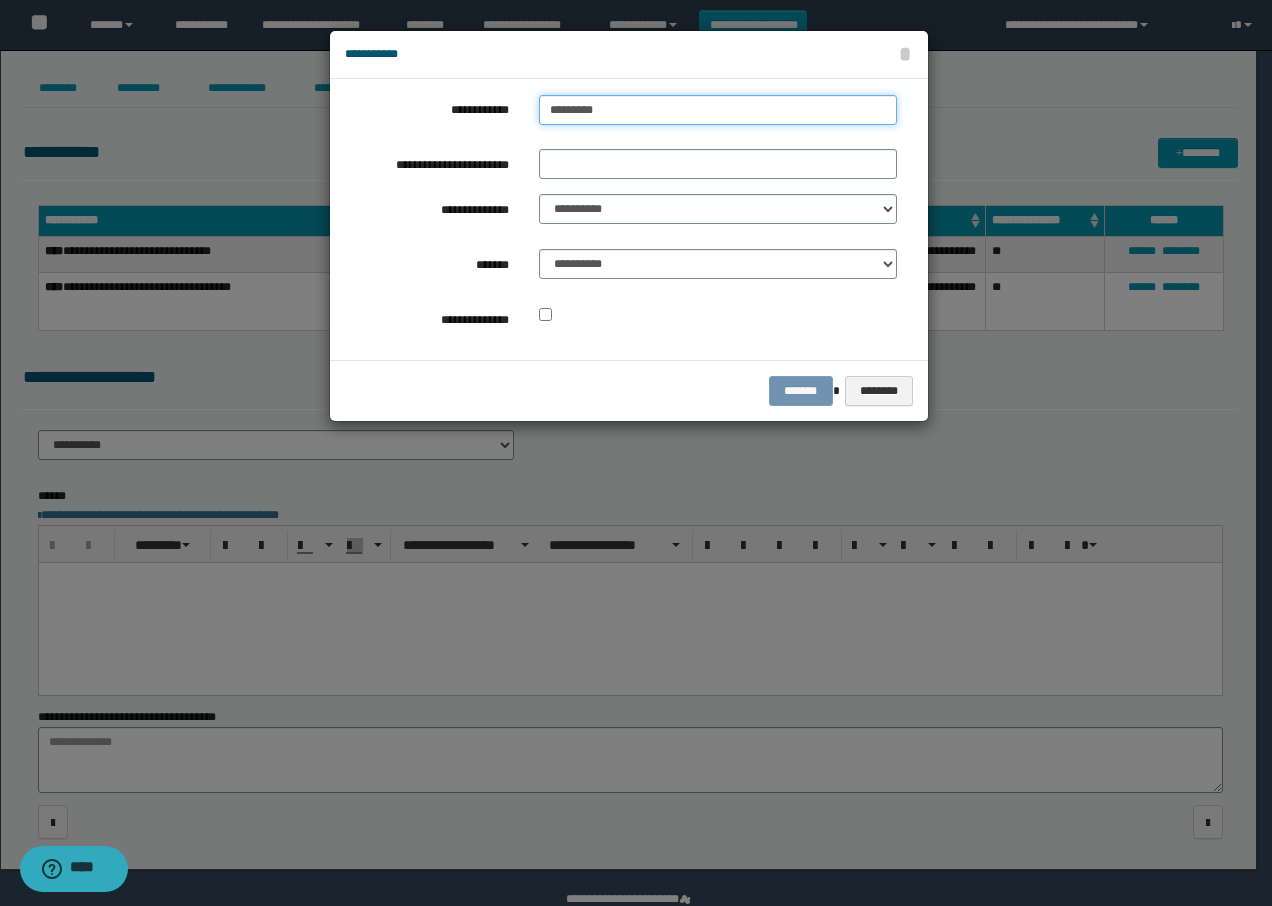 type on "**********" 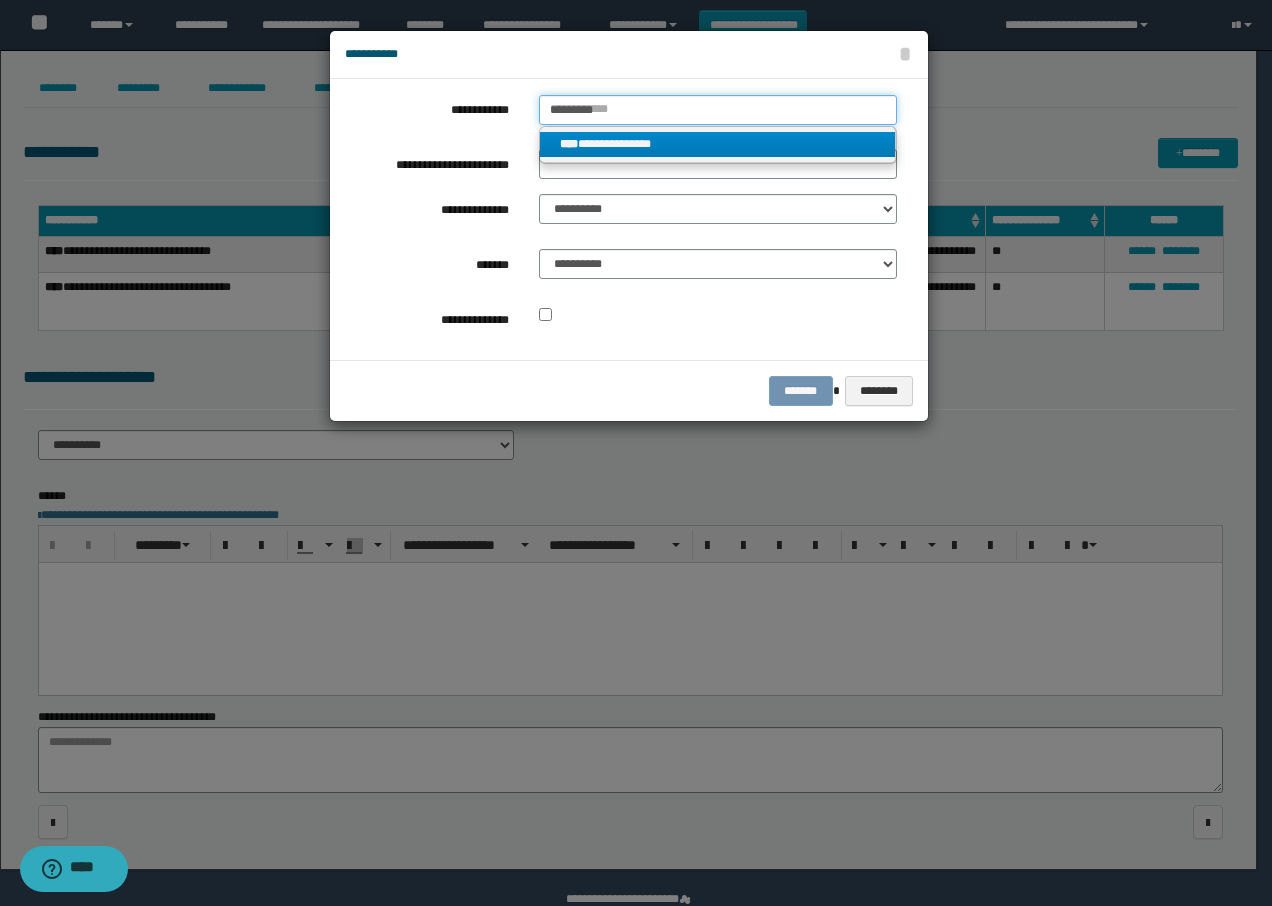 type on "*********" 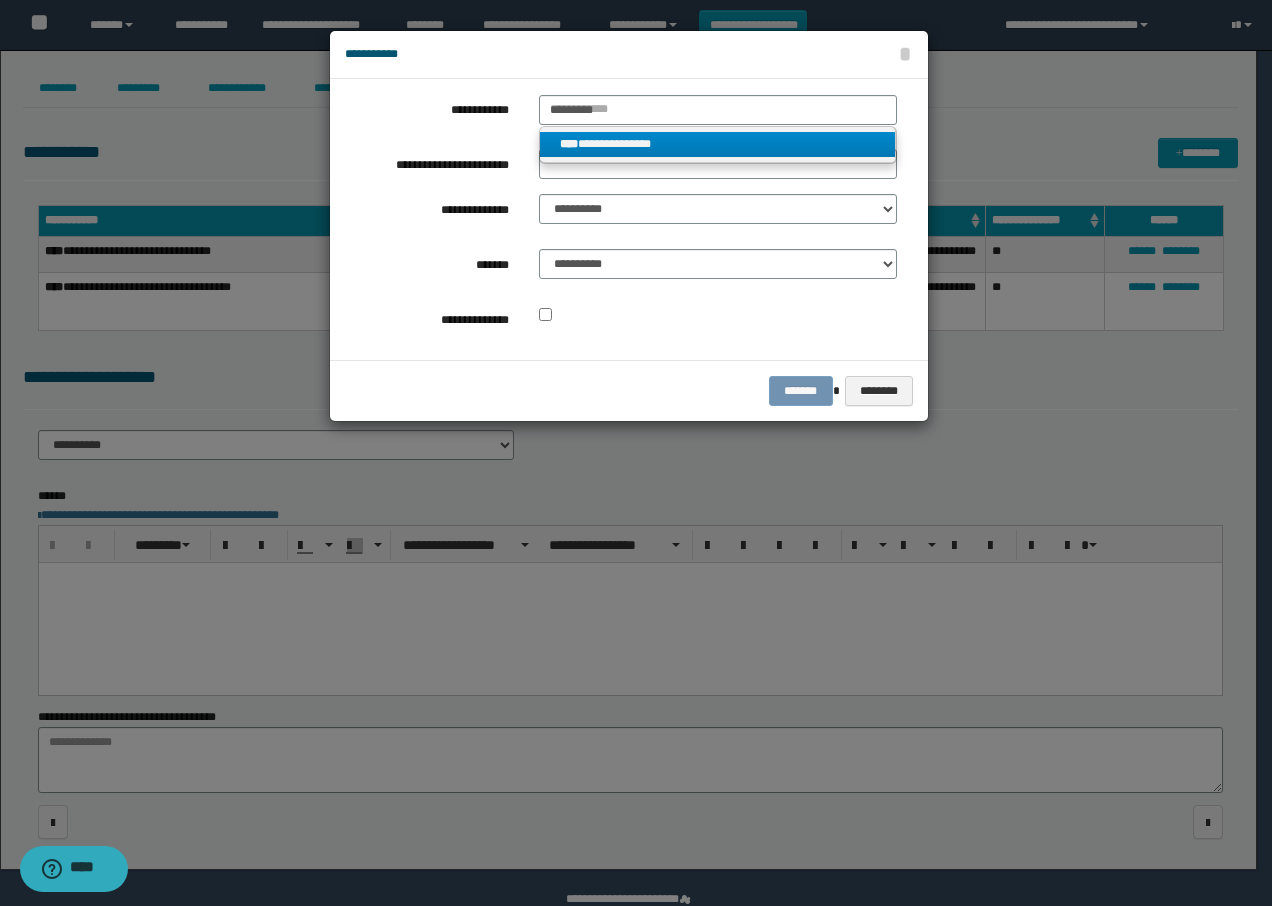 click on "**********" at bounding box center (718, 144) 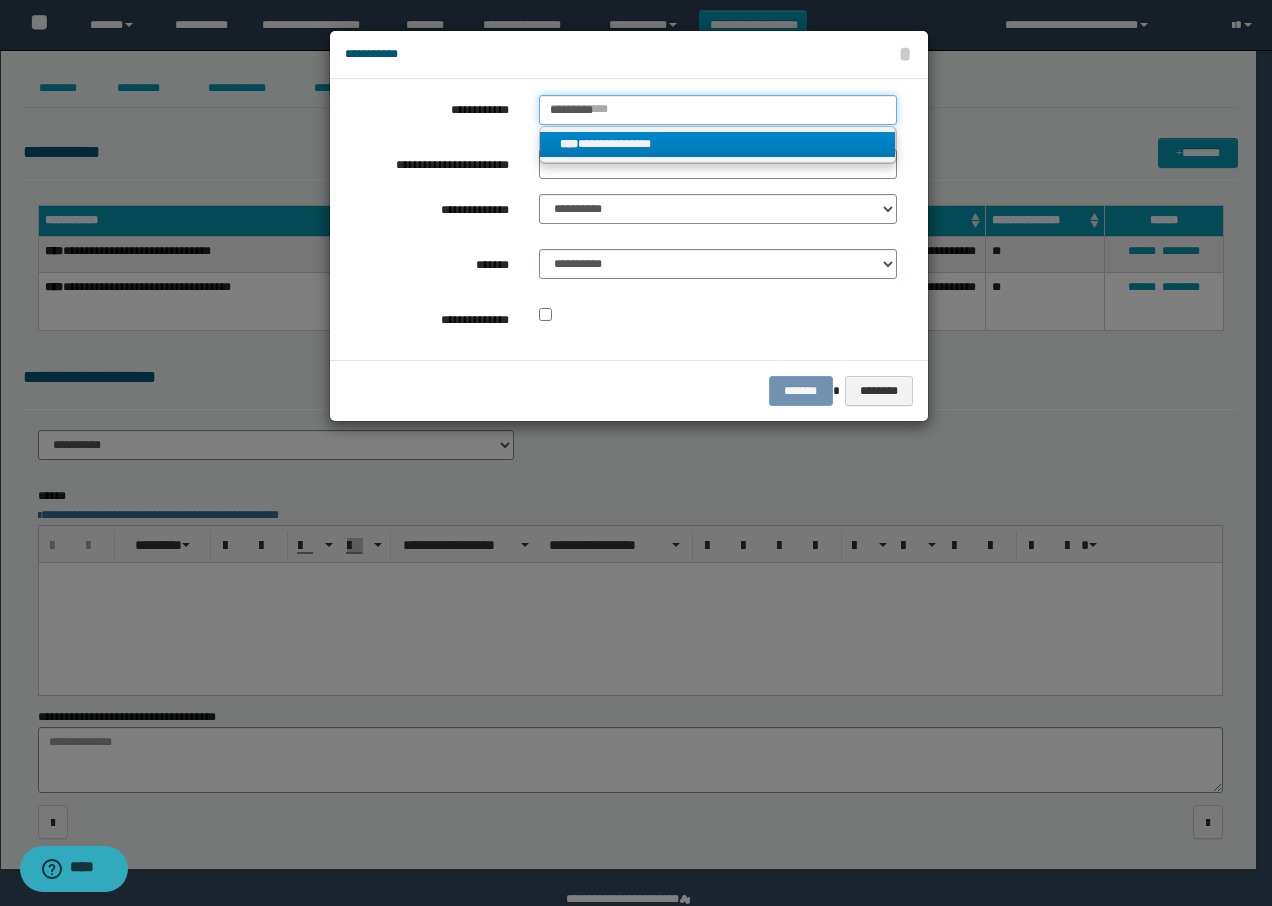 type 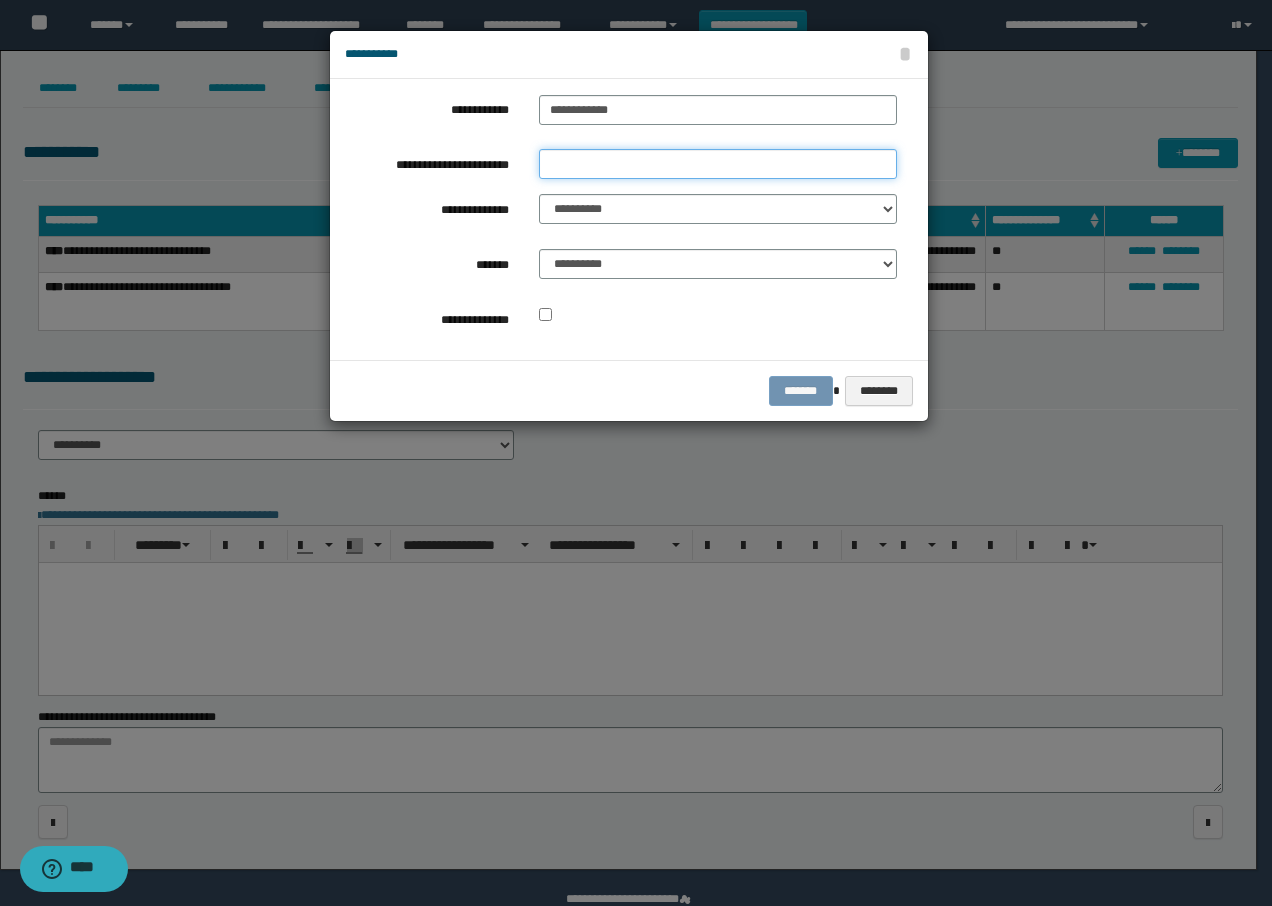 click on "**********" at bounding box center [718, 164] 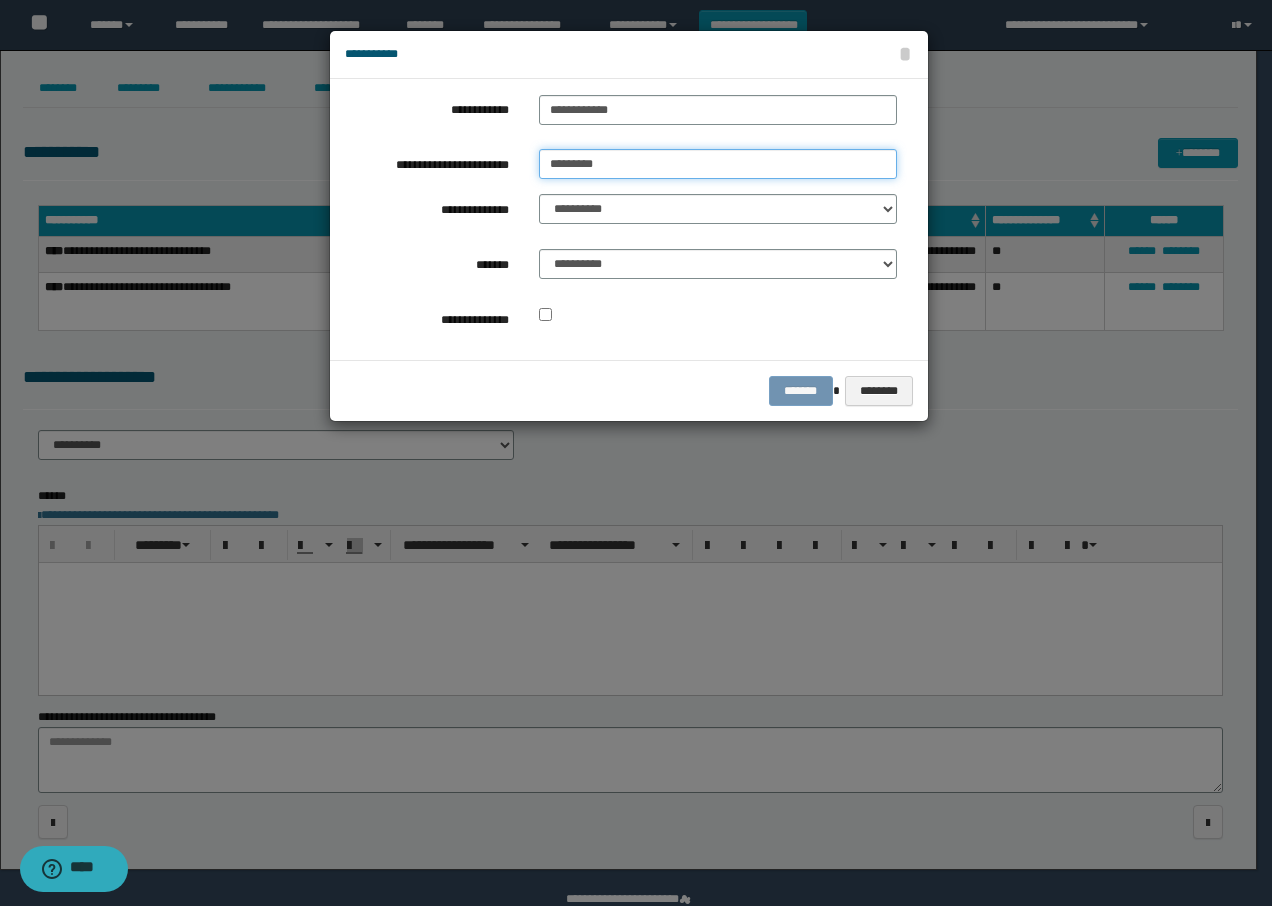 type on "**********" 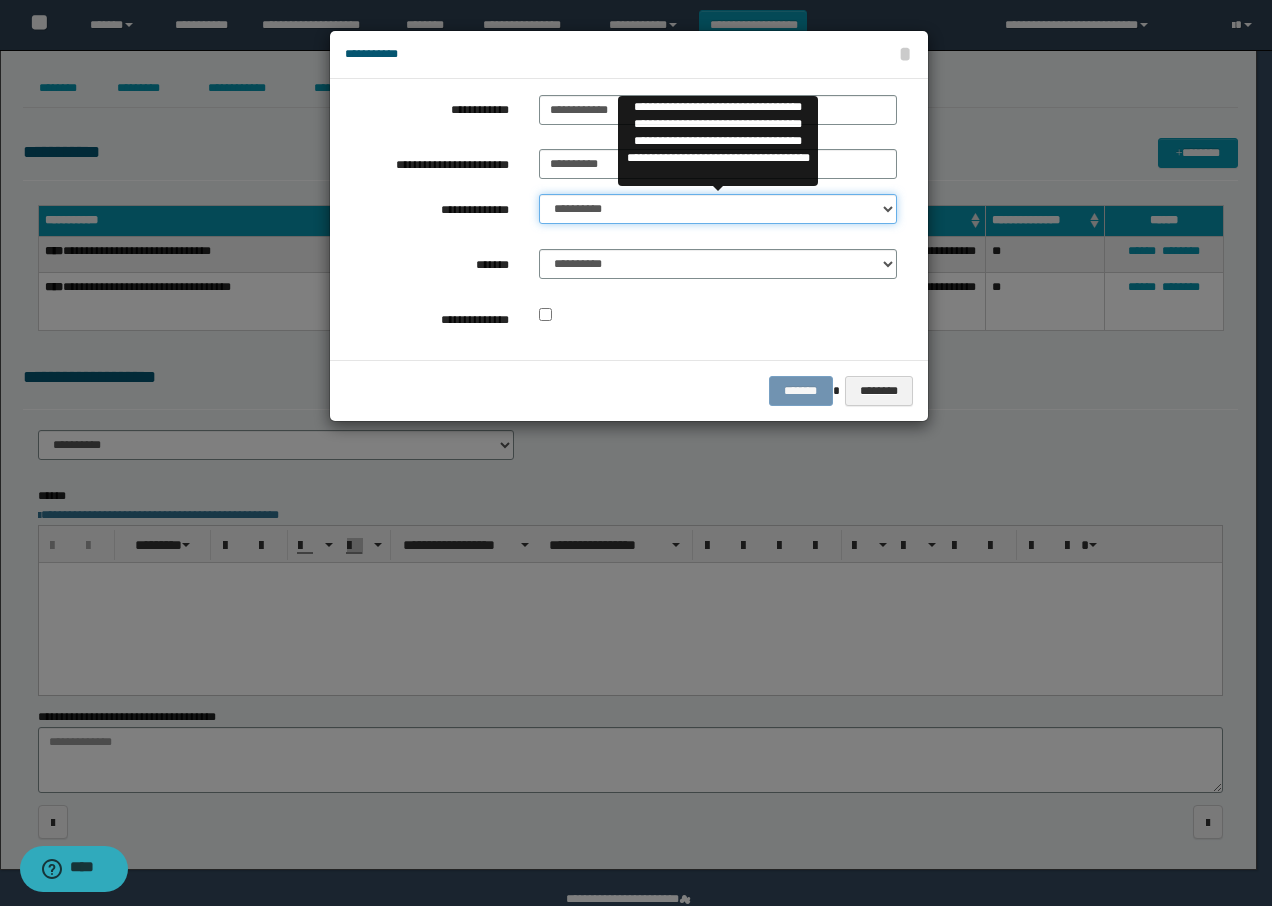 click on "**********" at bounding box center [718, 209] 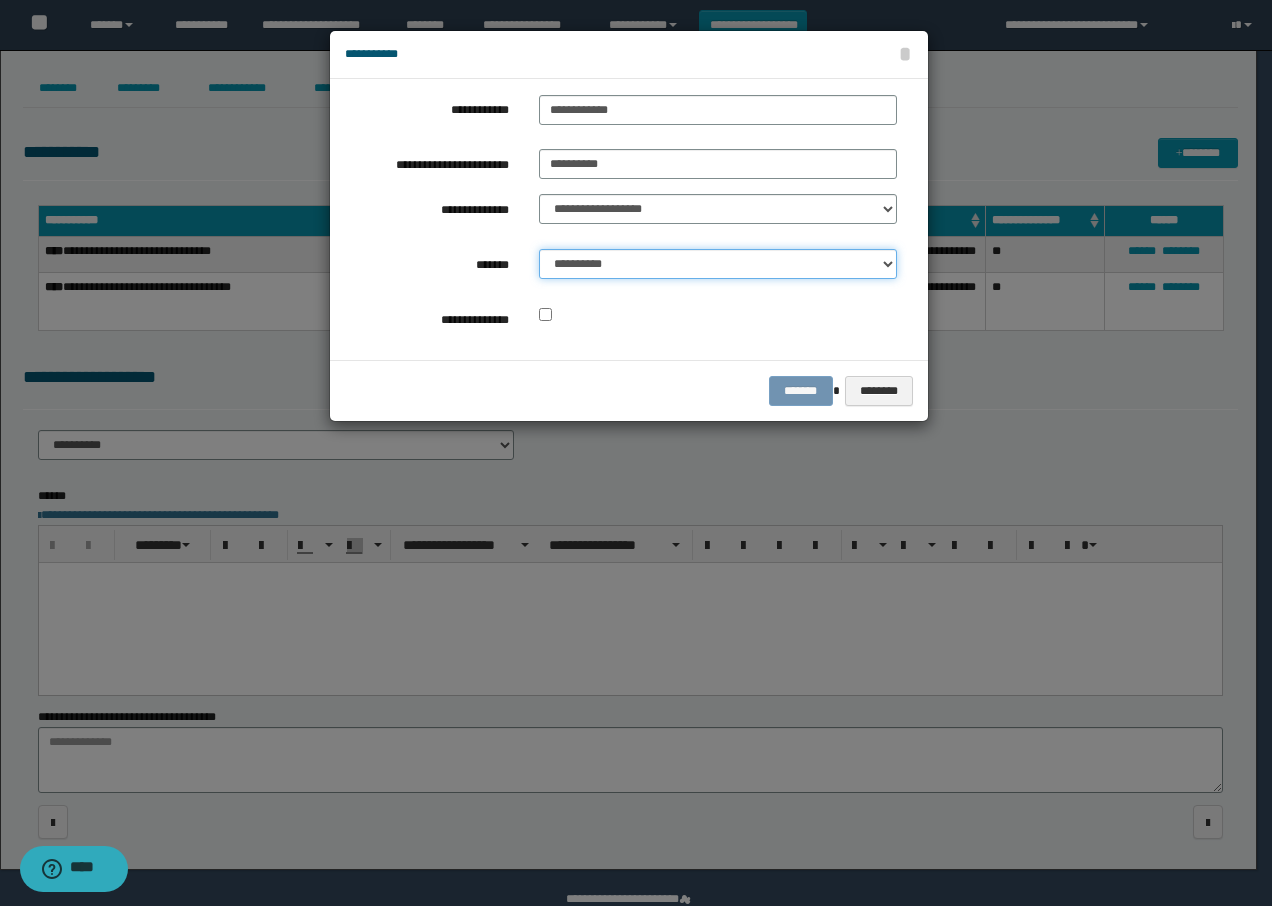 click on "**********" at bounding box center [718, 264] 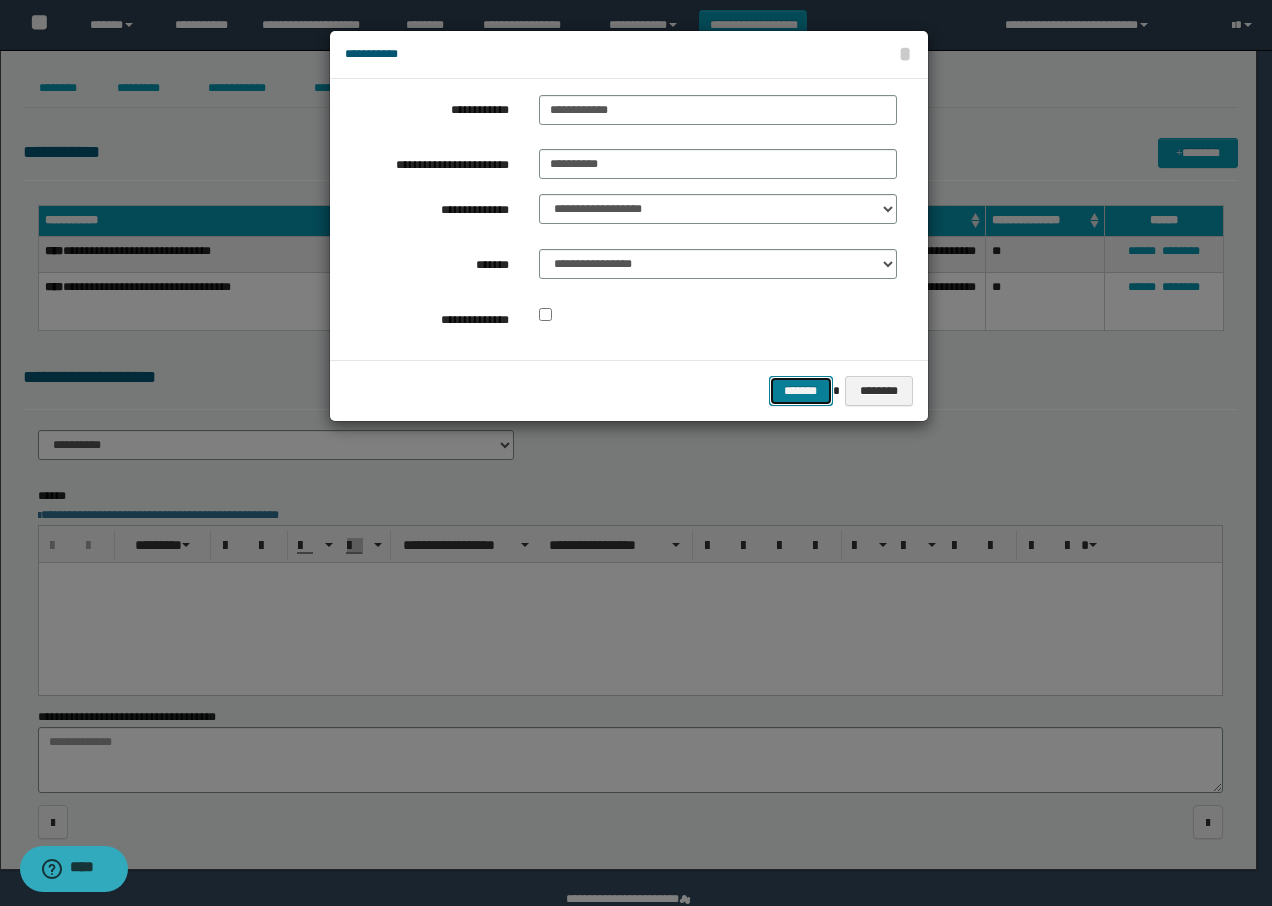 click on "*******" at bounding box center [801, 391] 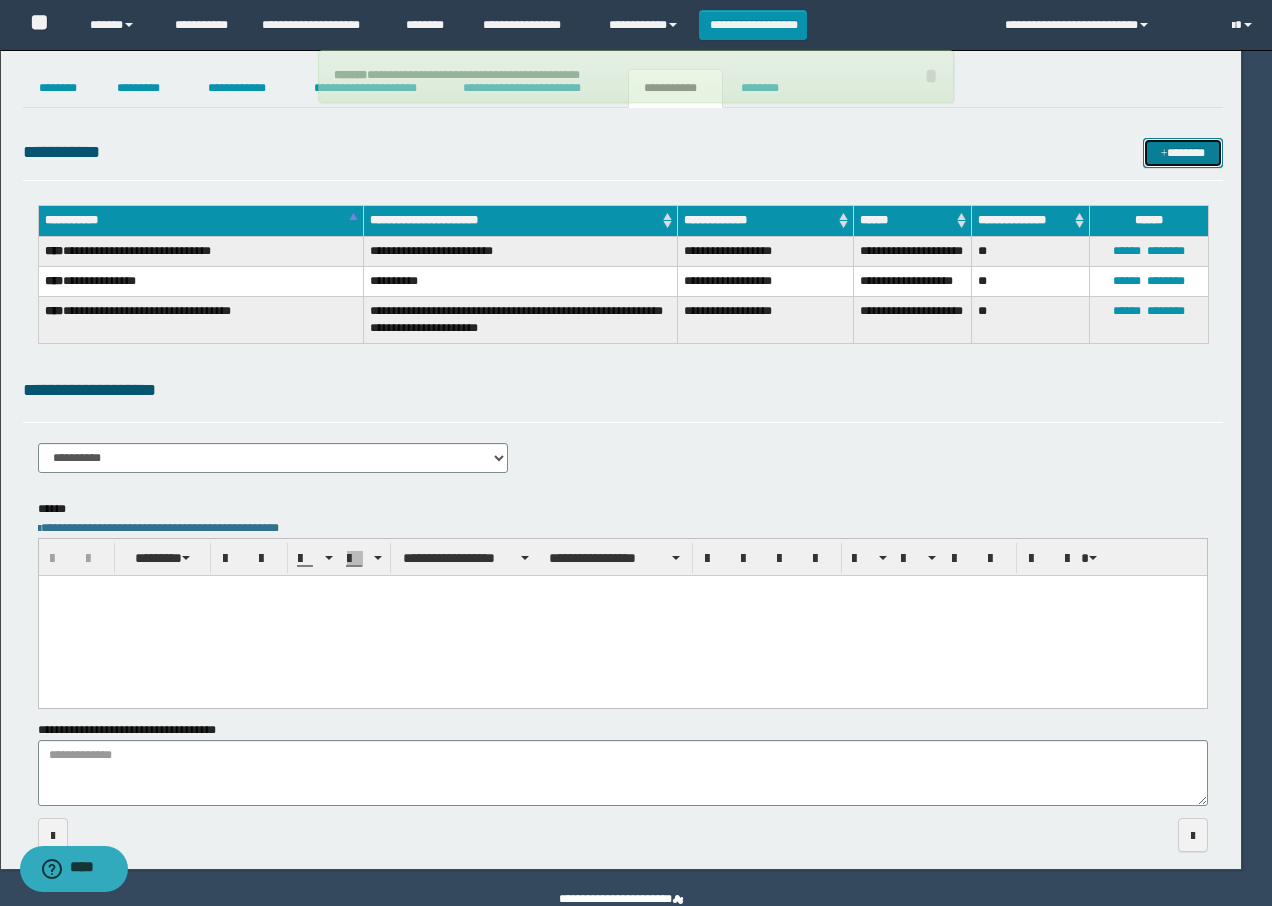 type 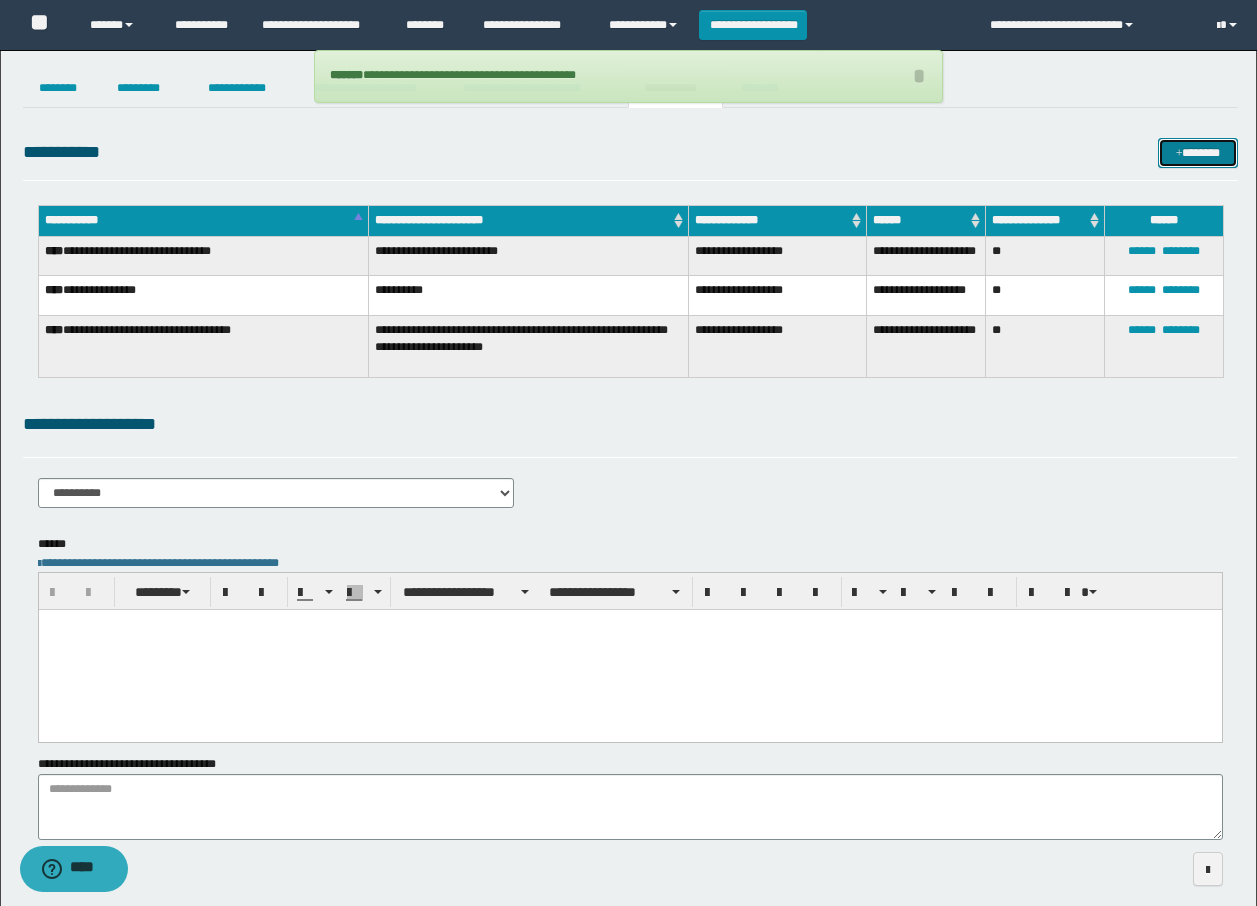 click on "*******" at bounding box center (1198, 153) 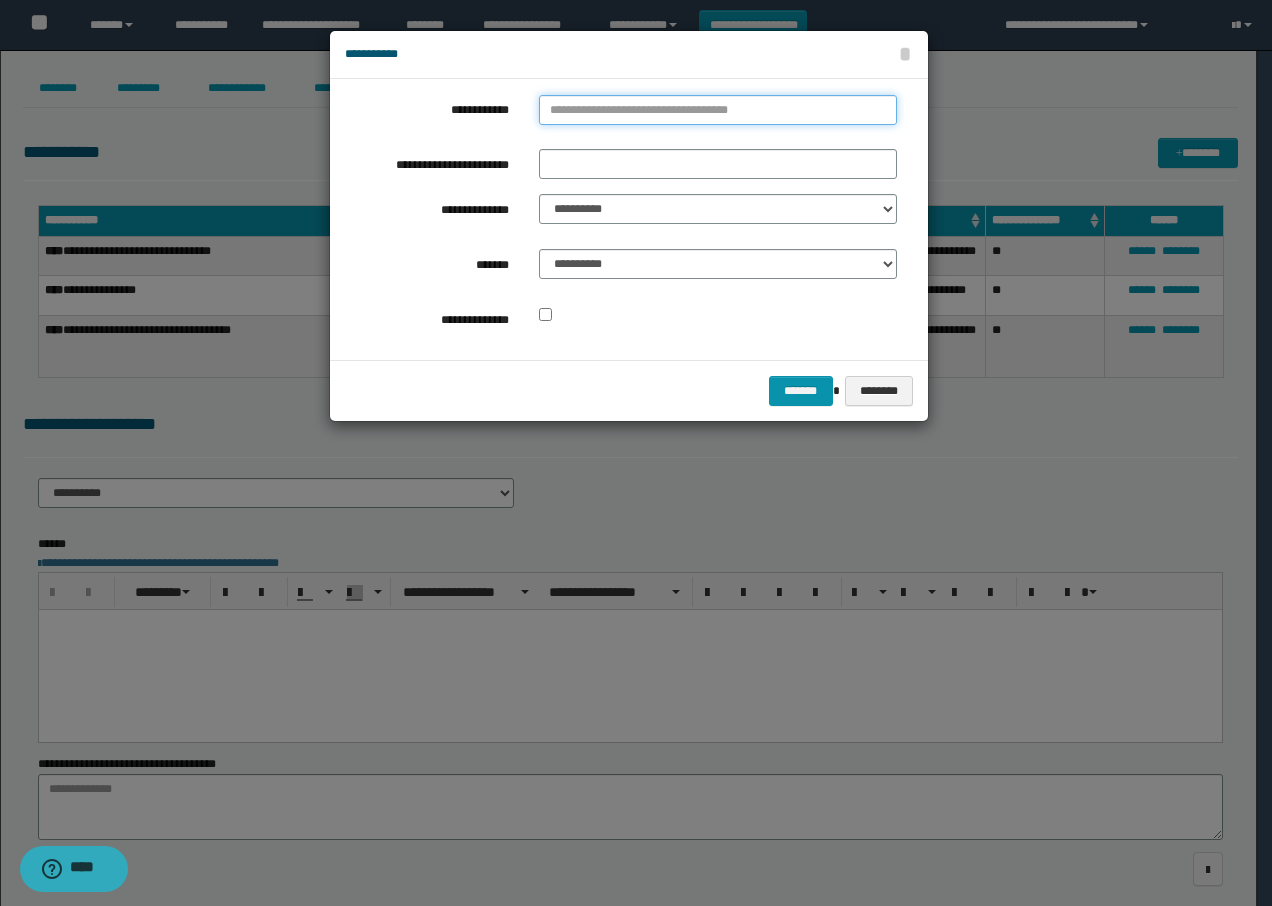 type on "**********" 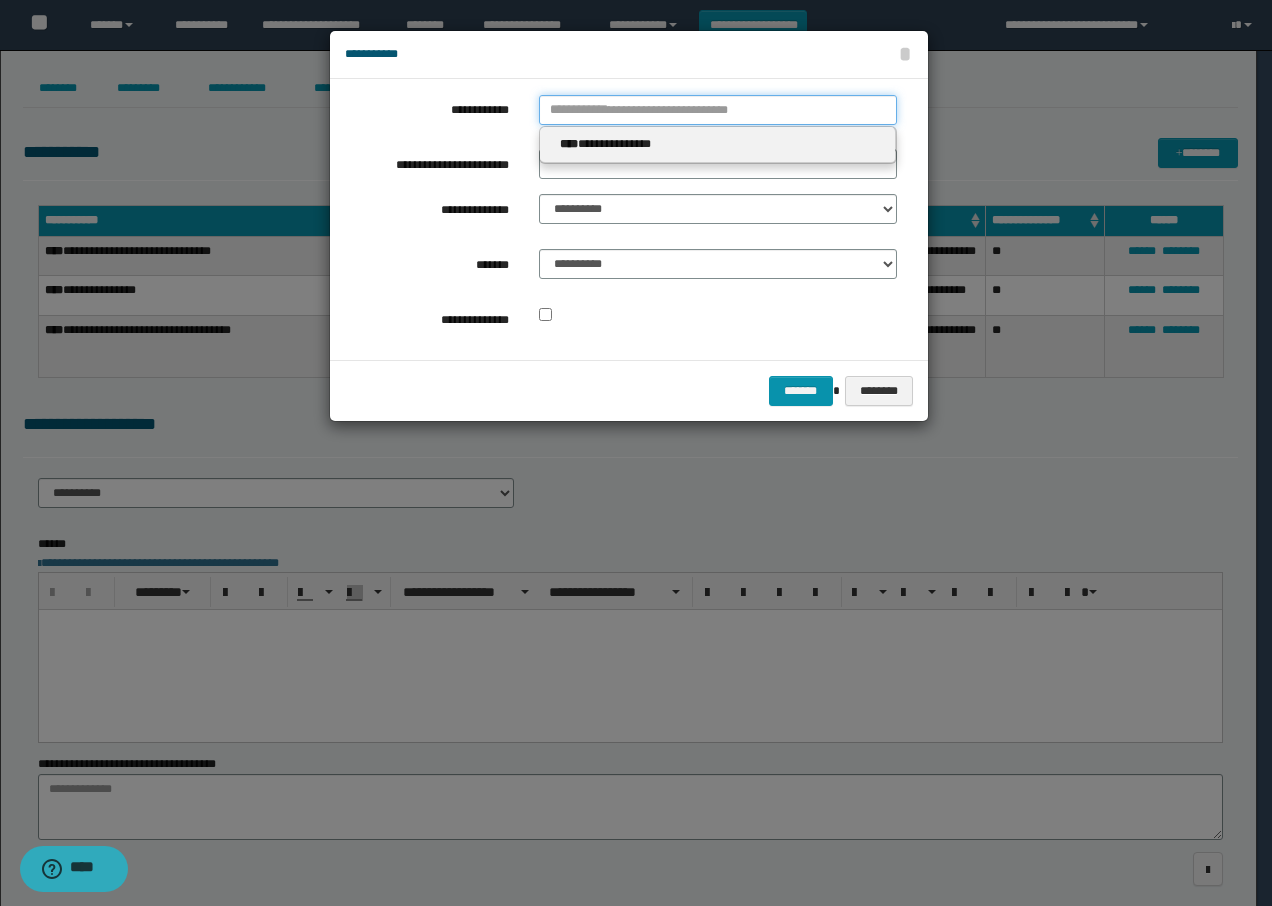 click on "**********" at bounding box center [718, 110] 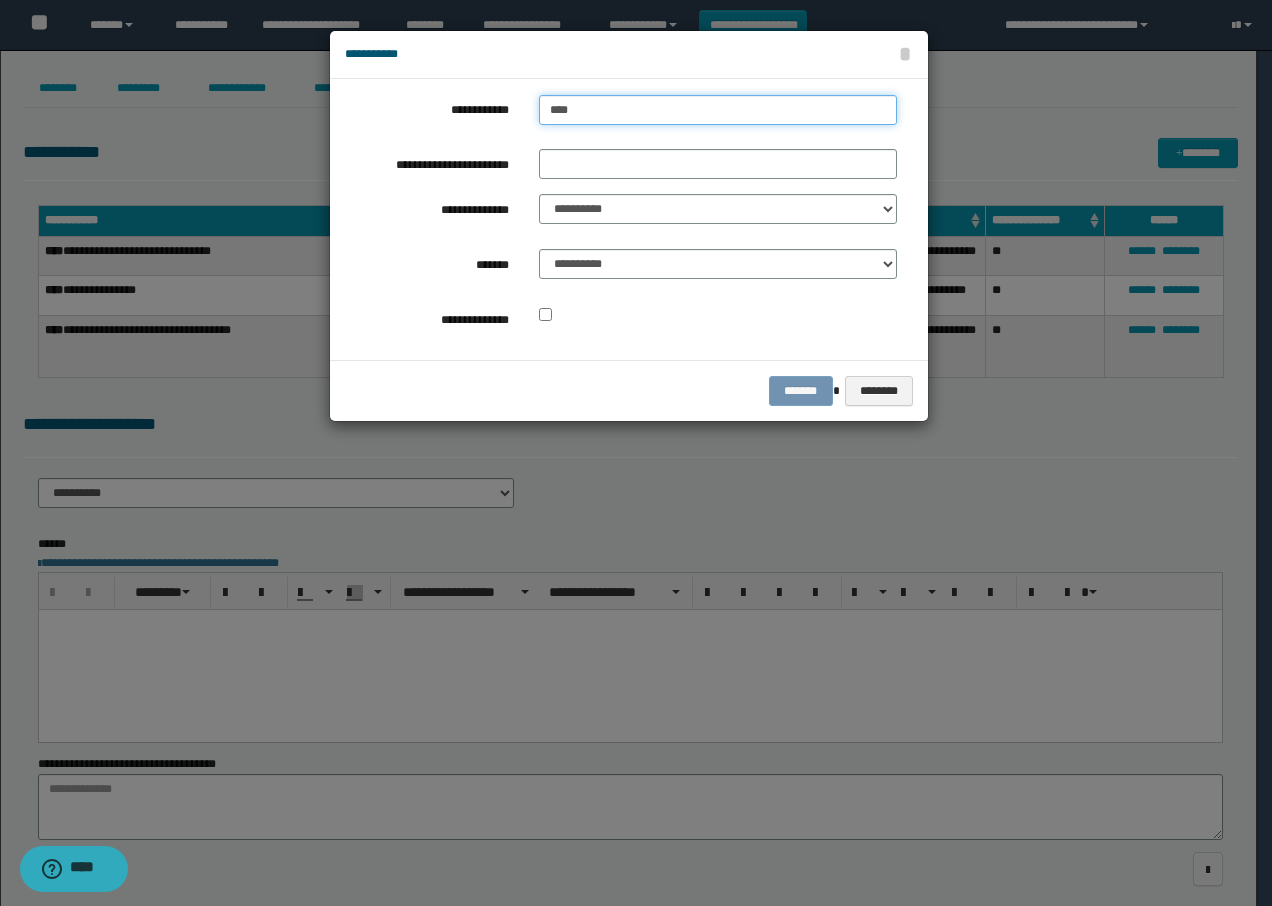 type on "*****" 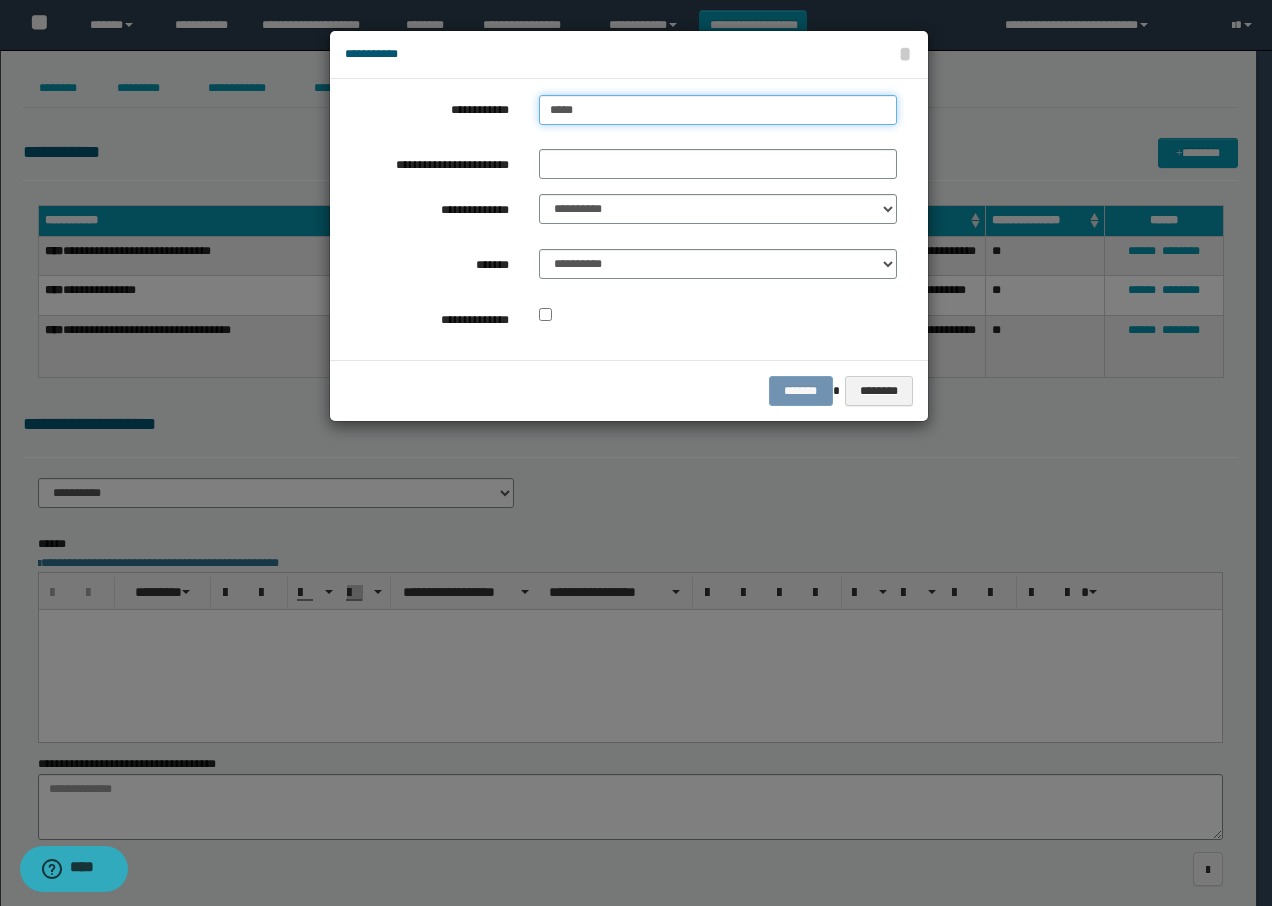 type on "*****" 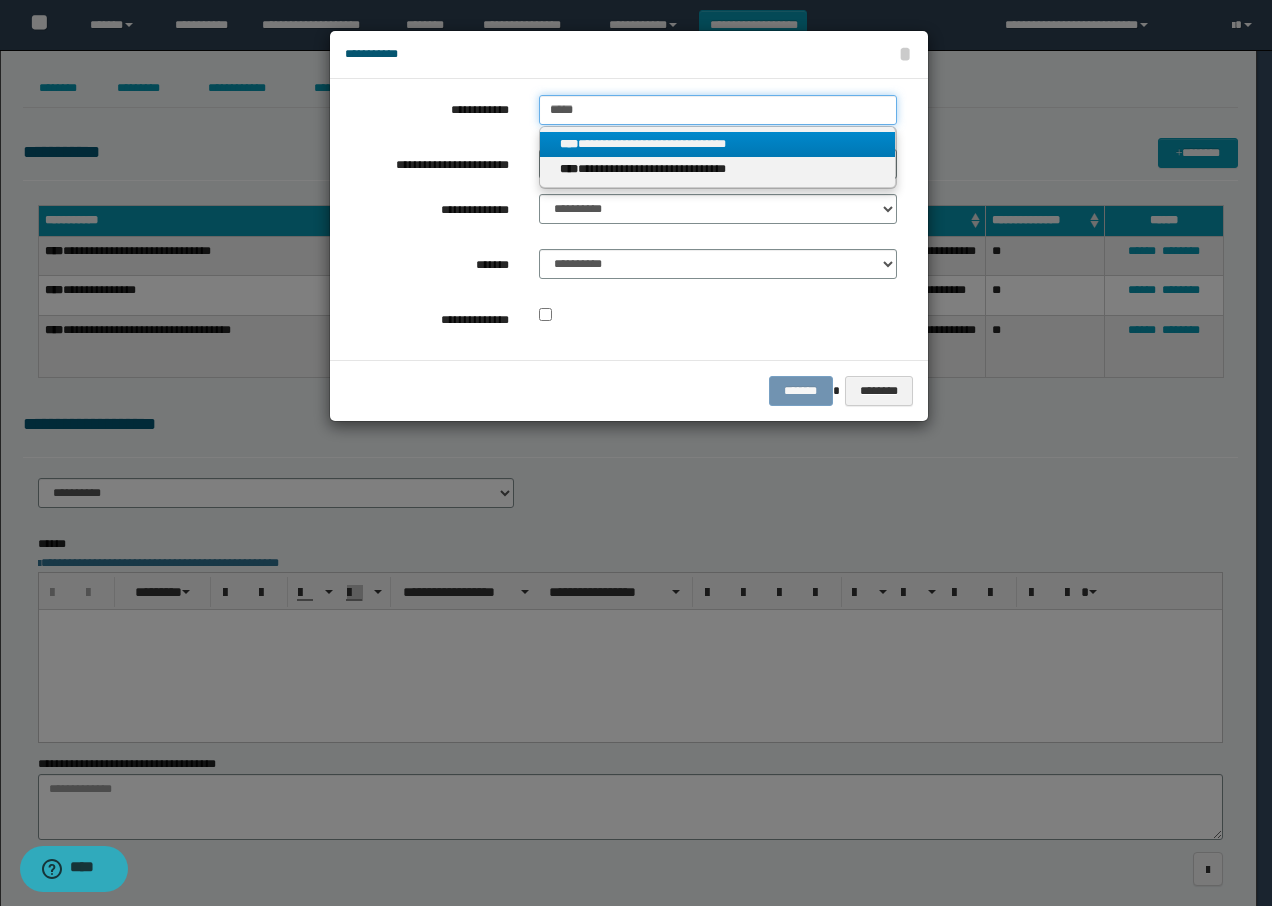 type on "*****" 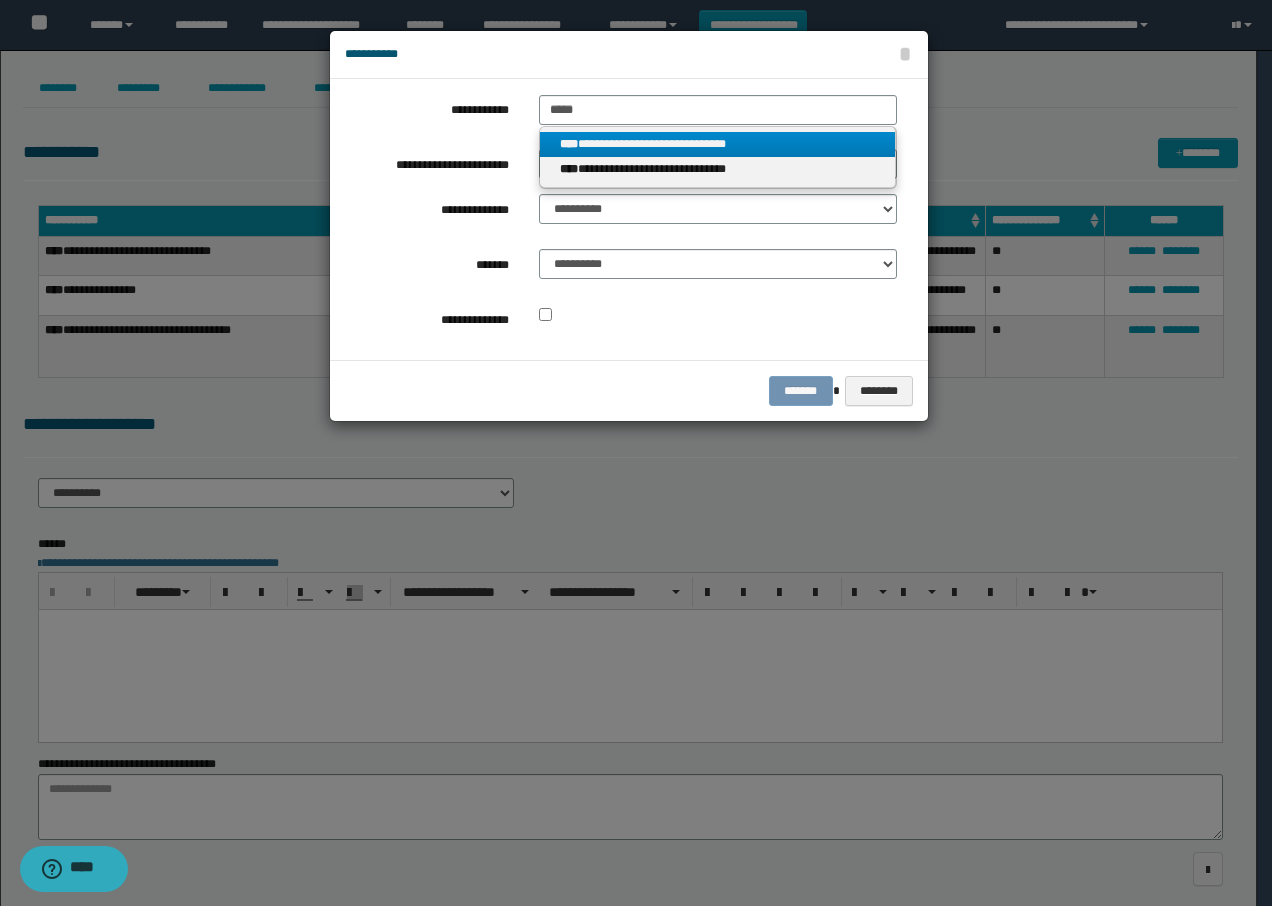 click on "**********" at bounding box center [718, 157] 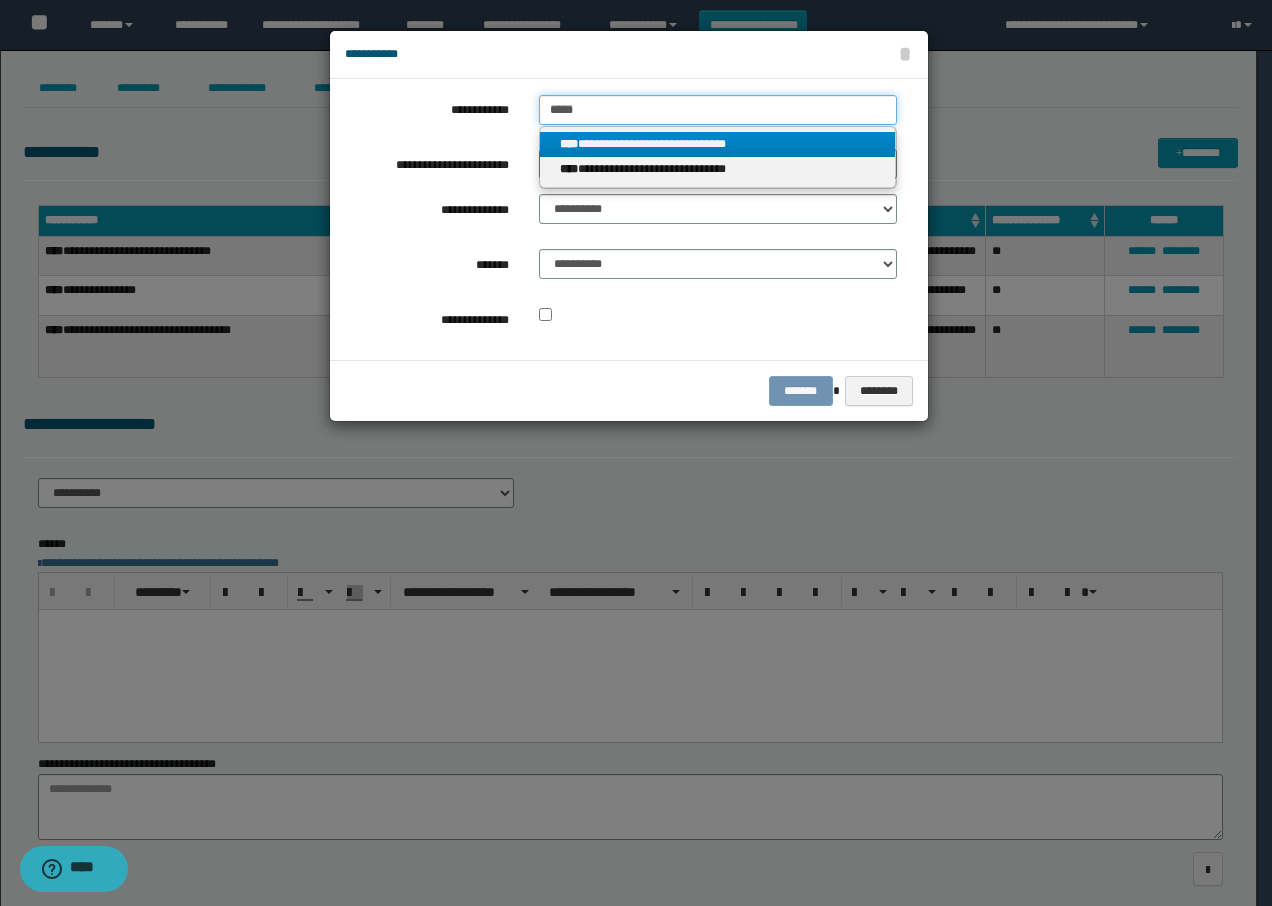 type 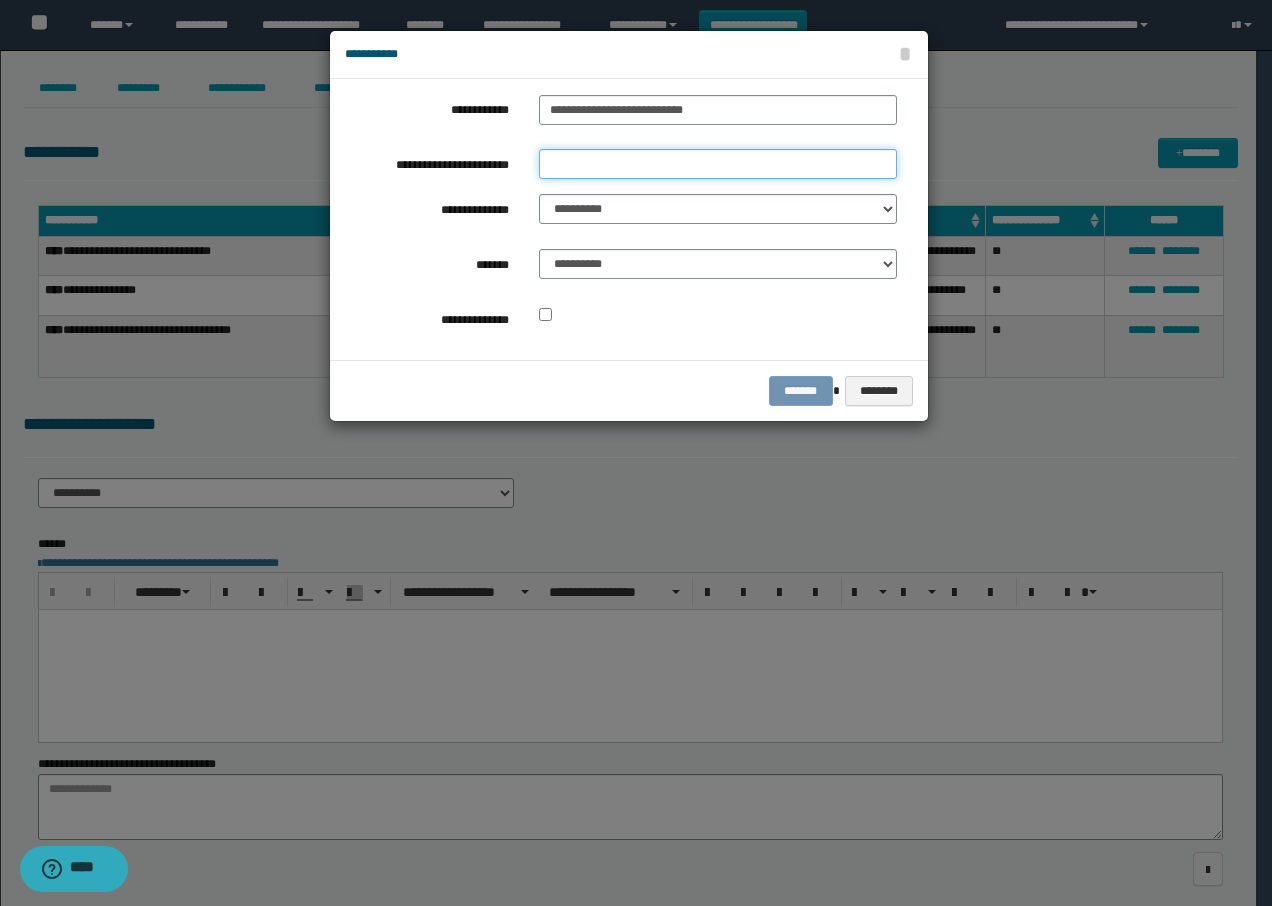 click on "**********" at bounding box center (718, 164) 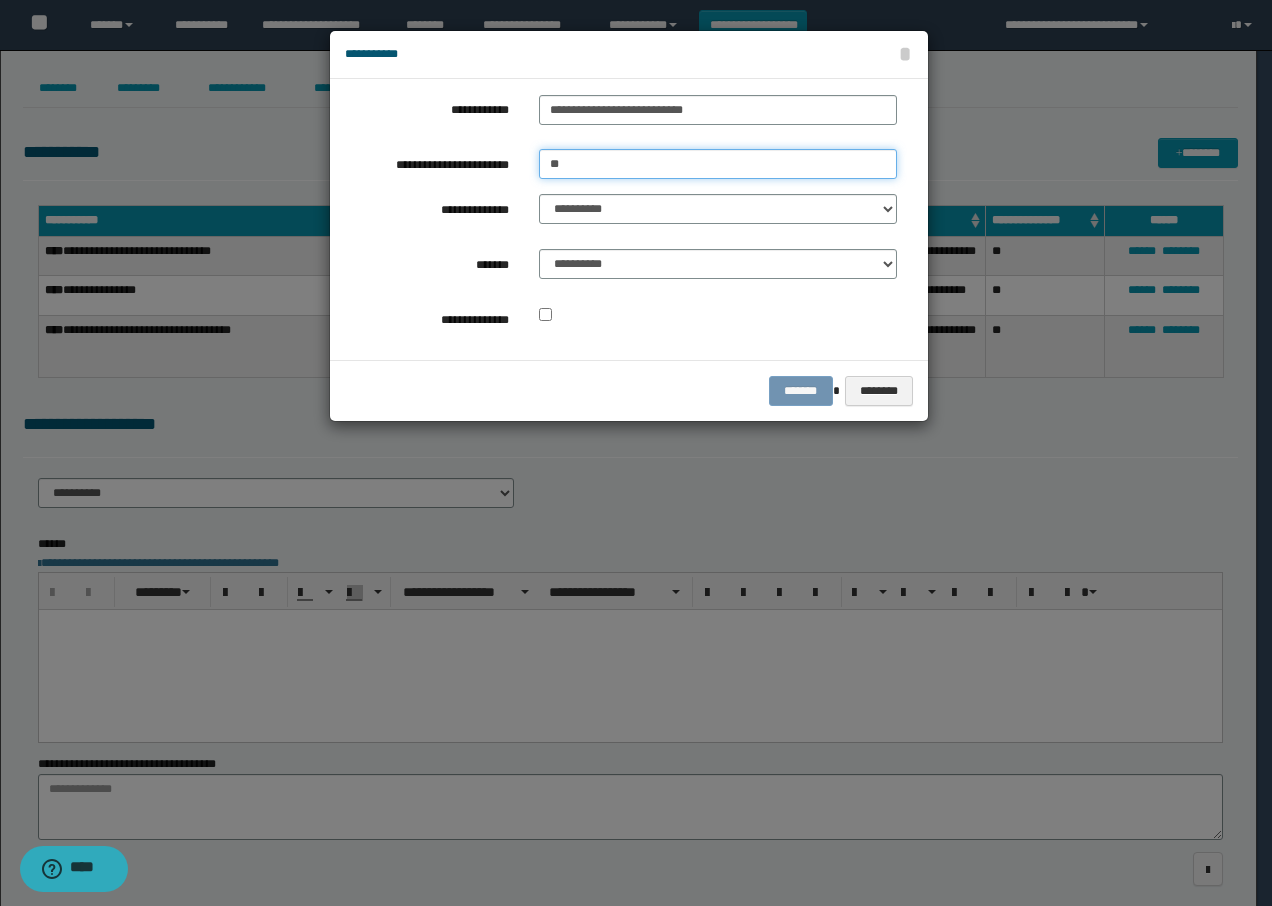type on "*******" 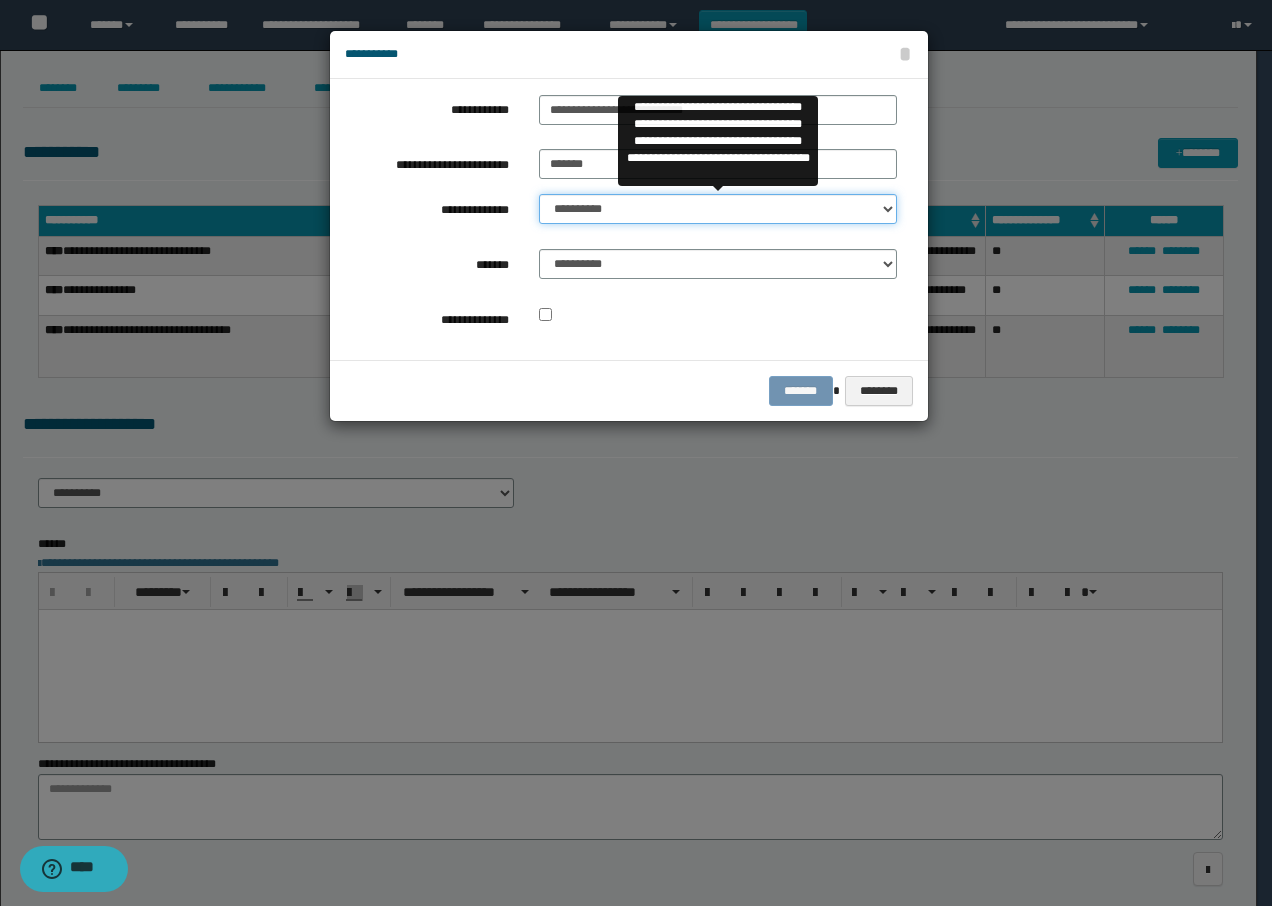 click on "**********" at bounding box center [718, 209] 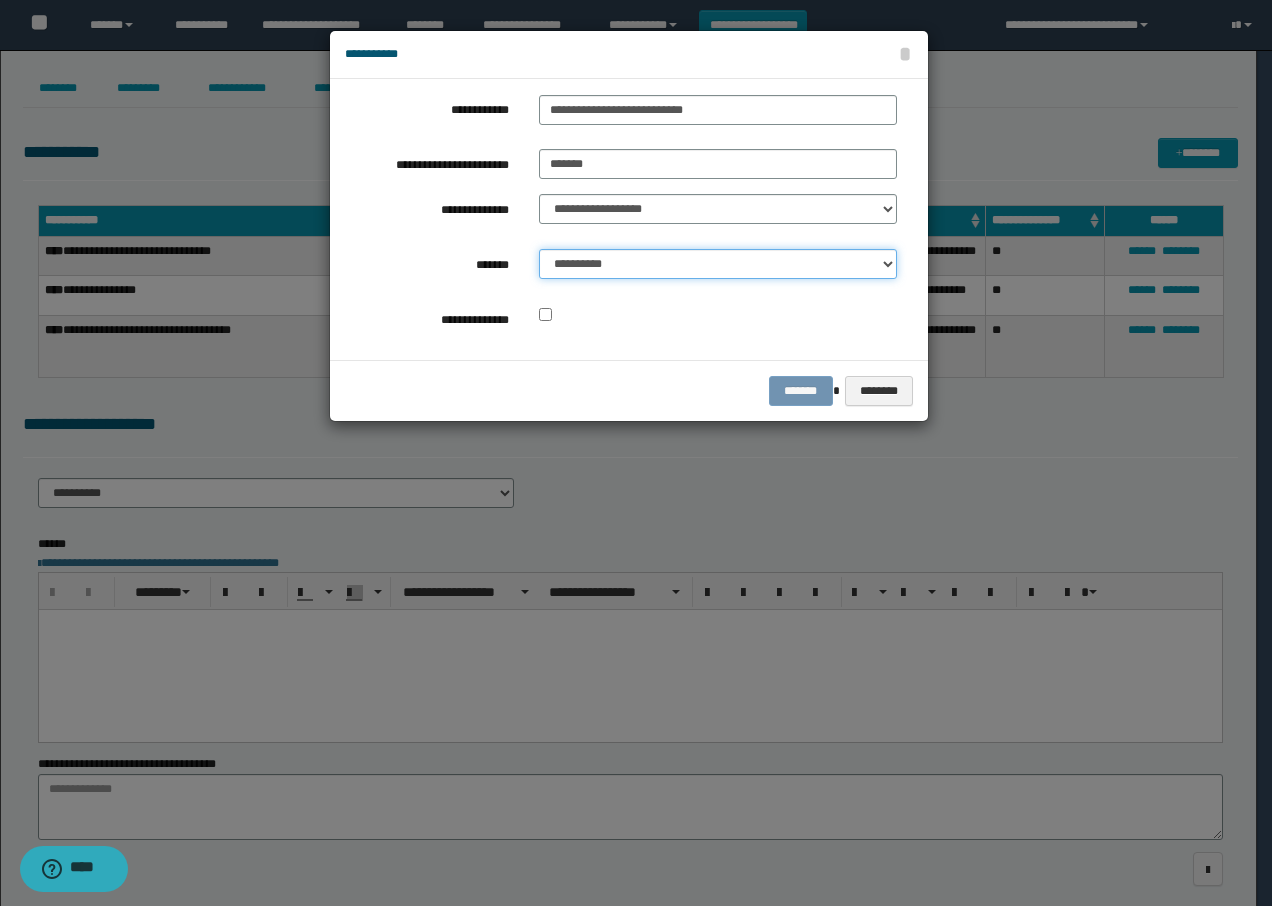 click on "**********" at bounding box center (718, 264) 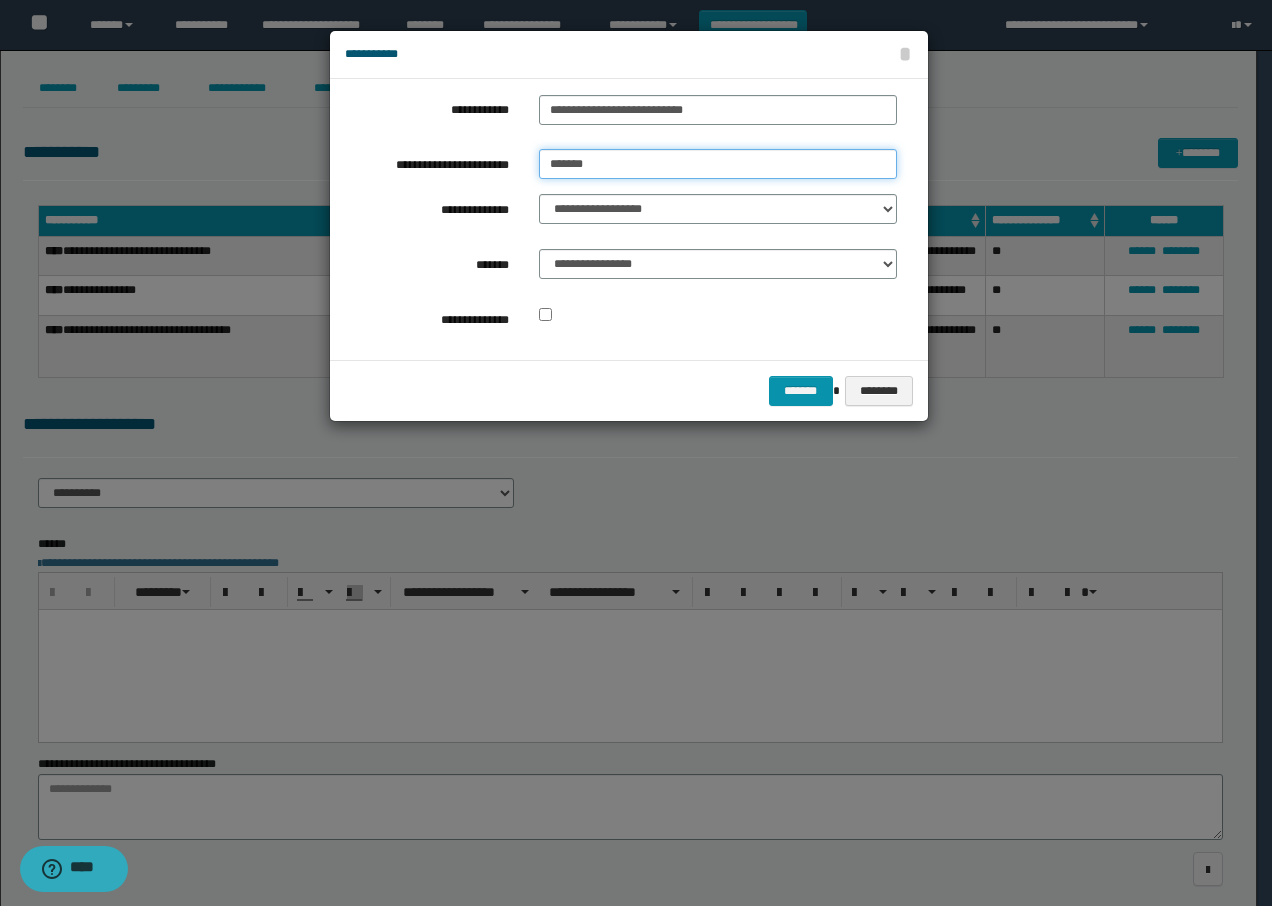 click on "*******" at bounding box center [718, 164] 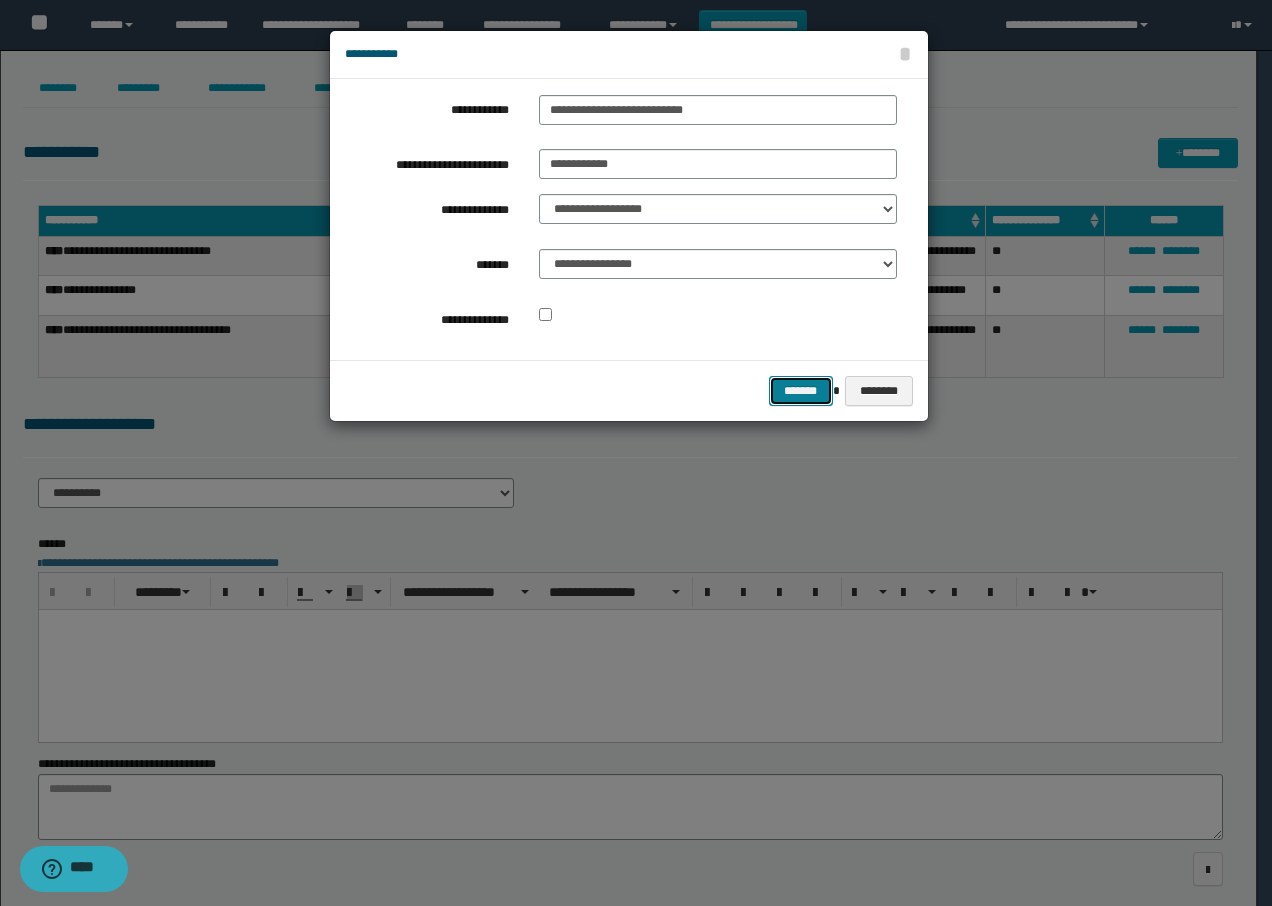 click on "*******" at bounding box center [801, 391] 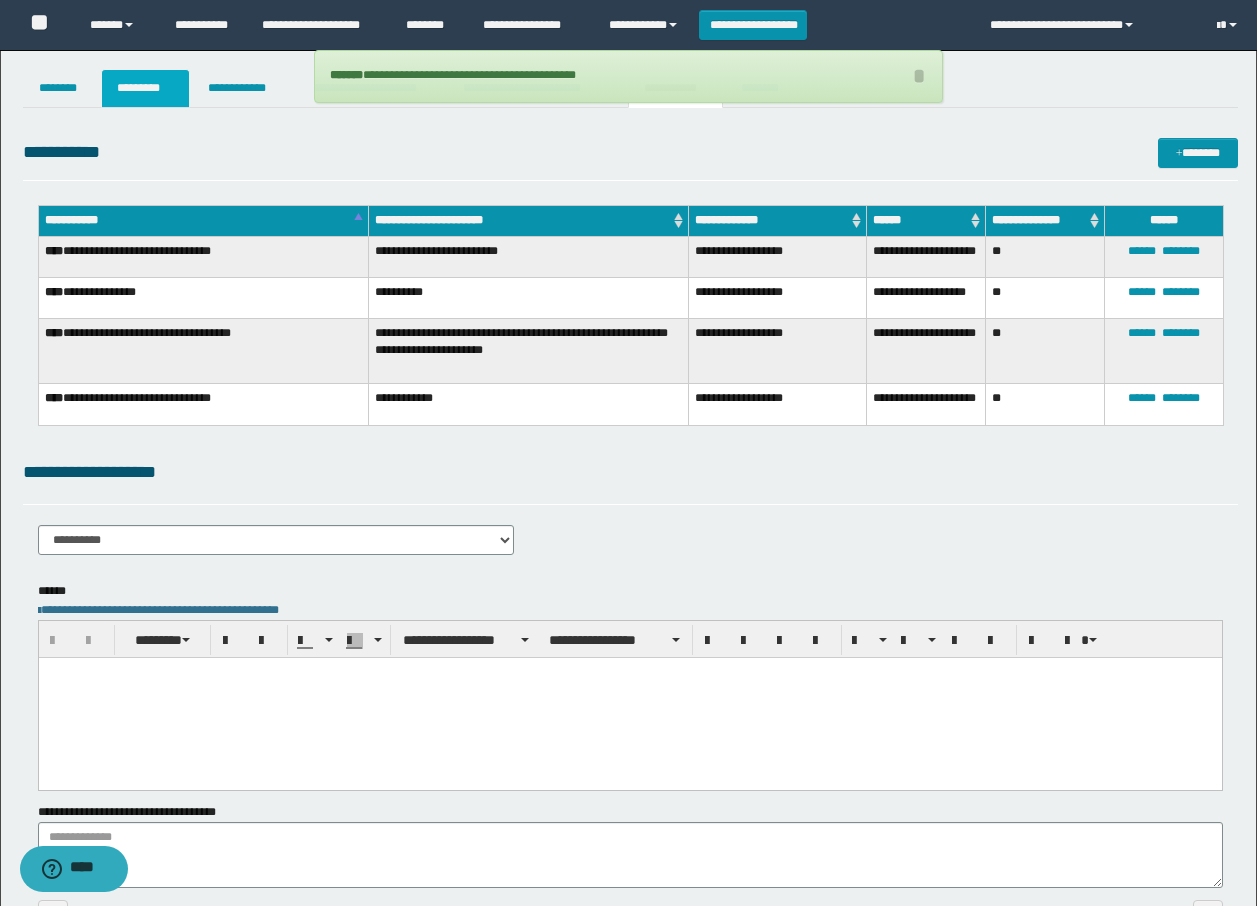 click on "*********" at bounding box center (145, 88) 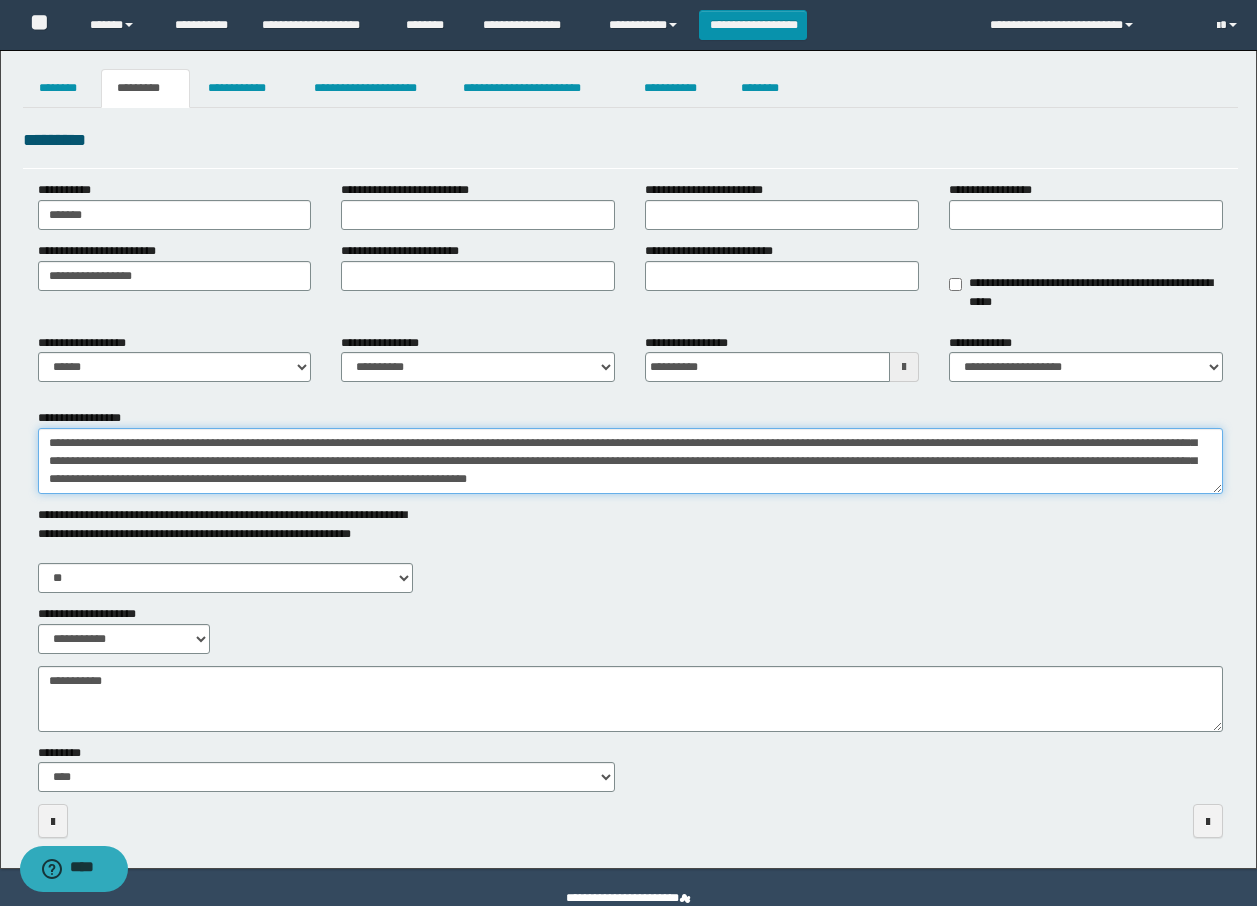 click on "**********" at bounding box center [630, 461] 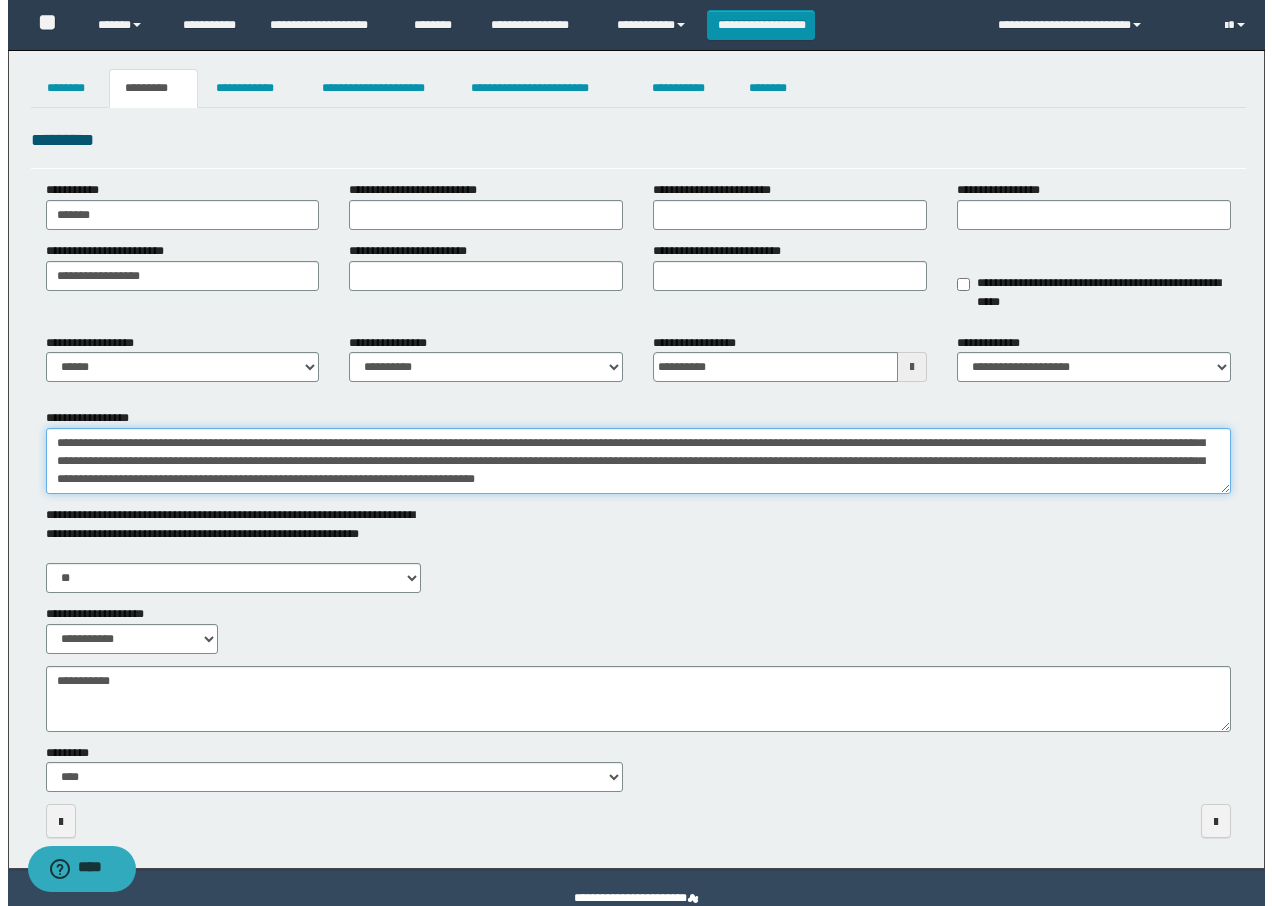 scroll, scrollTop: 276, scrollLeft: 0, axis: vertical 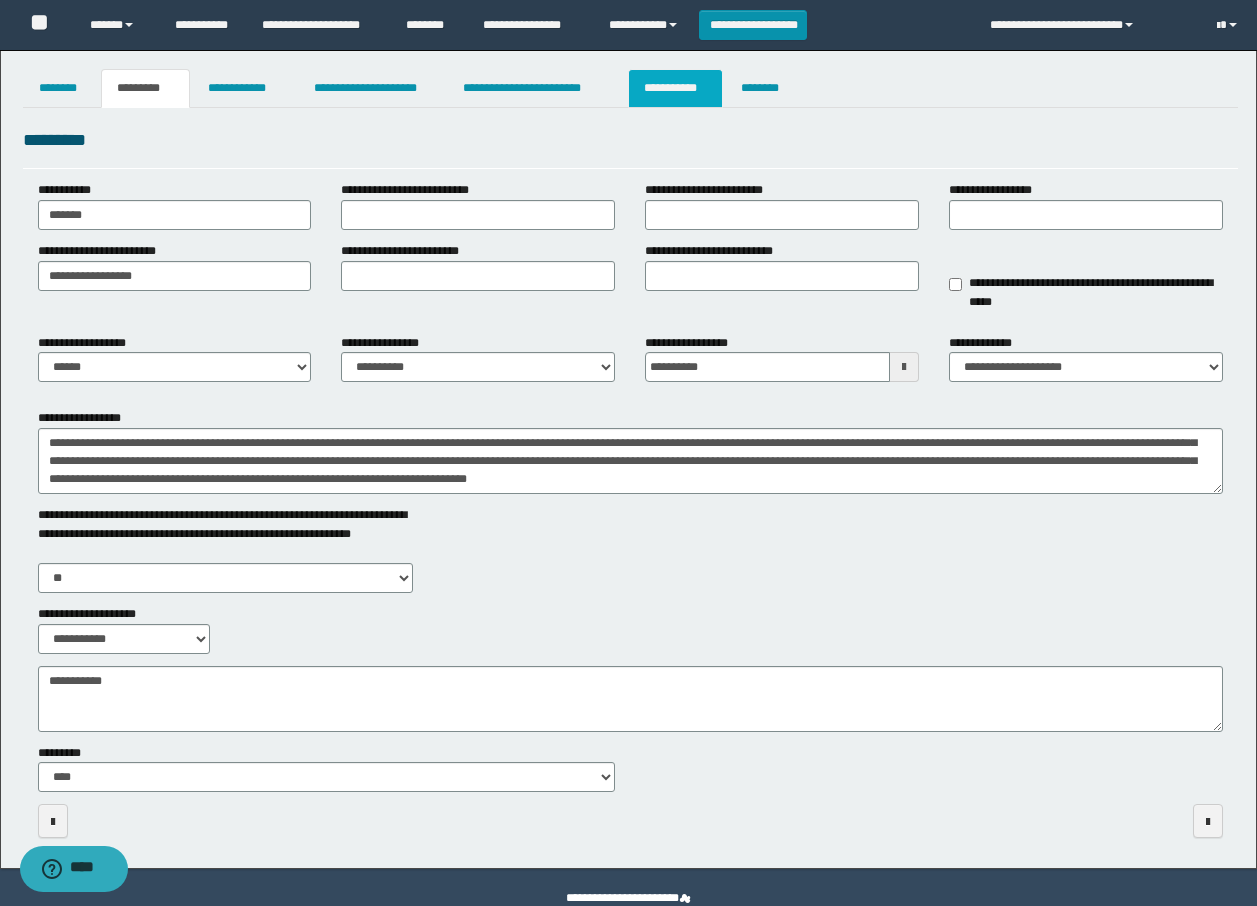 click on "**********" at bounding box center [675, 88] 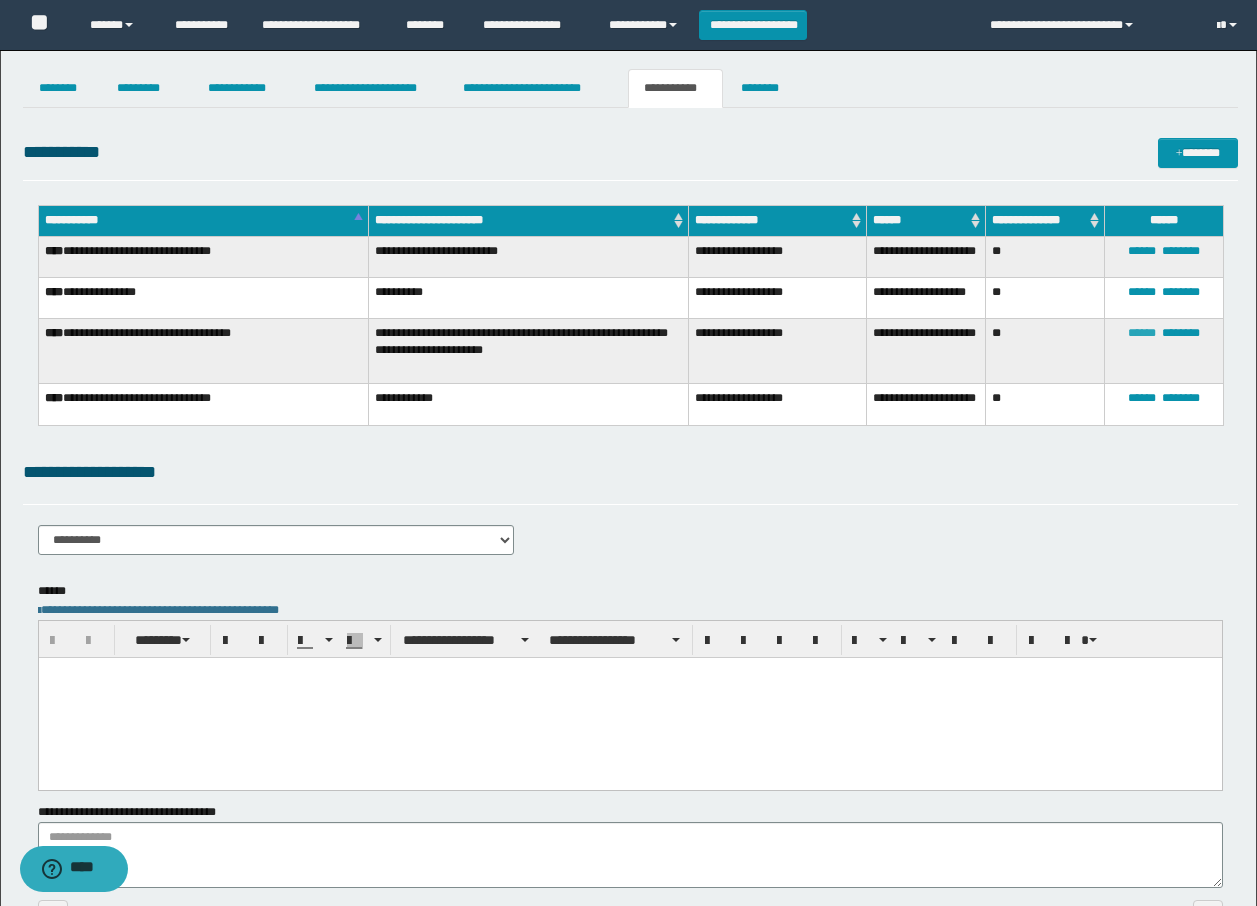 click on "******" at bounding box center (1142, 333) 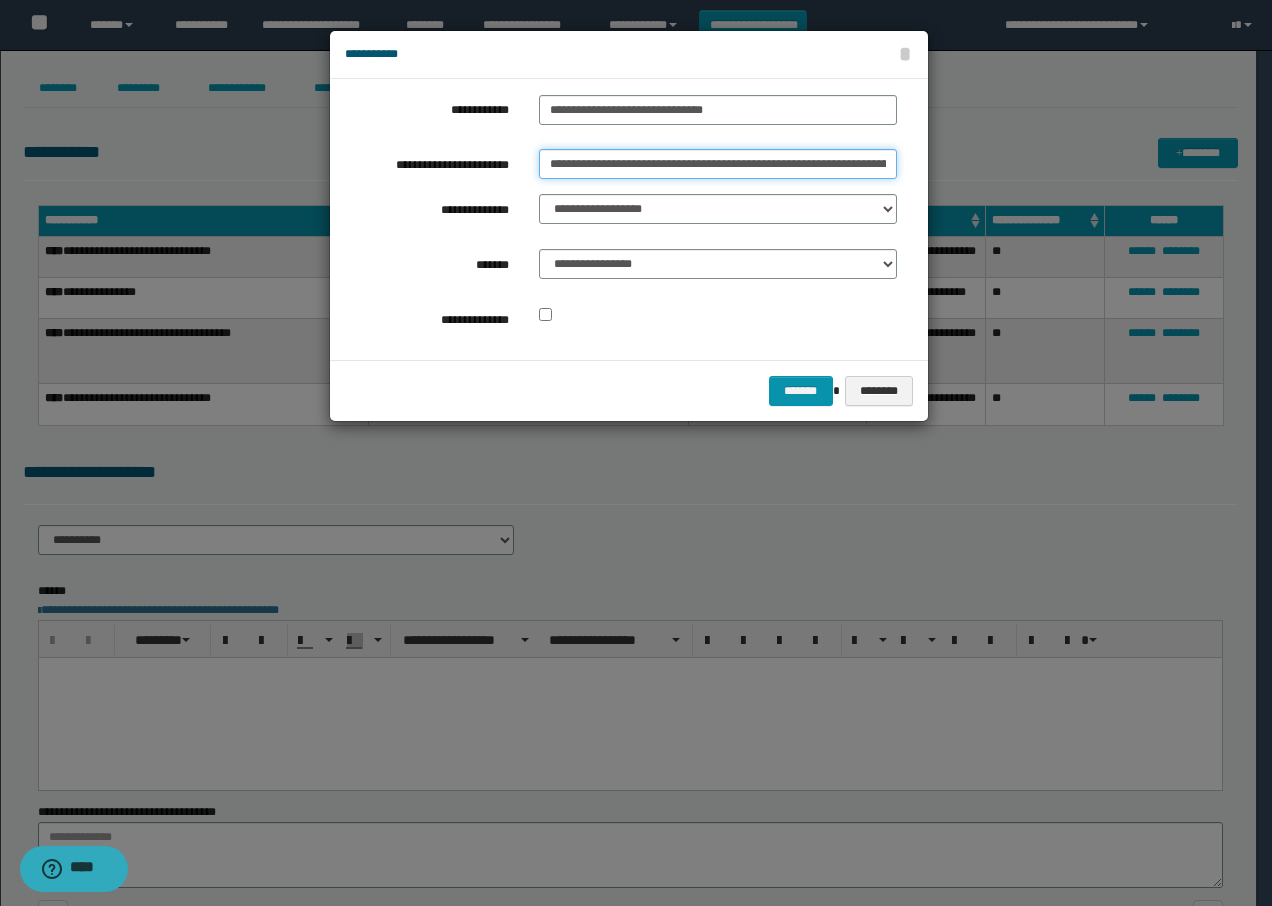 click on "**********" at bounding box center [718, 164] 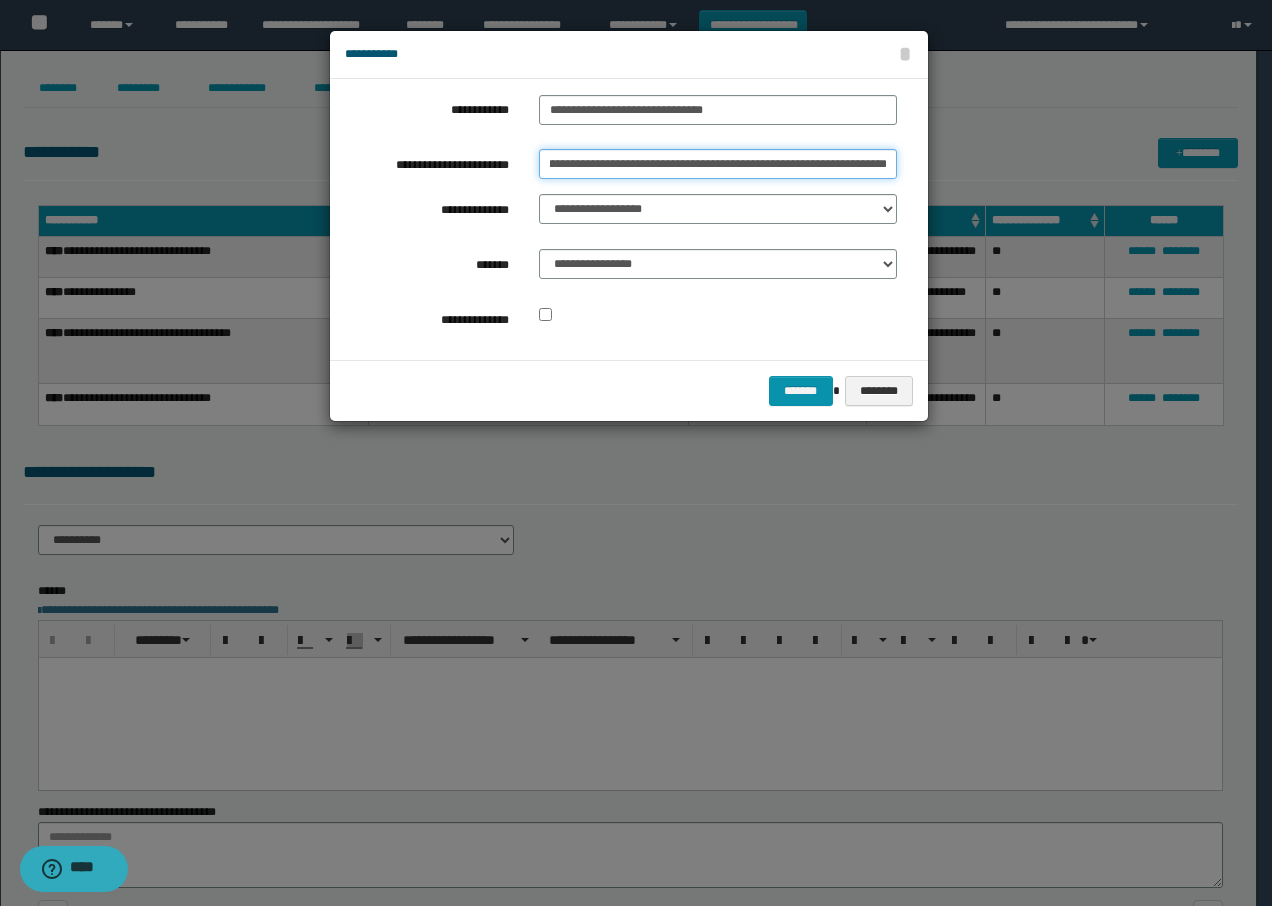 scroll, scrollTop: 0, scrollLeft: 345, axis: horizontal 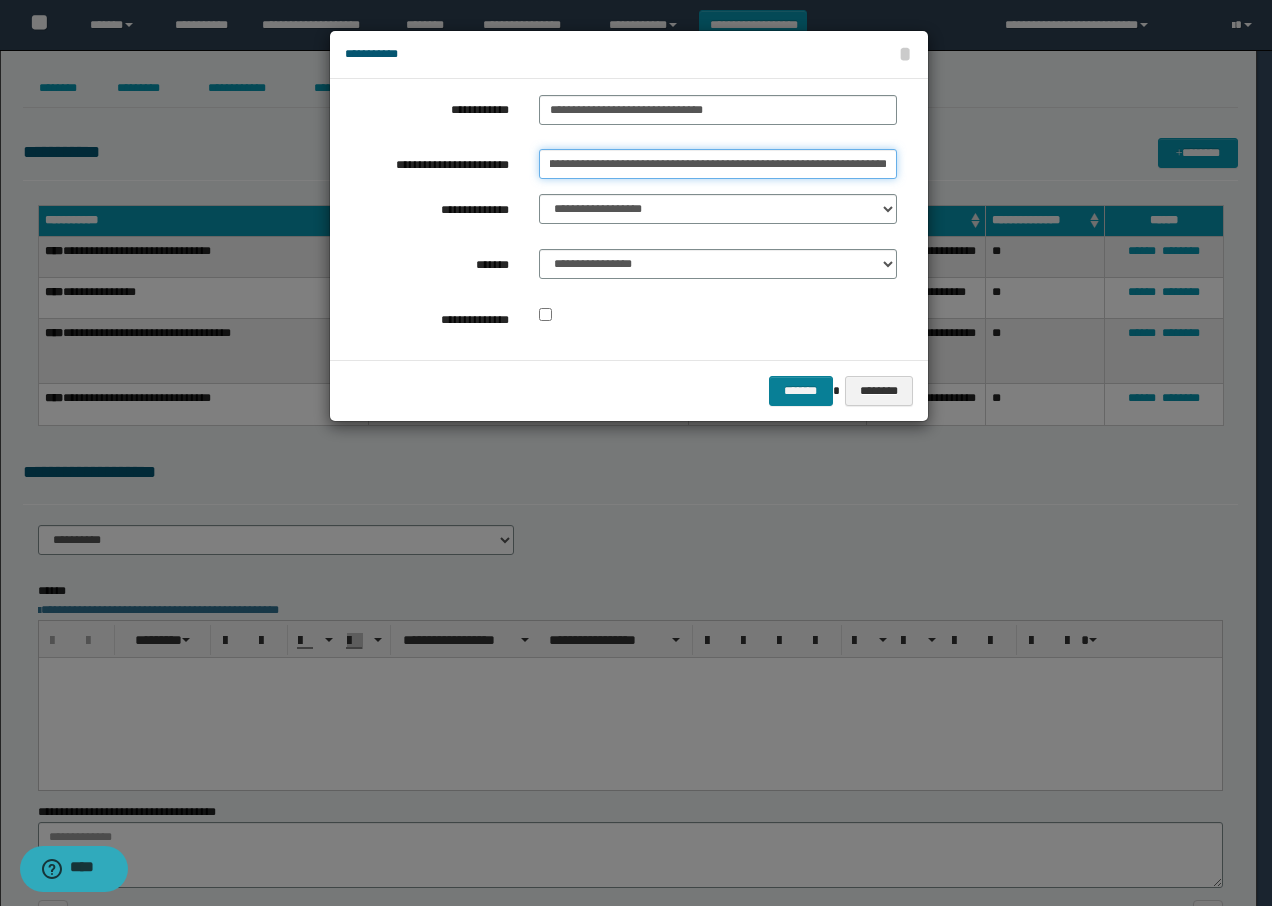 type on "**********" 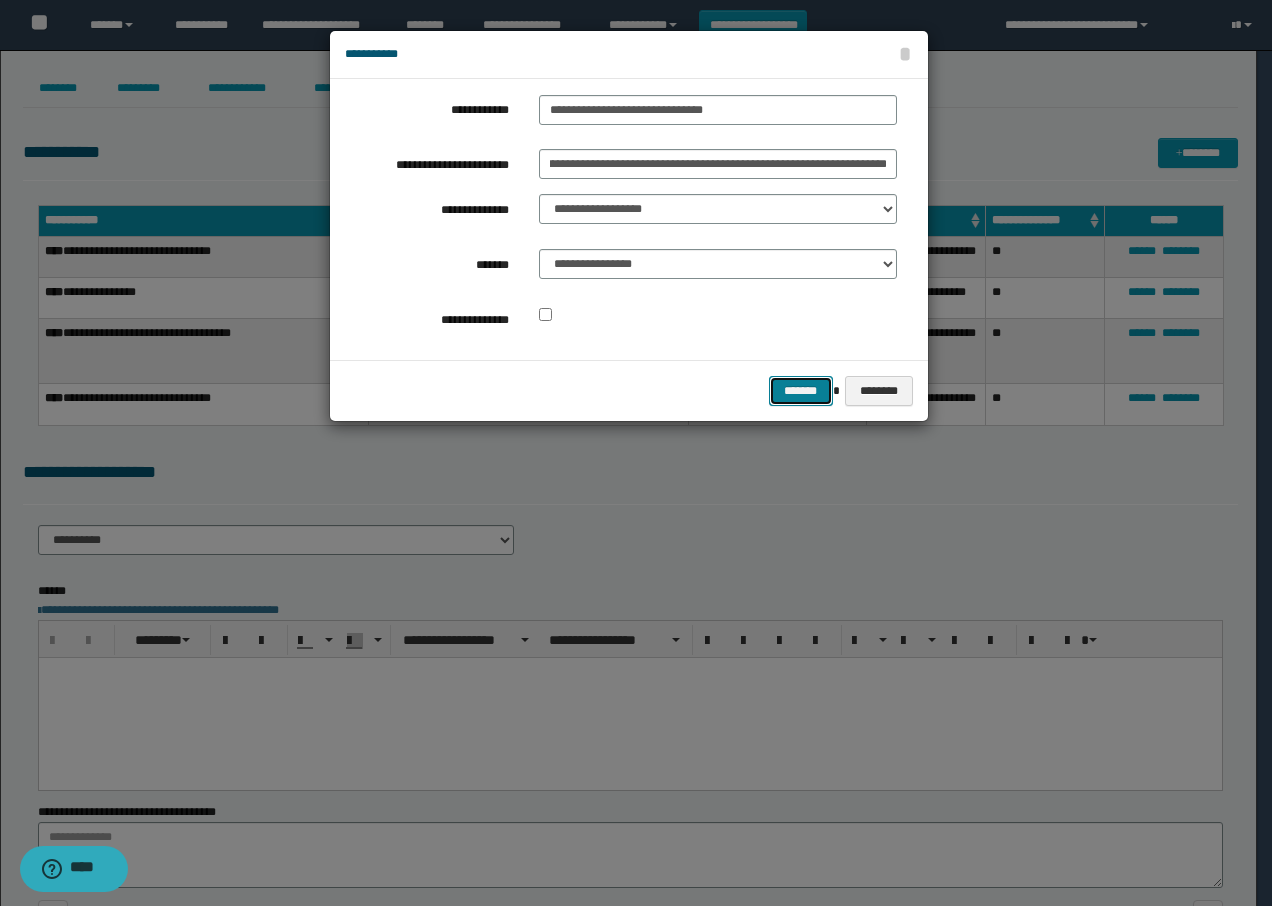 click on "*******" at bounding box center (801, 391) 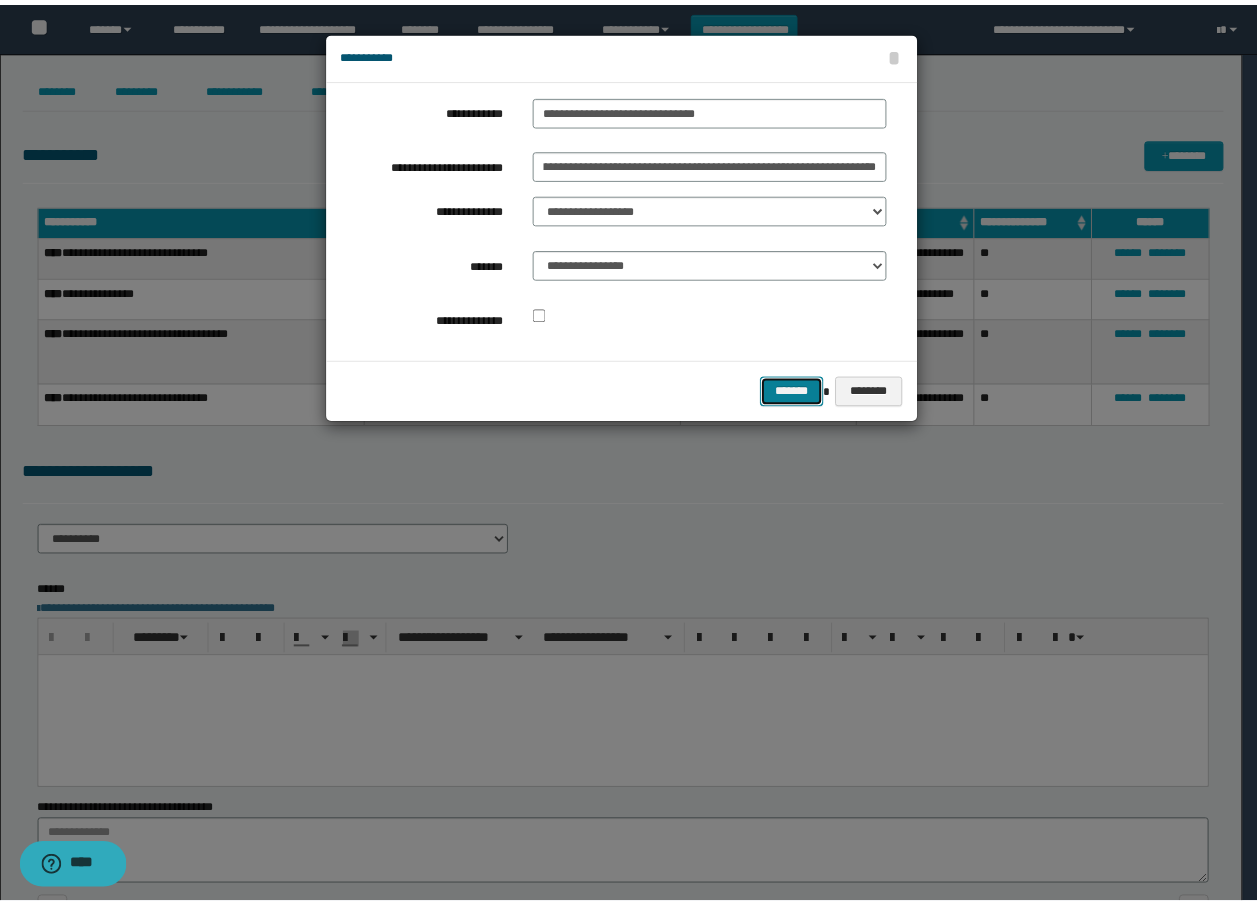 scroll, scrollTop: 0, scrollLeft: 0, axis: both 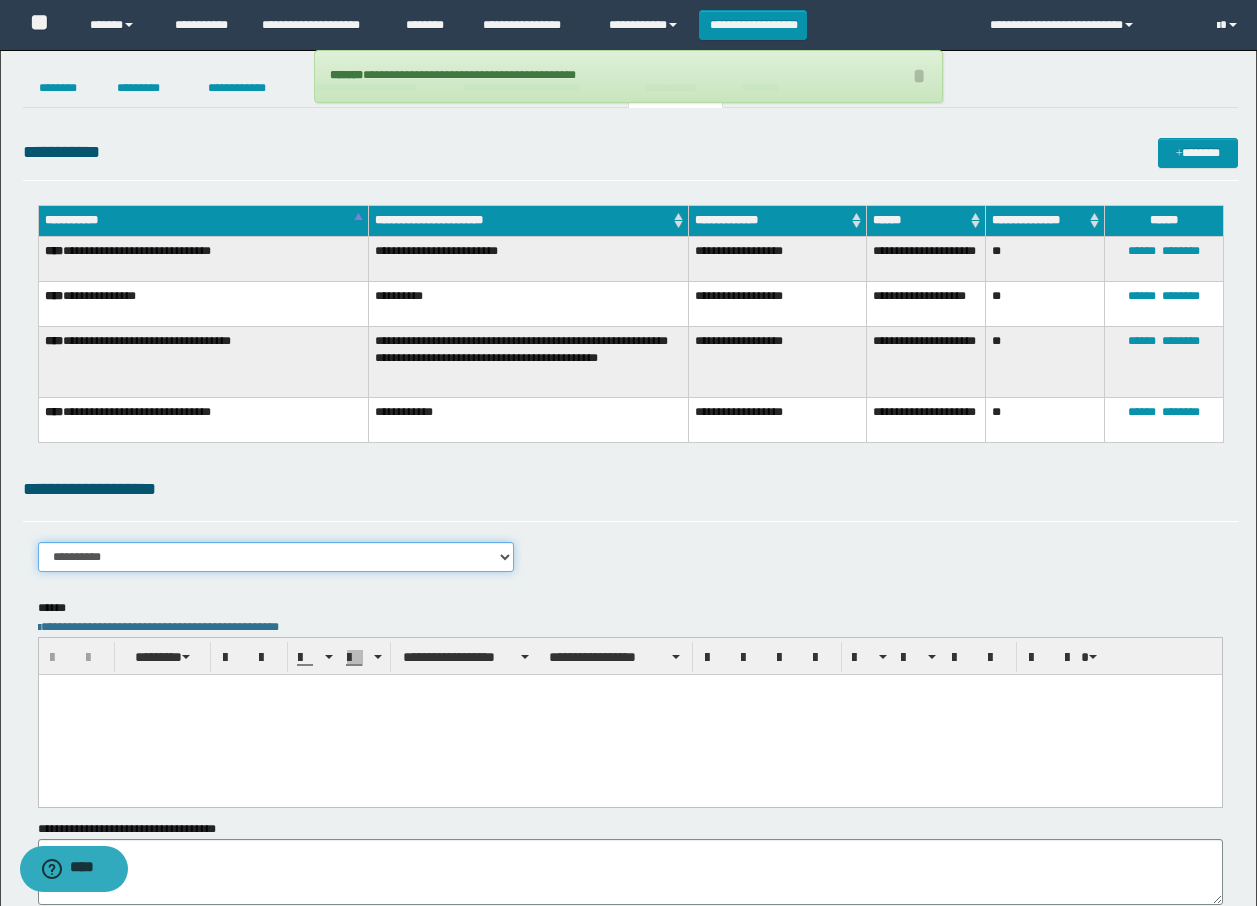 click on "**********" at bounding box center [276, 557] 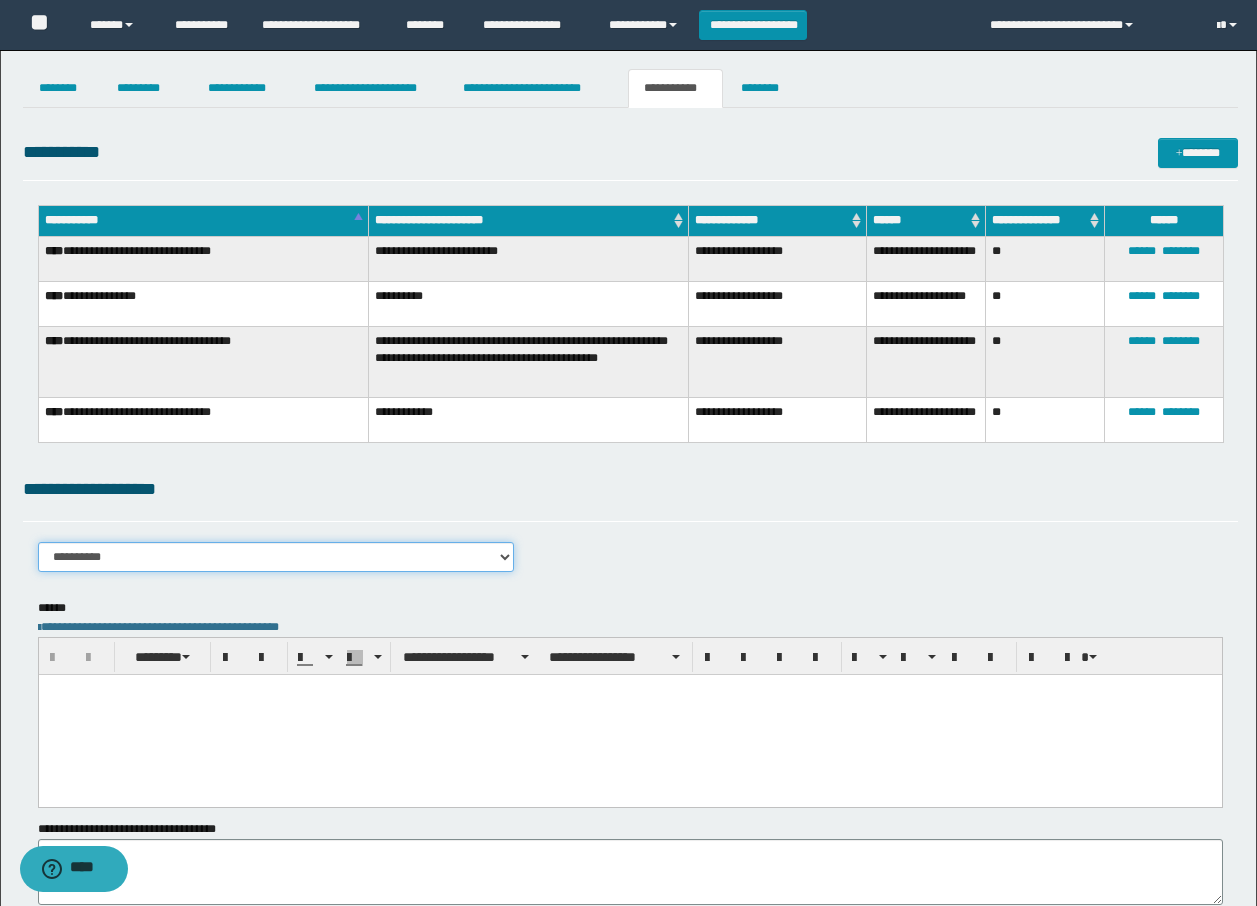 select on "****" 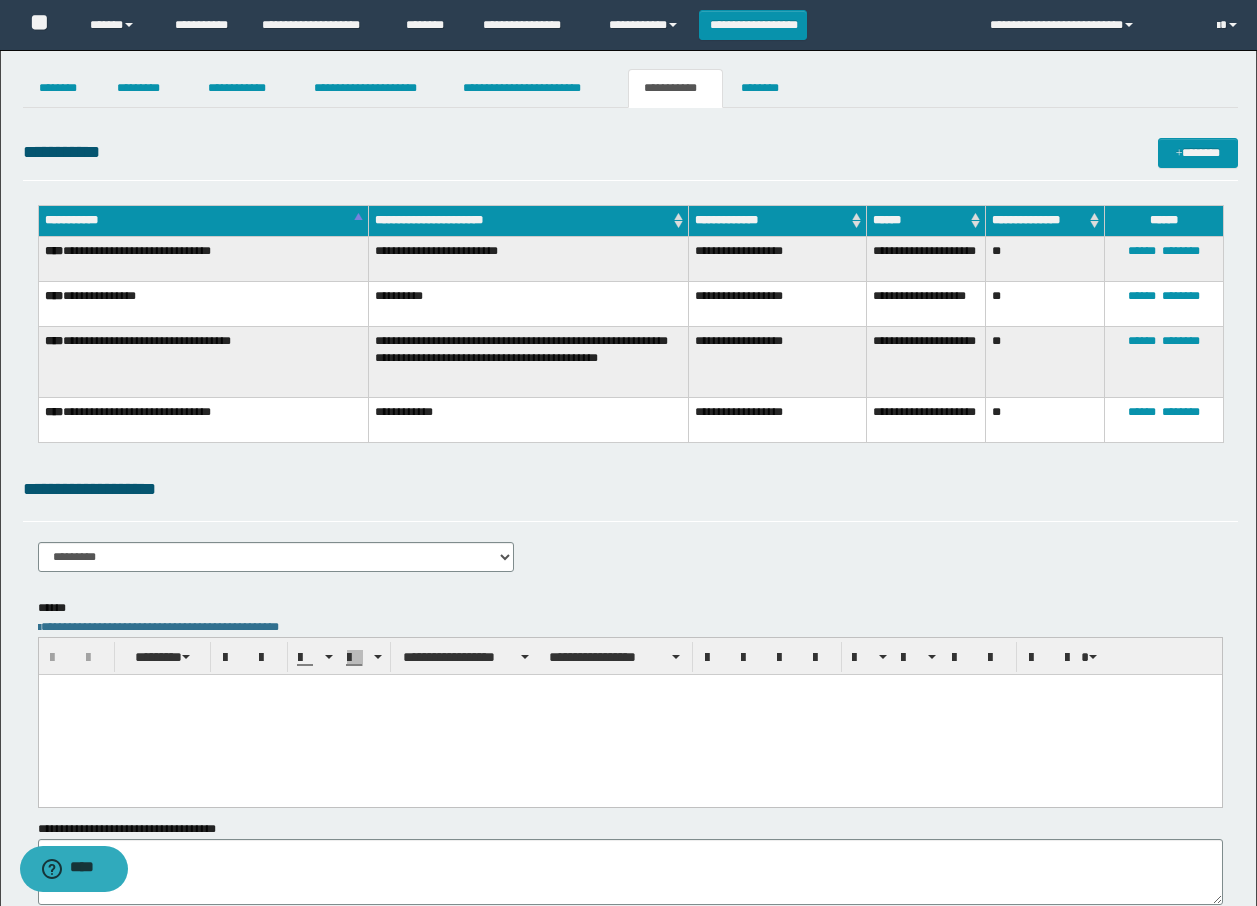 click at bounding box center (629, 714) 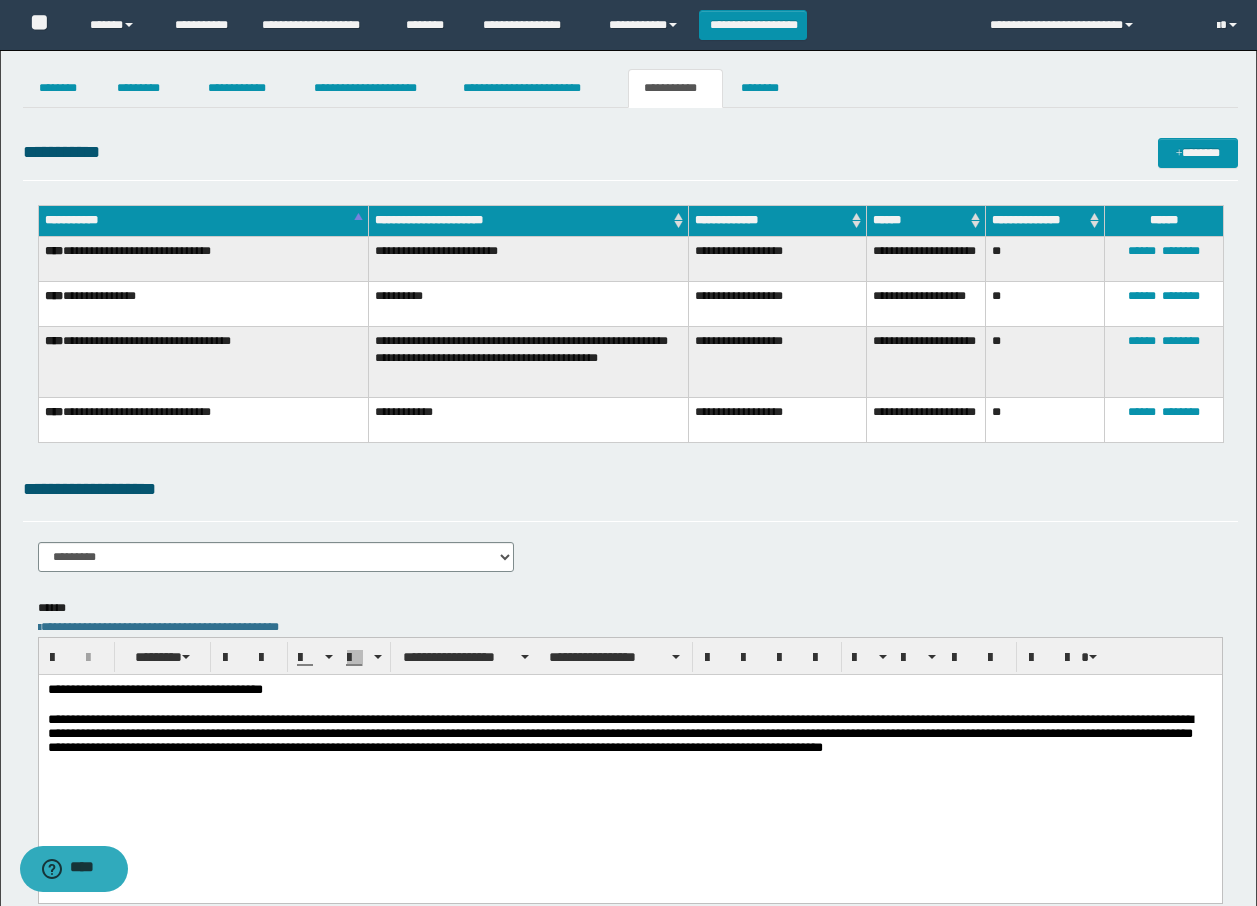click on "**********" at bounding box center [629, 752] 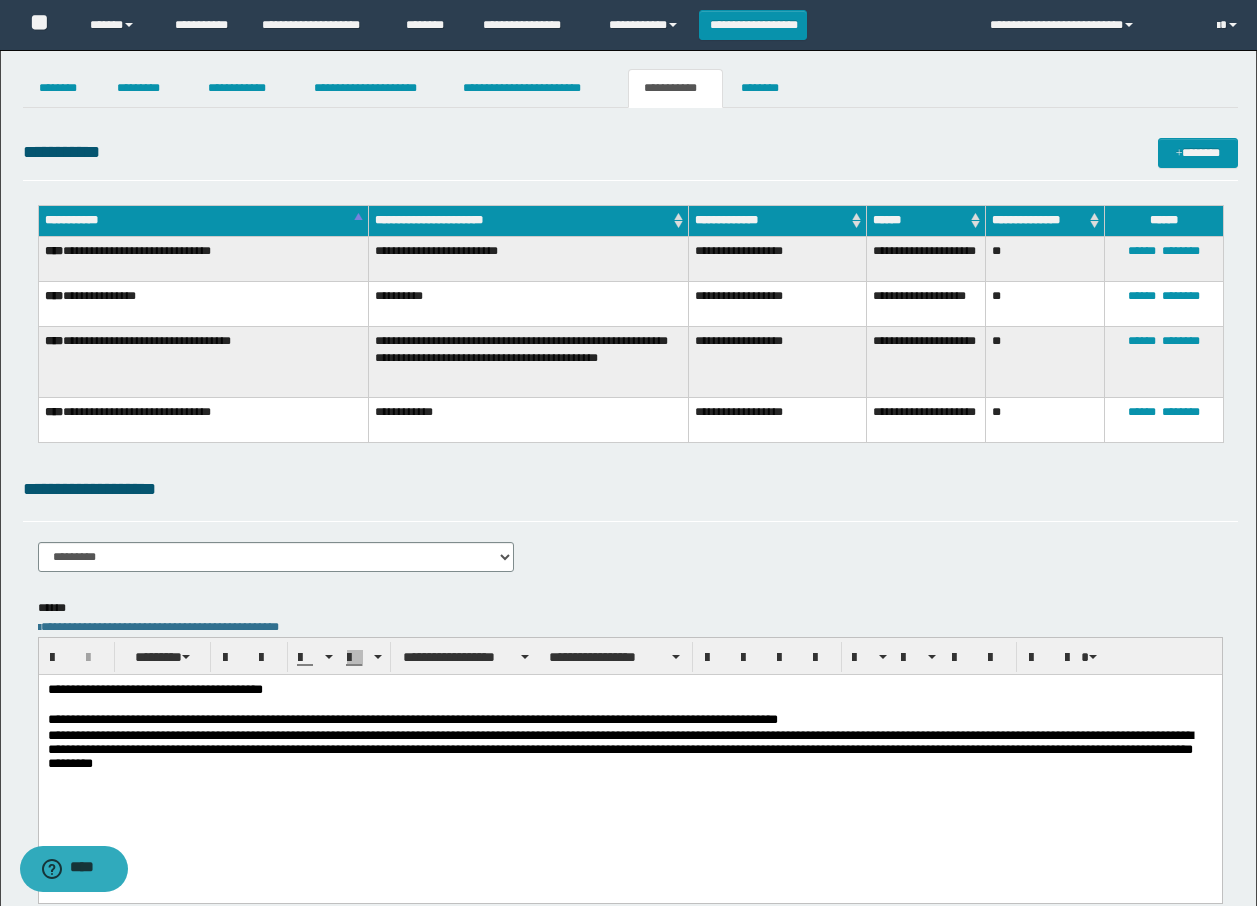 click on "**********" at bounding box center [629, 720] 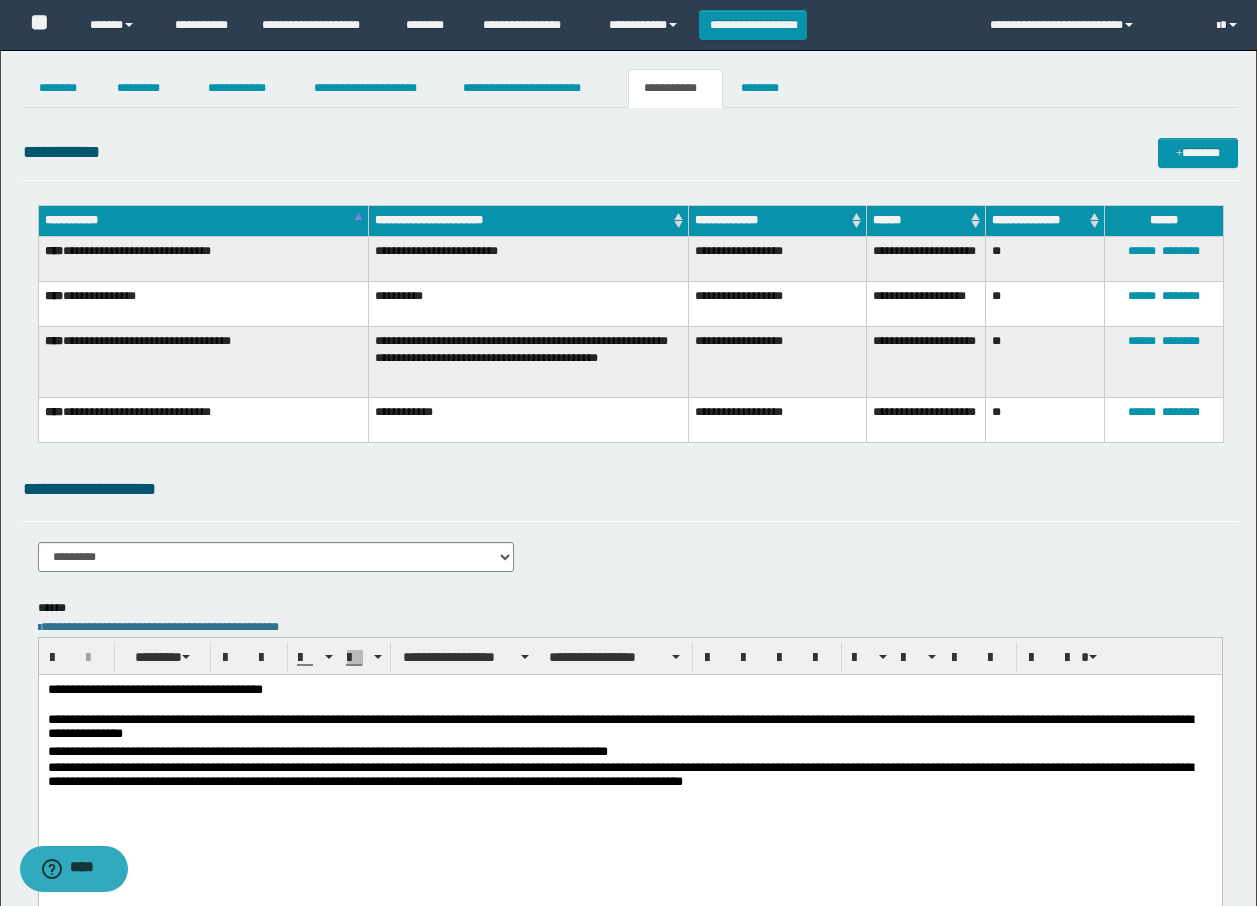 click on "**********" at bounding box center (629, 752) 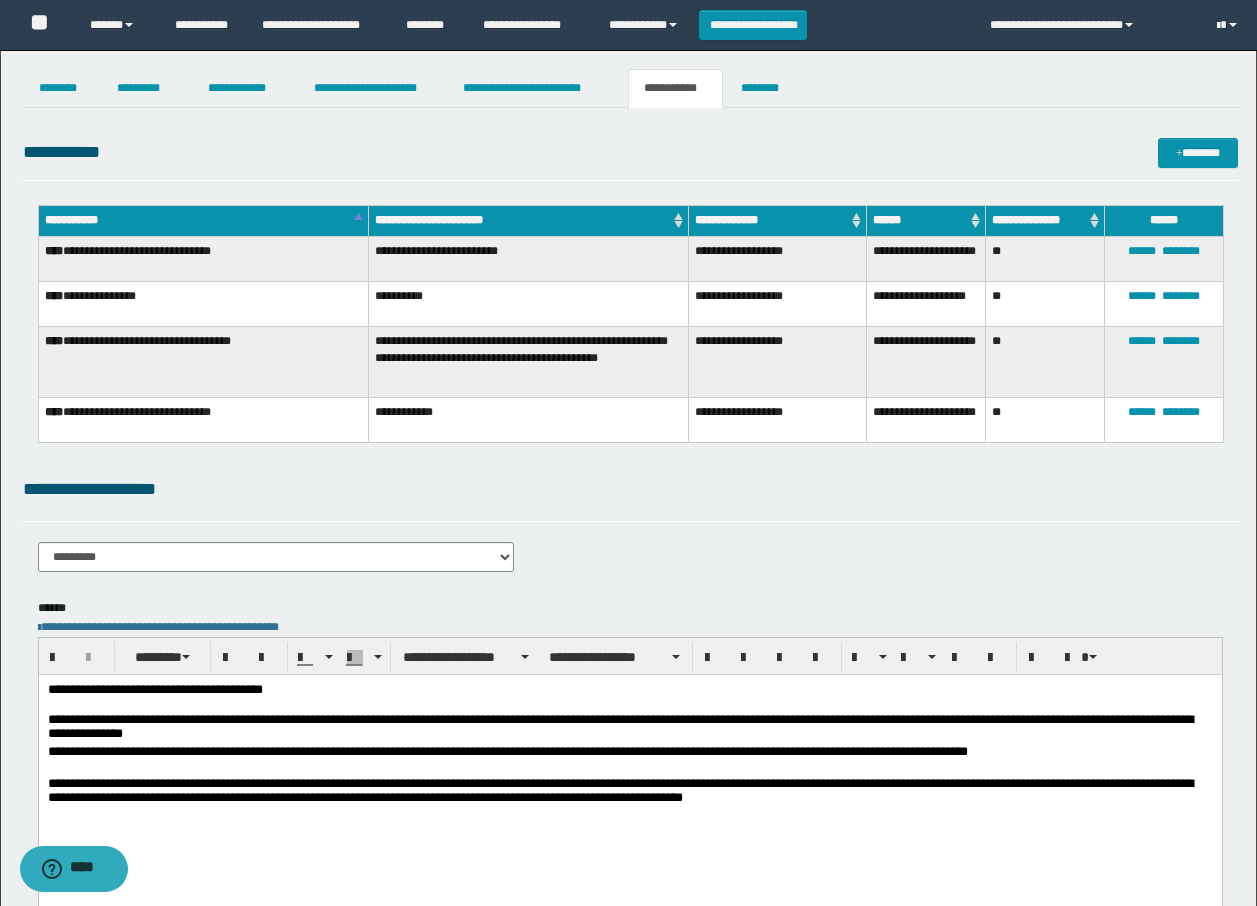 click on "**********" at bounding box center (629, 800) 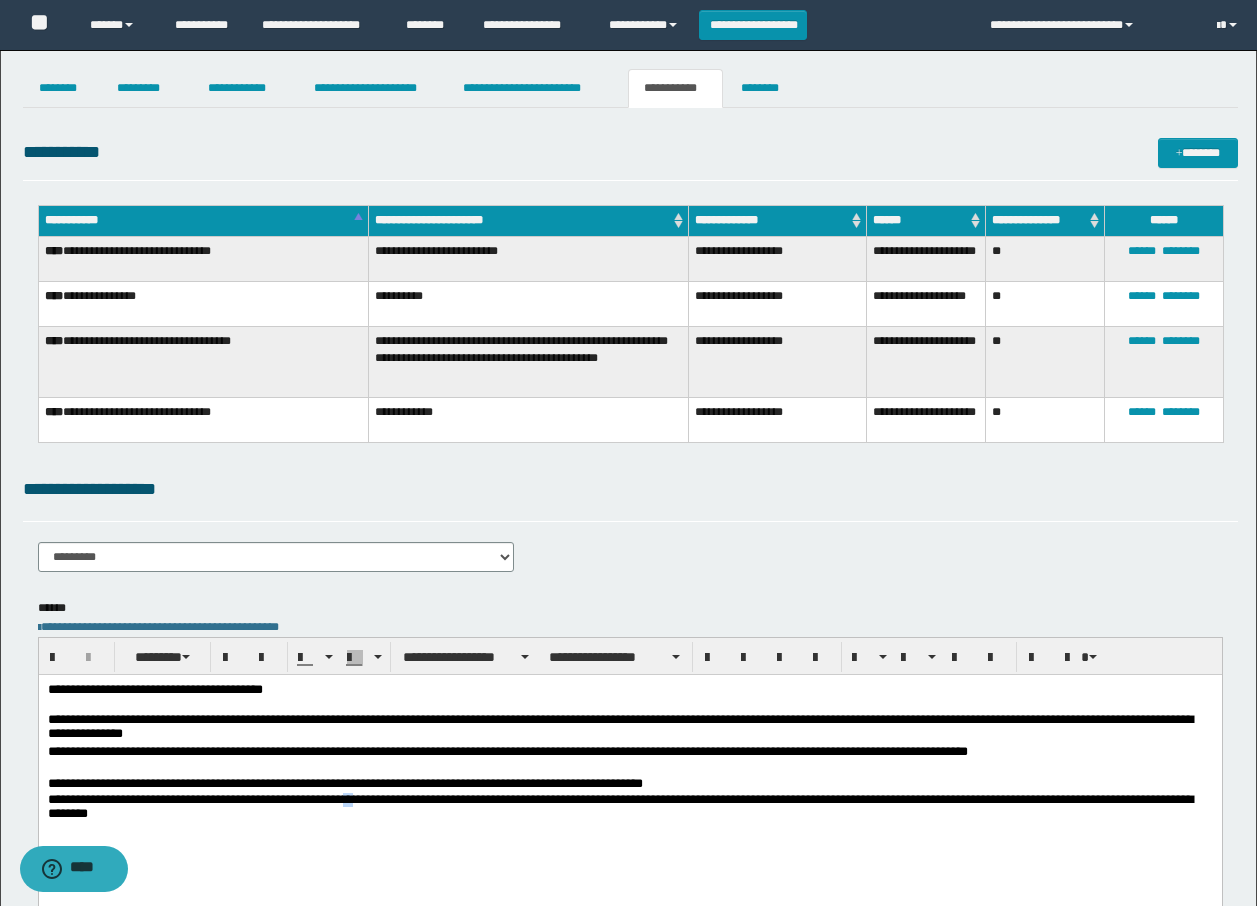 drag, startPoint x: 499, startPoint y: 799, endPoint x: 513, endPoint y: 799, distance: 14 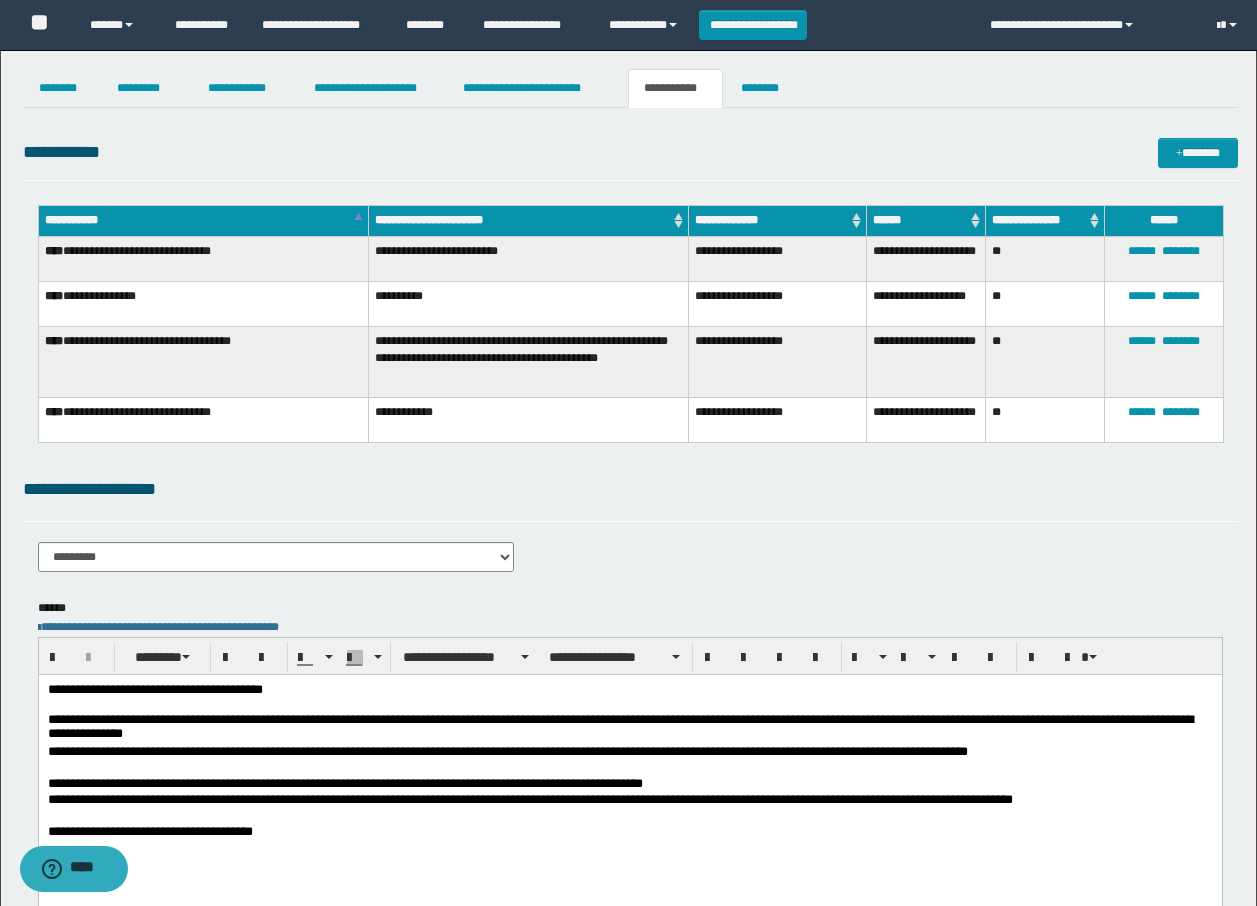 click on "**********" at bounding box center (629, 760) 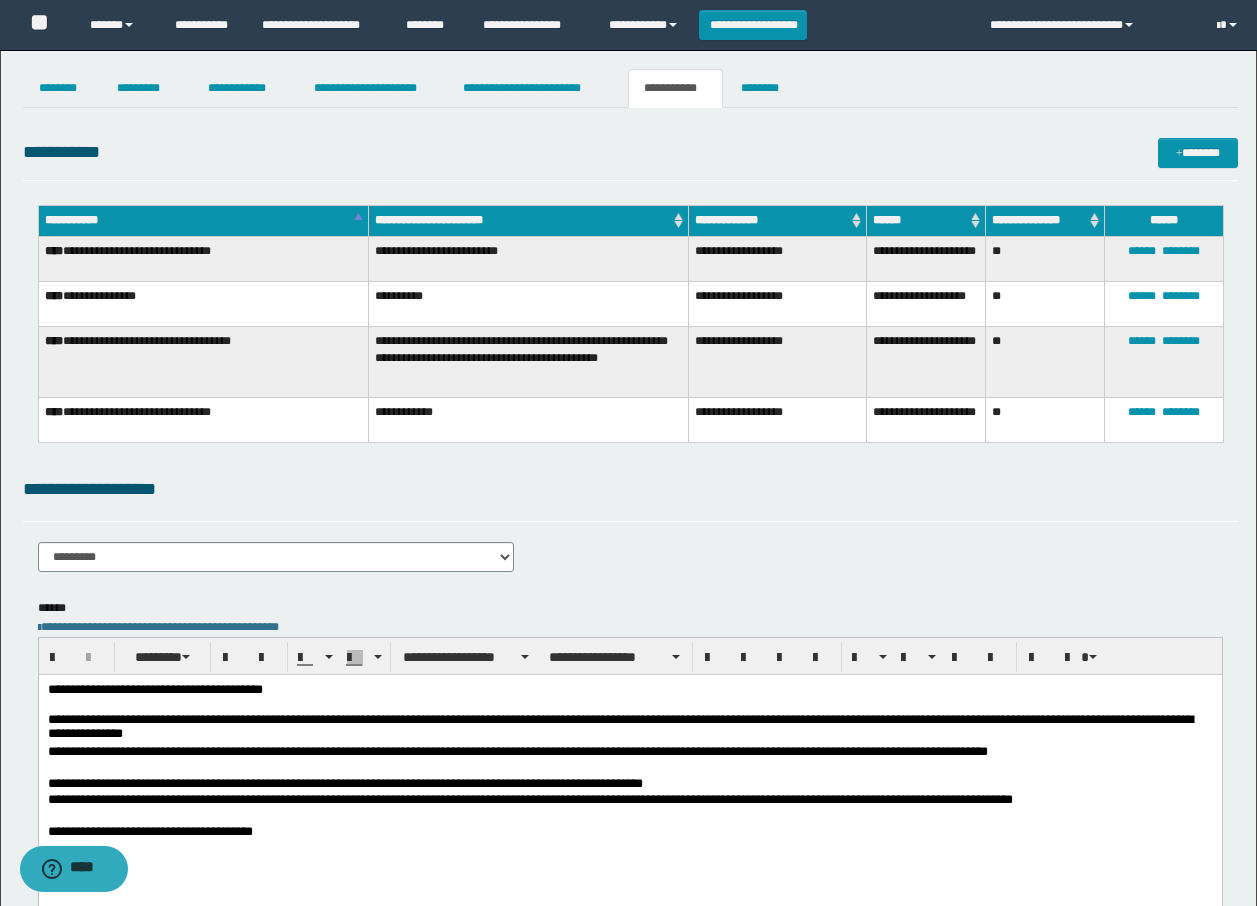 click on "**********" at bounding box center (629, 728) 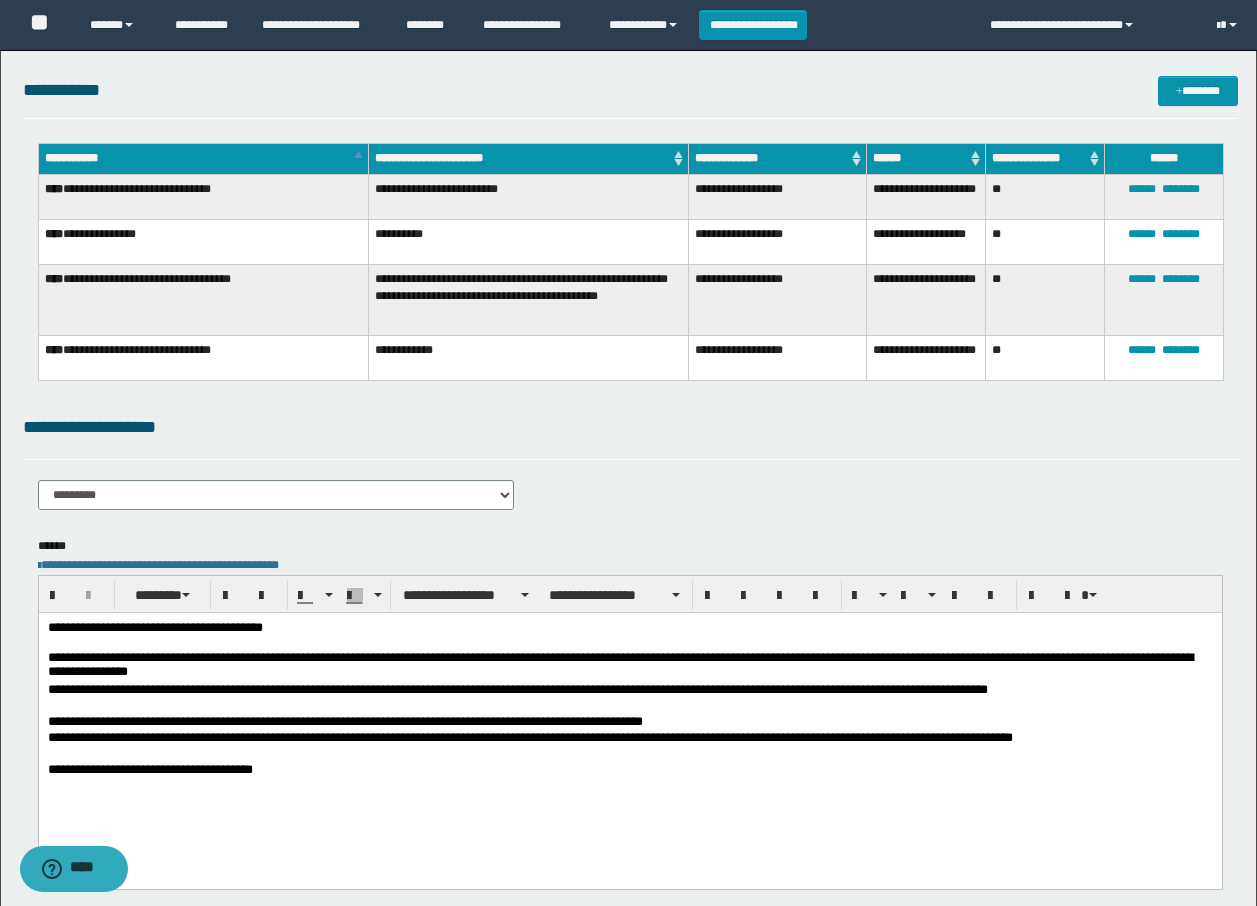 scroll, scrollTop: 80, scrollLeft: 0, axis: vertical 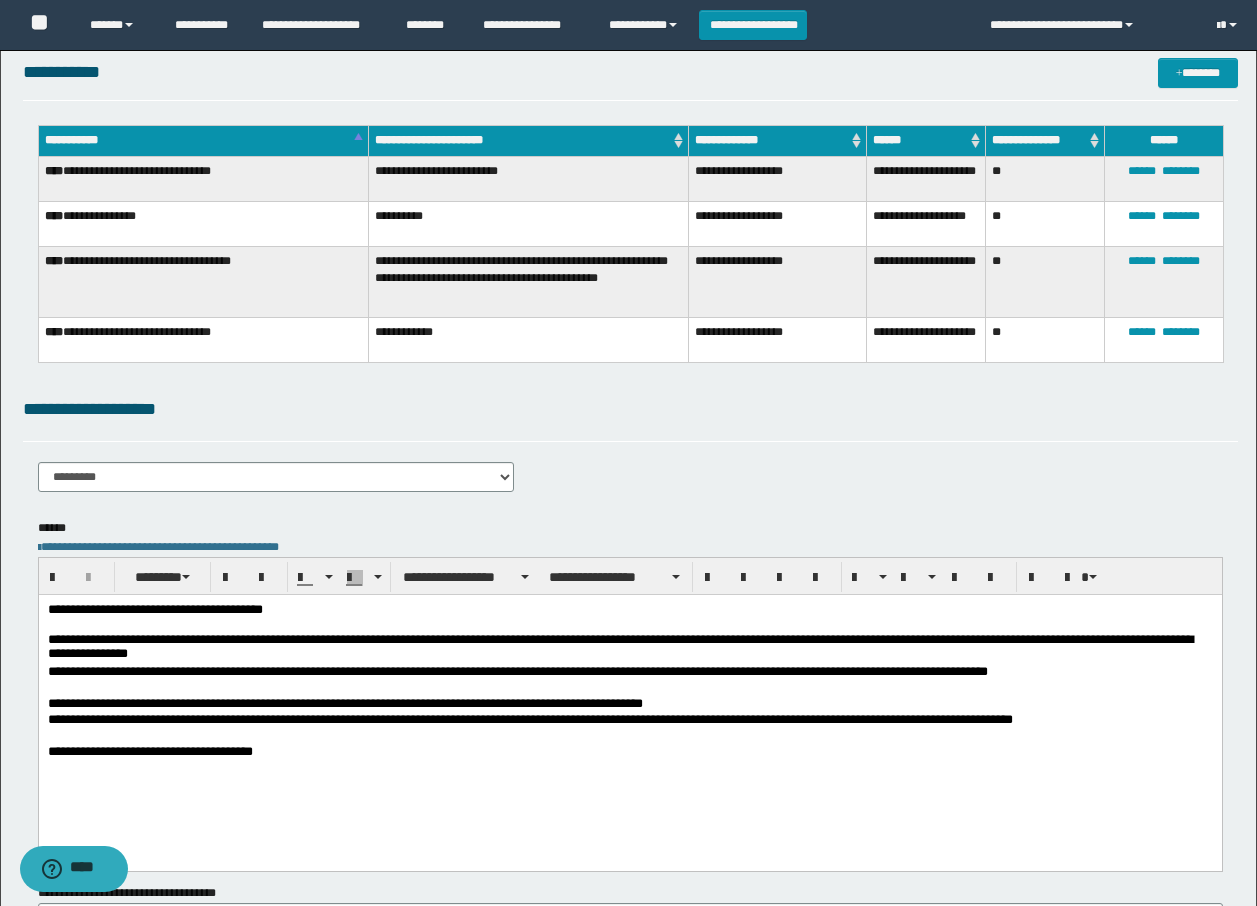 click on "**********" at bounding box center (629, 752) 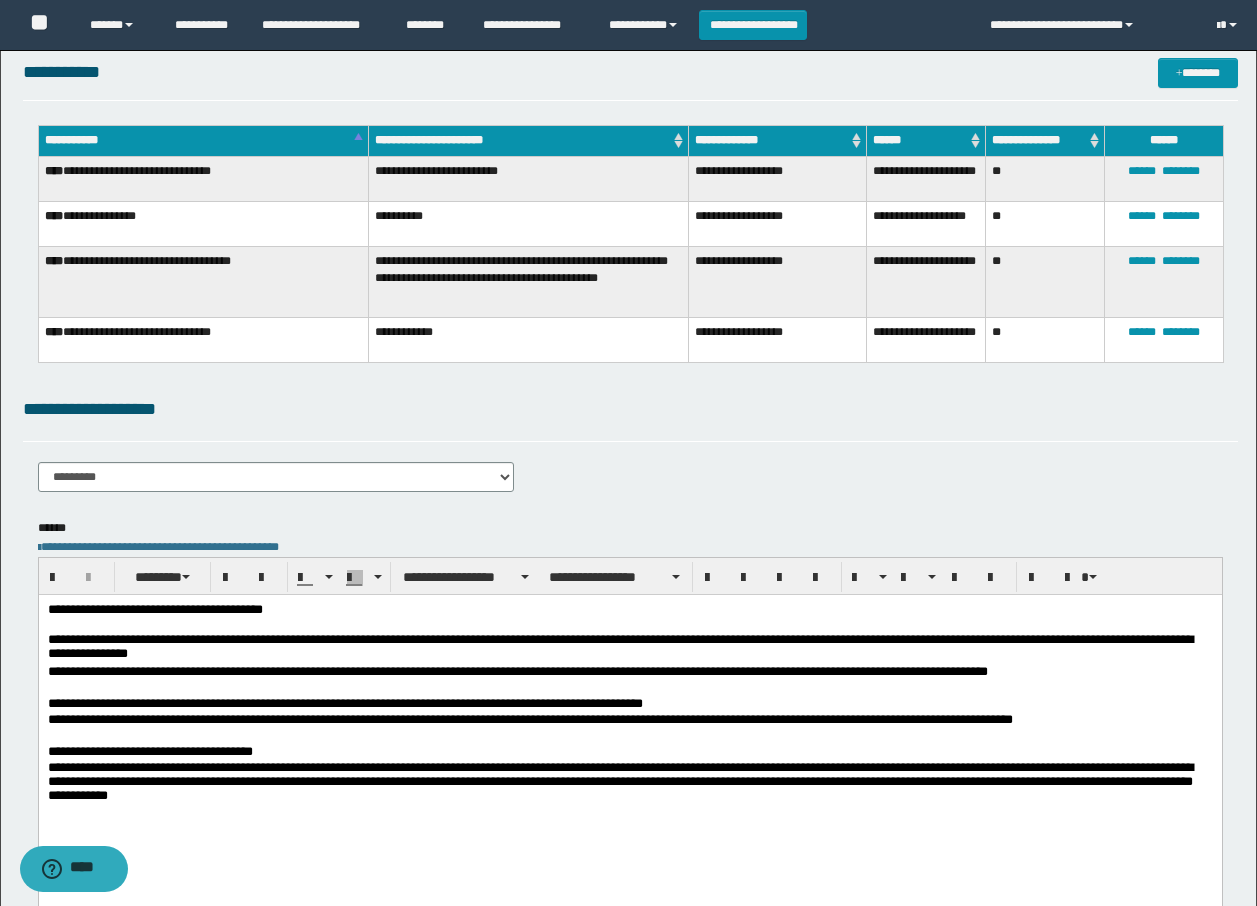 click on "**********" at bounding box center [629, 792] 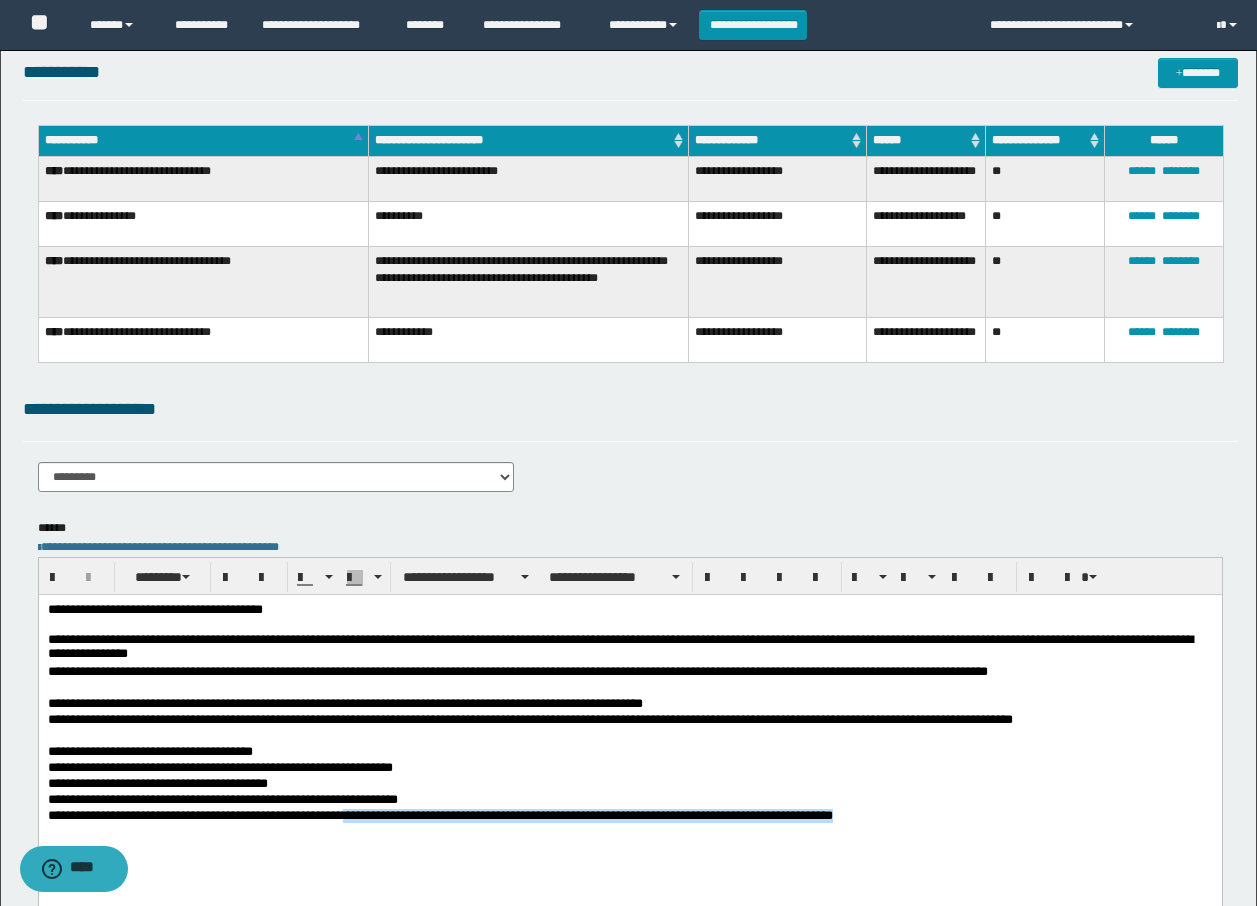 copy on "**********" 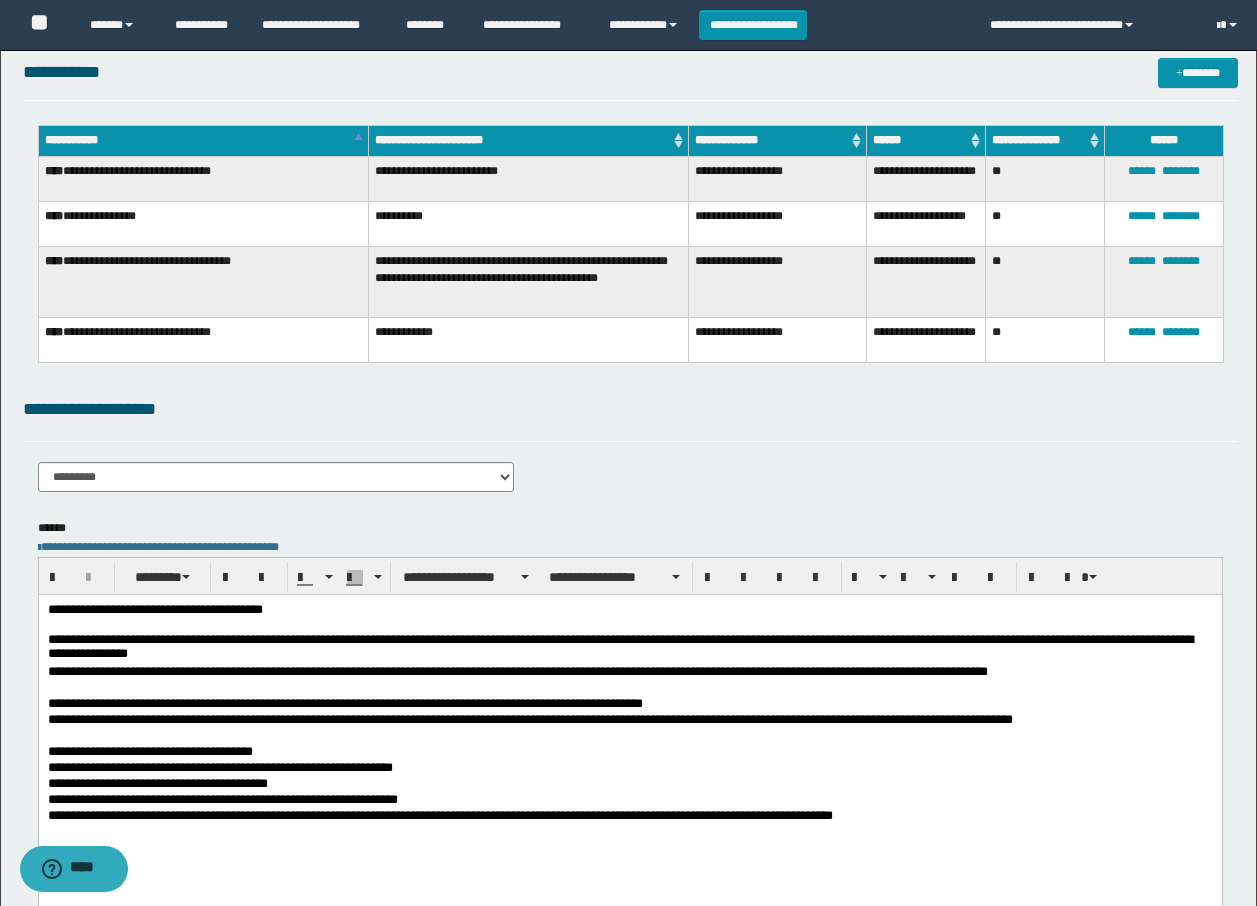 click on "**********" at bounding box center (629, 752) 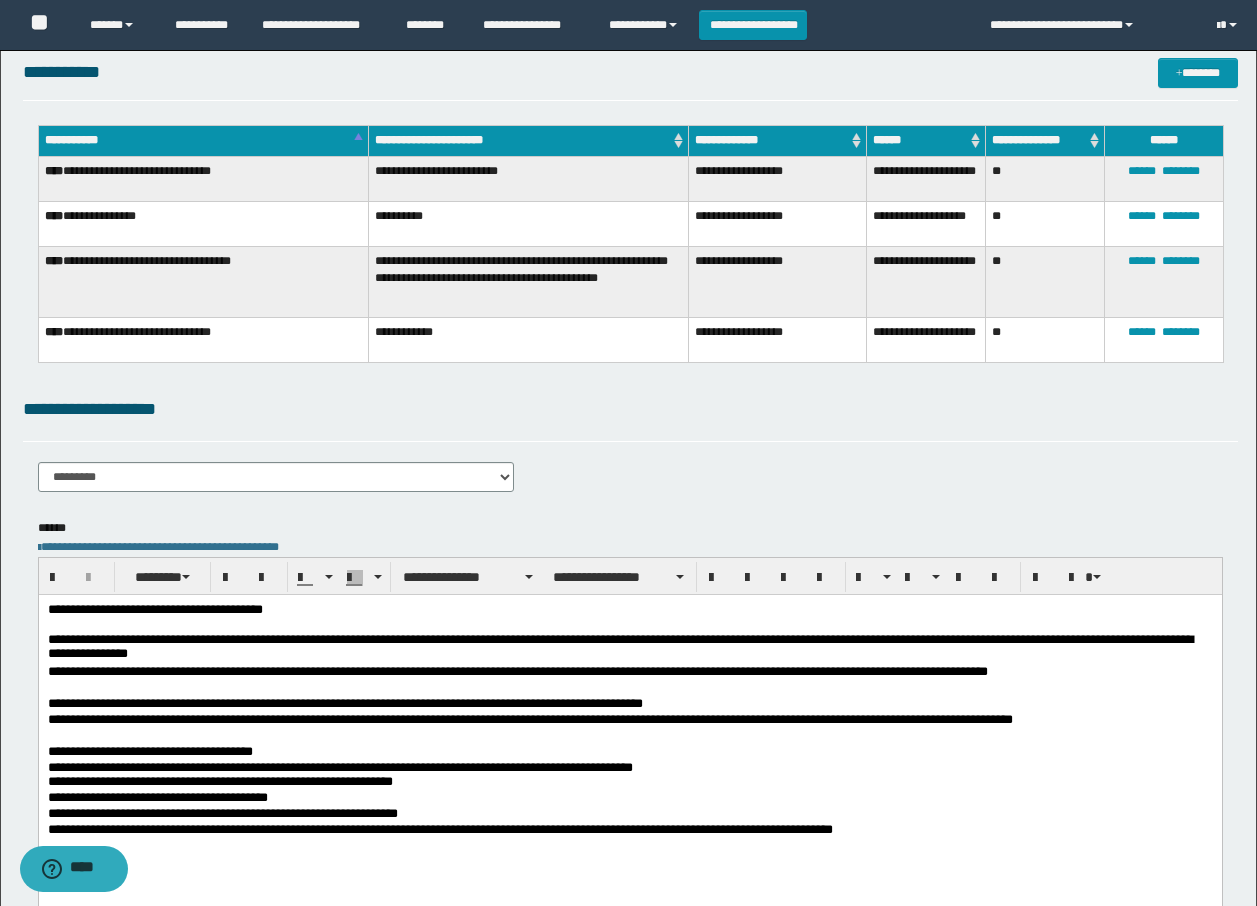 click on "**********" at bounding box center [339, 766] 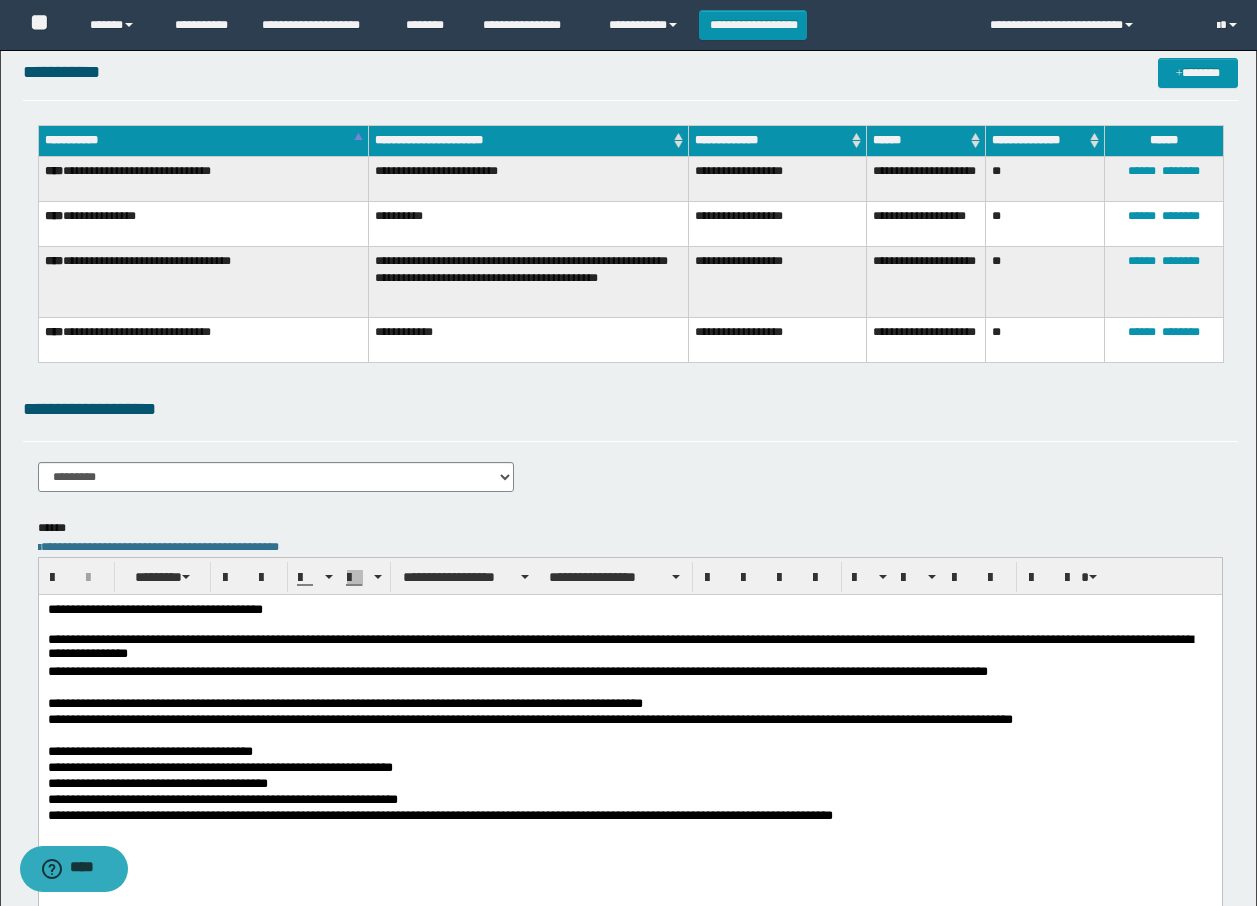 click on "**********" at bounding box center (629, 784) 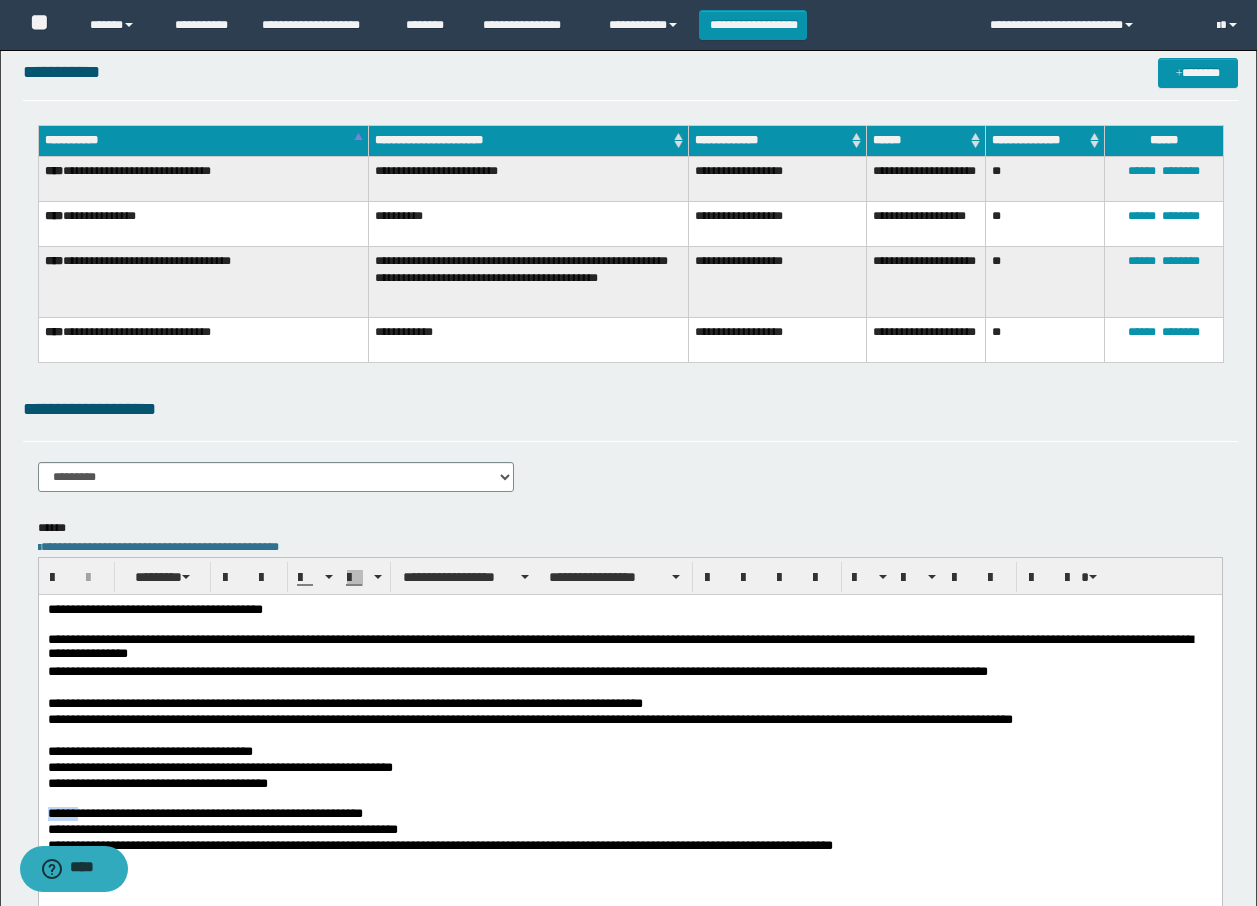 drag, startPoint x: 46, startPoint y: 817, endPoint x: 92, endPoint y: 810, distance: 46.52956 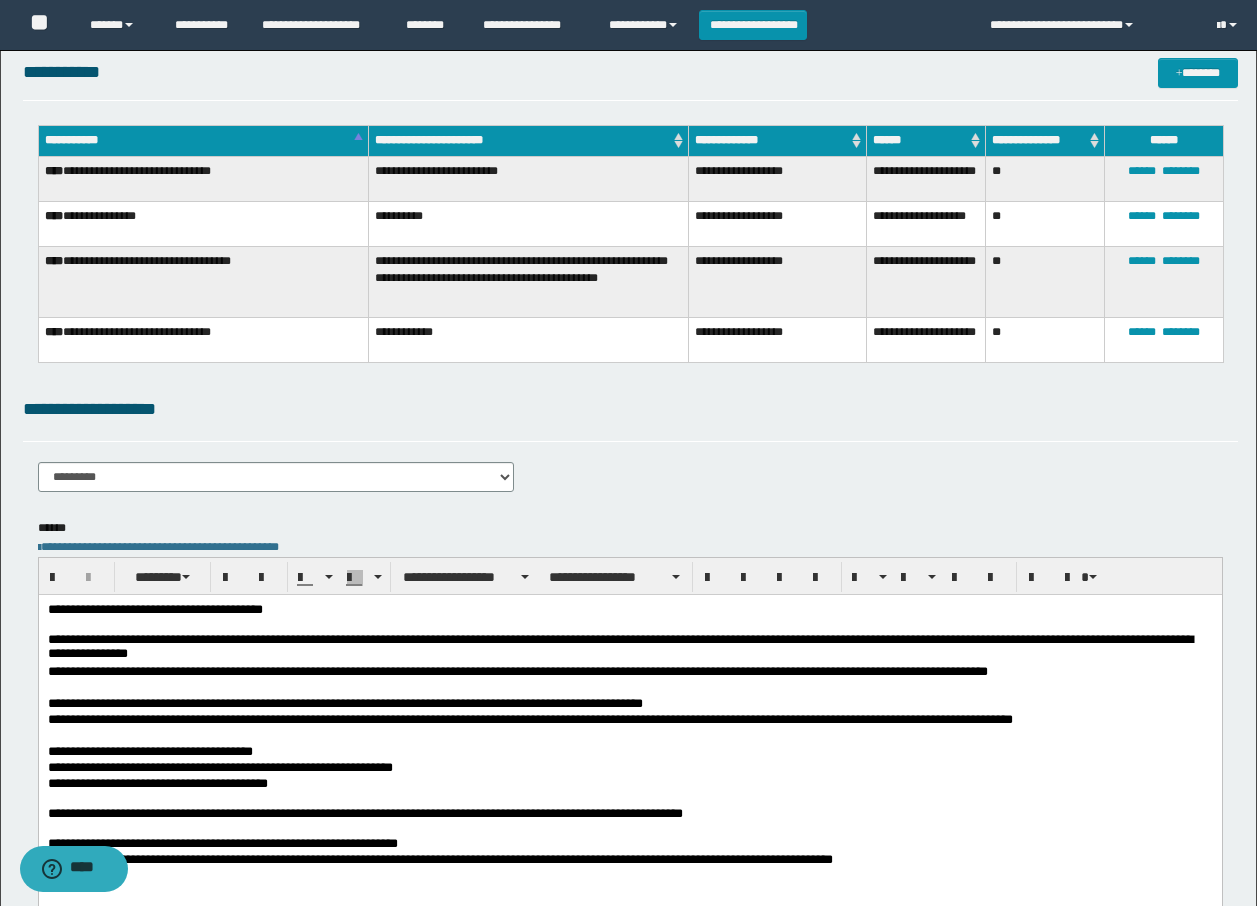 click on "**********" at bounding box center [629, 814] 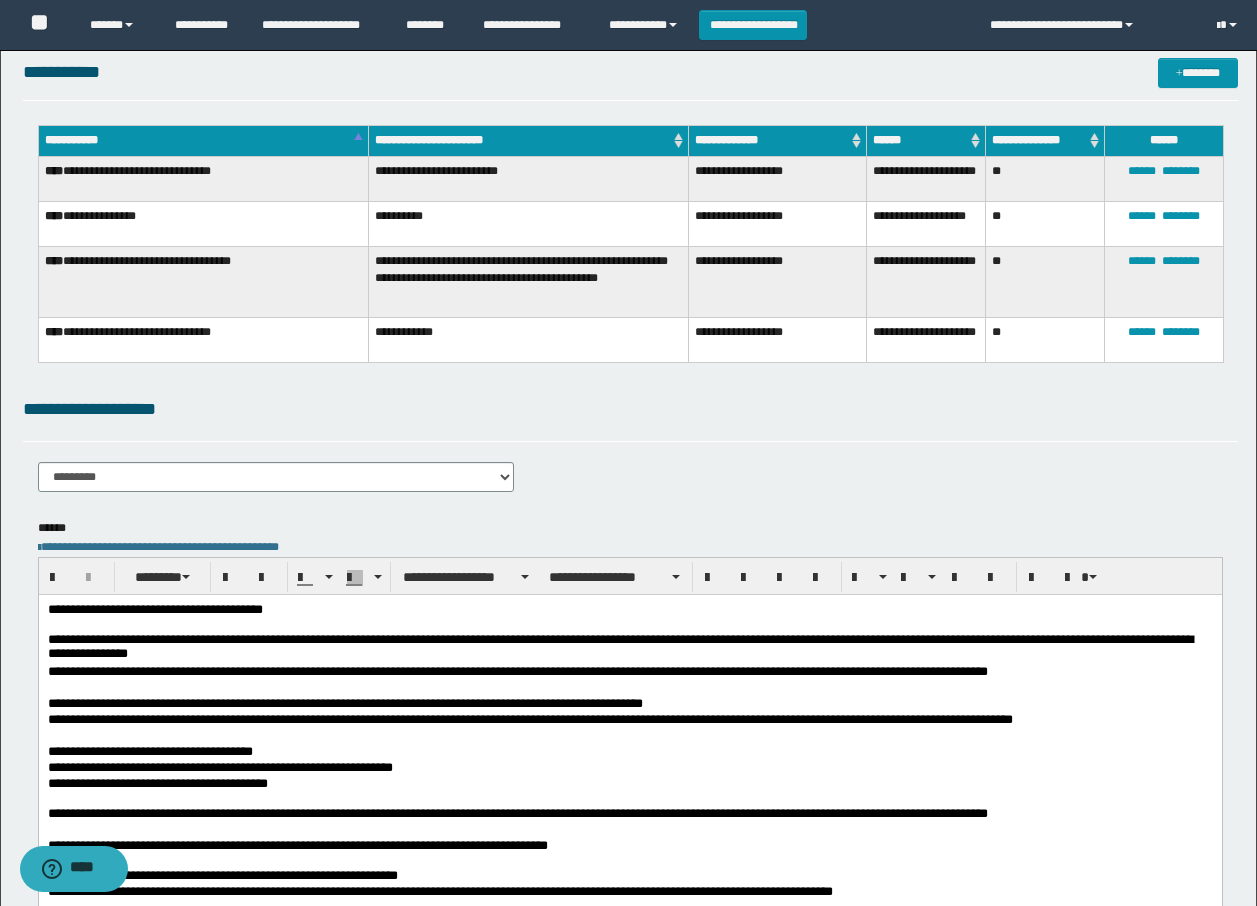 click on "**********" at bounding box center (629, 846) 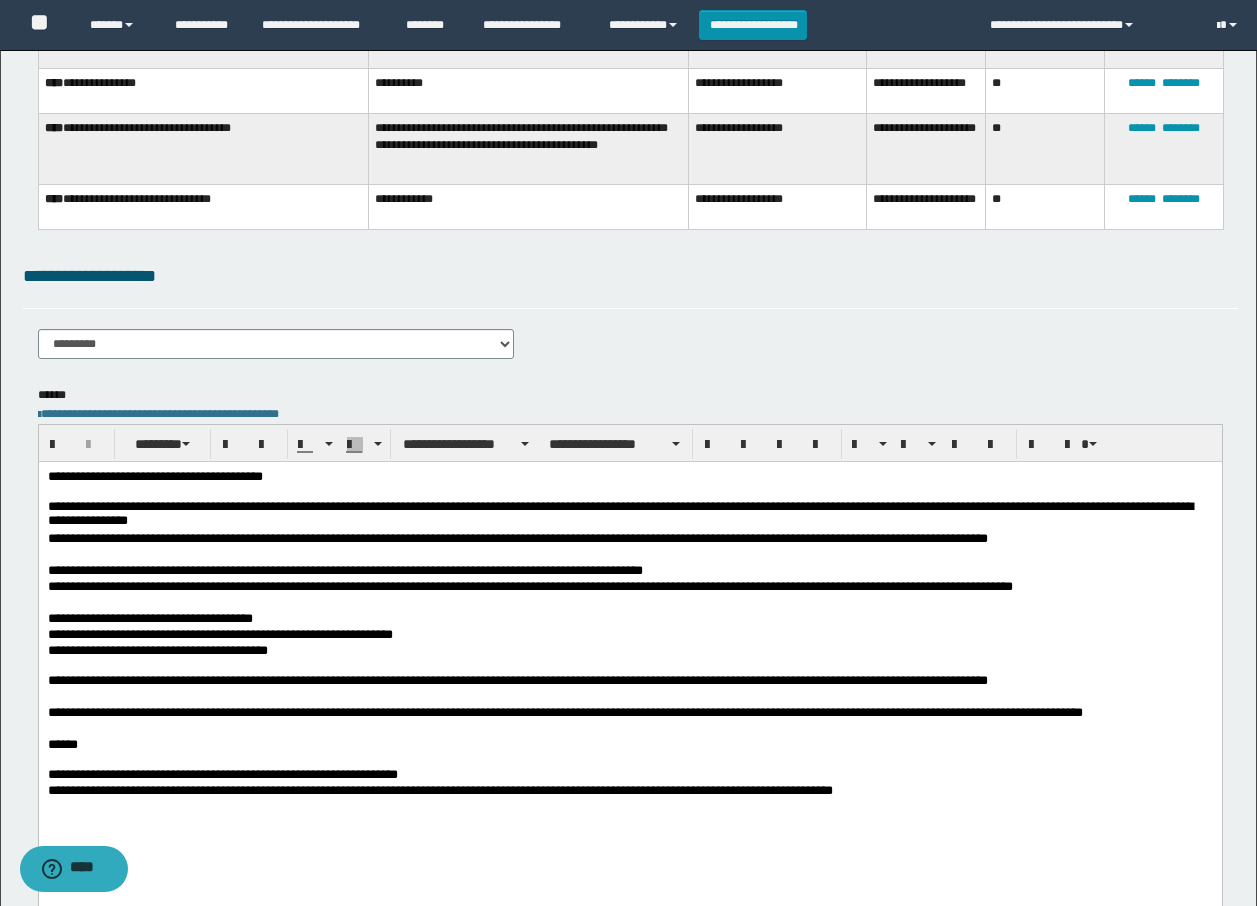 scroll, scrollTop: 306, scrollLeft: 0, axis: vertical 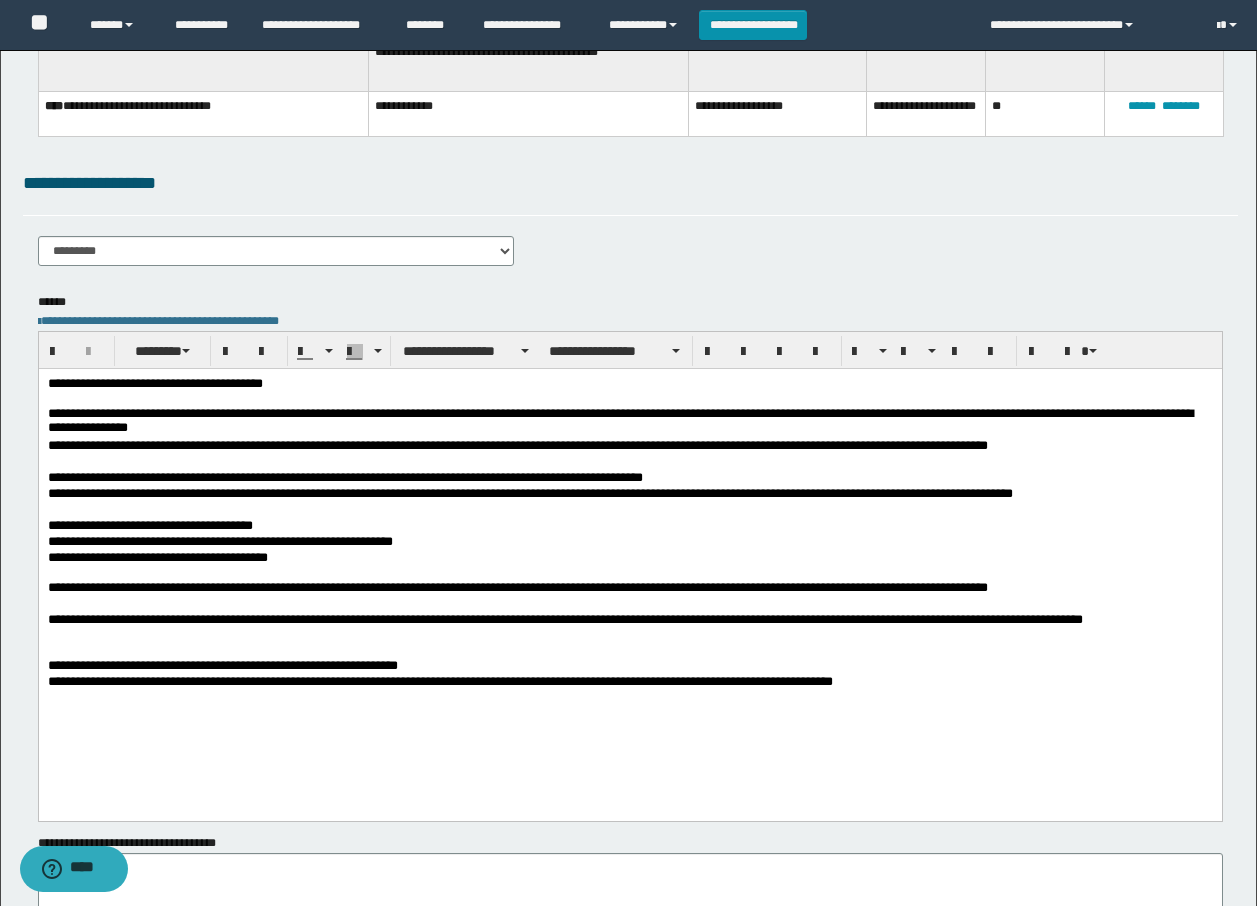 click on "**********" at bounding box center (629, 628) 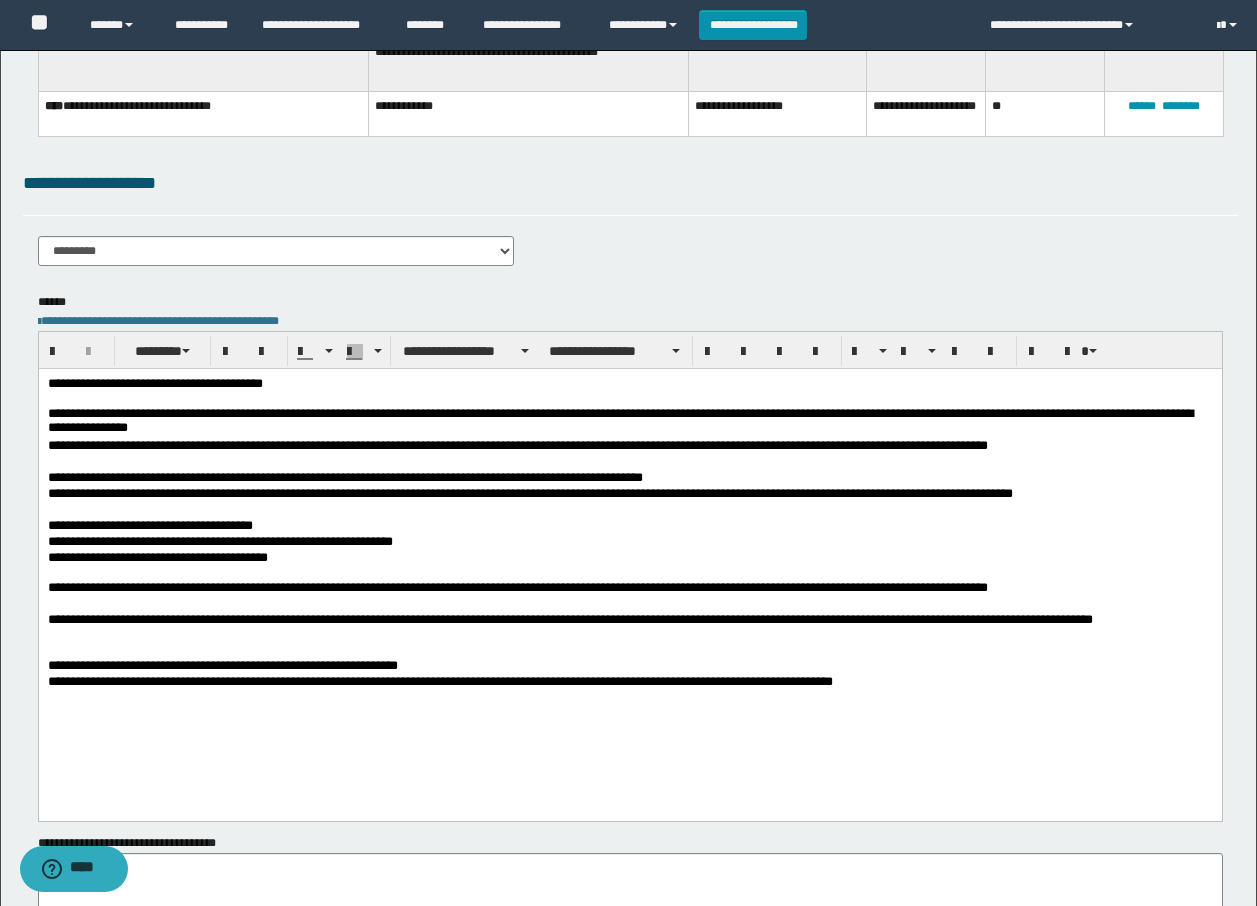 click on "**********" at bounding box center (629, 628) 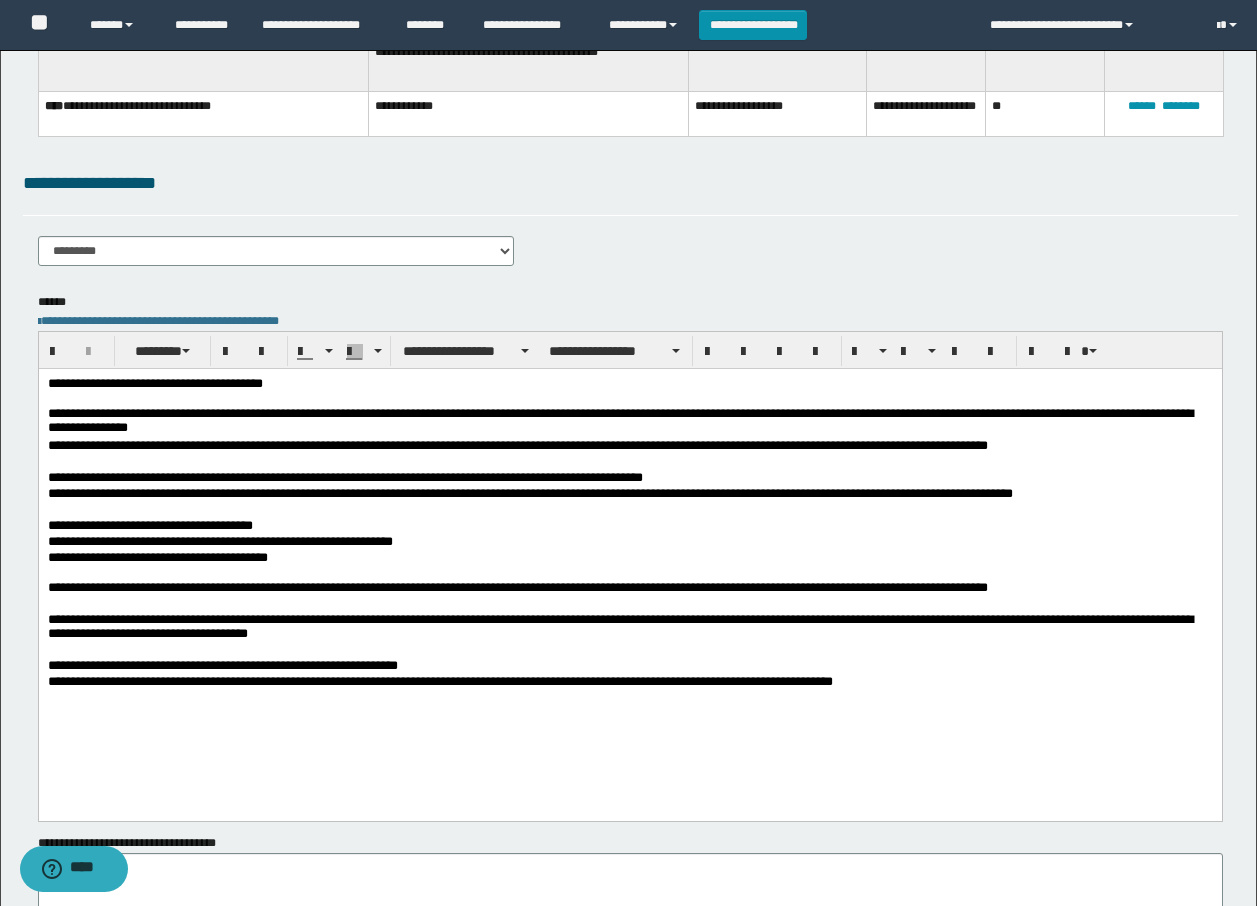 click on "**********" at bounding box center (629, 628) 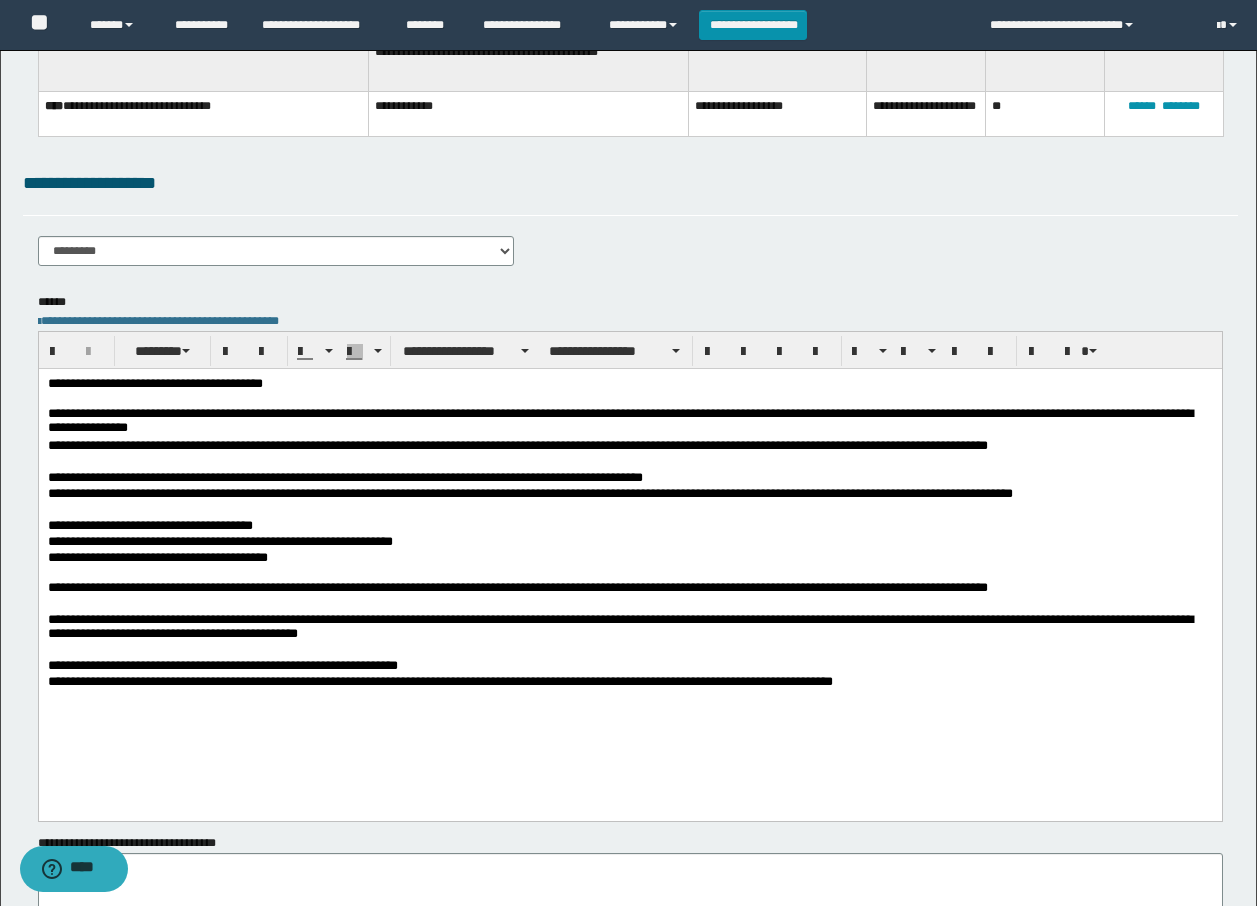 click on "**********" at bounding box center [629, 690] 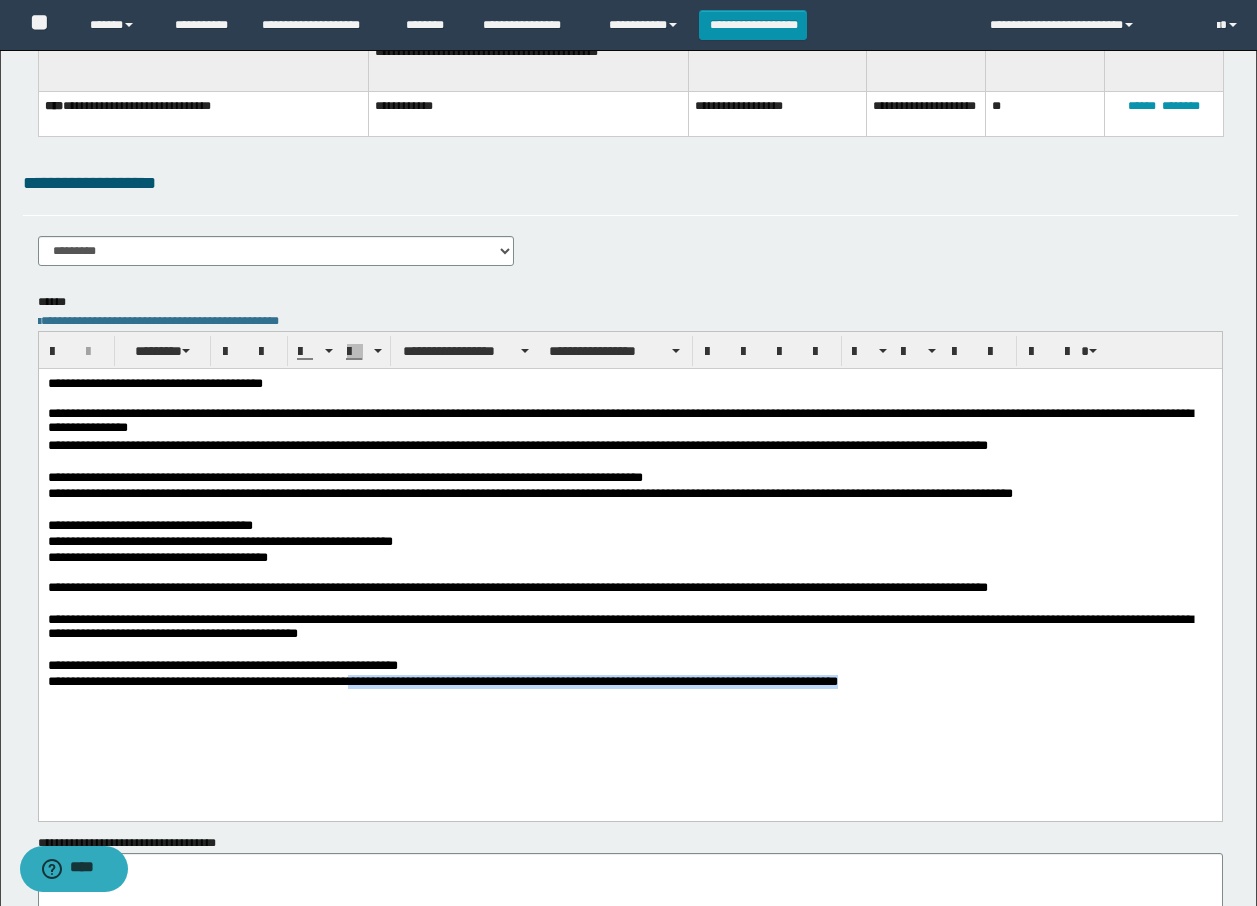drag, startPoint x: 506, startPoint y: 686, endPoint x: 568, endPoint y: 709, distance: 66.12866 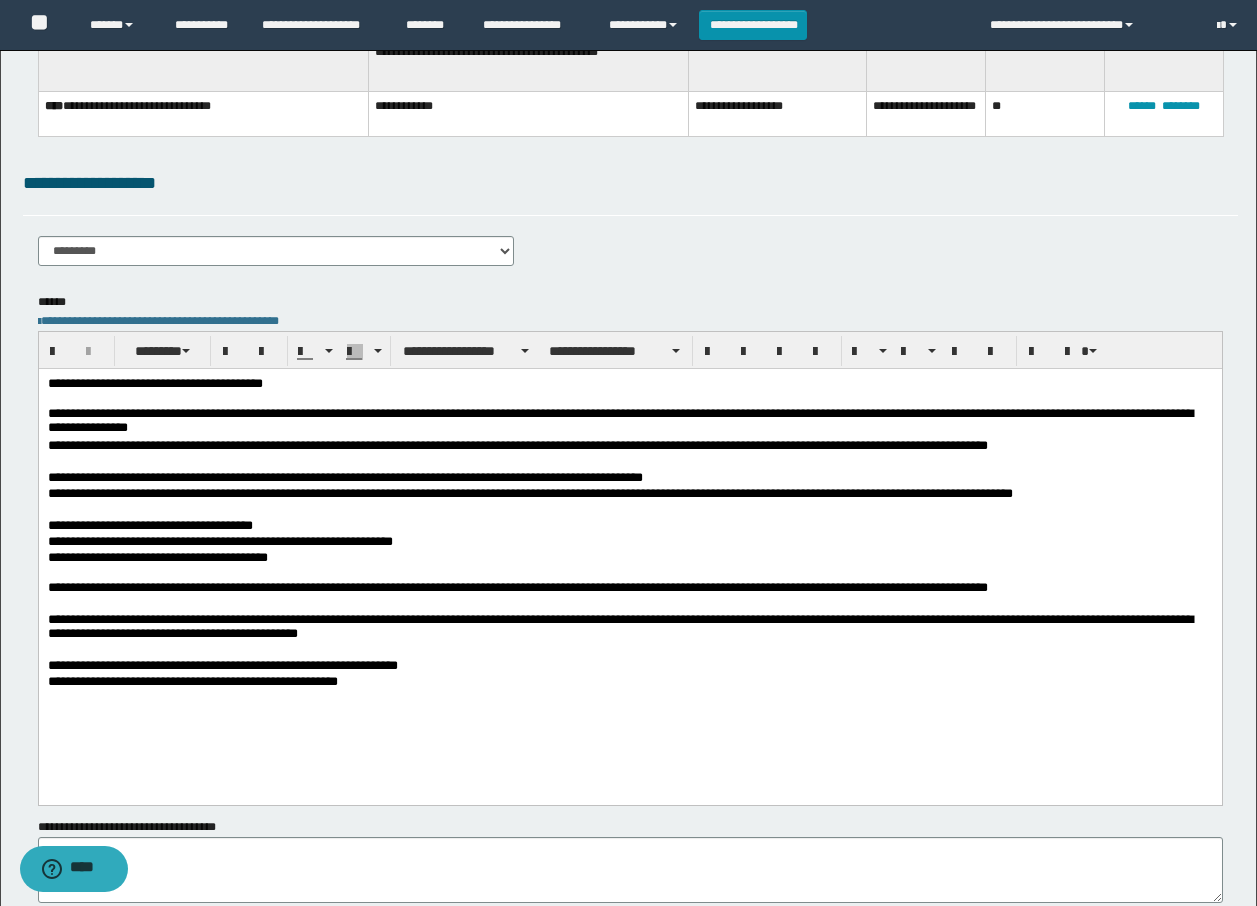 scroll, scrollTop: 457, scrollLeft: 0, axis: vertical 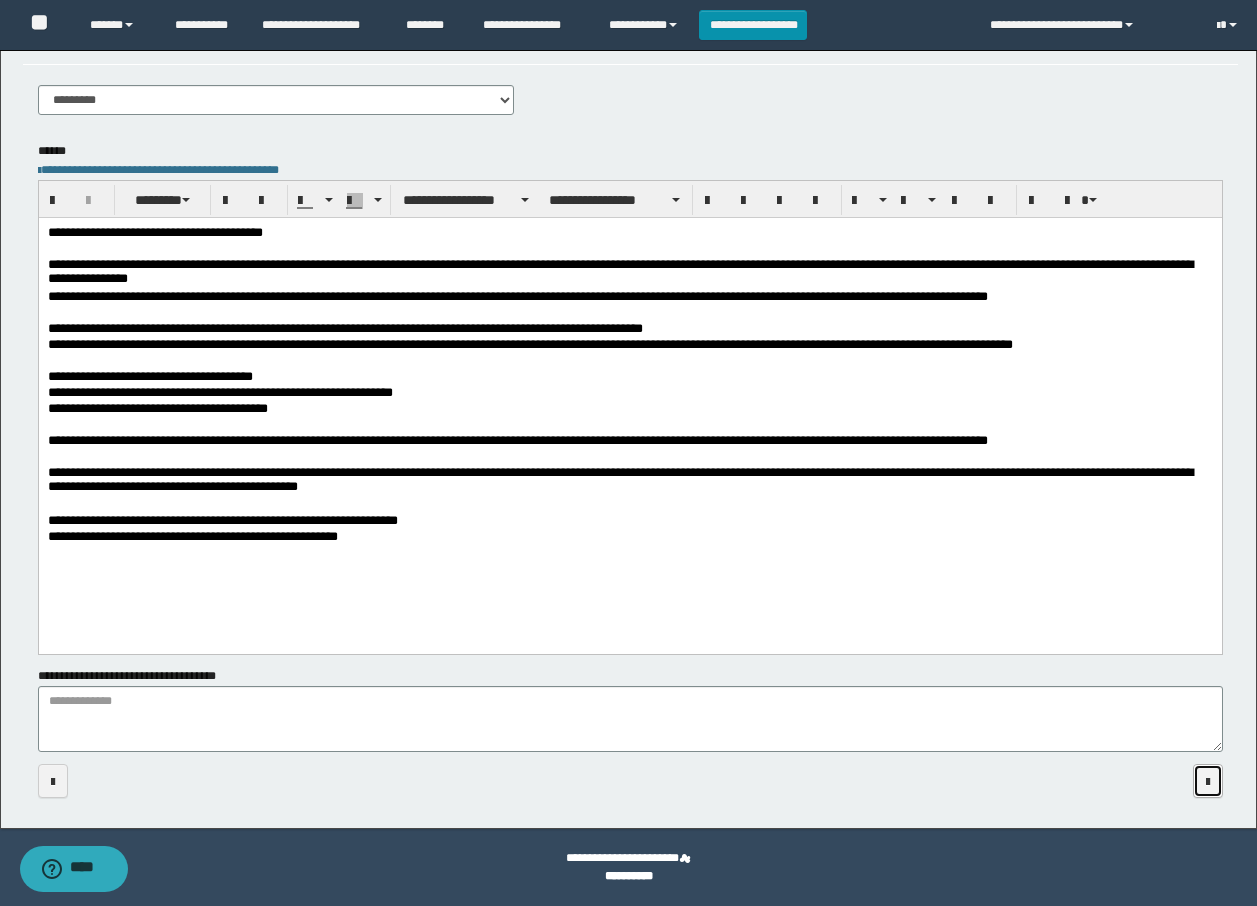click at bounding box center (1208, 782) 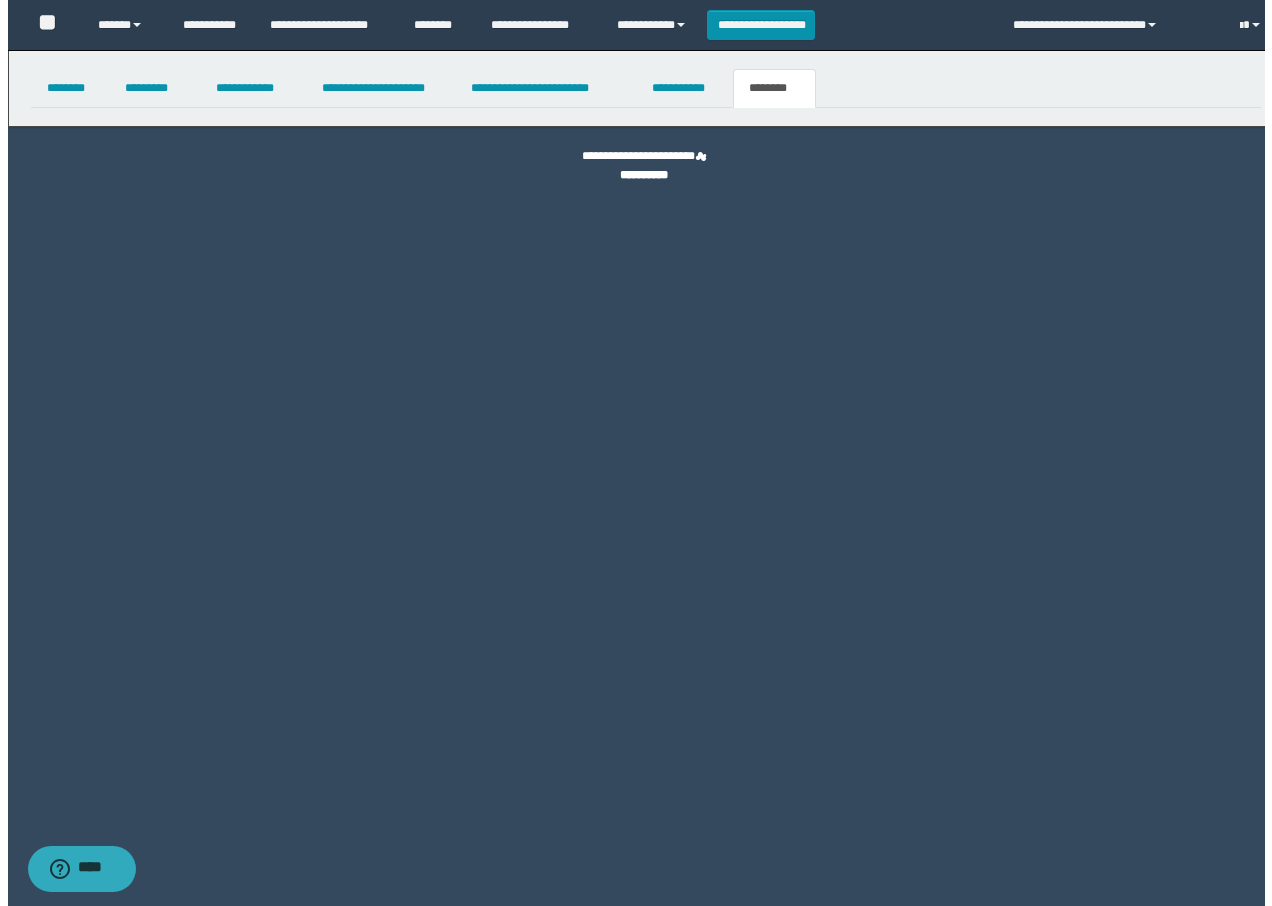 scroll, scrollTop: 0, scrollLeft: 0, axis: both 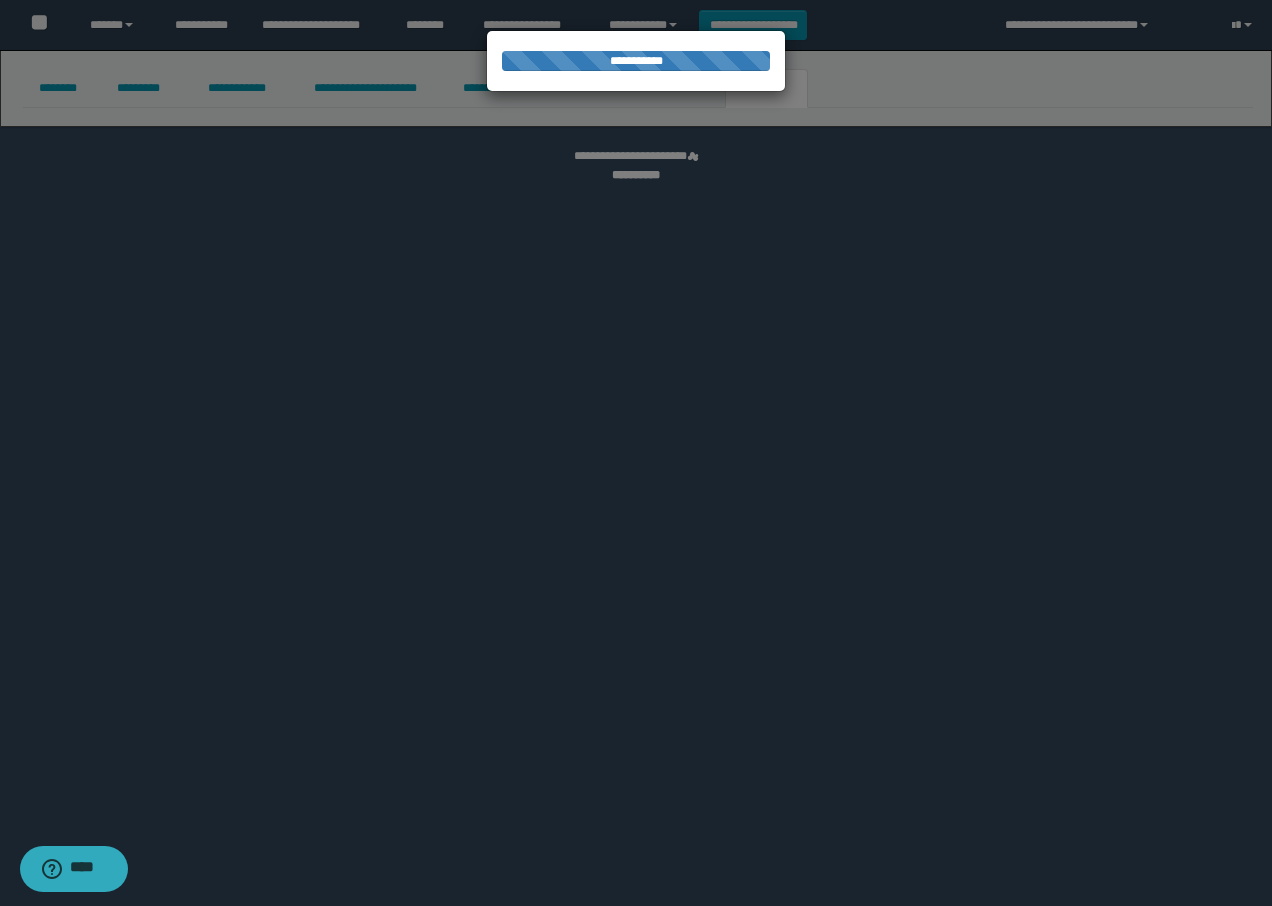 select 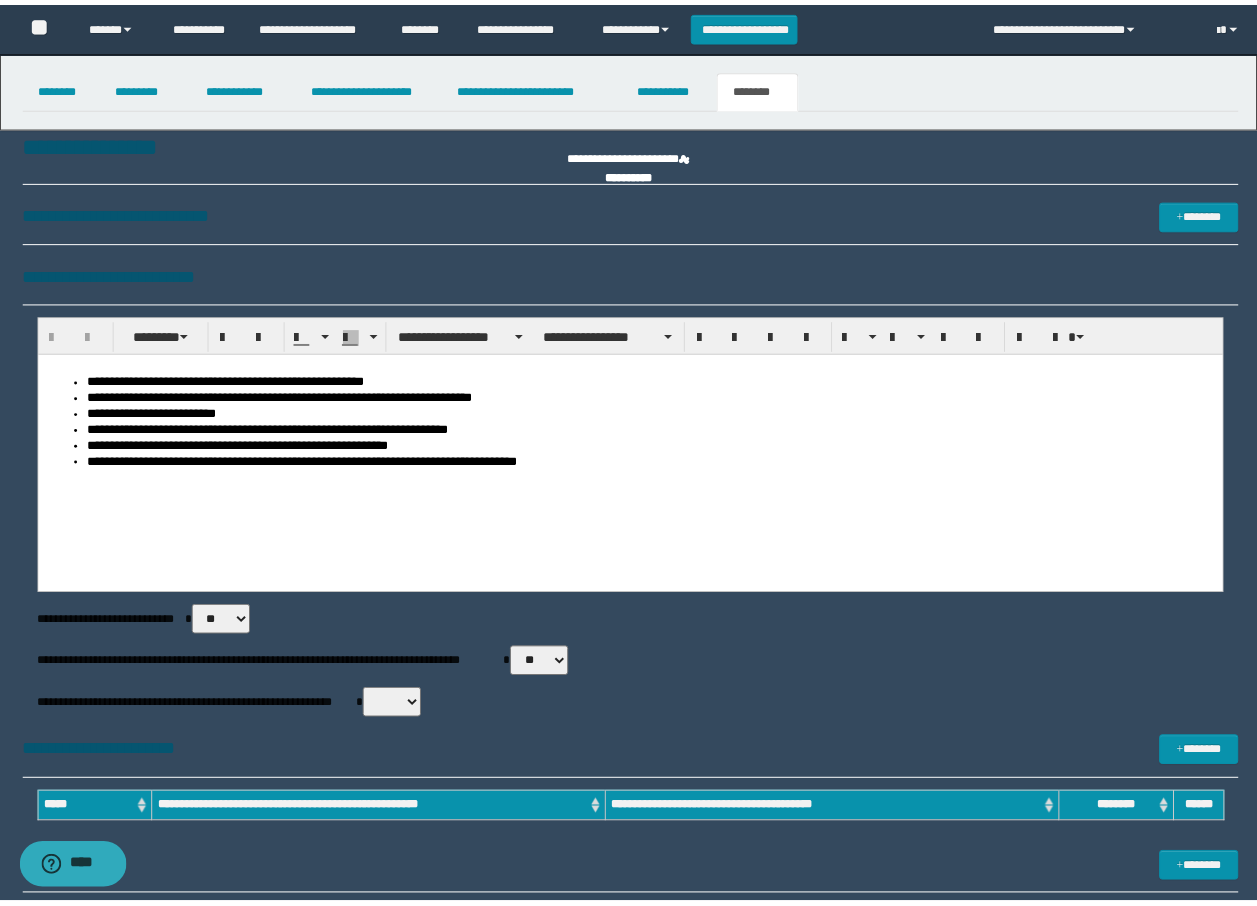 scroll, scrollTop: 0, scrollLeft: 0, axis: both 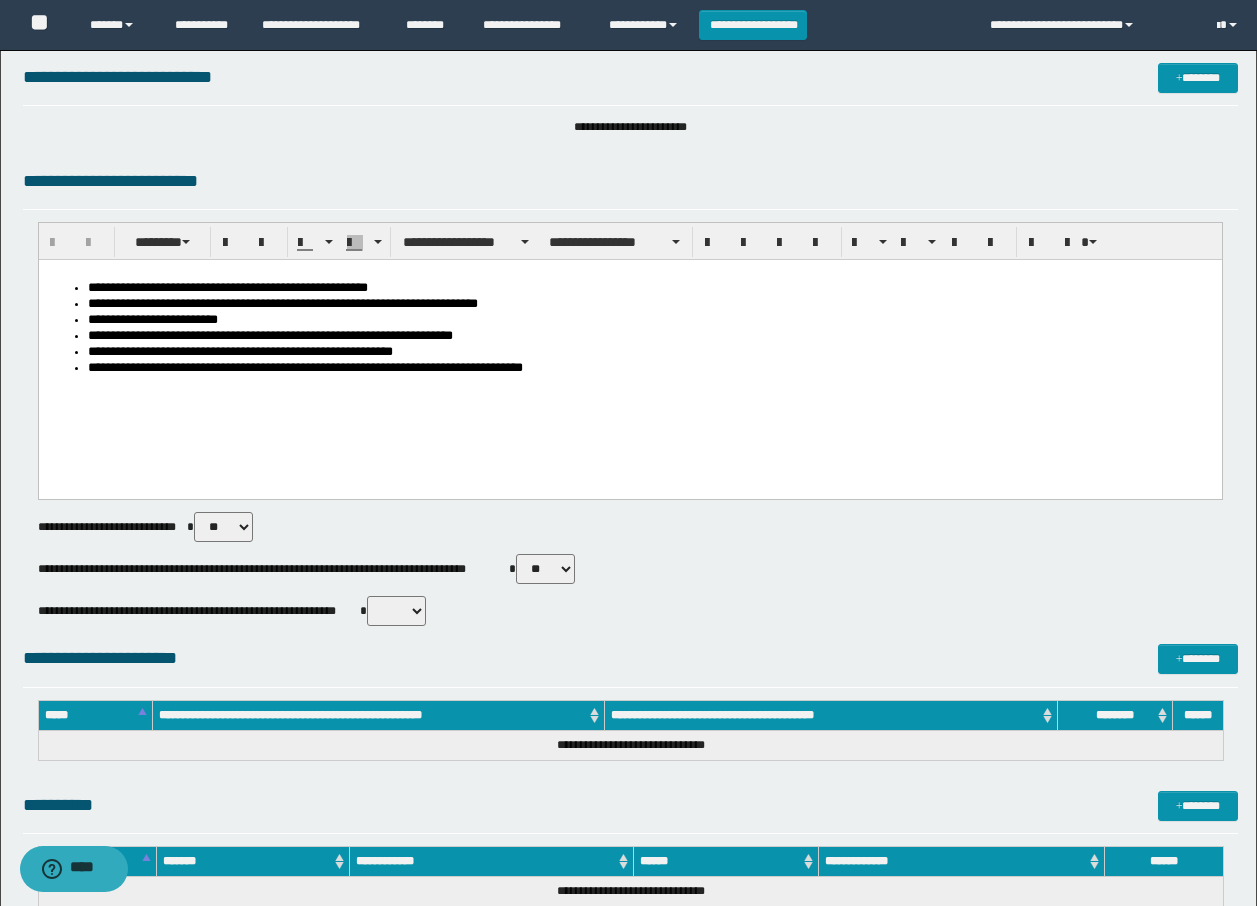 click on "**
**" at bounding box center [545, 569] 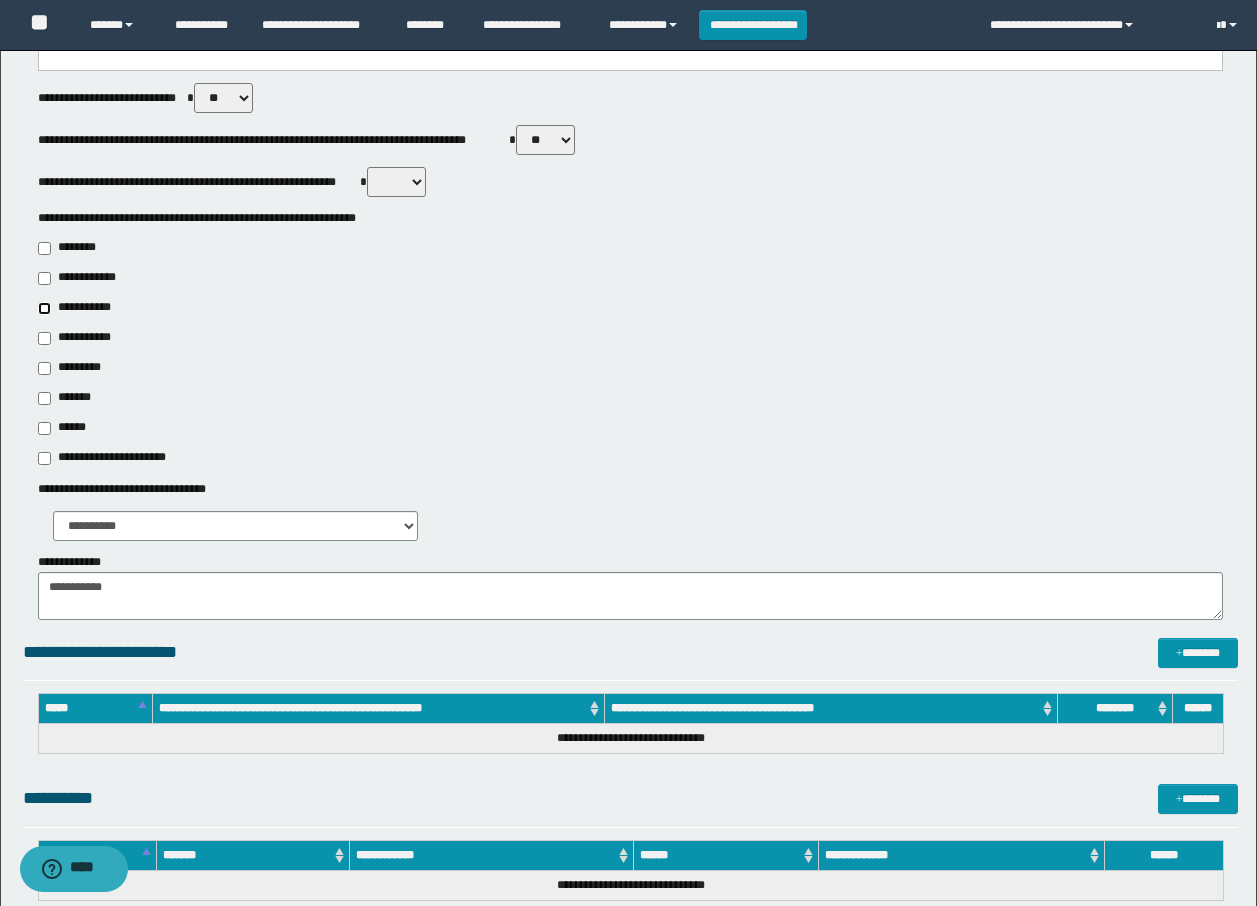 scroll, scrollTop: 595, scrollLeft: 0, axis: vertical 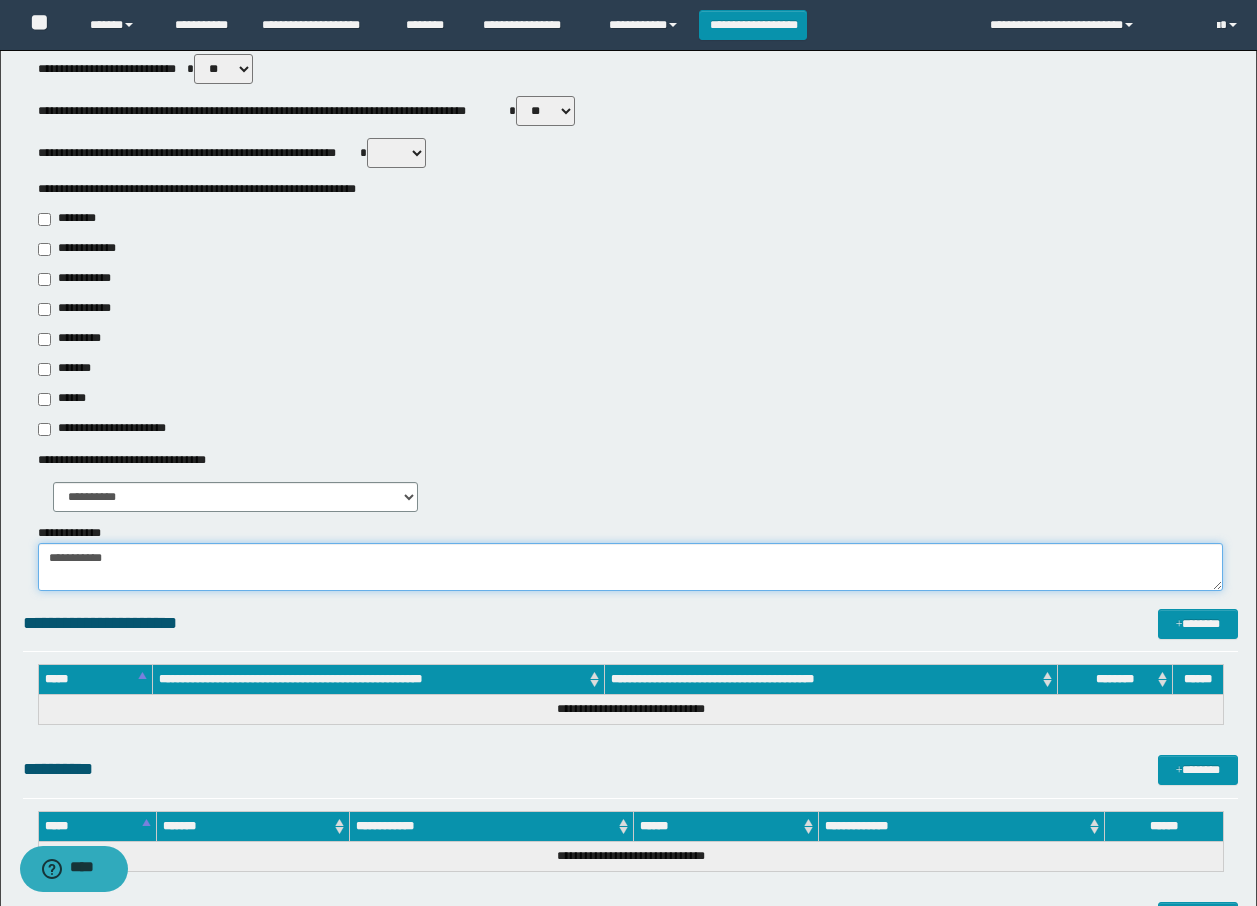 click on "**********" at bounding box center (630, 567) 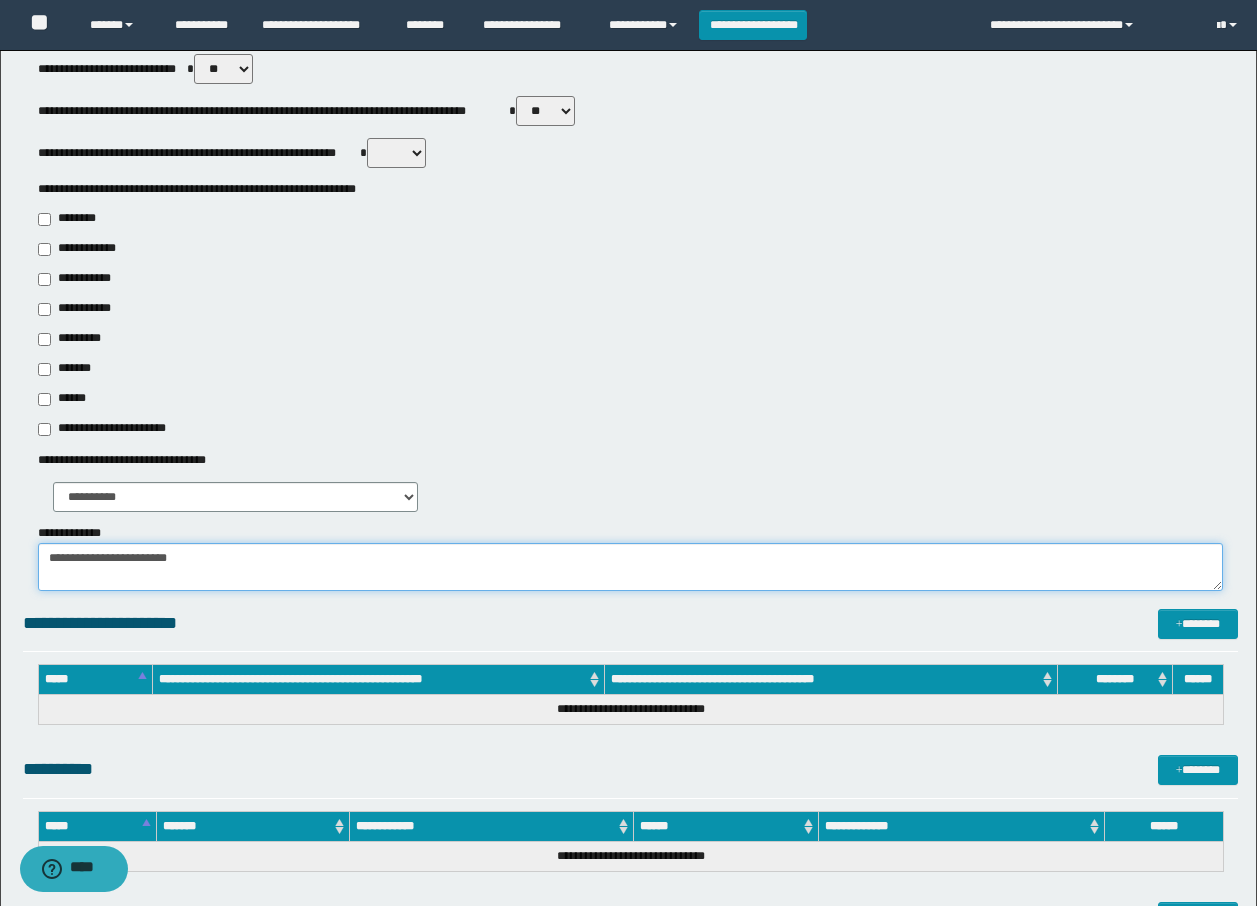 scroll, scrollTop: 0, scrollLeft: 0, axis: both 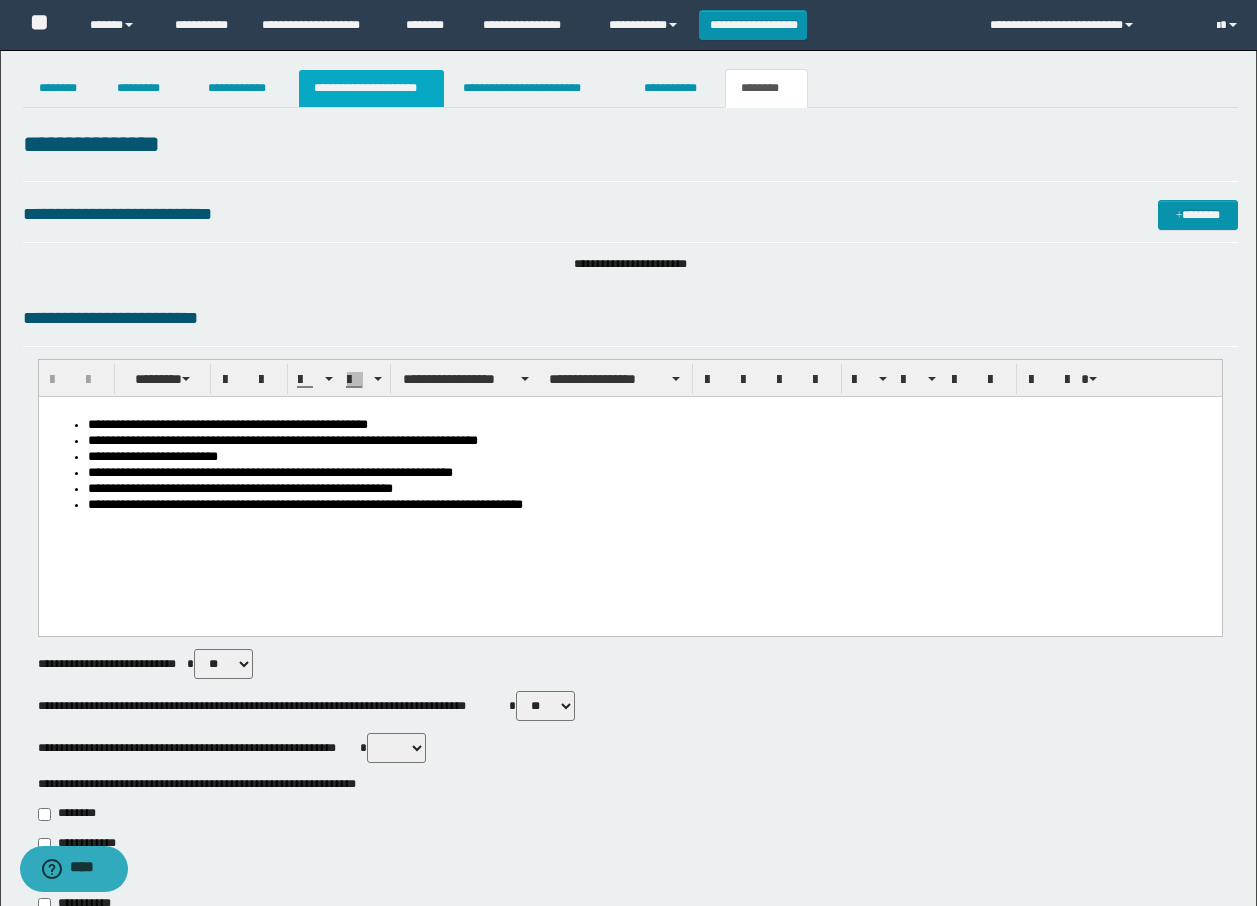 type on "**********" 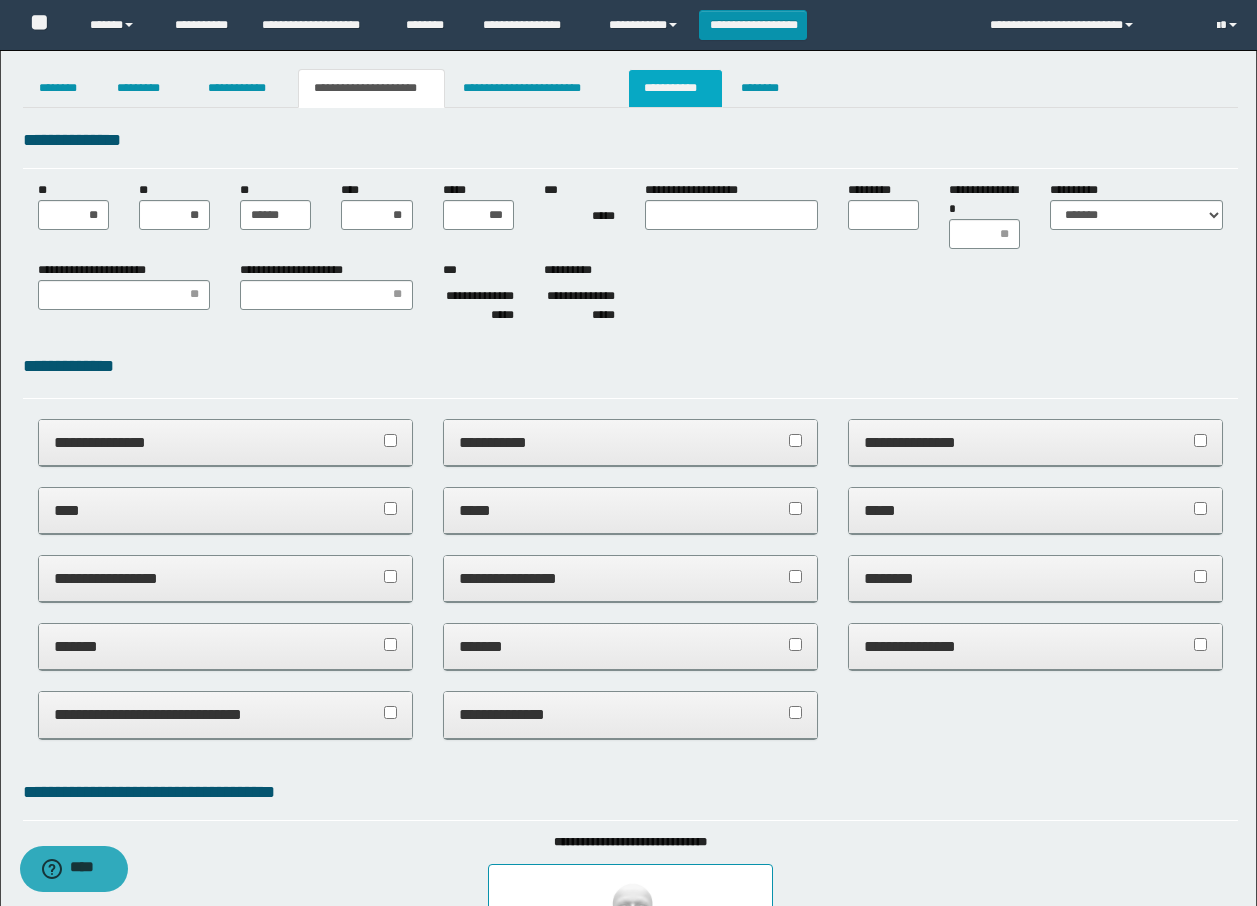 click on "**********" at bounding box center [675, 88] 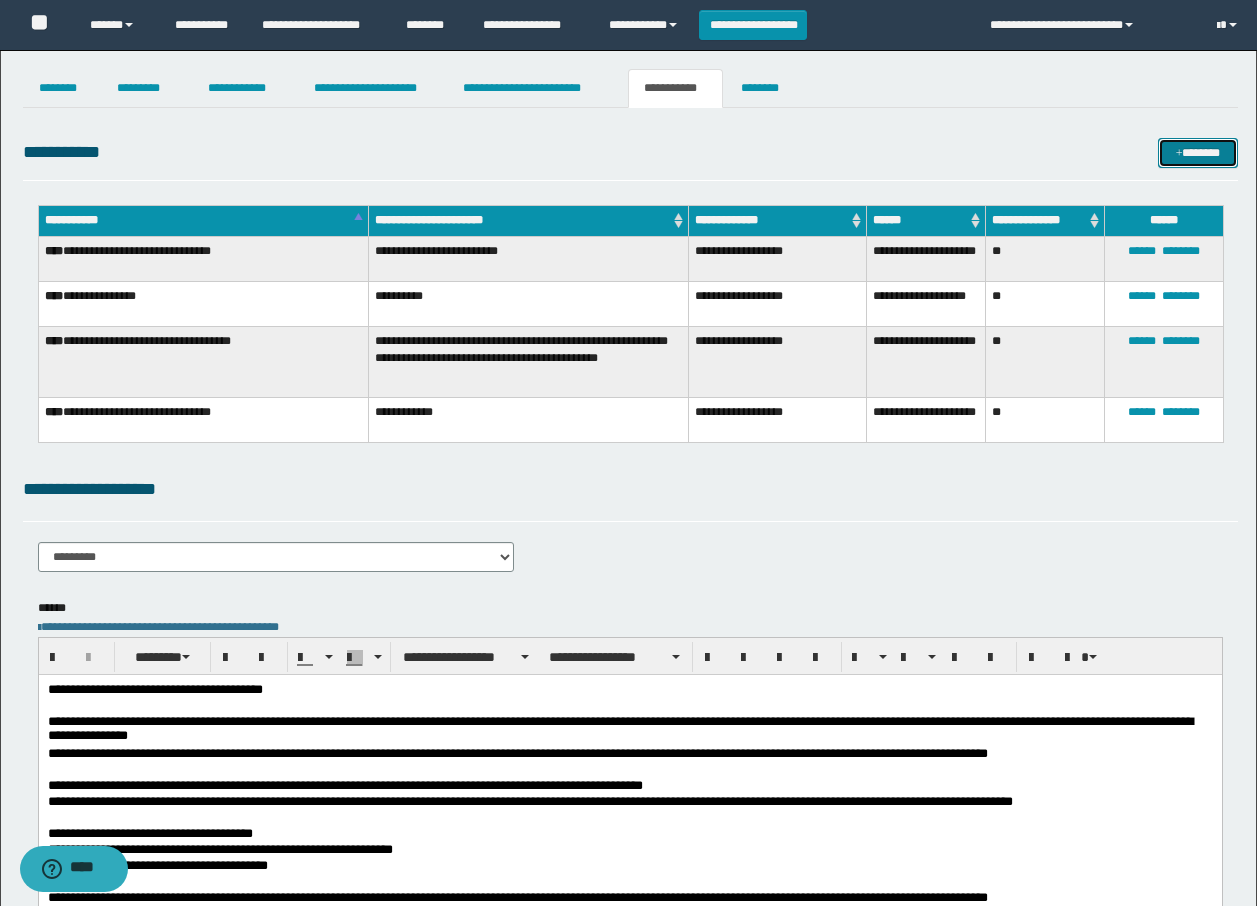 click on "*******" at bounding box center [1198, 153] 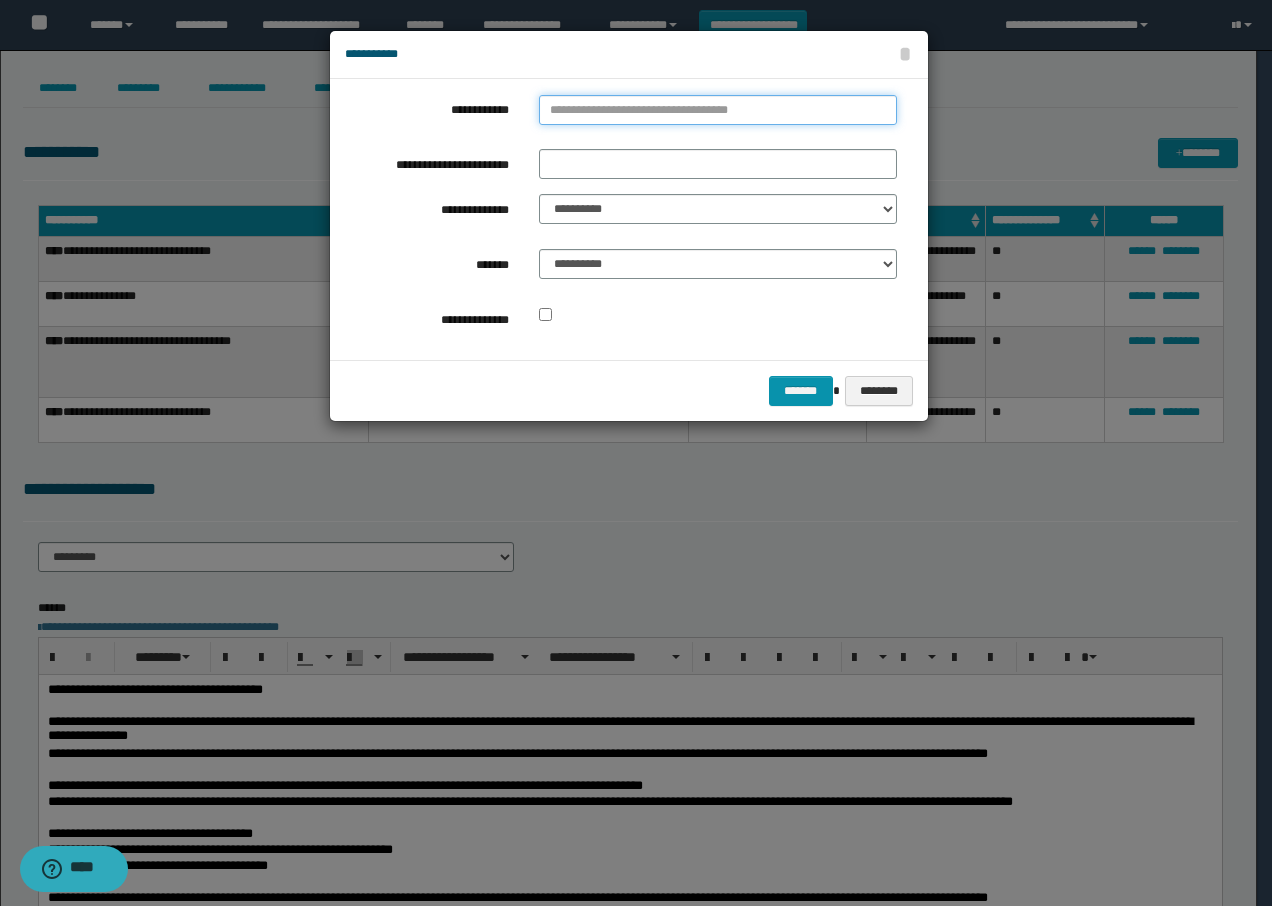 type on "**********" 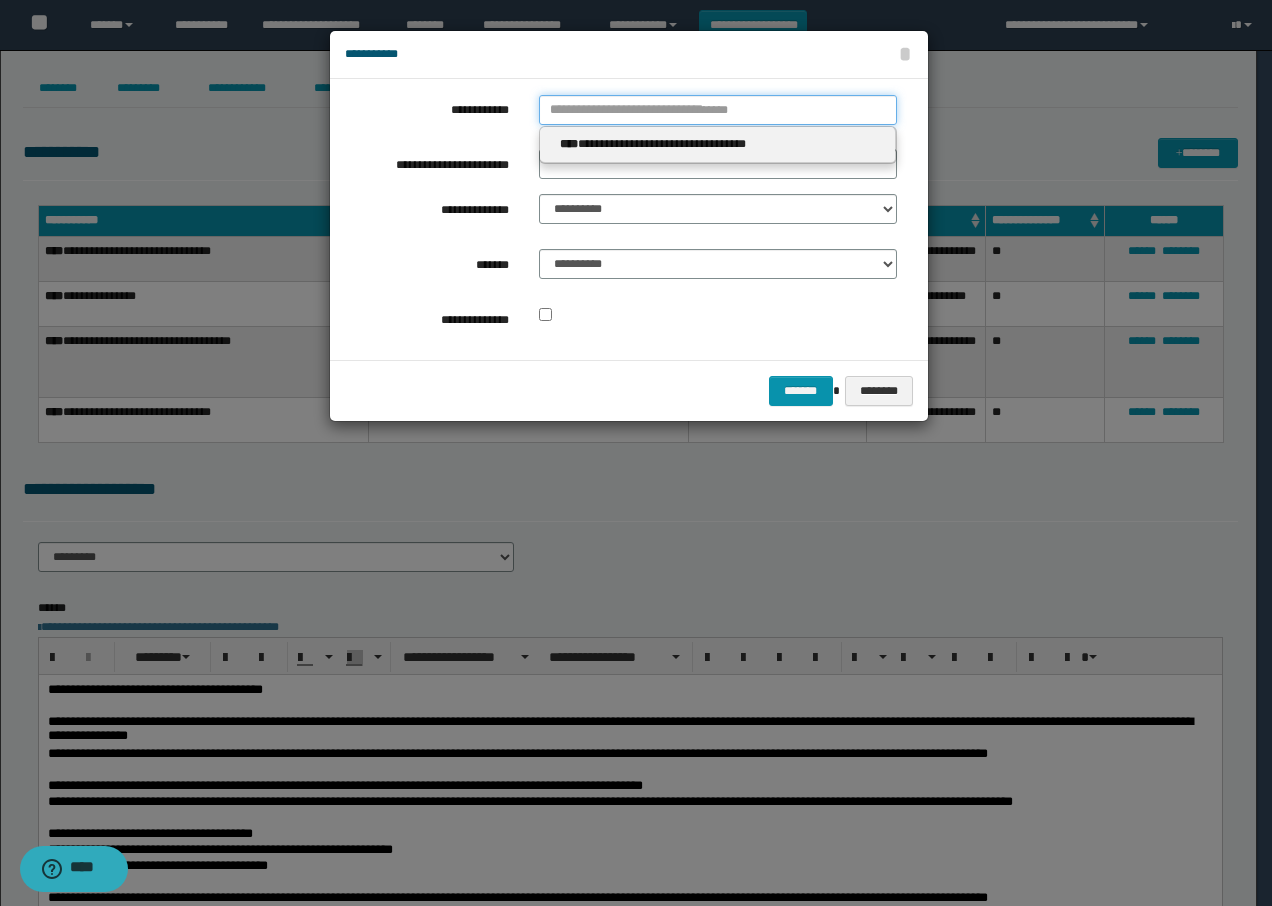 click on "**********" at bounding box center [718, 110] 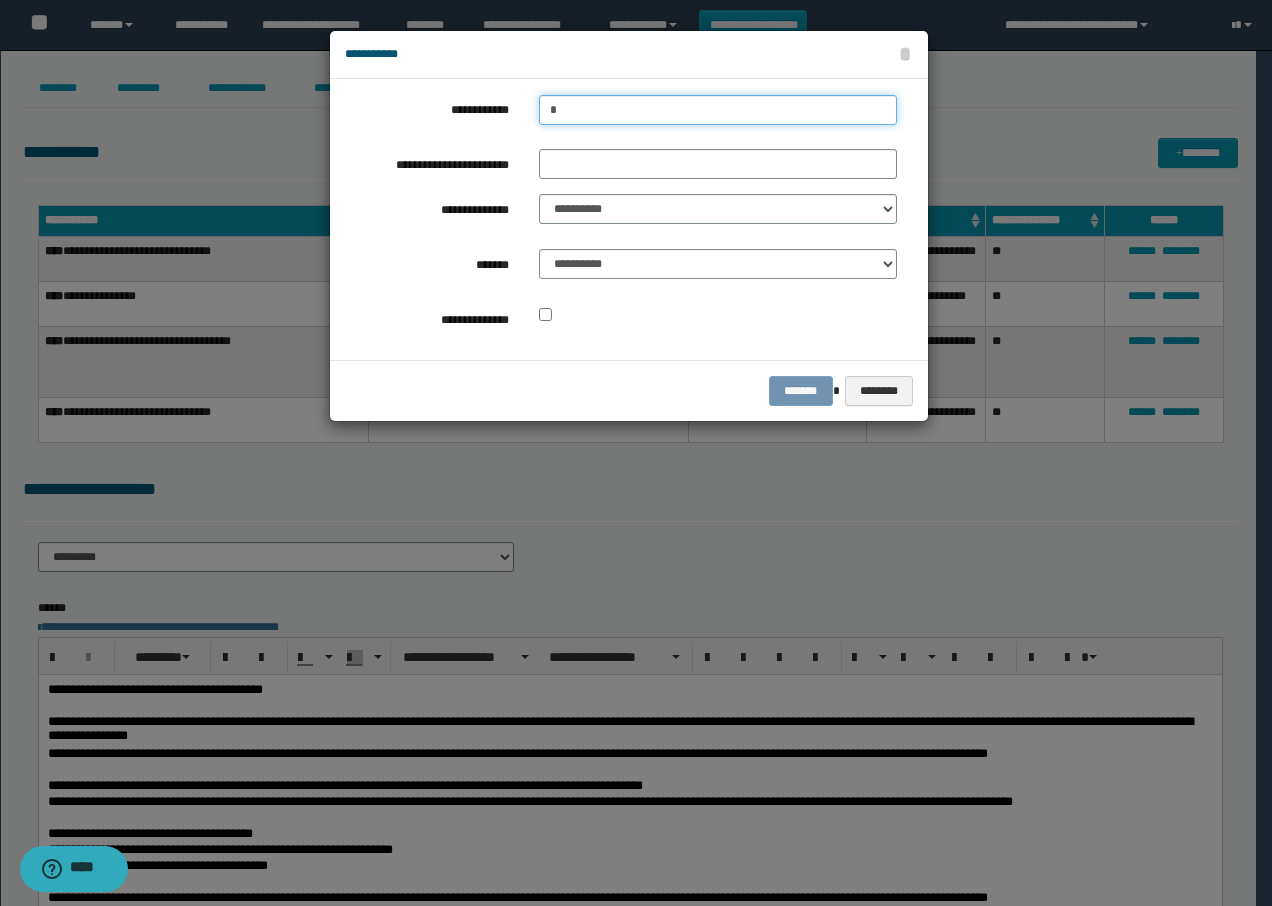 type on "**" 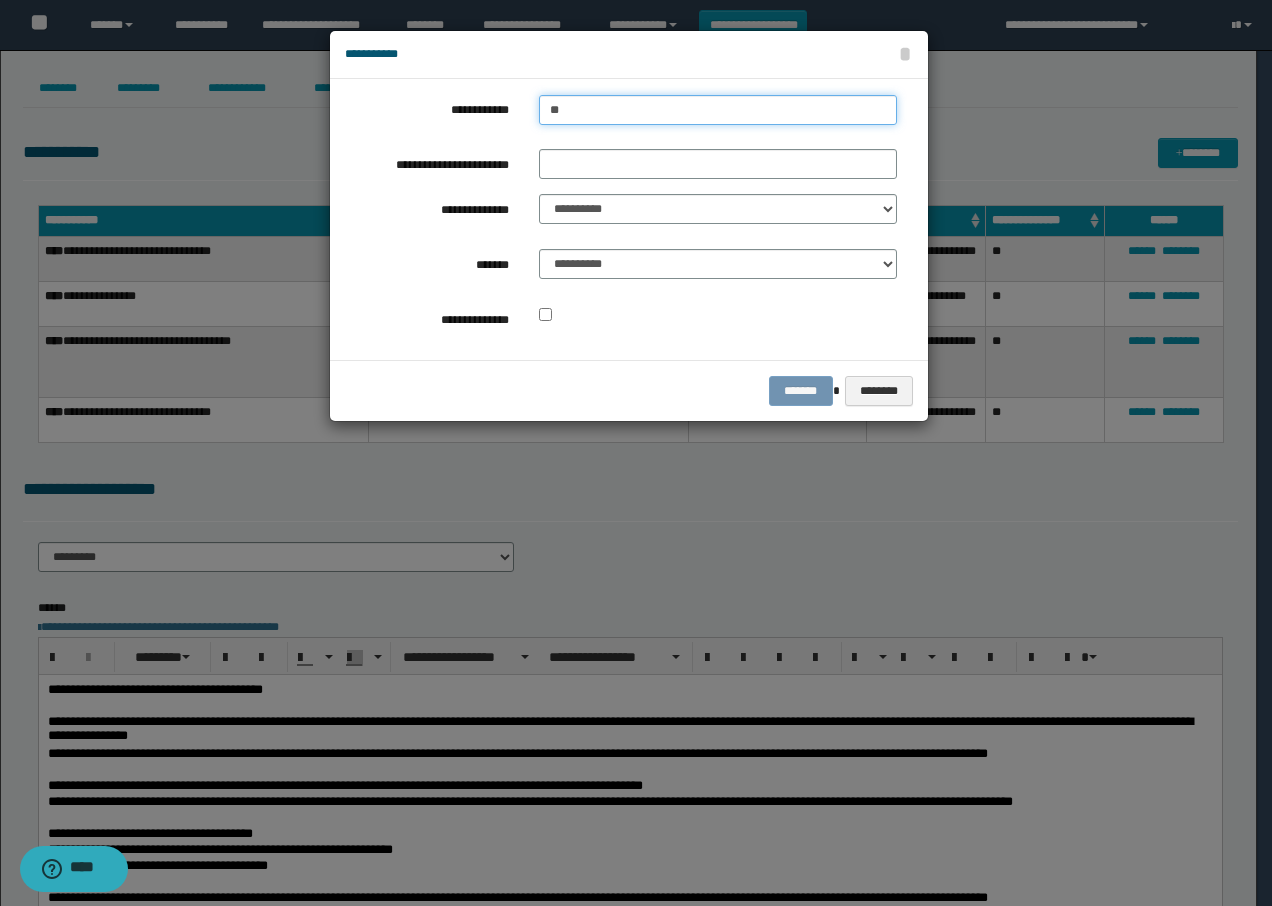 type on "**" 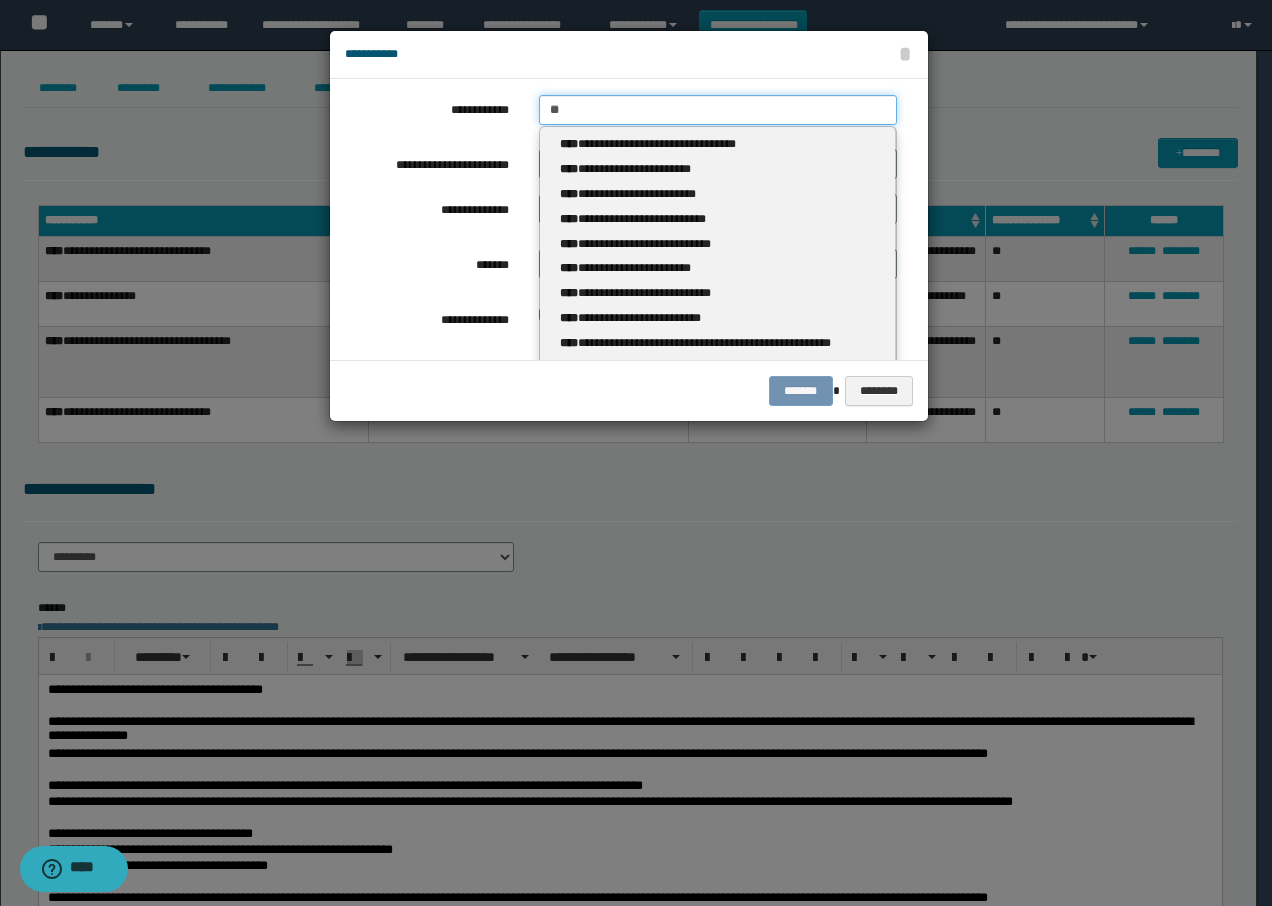 type 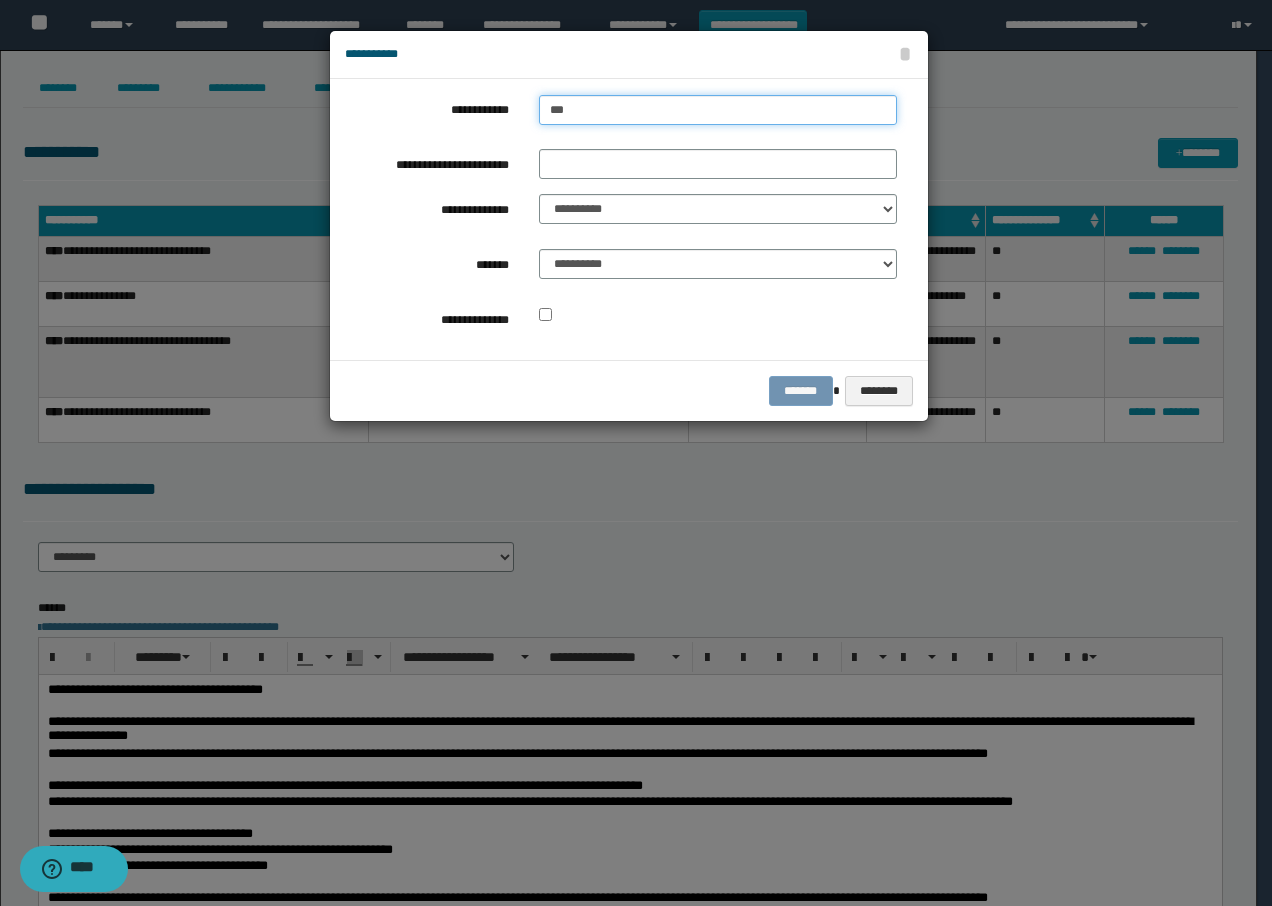 type on "****" 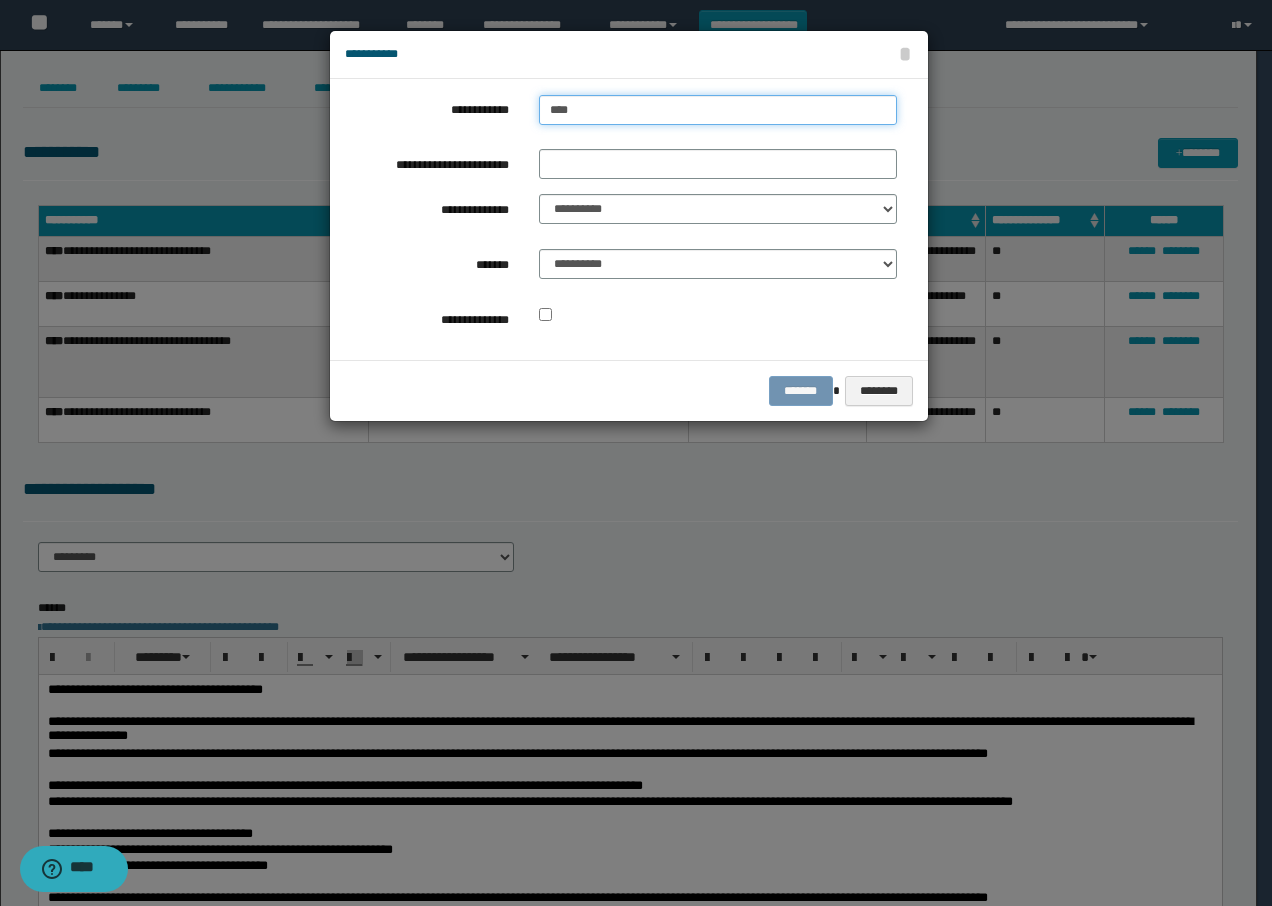 type on "****" 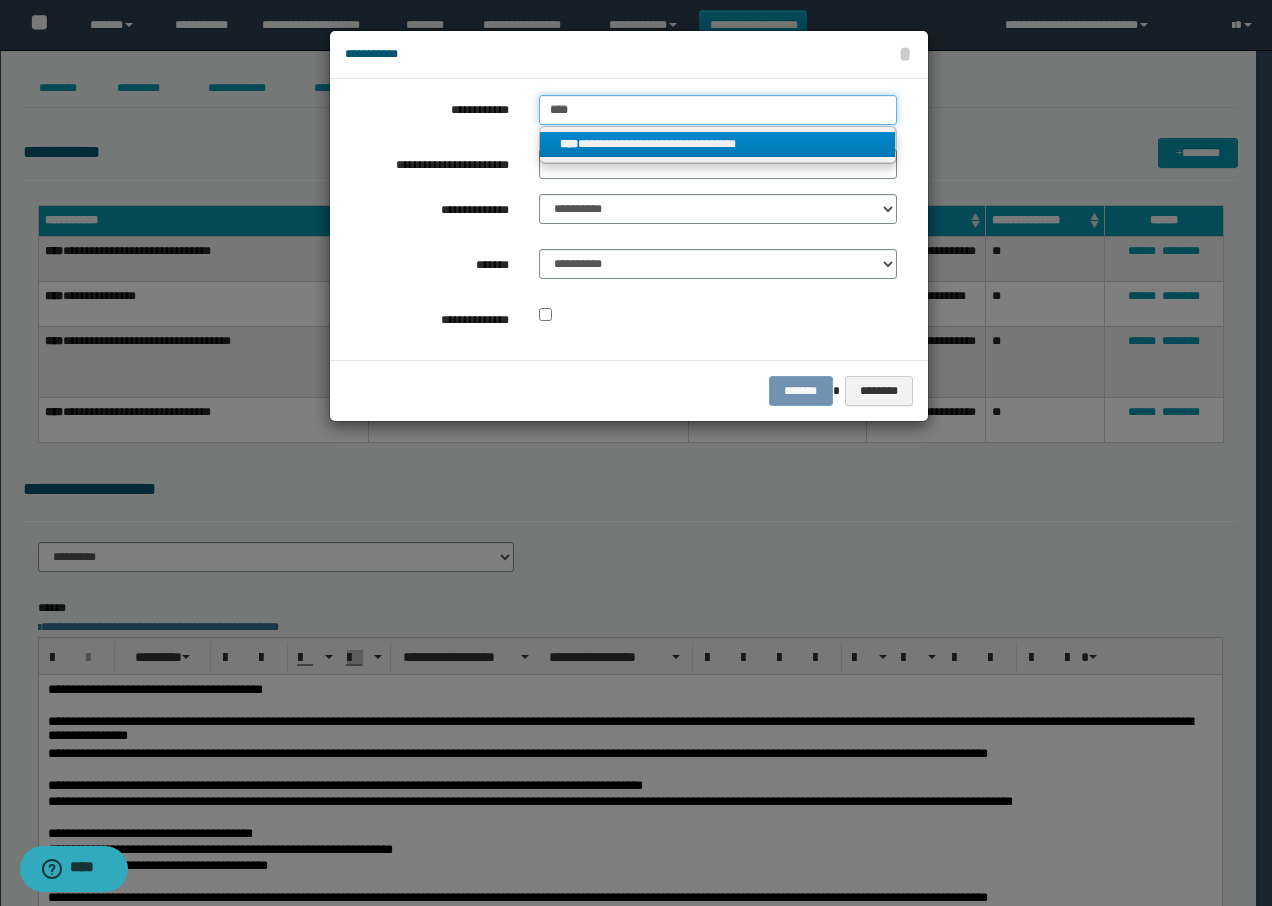 type on "****" 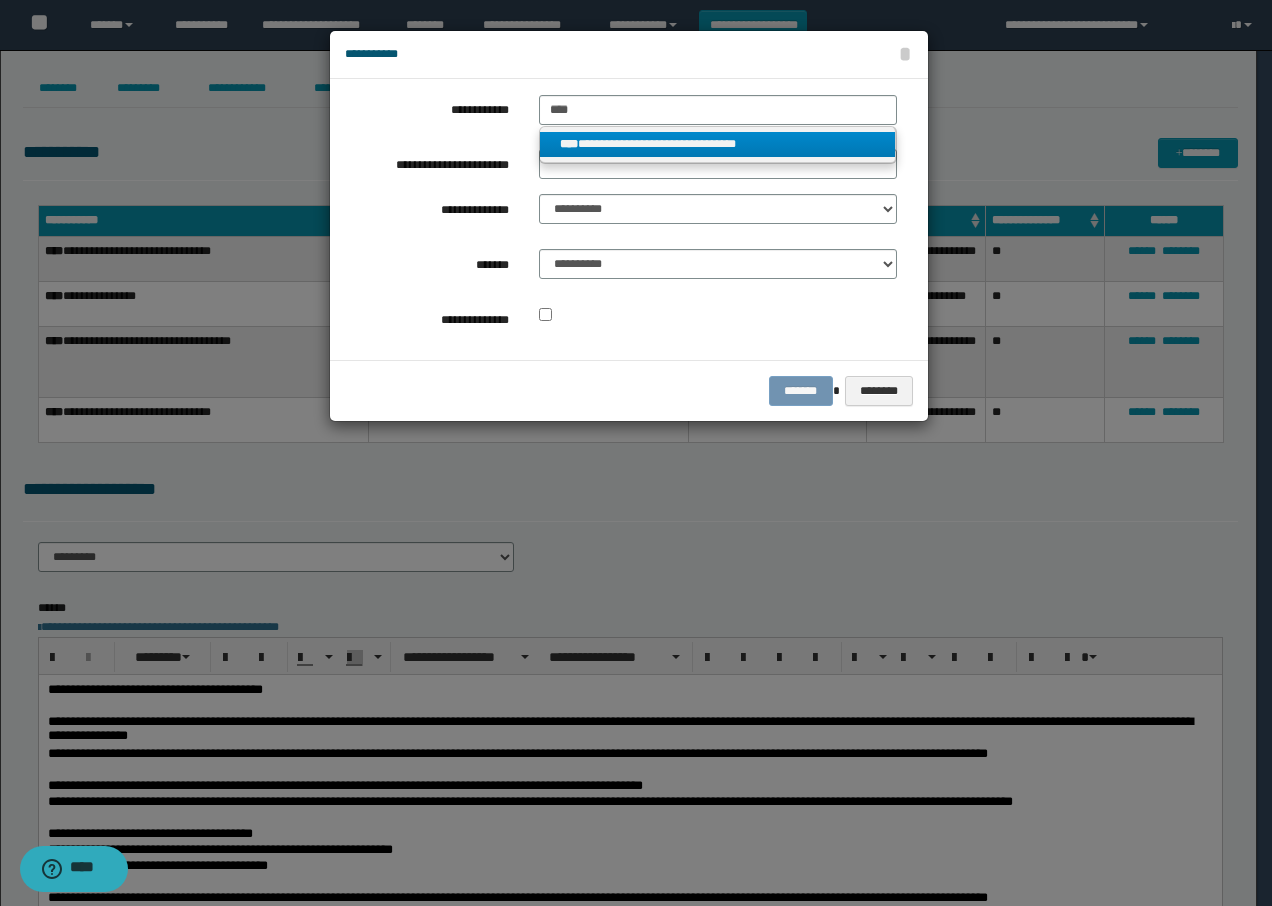 click on "**********" at bounding box center [718, 144] 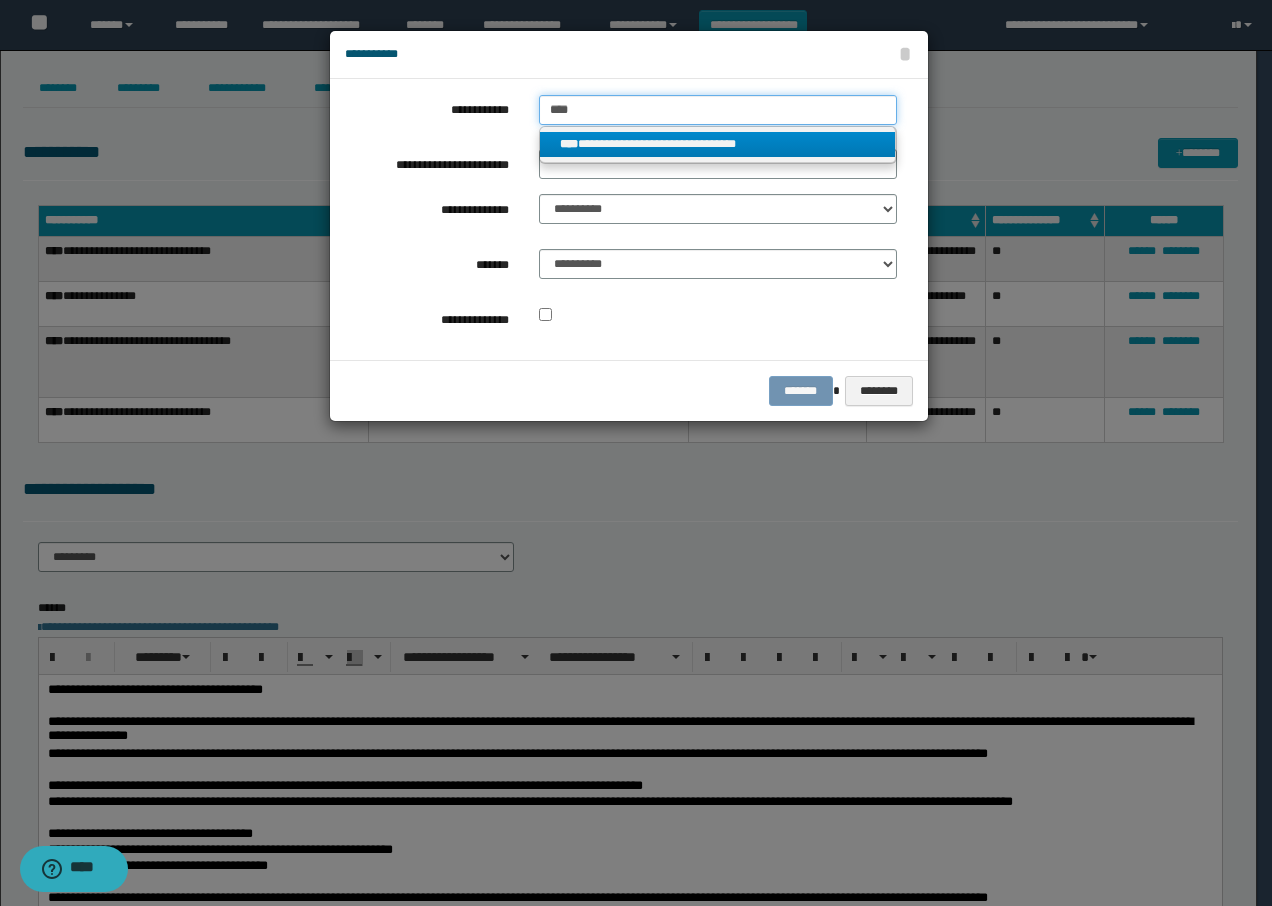 type 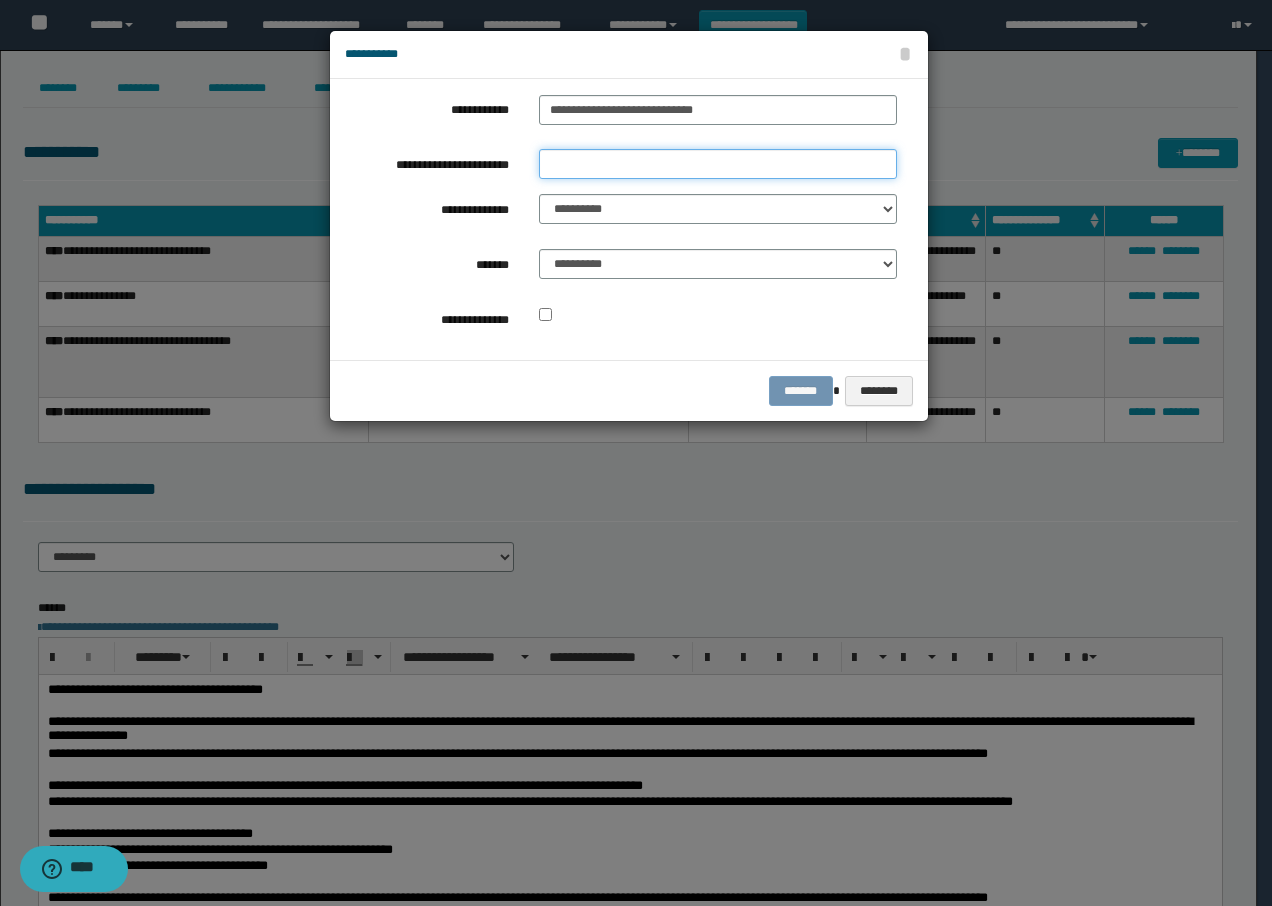 click on "**********" at bounding box center [718, 164] 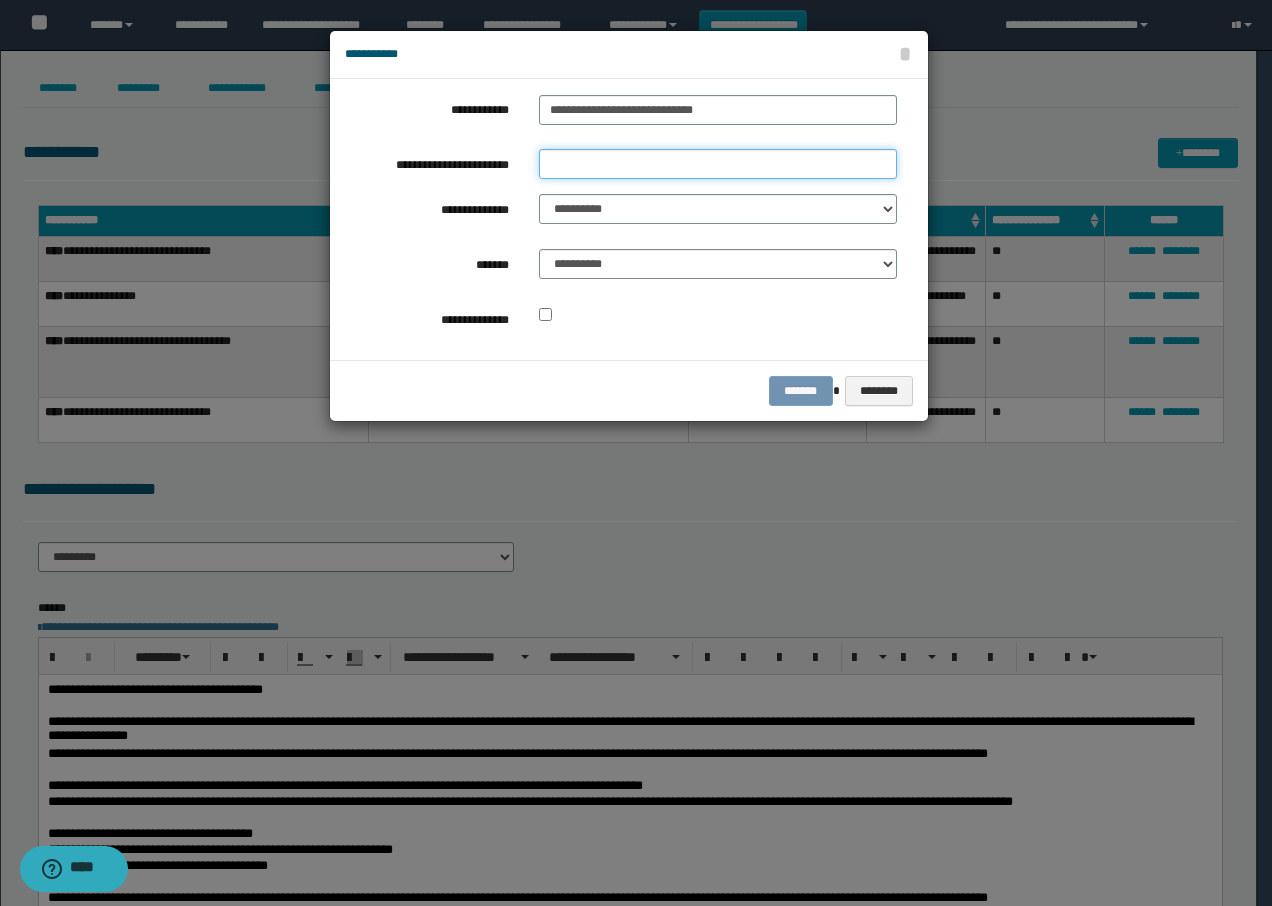 type on "*********" 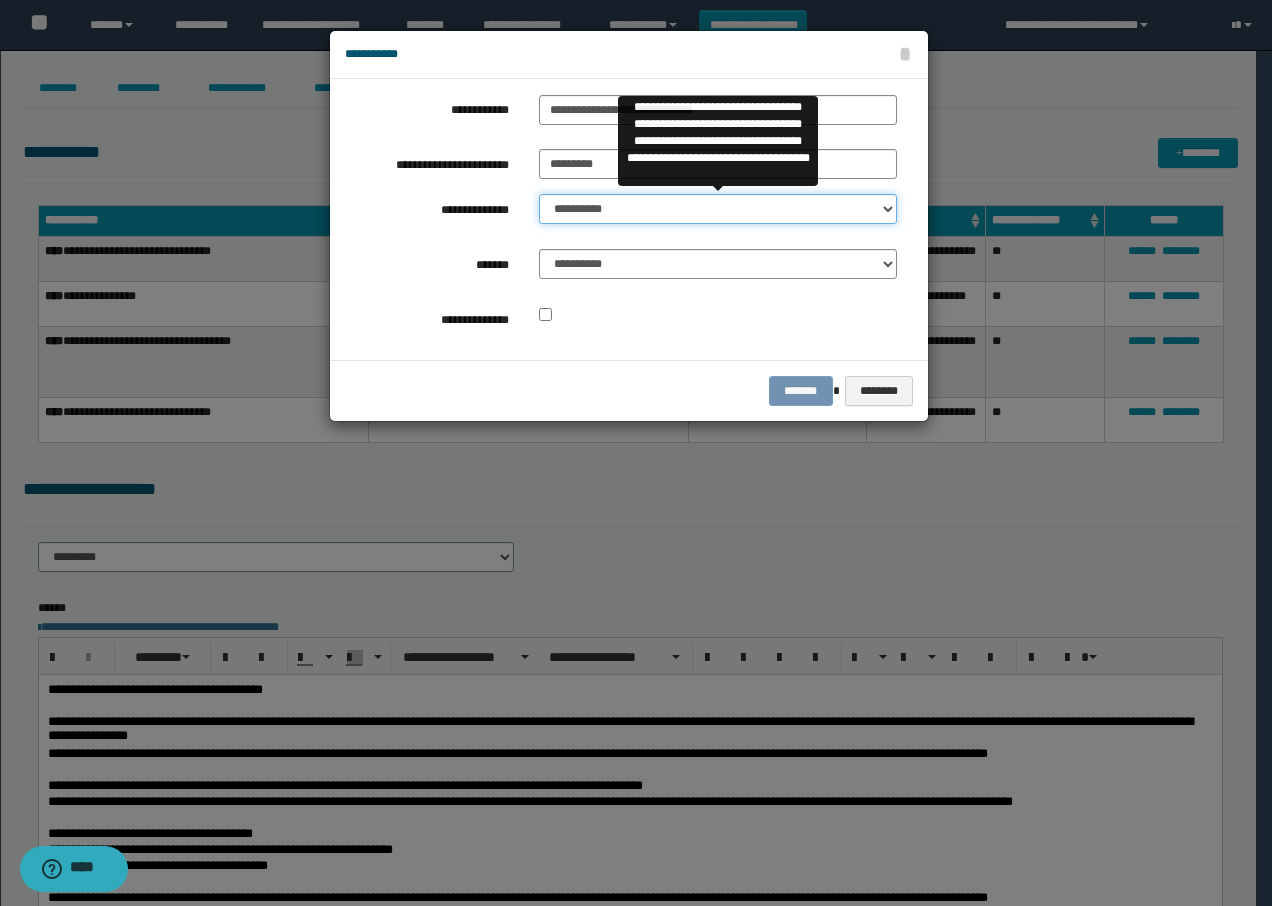 click on "**********" at bounding box center (718, 209) 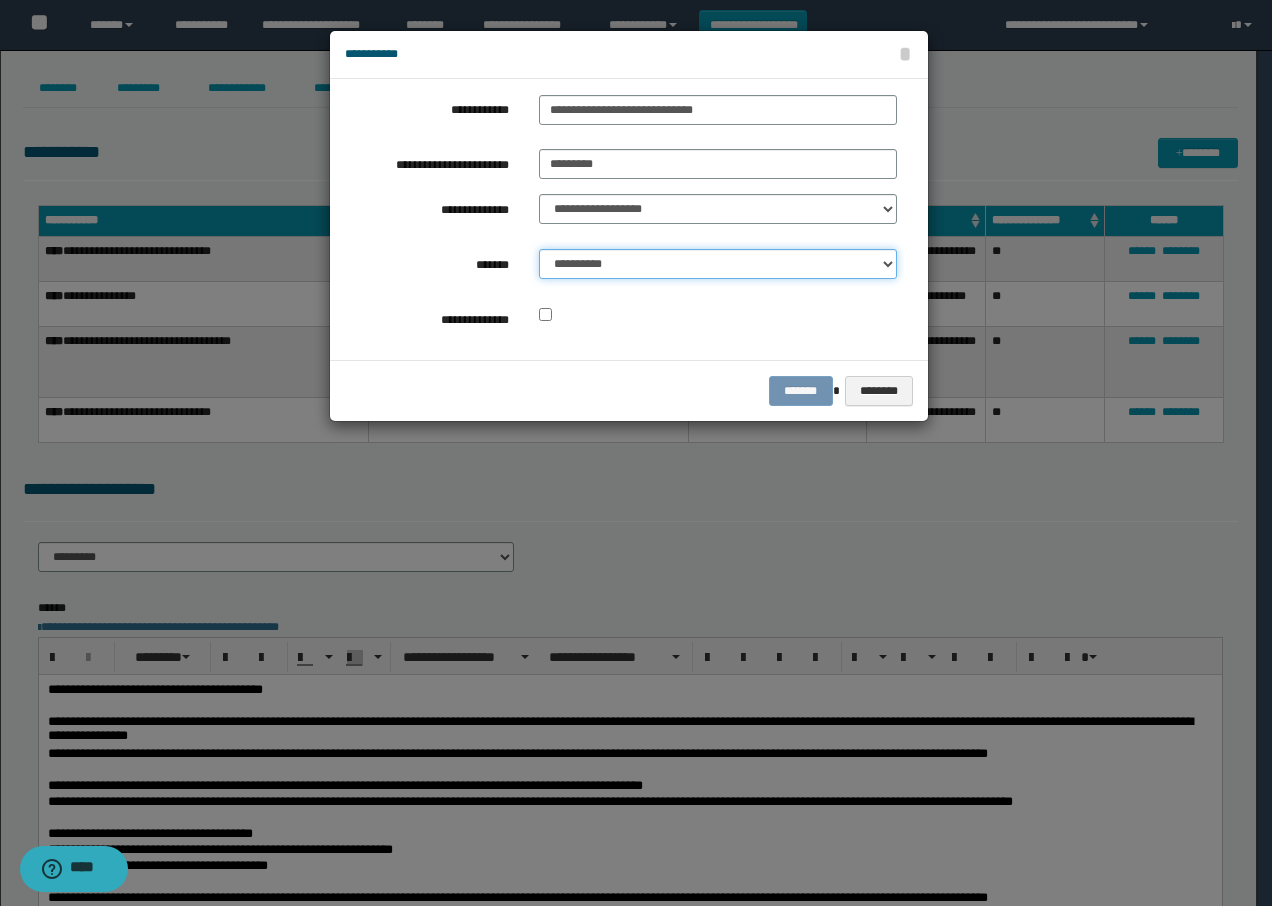 click on "**********" at bounding box center [718, 264] 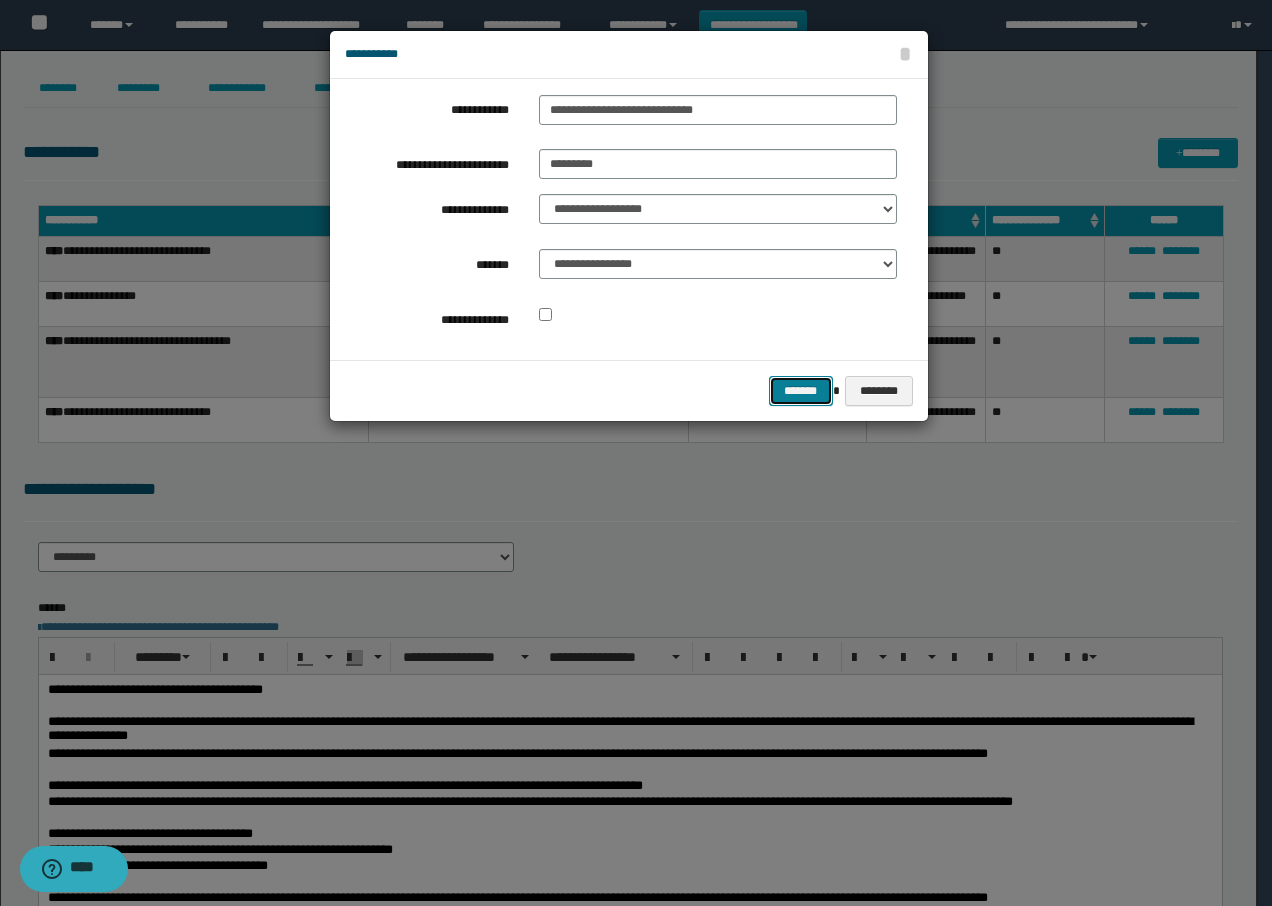 click on "*******" at bounding box center [801, 391] 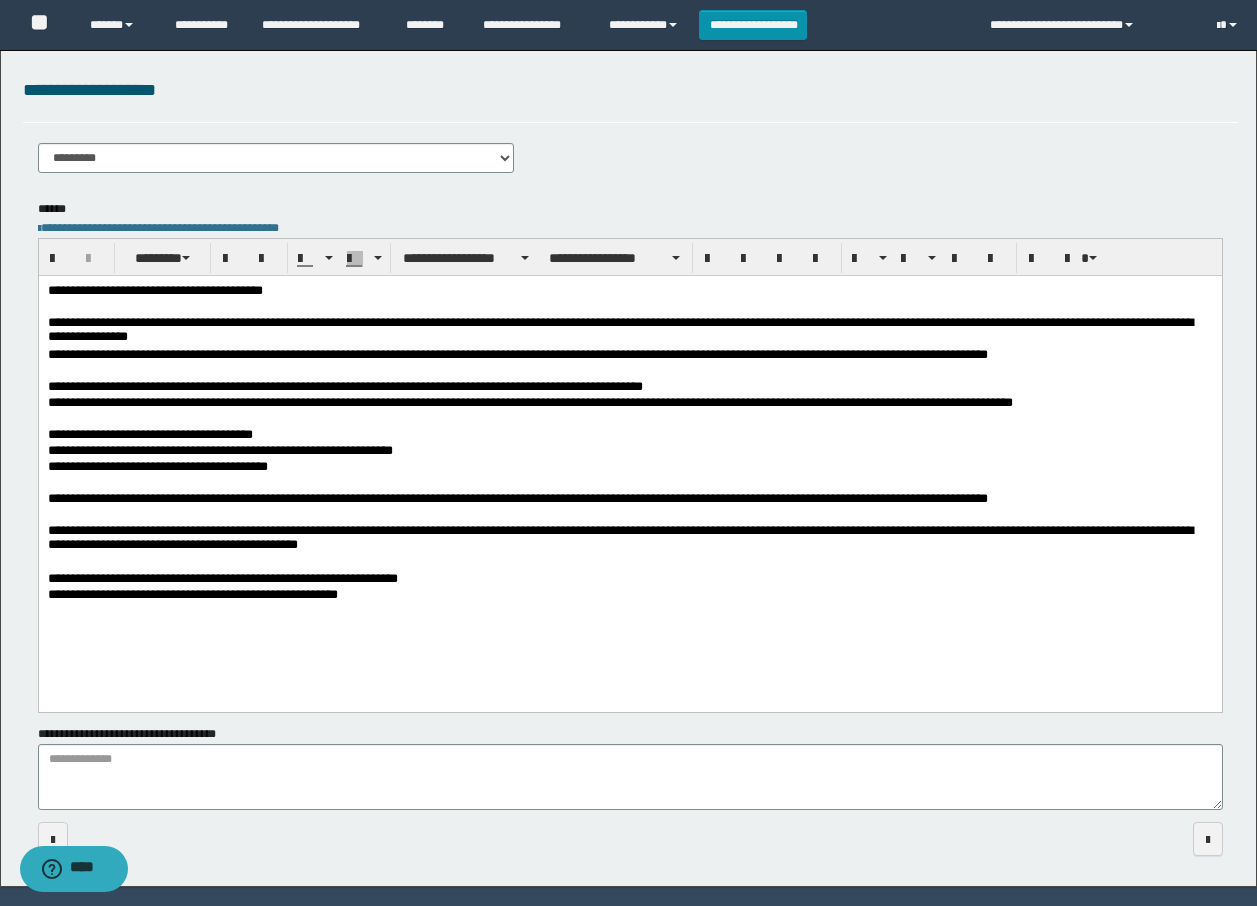 scroll, scrollTop: 466, scrollLeft: 0, axis: vertical 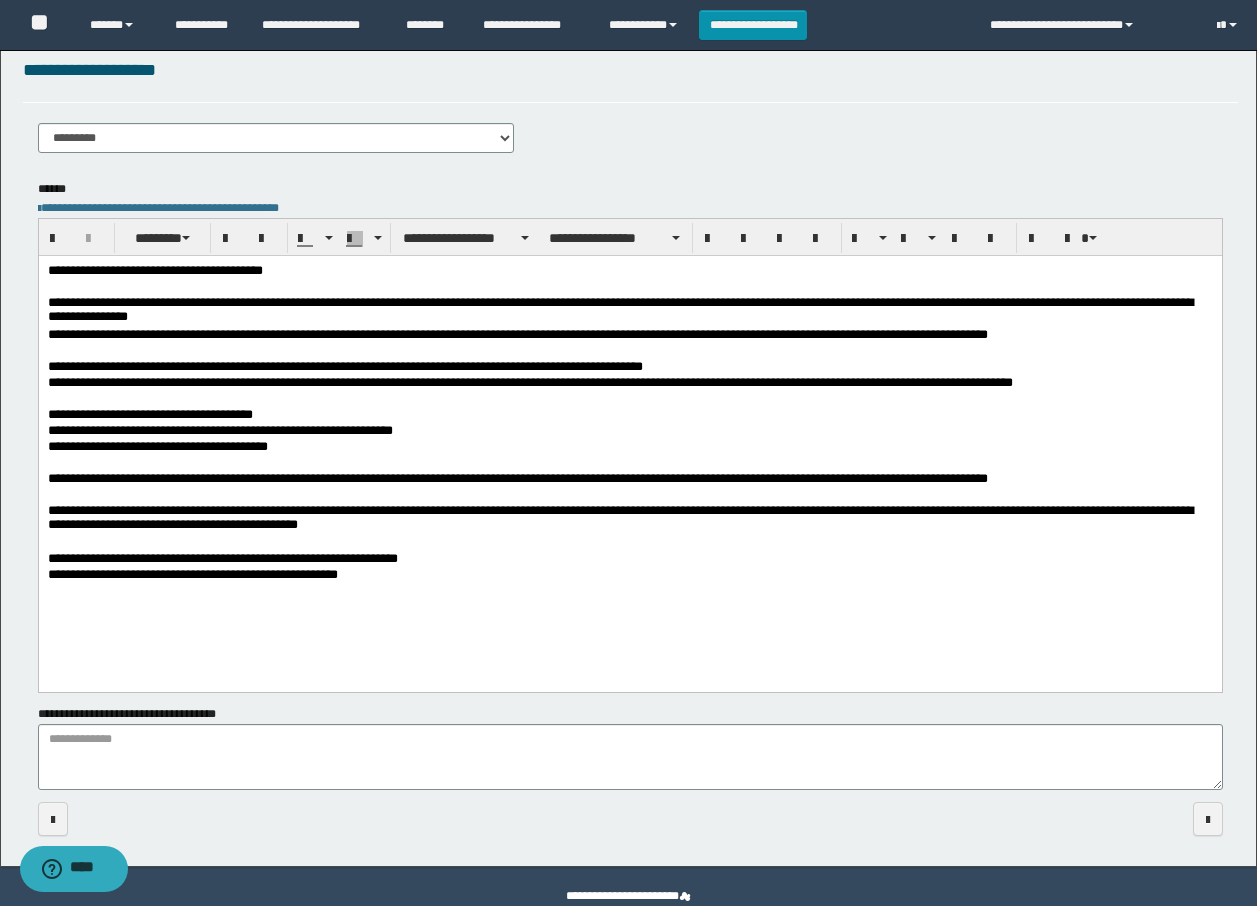 click on "**********" at bounding box center [629, 560] 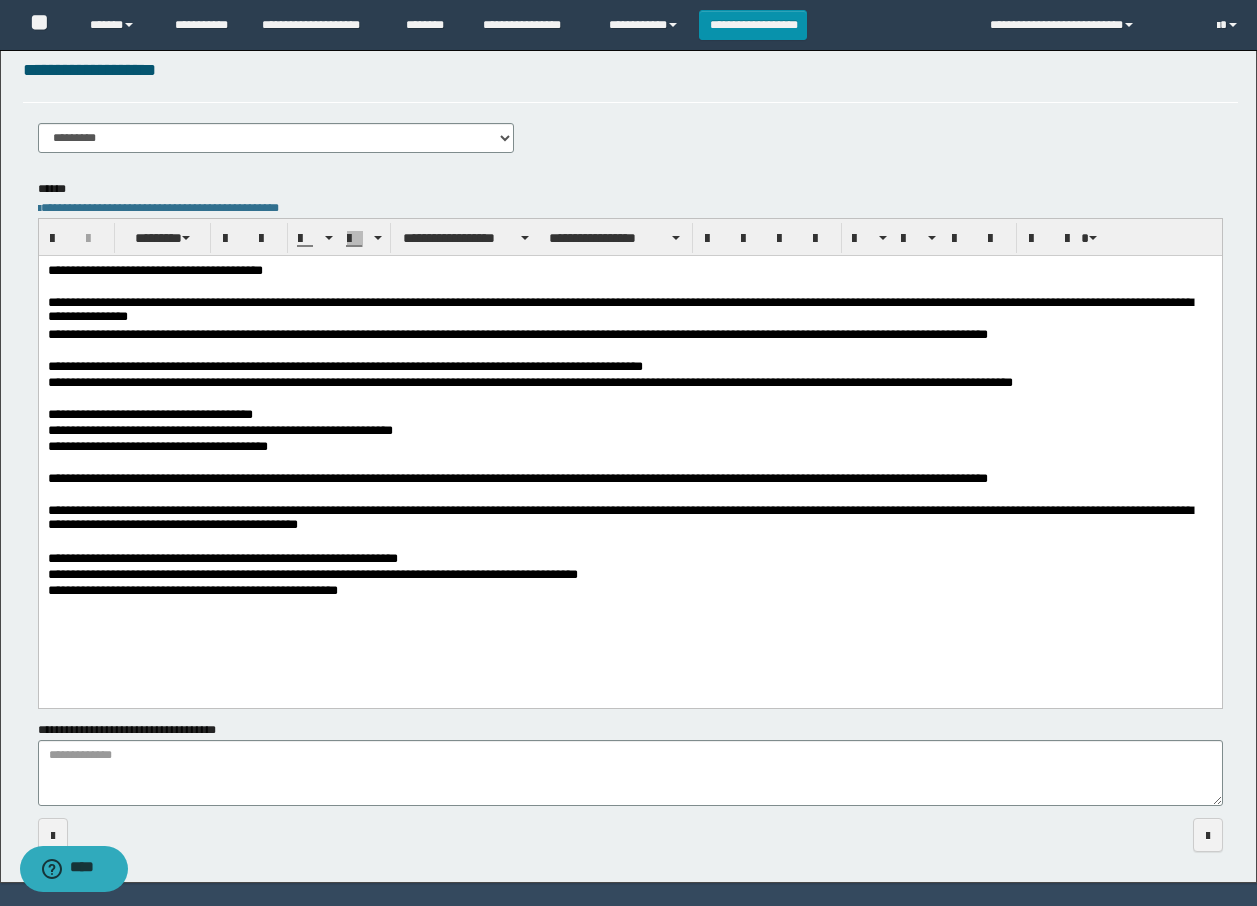 click on "**********" at bounding box center [629, 457] 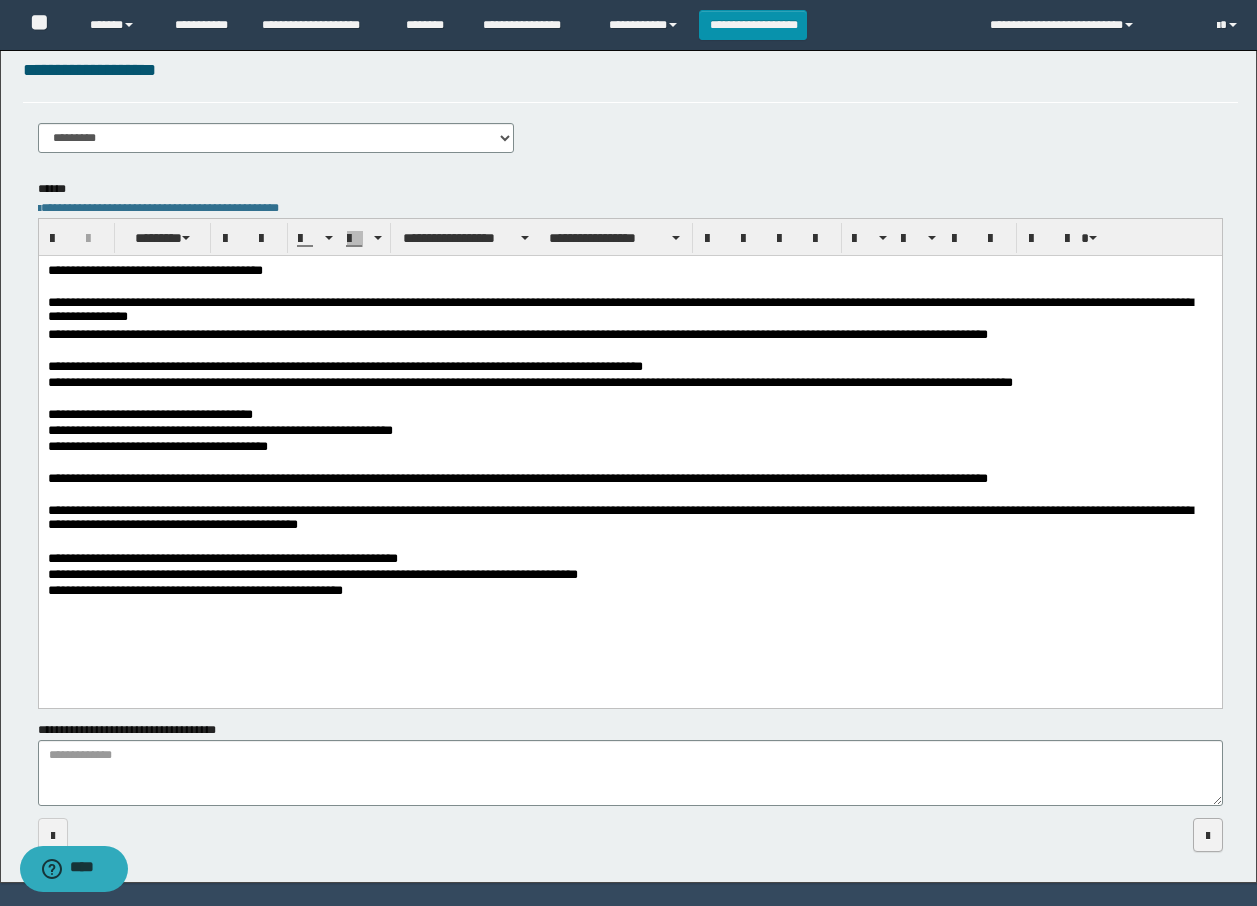 click at bounding box center (1208, 835) 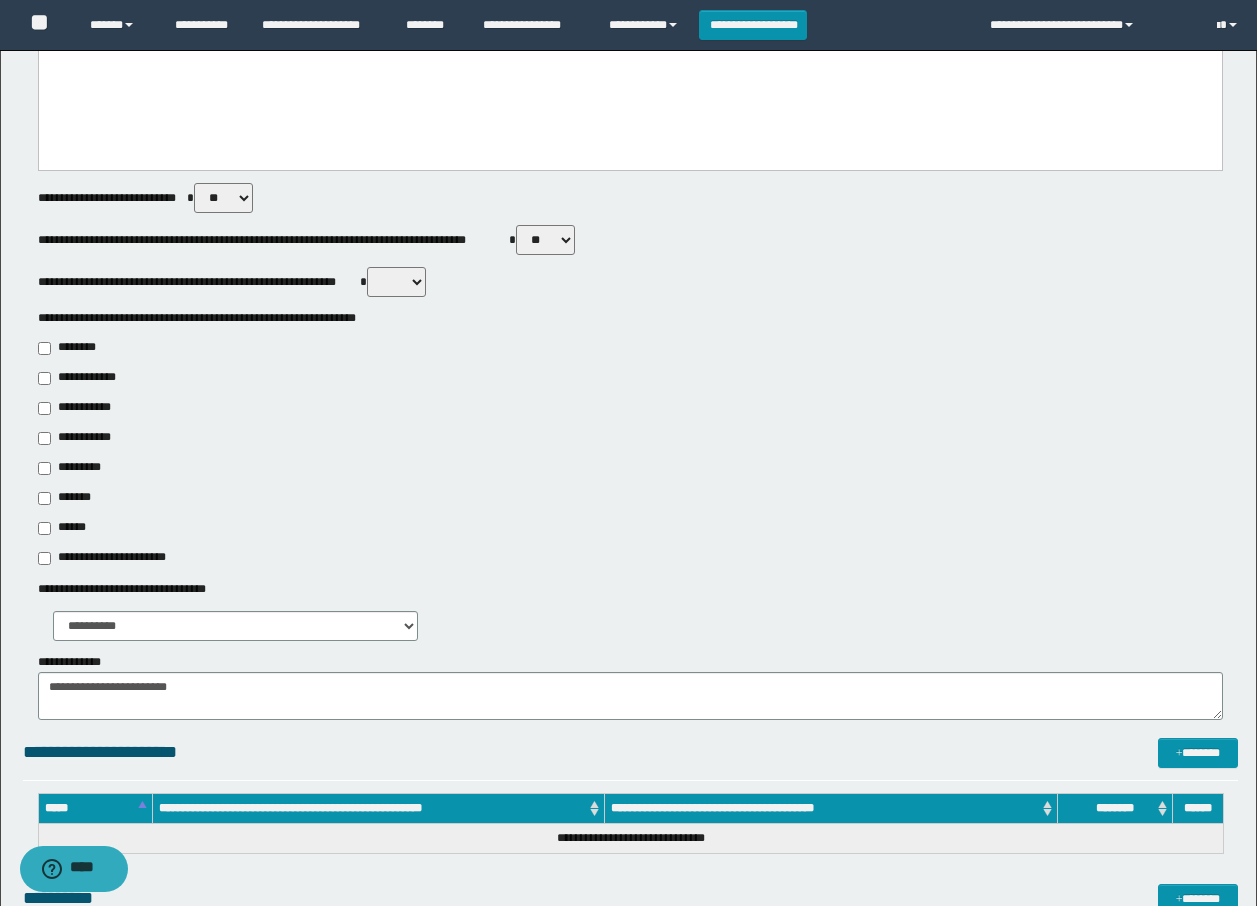 scroll, scrollTop: 472, scrollLeft: 0, axis: vertical 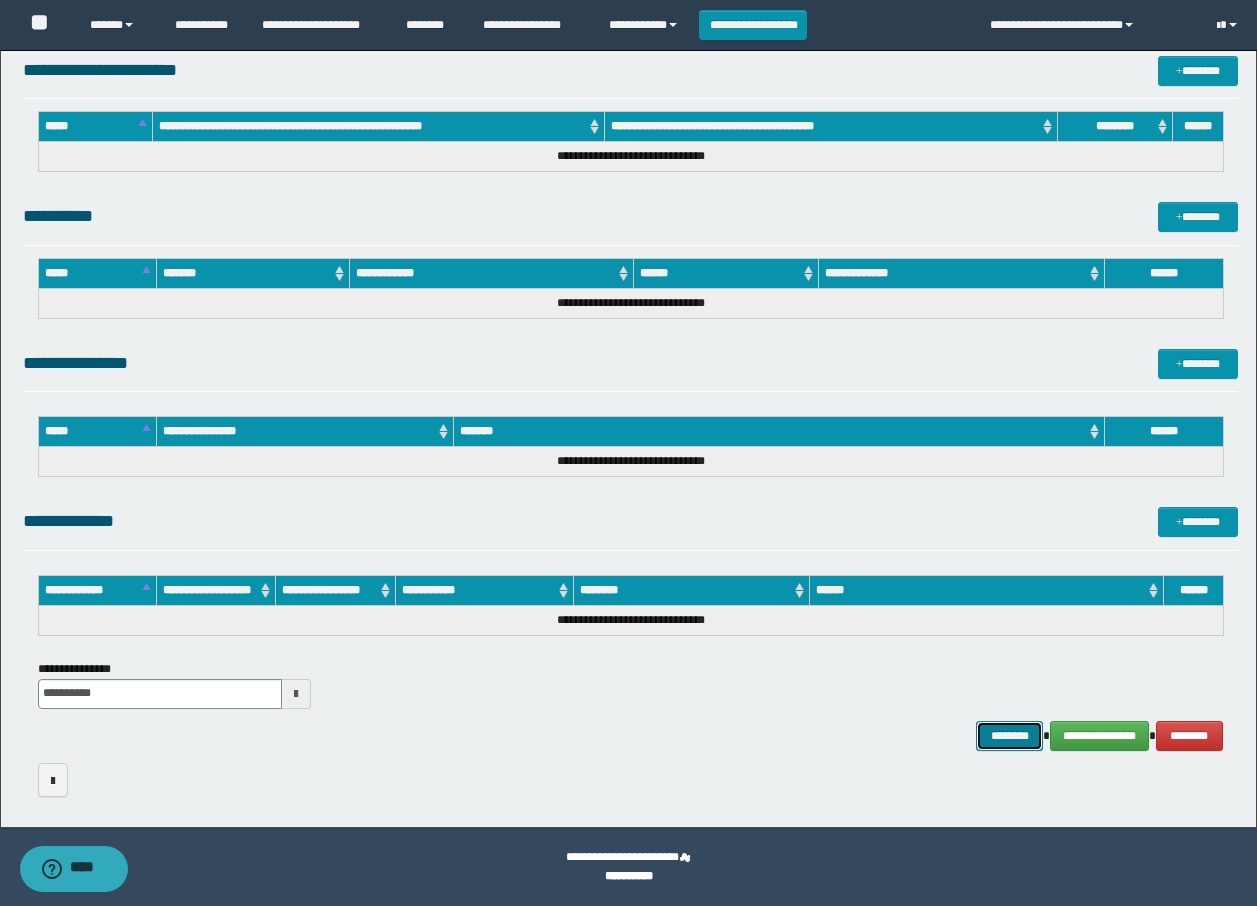 click on "********" at bounding box center [1010, 736] 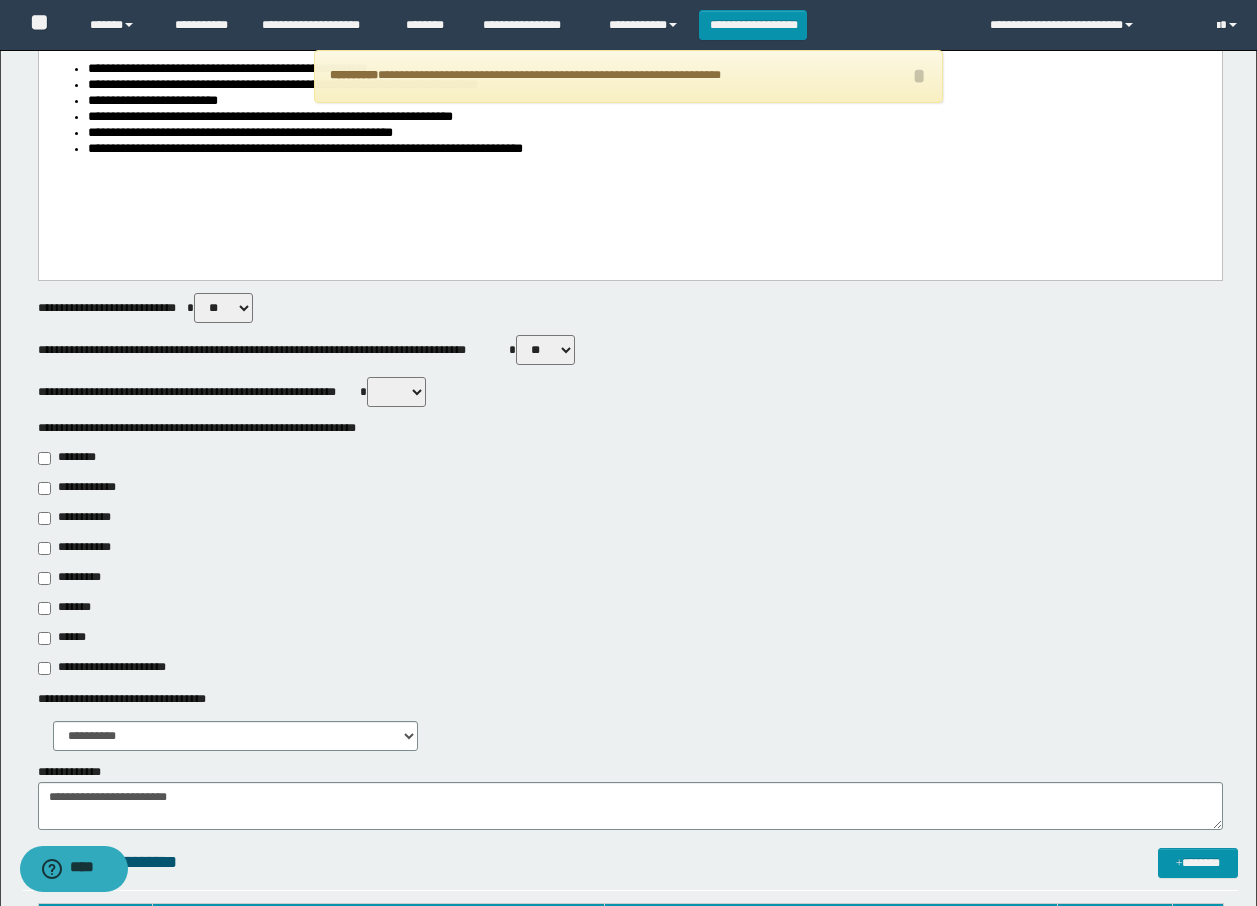 scroll, scrollTop: 92, scrollLeft: 0, axis: vertical 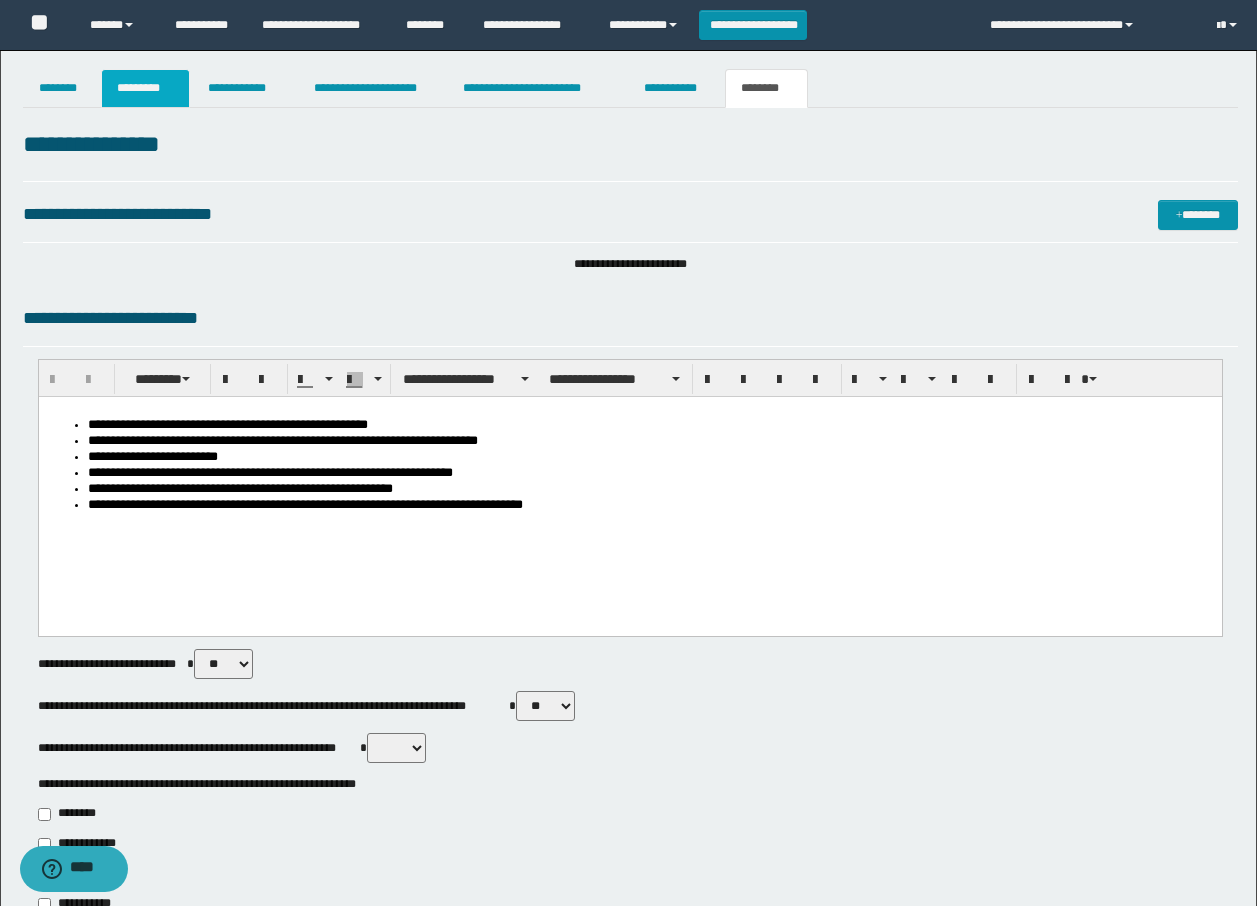 click on "*********" at bounding box center [145, 88] 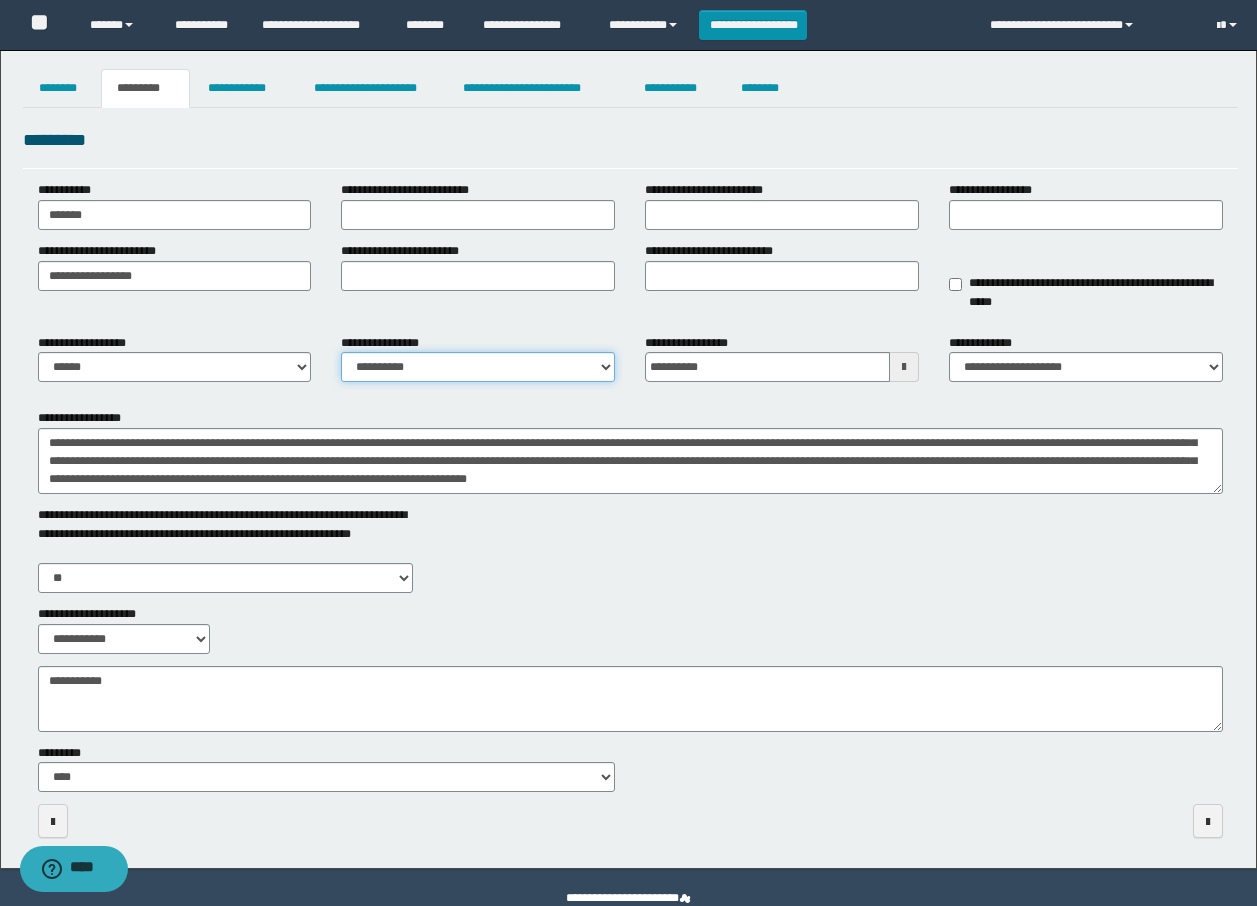 click on "**********" at bounding box center (478, 367) 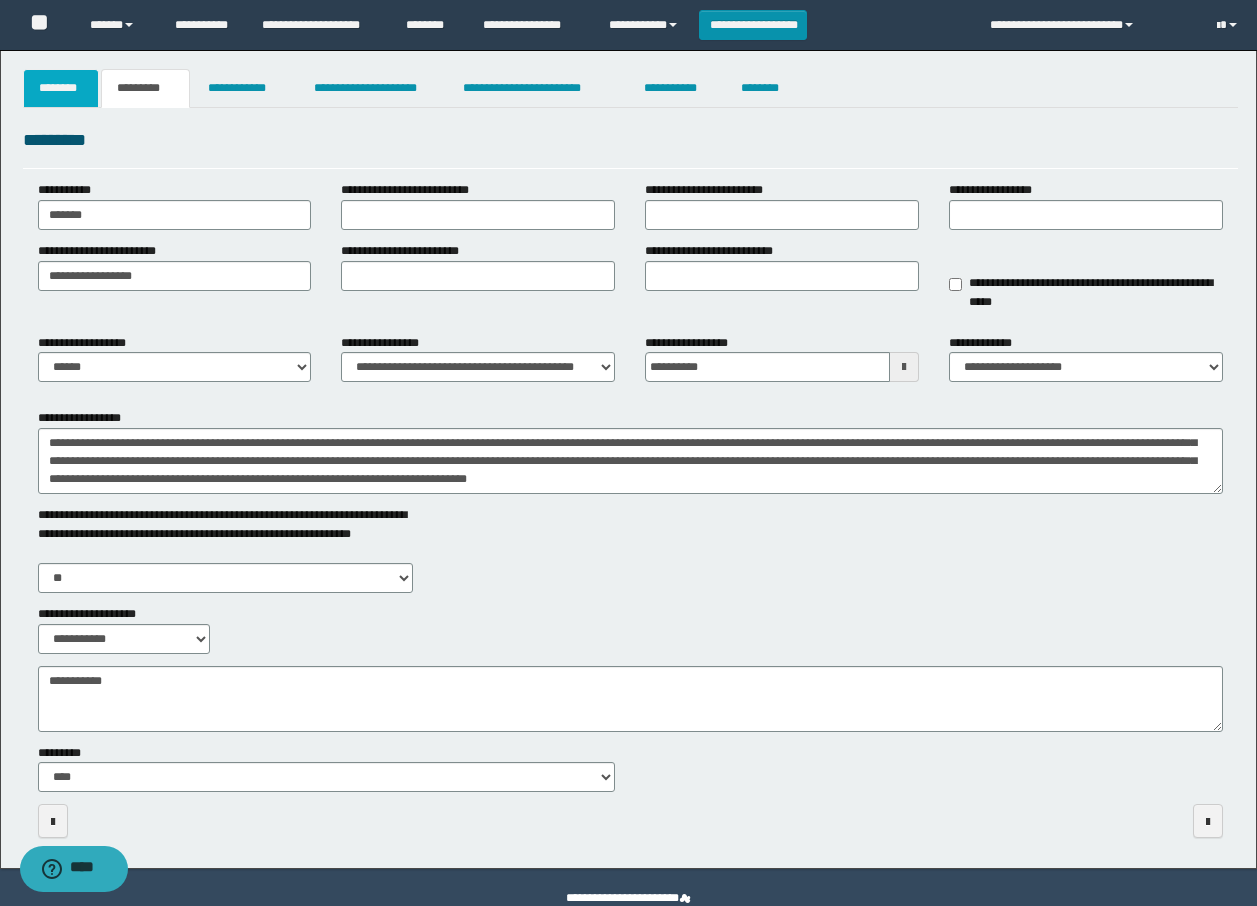click on "********" at bounding box center (61, 88) 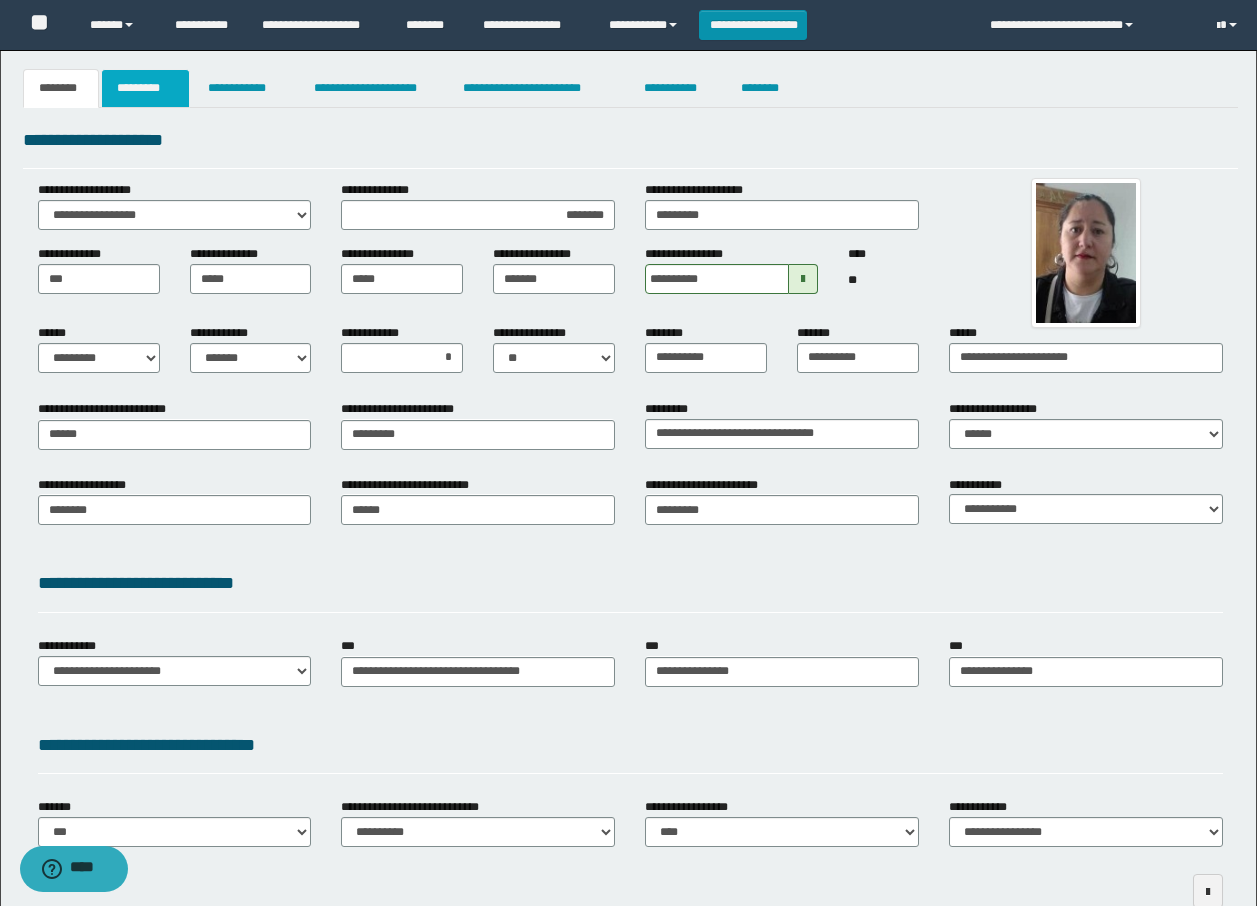 click on "*********" at bounding box center (145, 88) 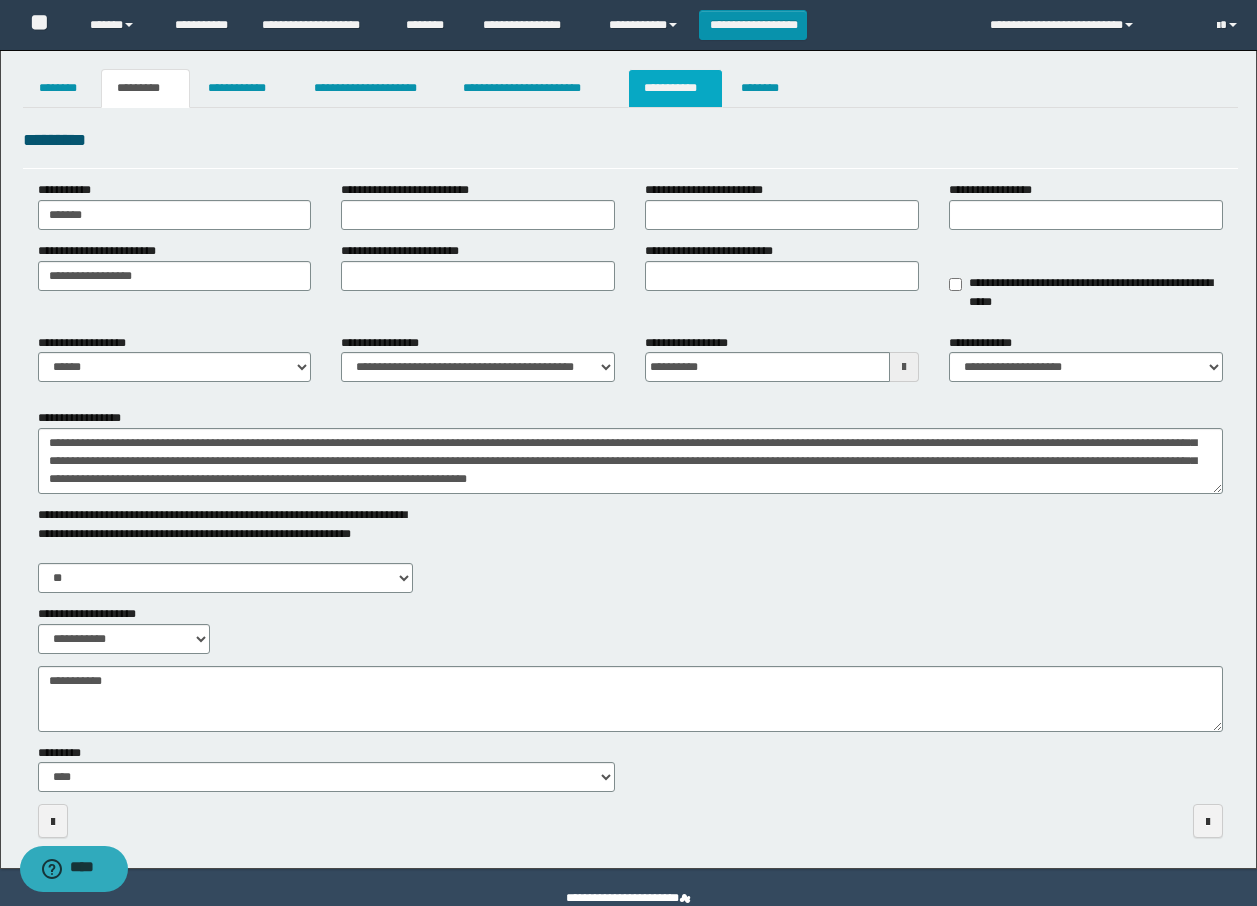 click on "**********" at bounding box center [675, 88] 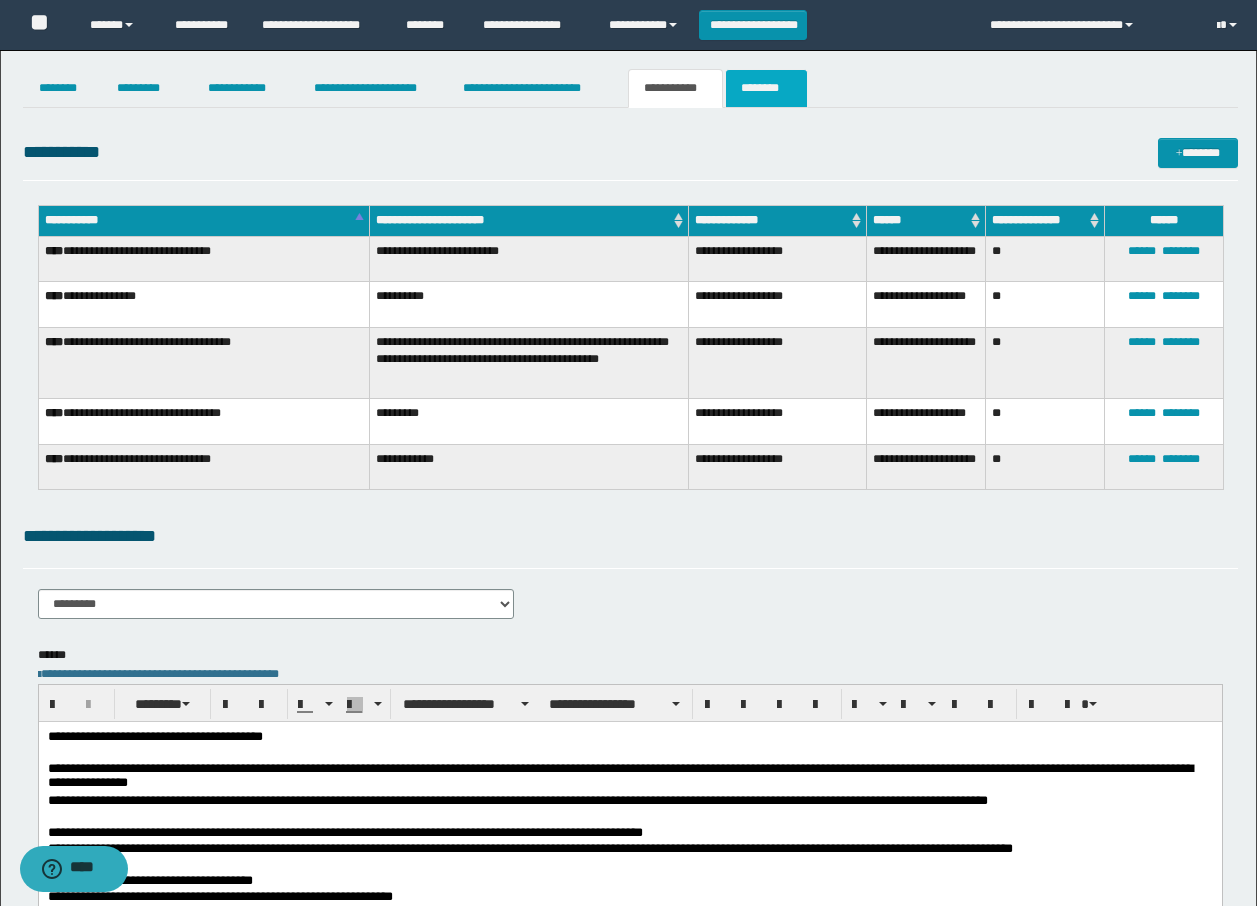 click on "********" at bounding box center (766, 88) 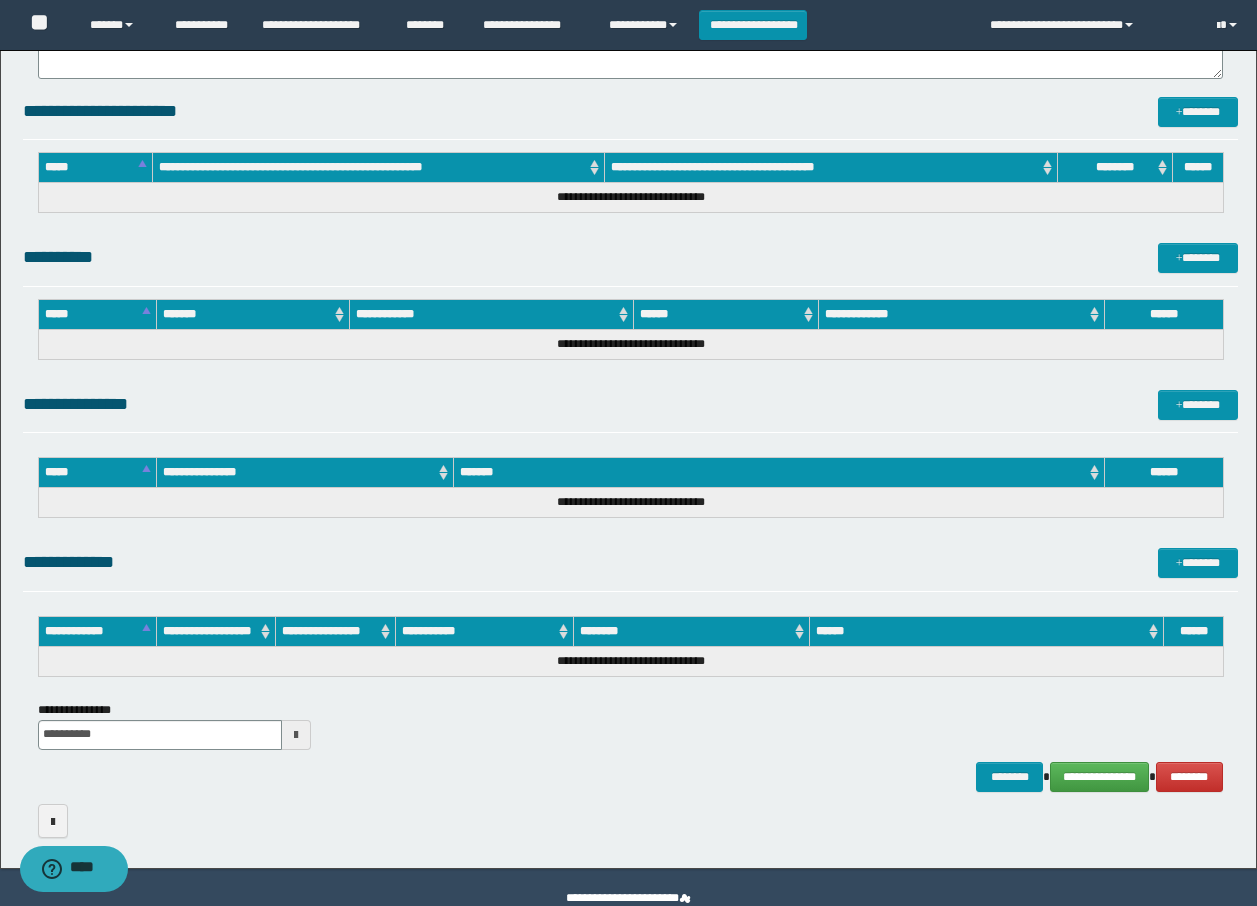 scroll, scrollTop: 1148, scrollLeft: 0, axis: vertical 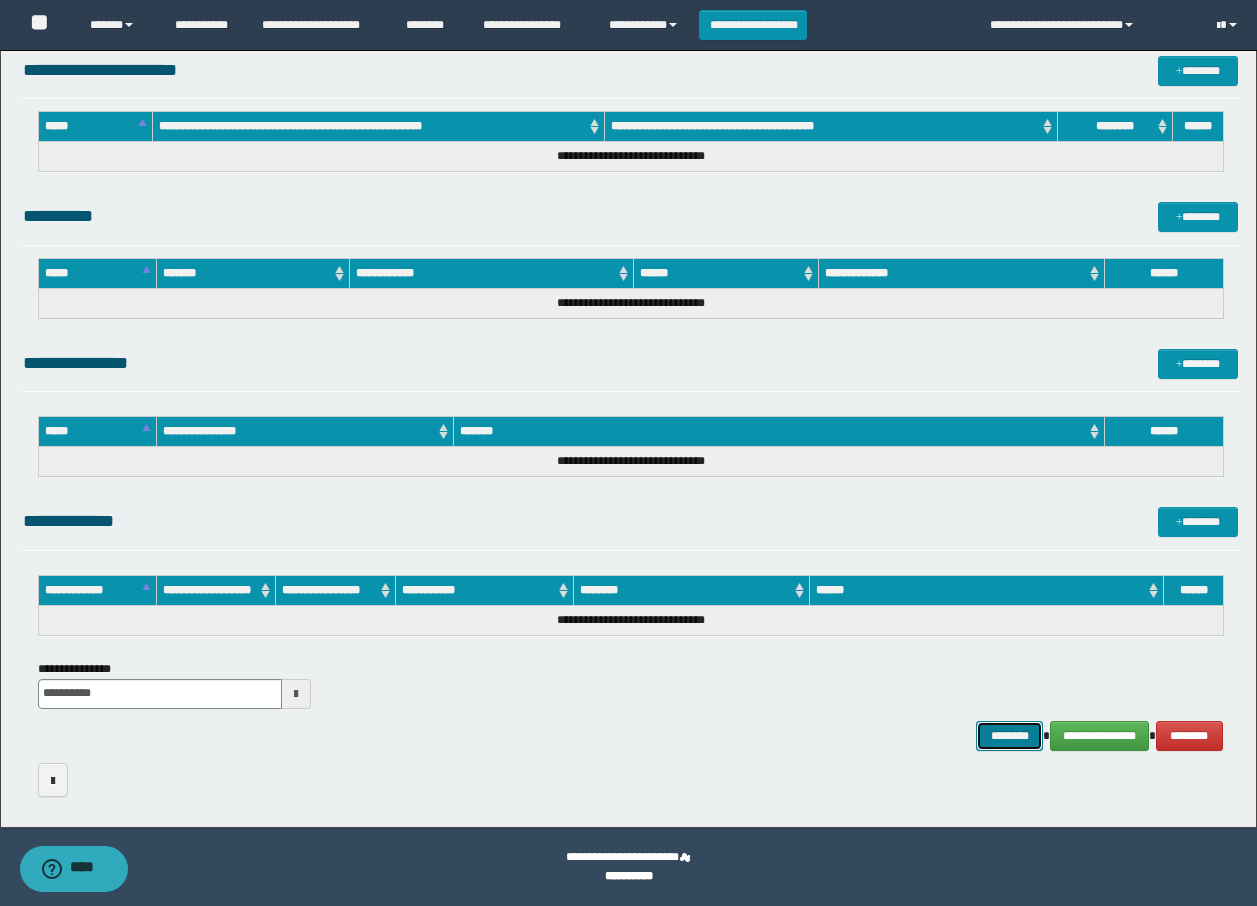 click on "********" at bounding box center [1010, 736] 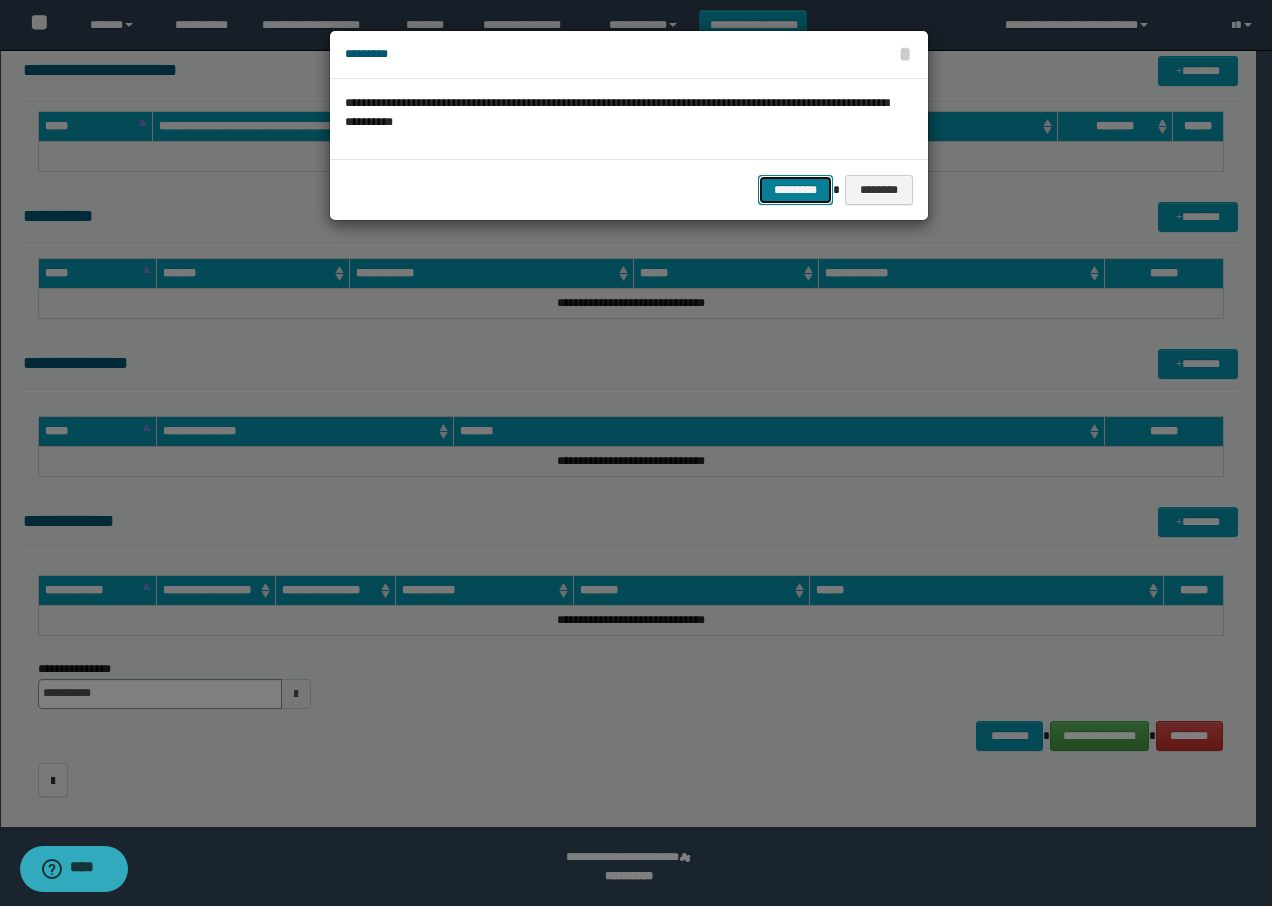 click on "*********" at bounding box center [795, 190] 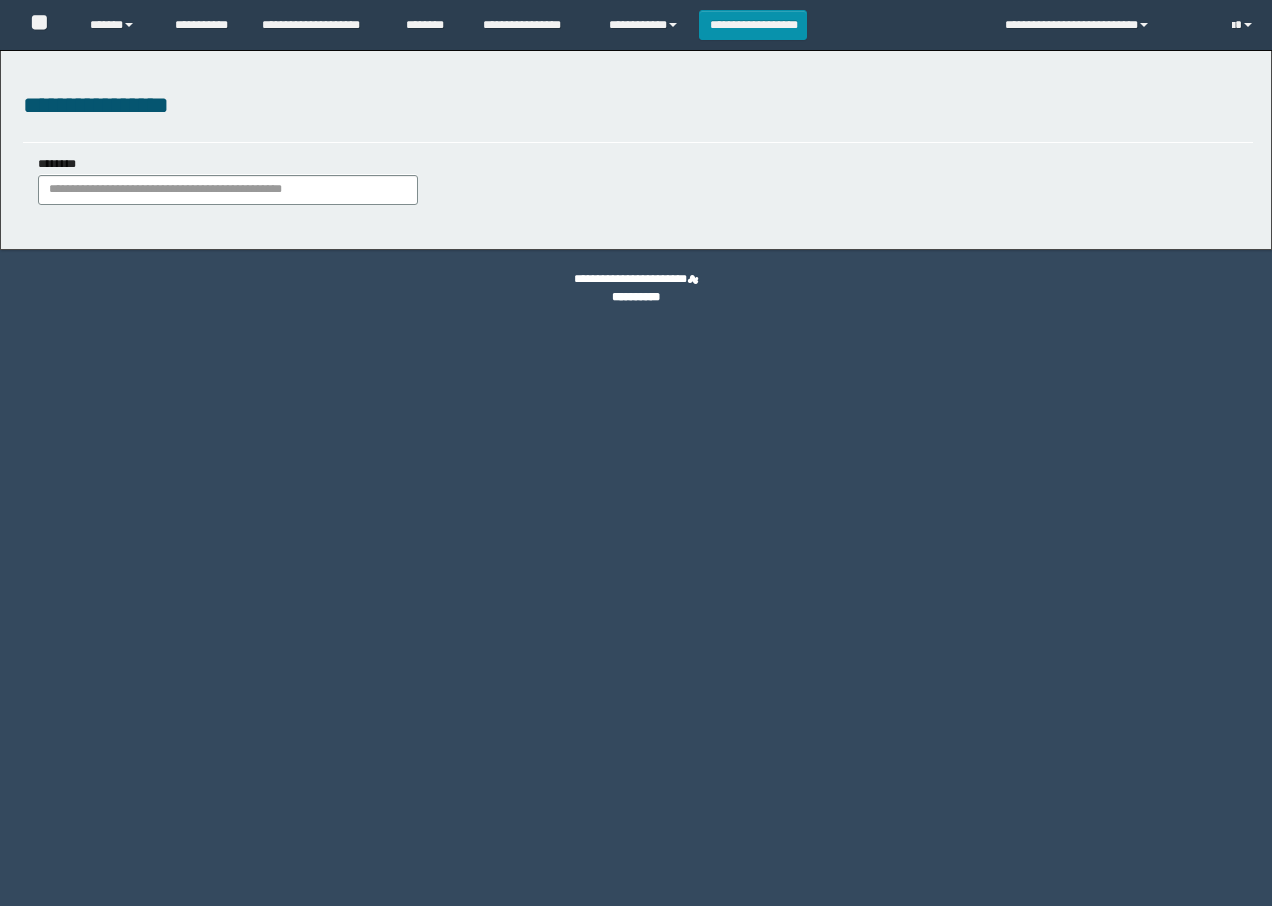 scroll, scrollTop: 0, scrollLeft: 0, axis: both 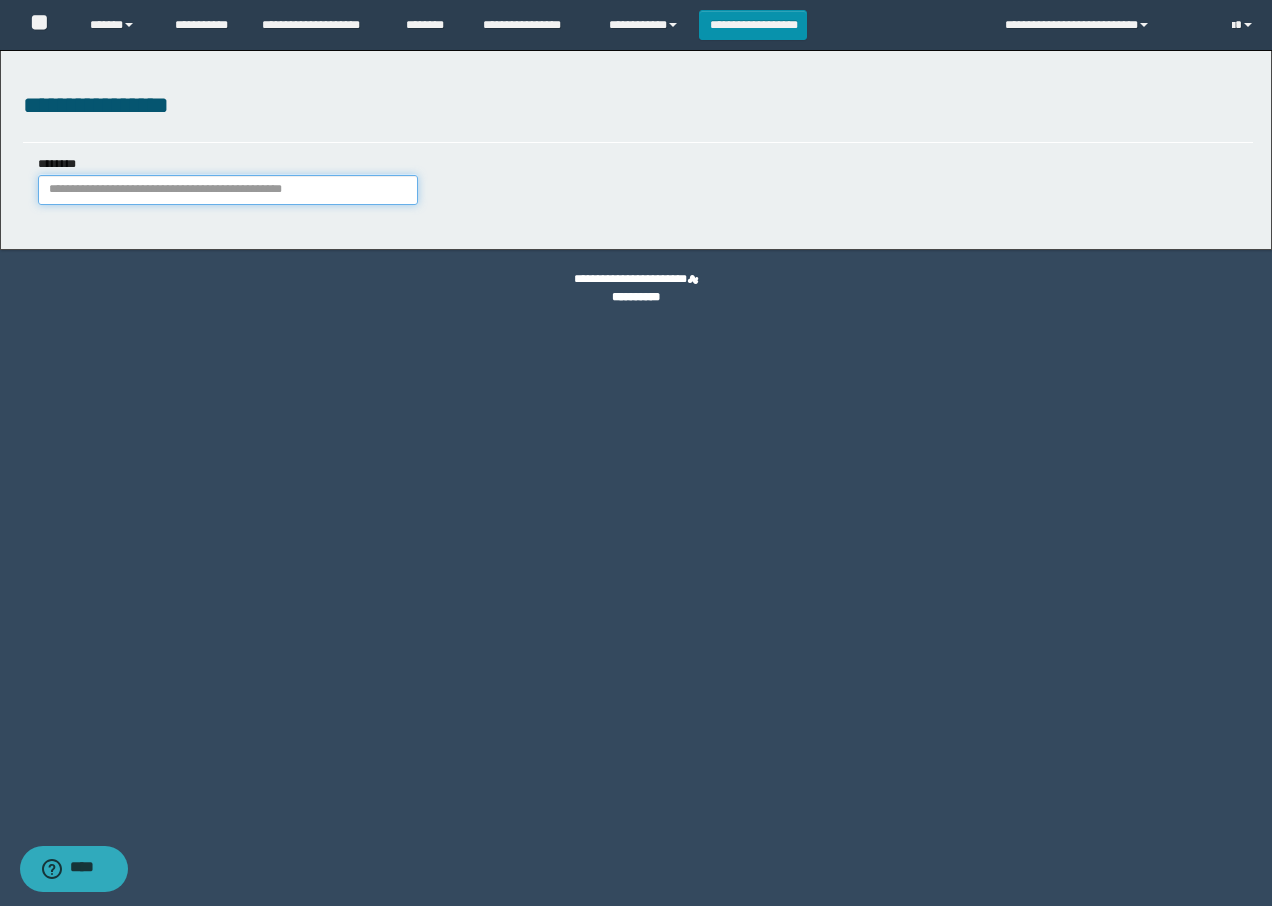 click on "********" at bounding box center [228, 190] 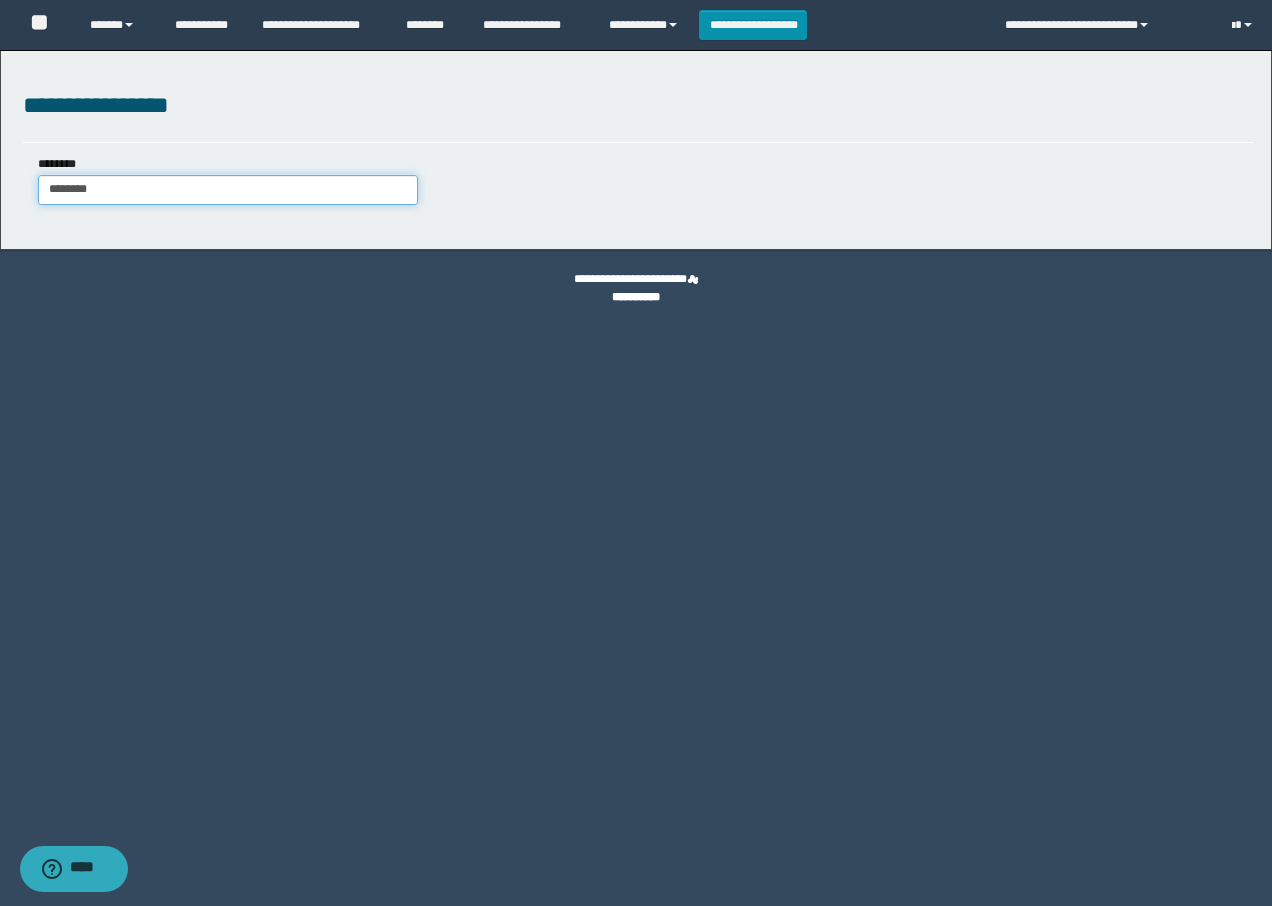 type on "********" 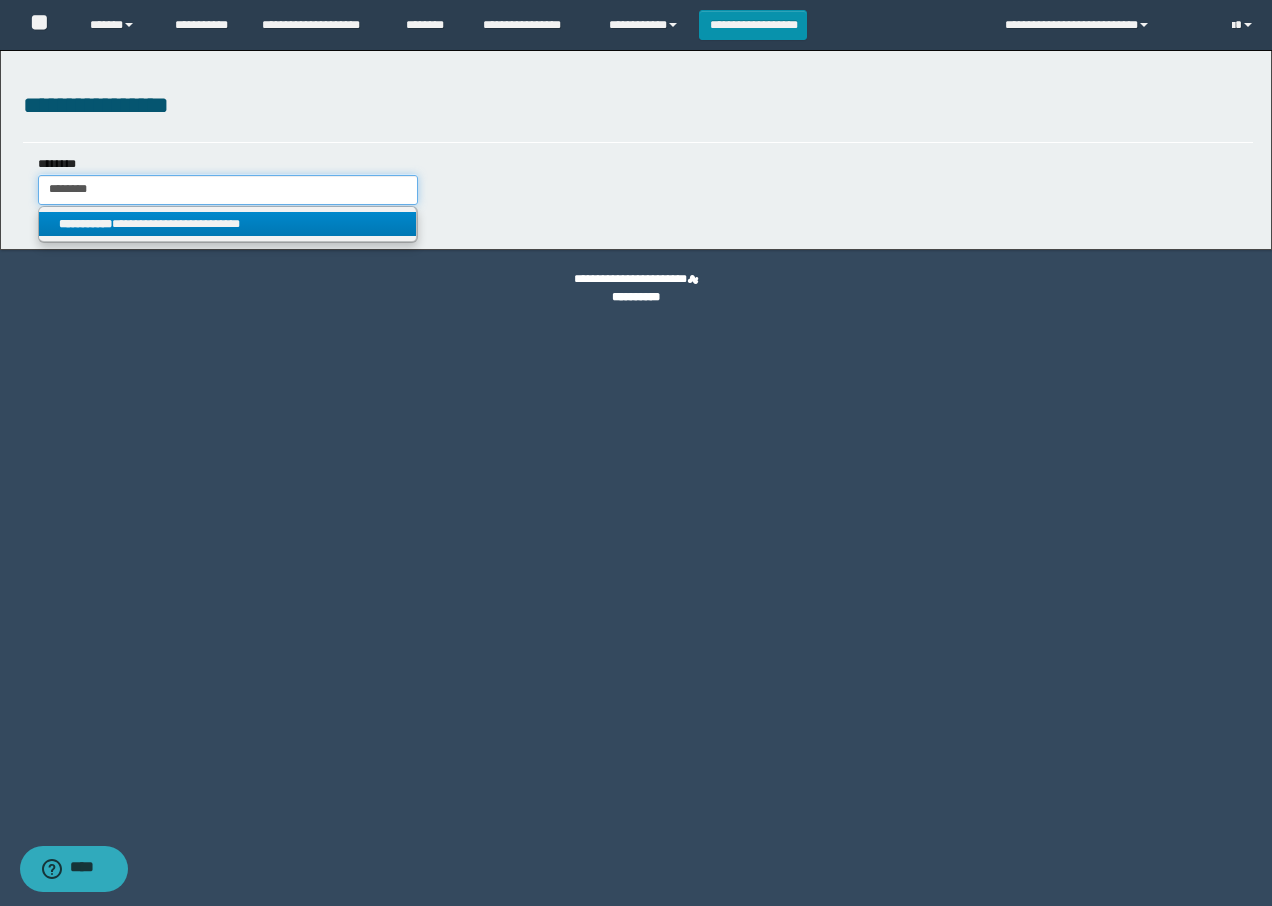 type on "********" 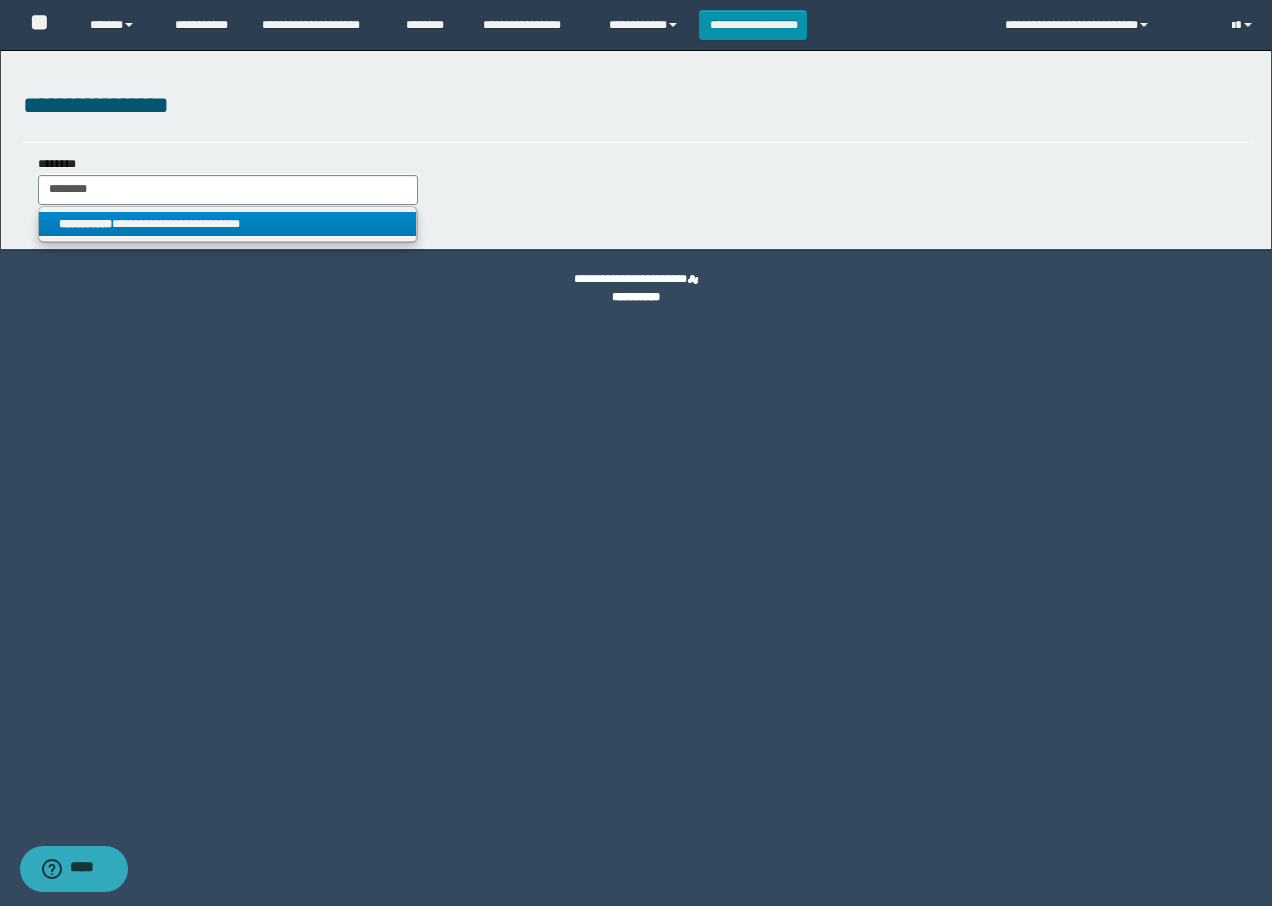 click on "**********" at bounding box center [227, 224] 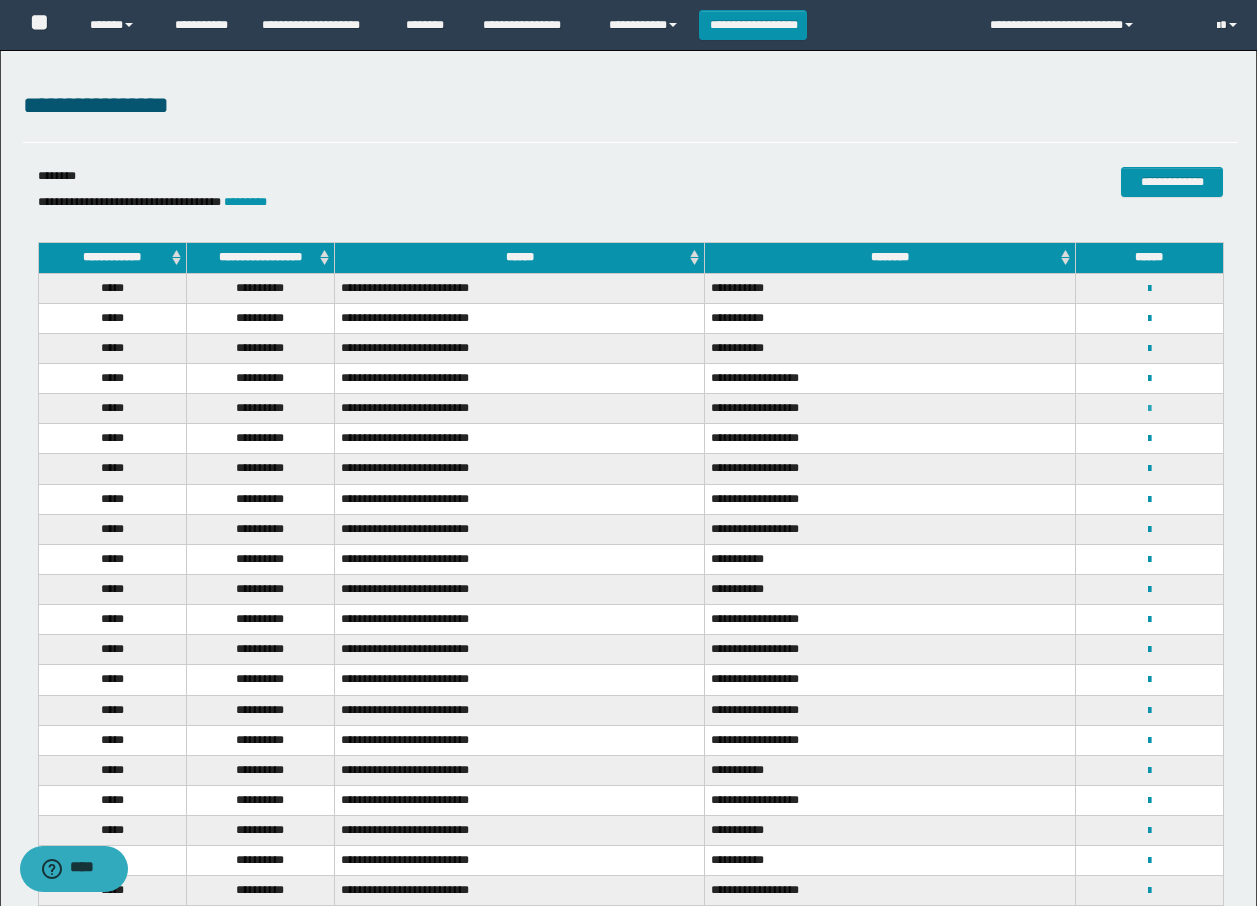 click at bounding box center [1149, 409] 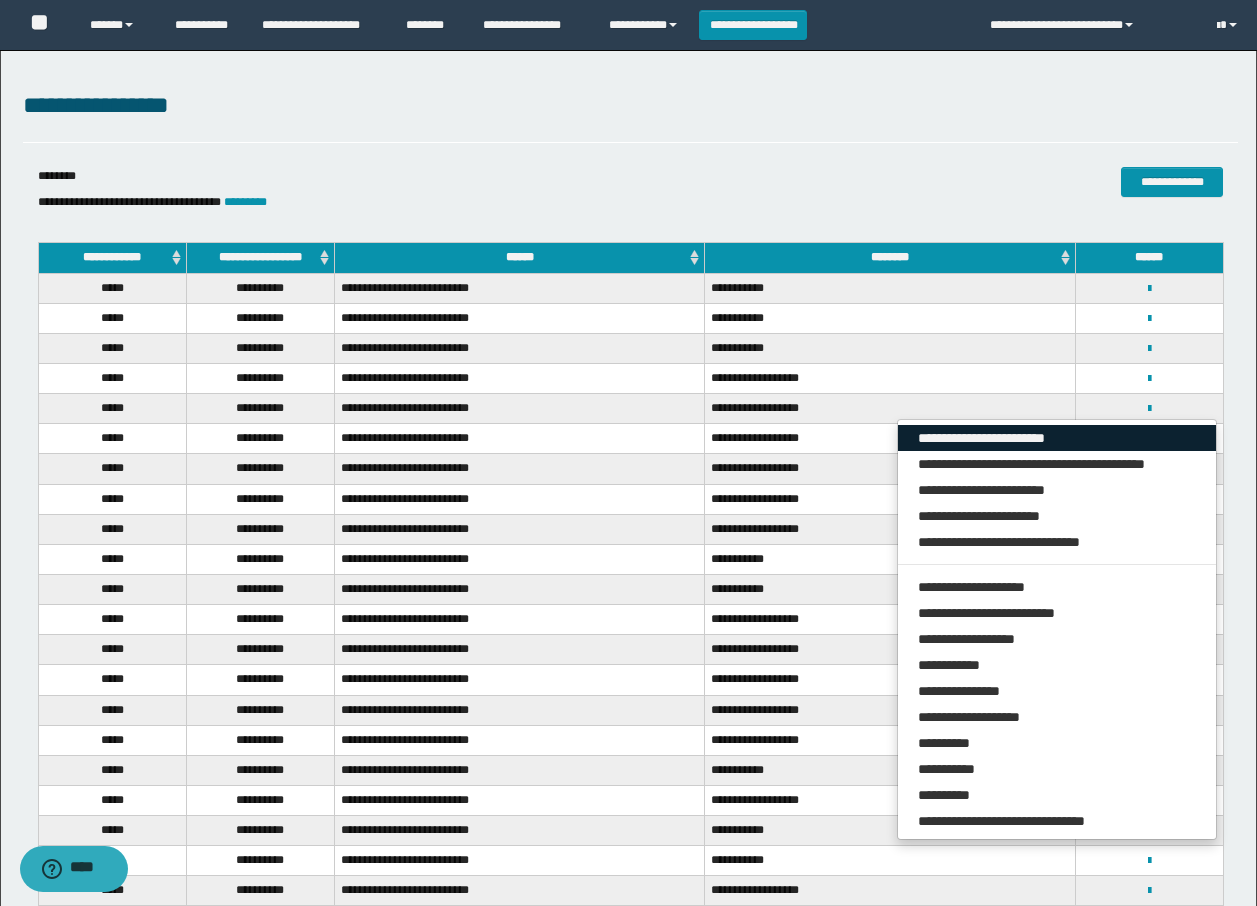 click on "**********" at bounding box center (1057, 438) 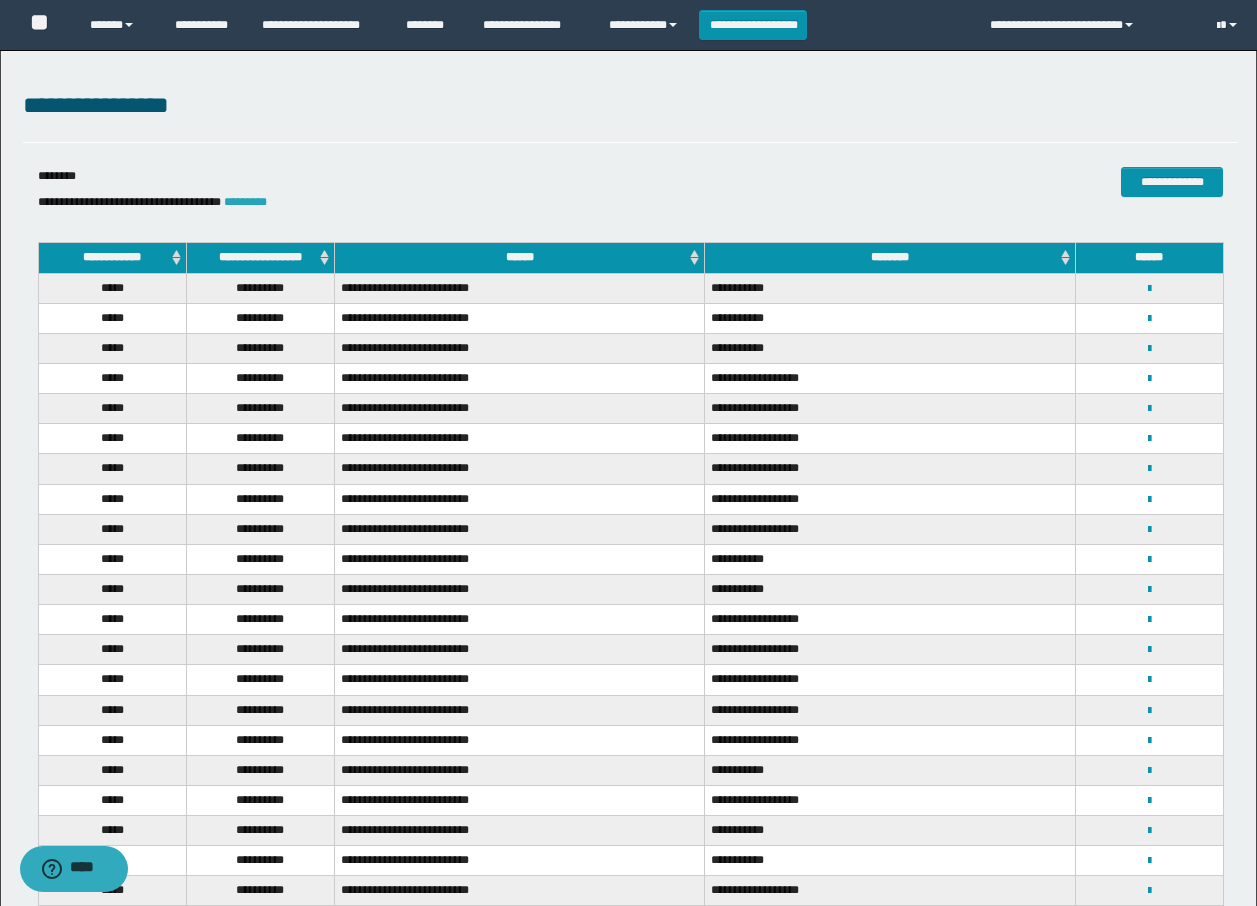 click on "*********" at bounding box center (245, 202) 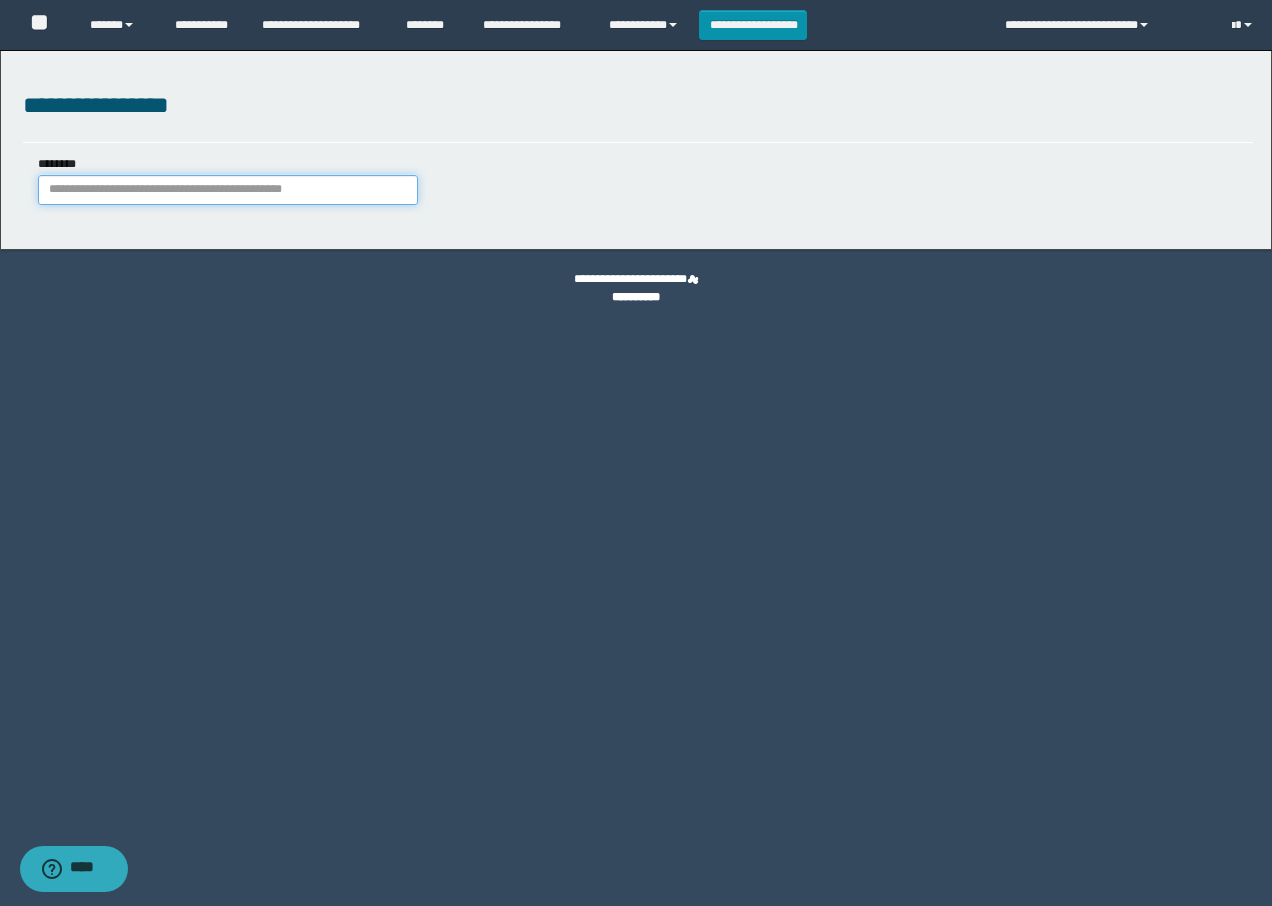 click on "********" at bounding box center (228, 190) 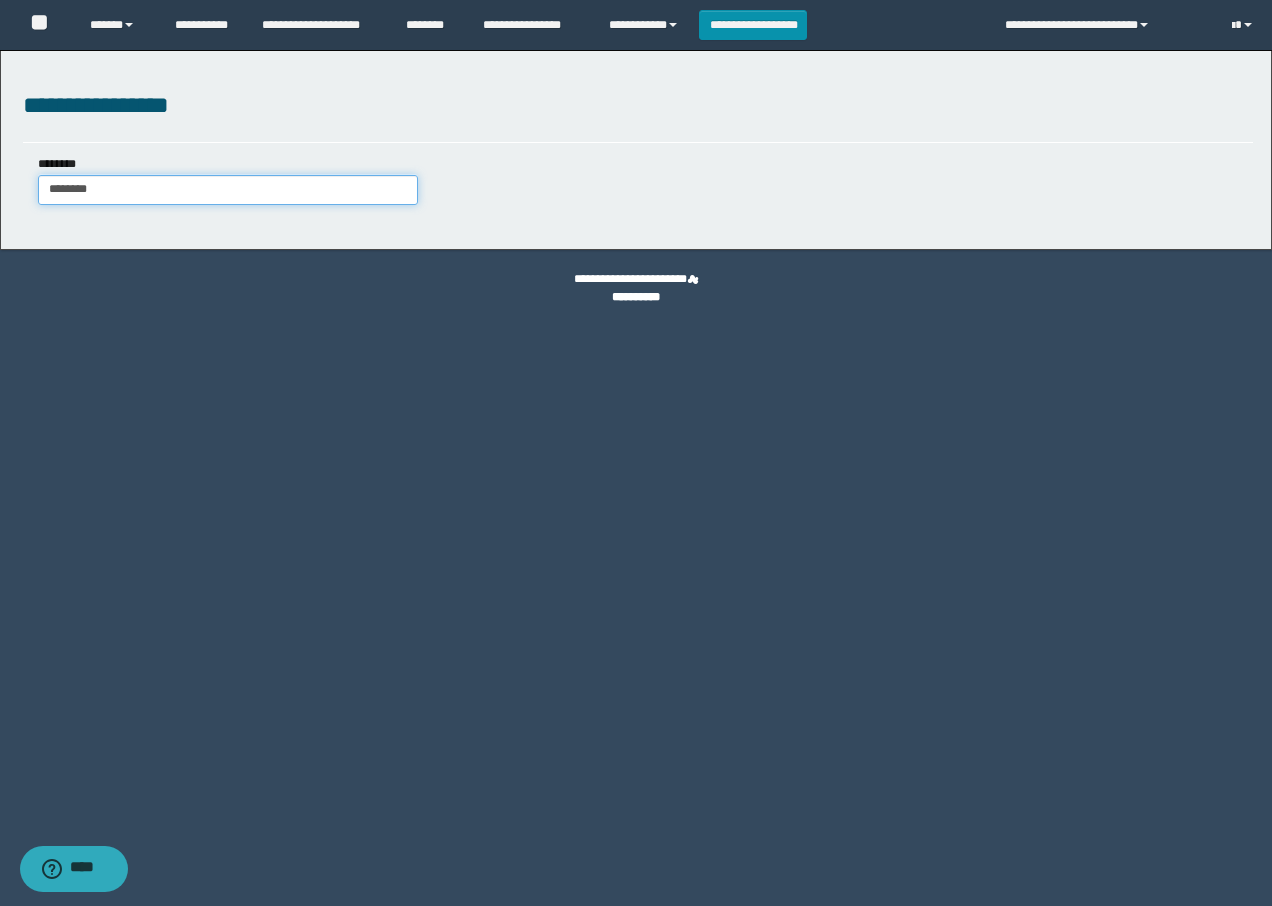 type on "********" 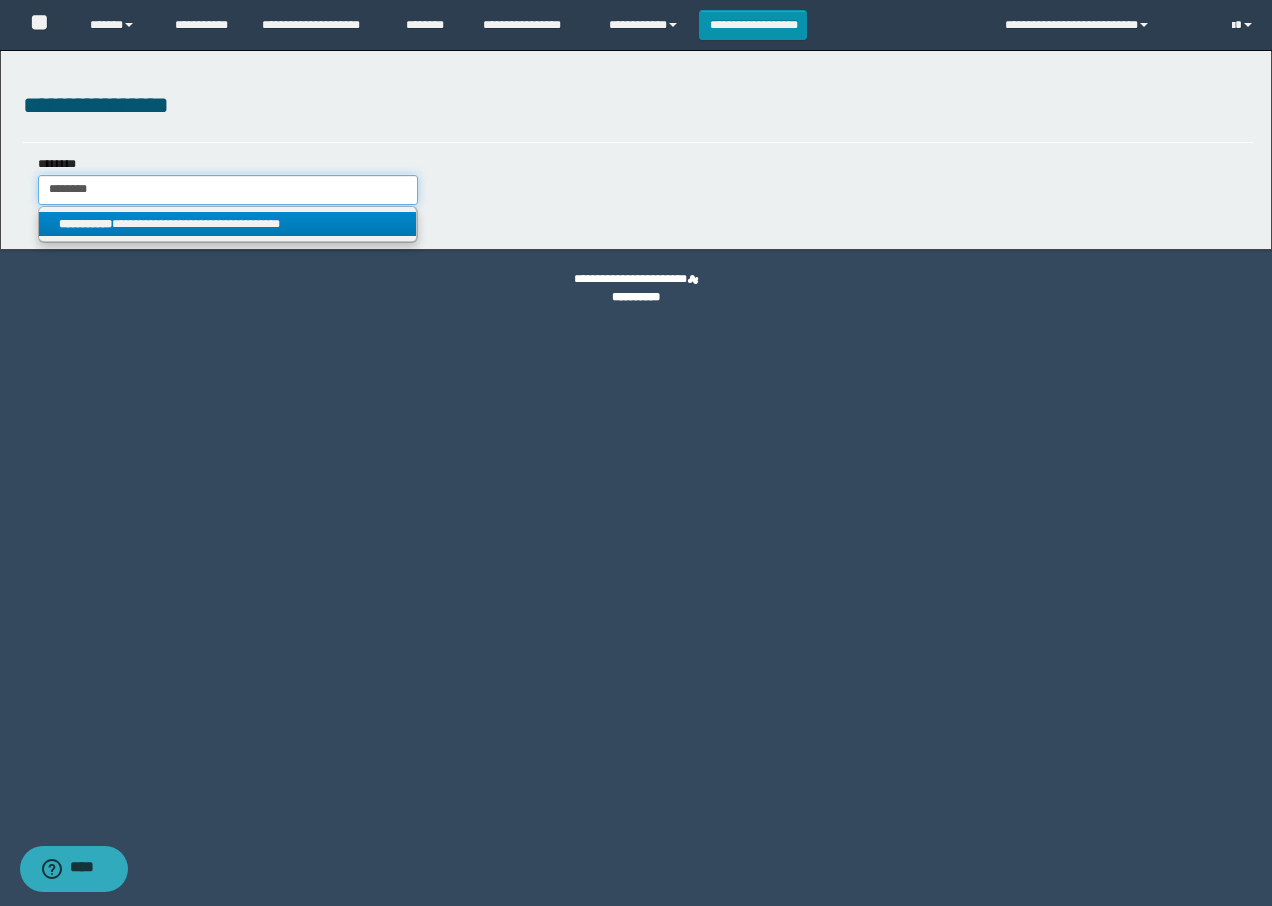 type on "********" 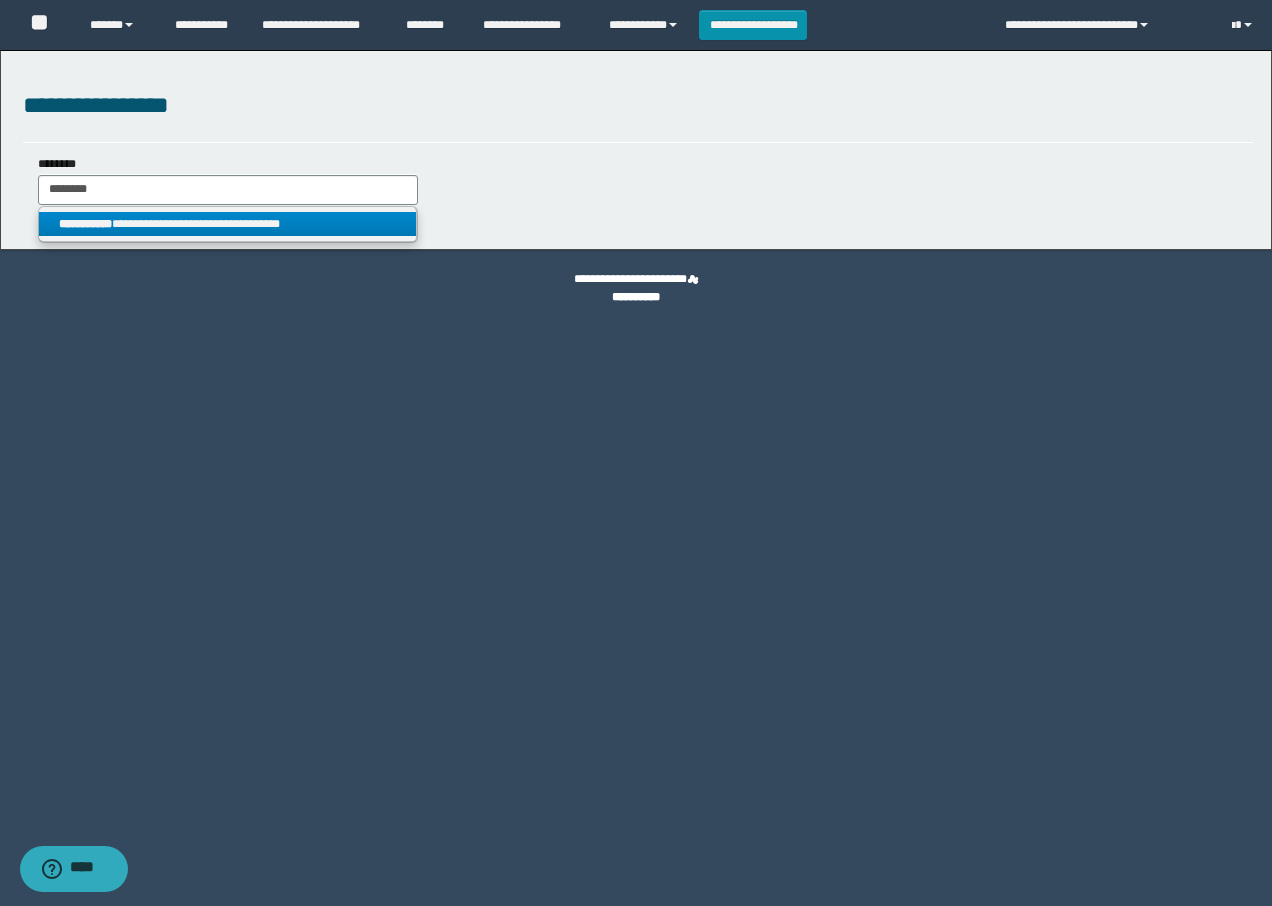 click on "**********" at bounding box center [227, 224] 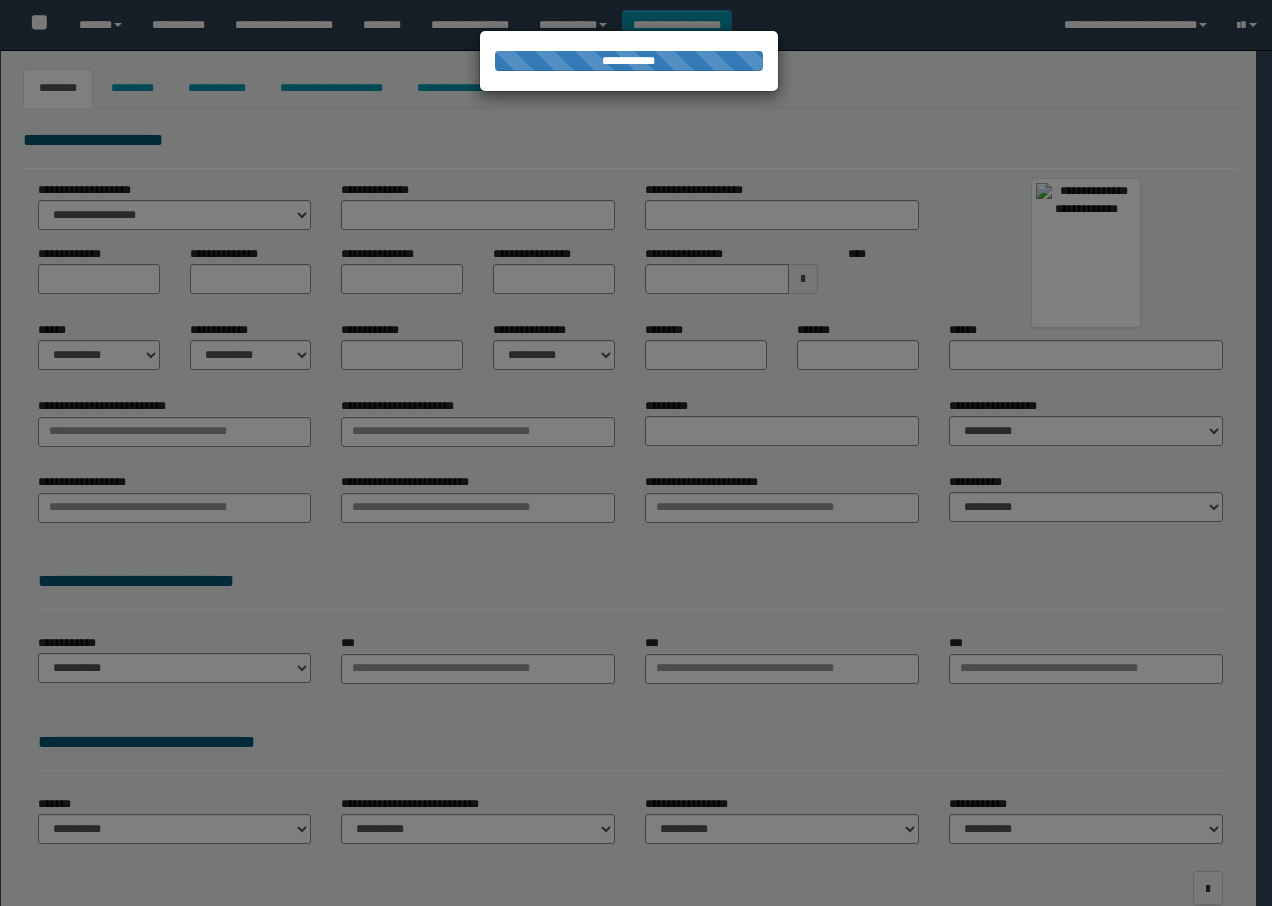 select on "***" 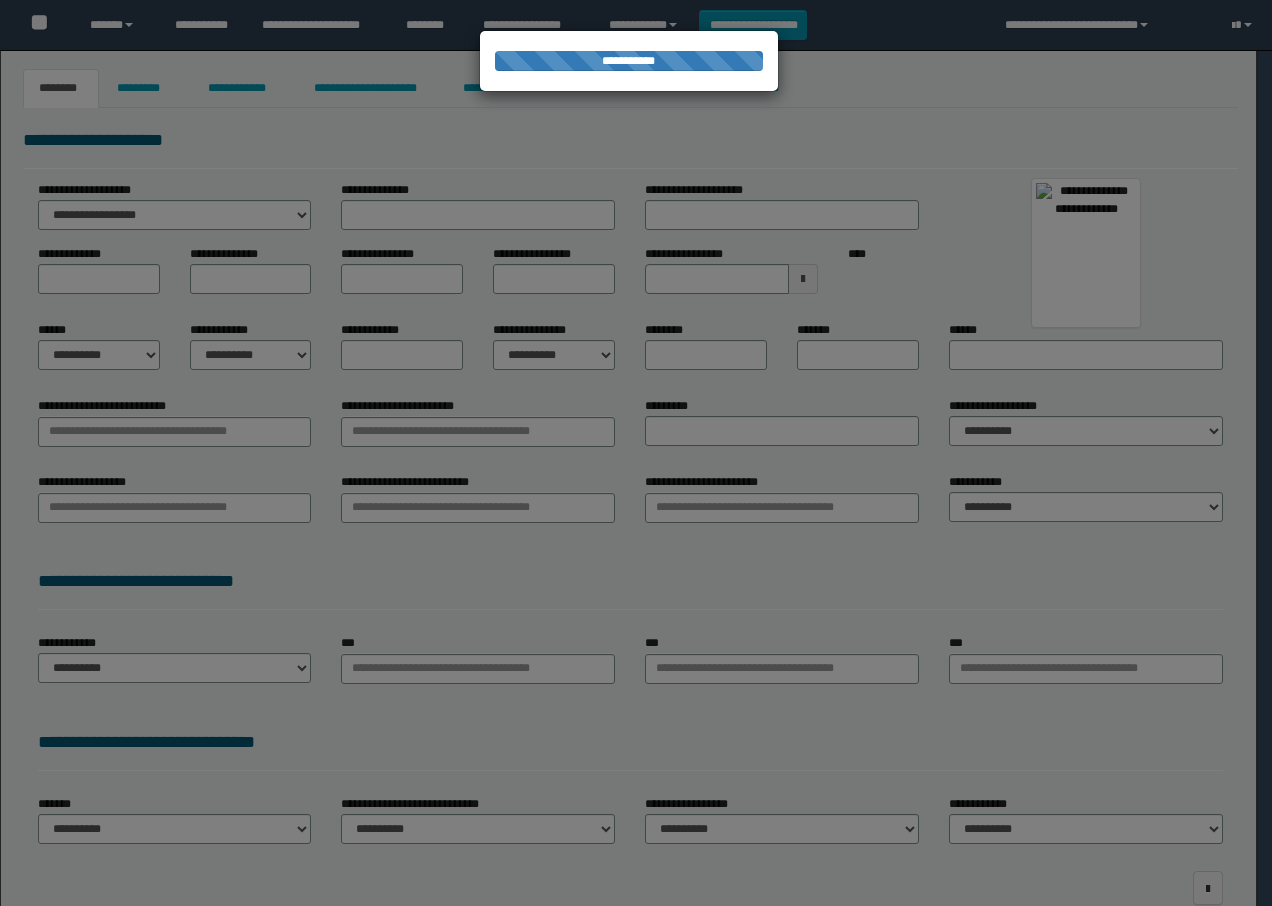 scroll, scrollTop: 0, scrollLeft: 0, axis: both 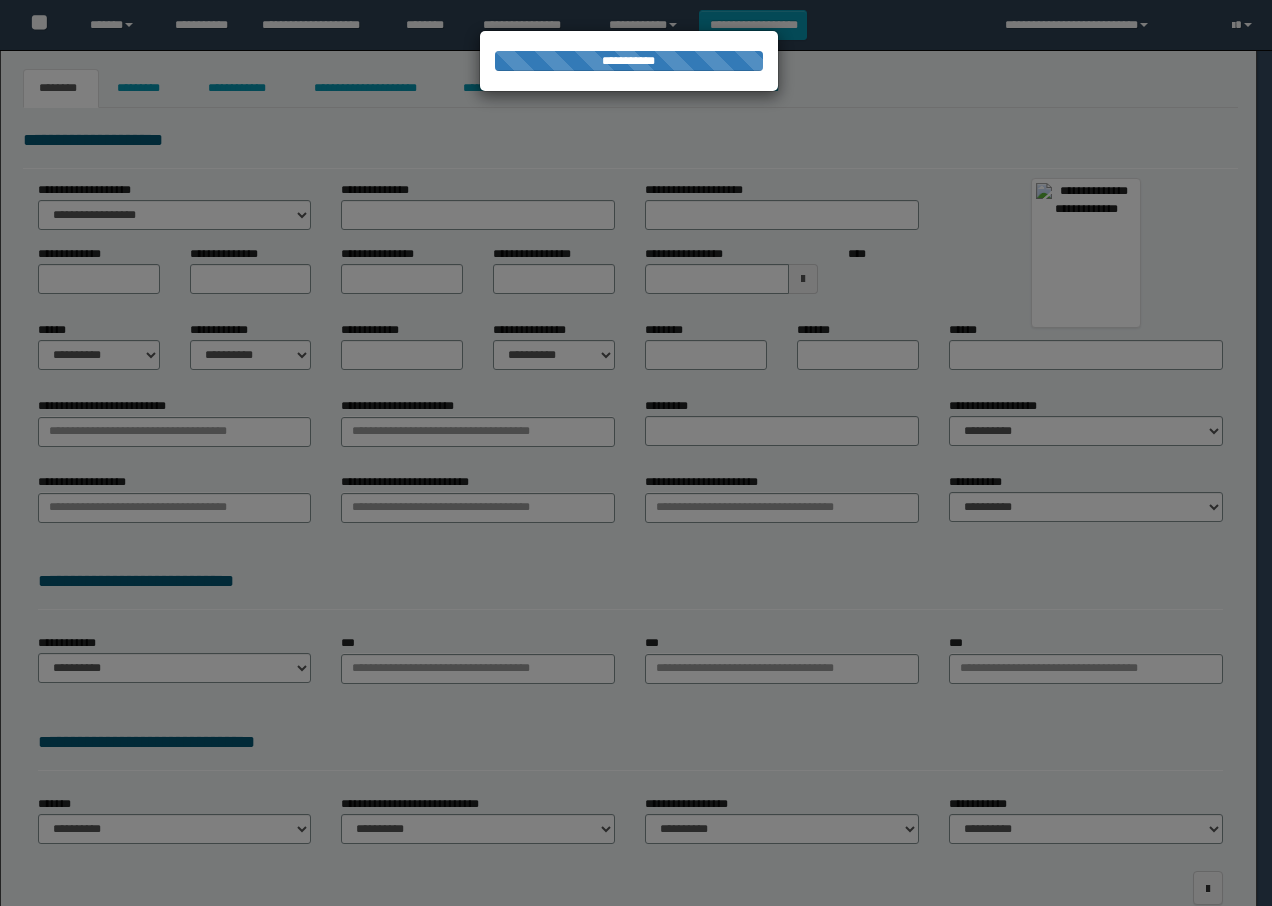 type on "********" 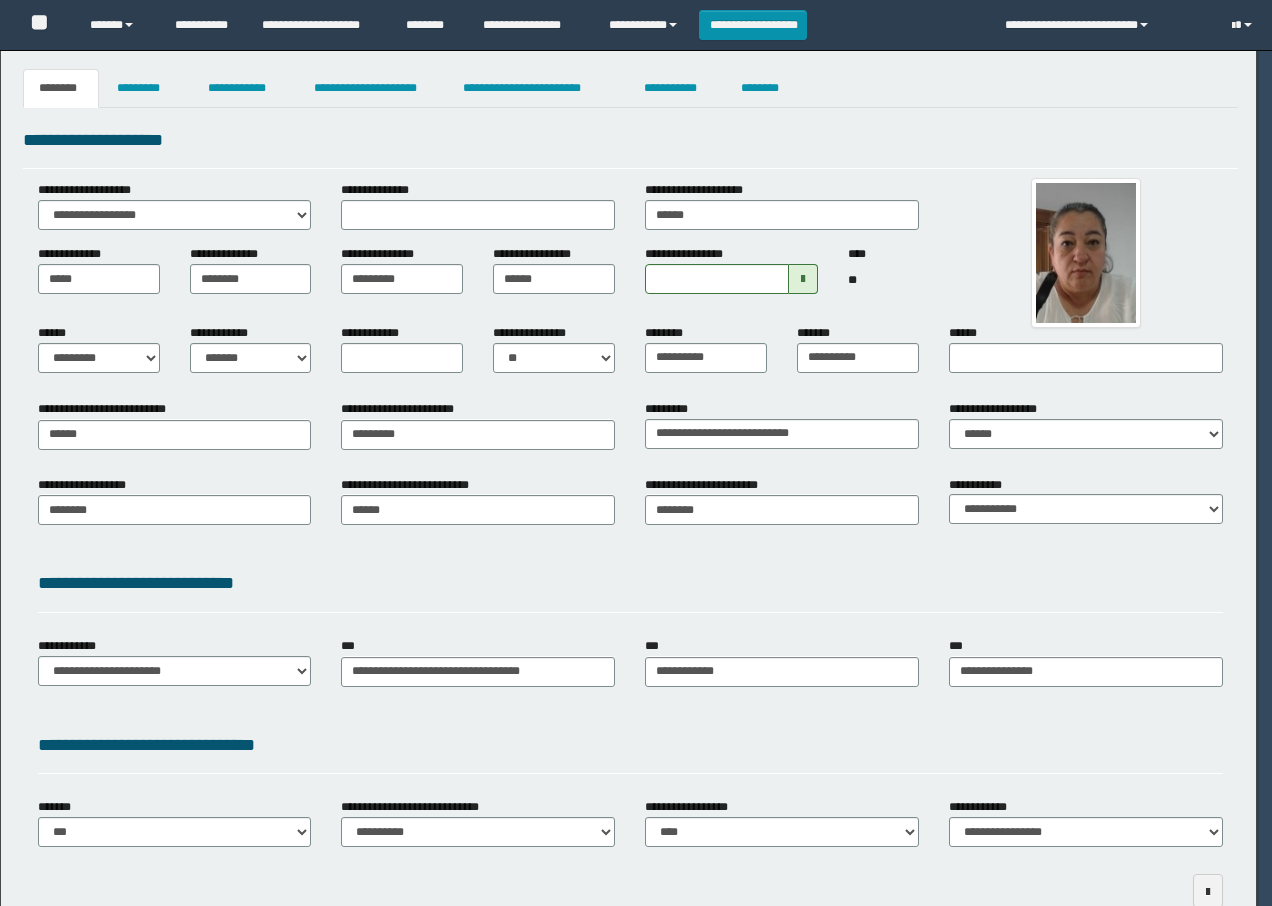 scroll, scrollTop: 0, scrollLeft: 0, axis: both 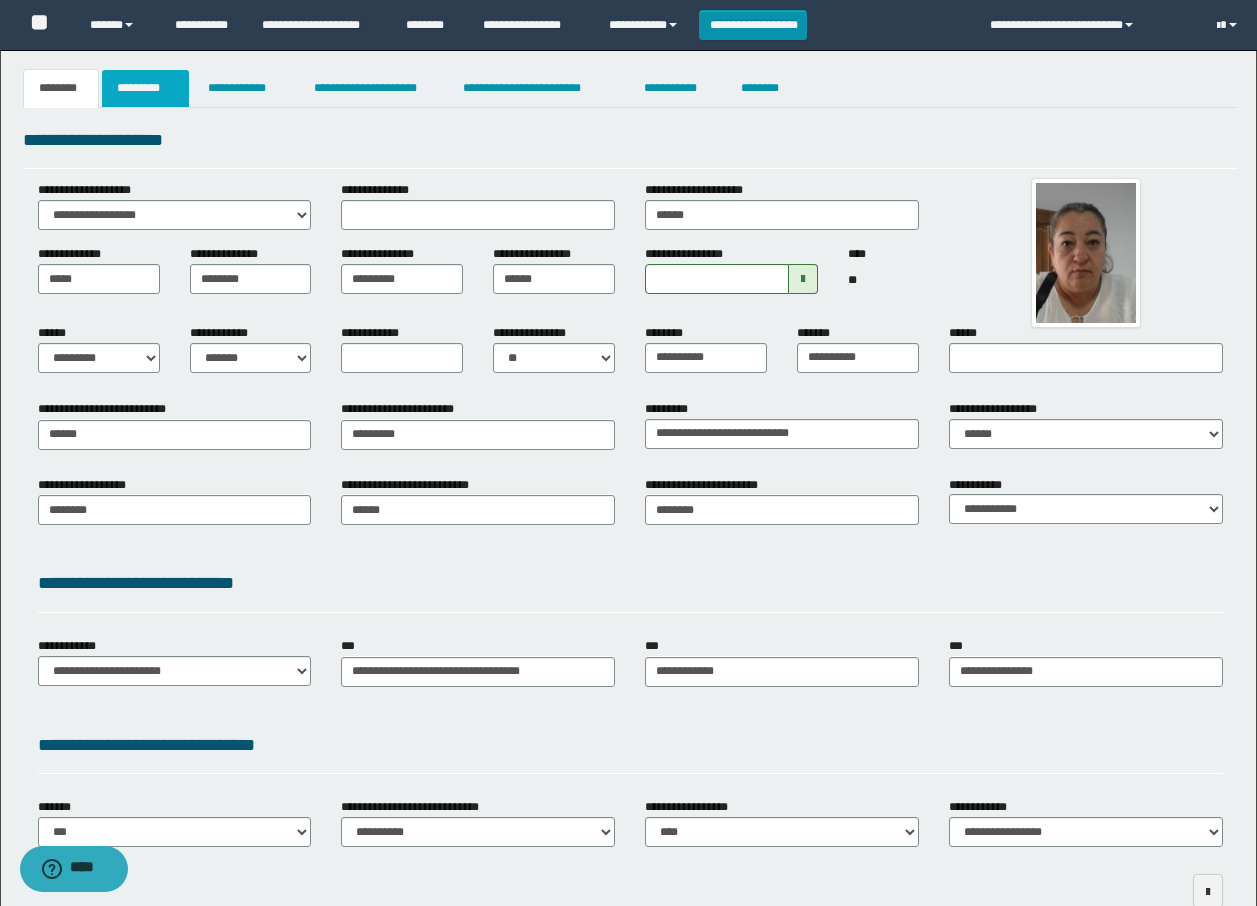 click on "*********" at bounding box center [145, 88] 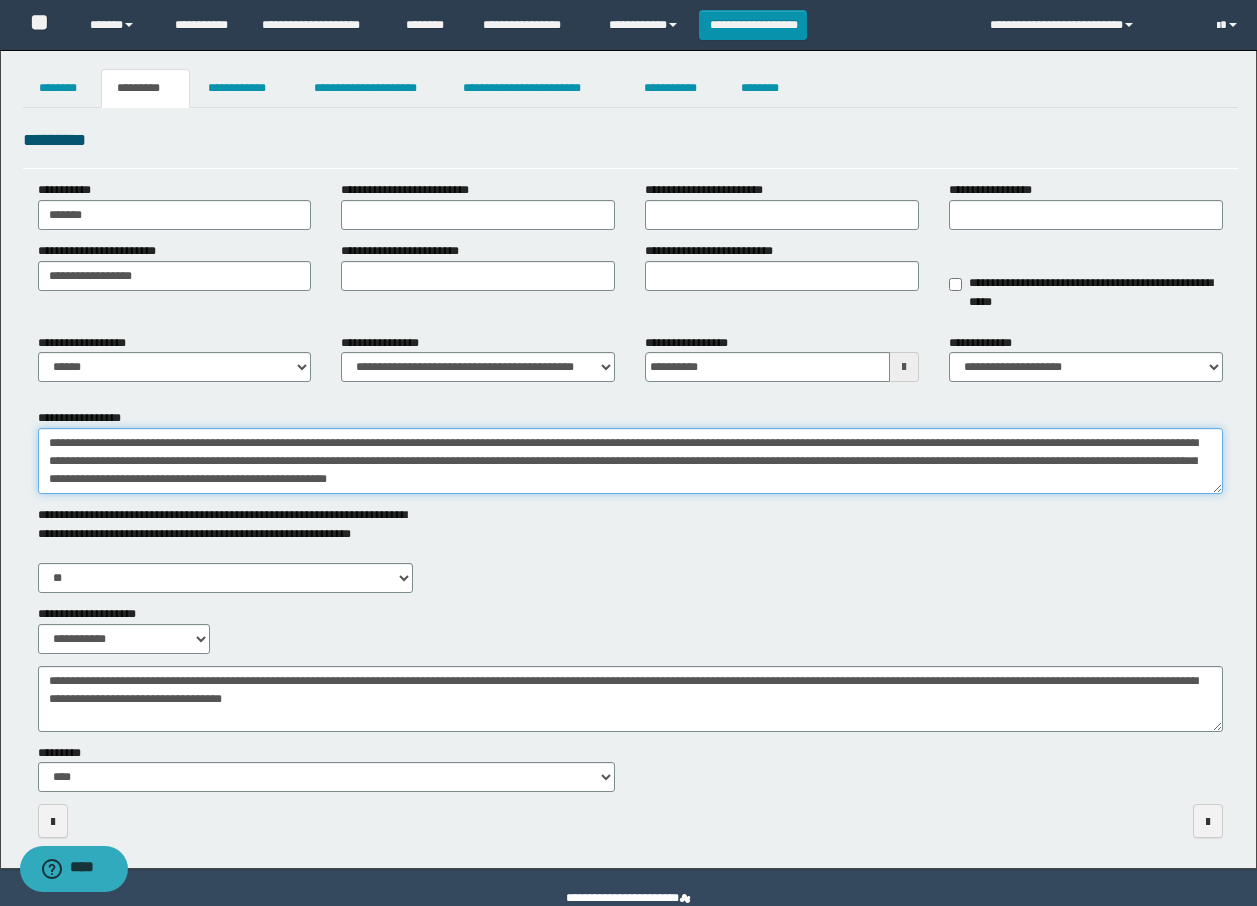 click on "**********" at bounding box center (630, 461) 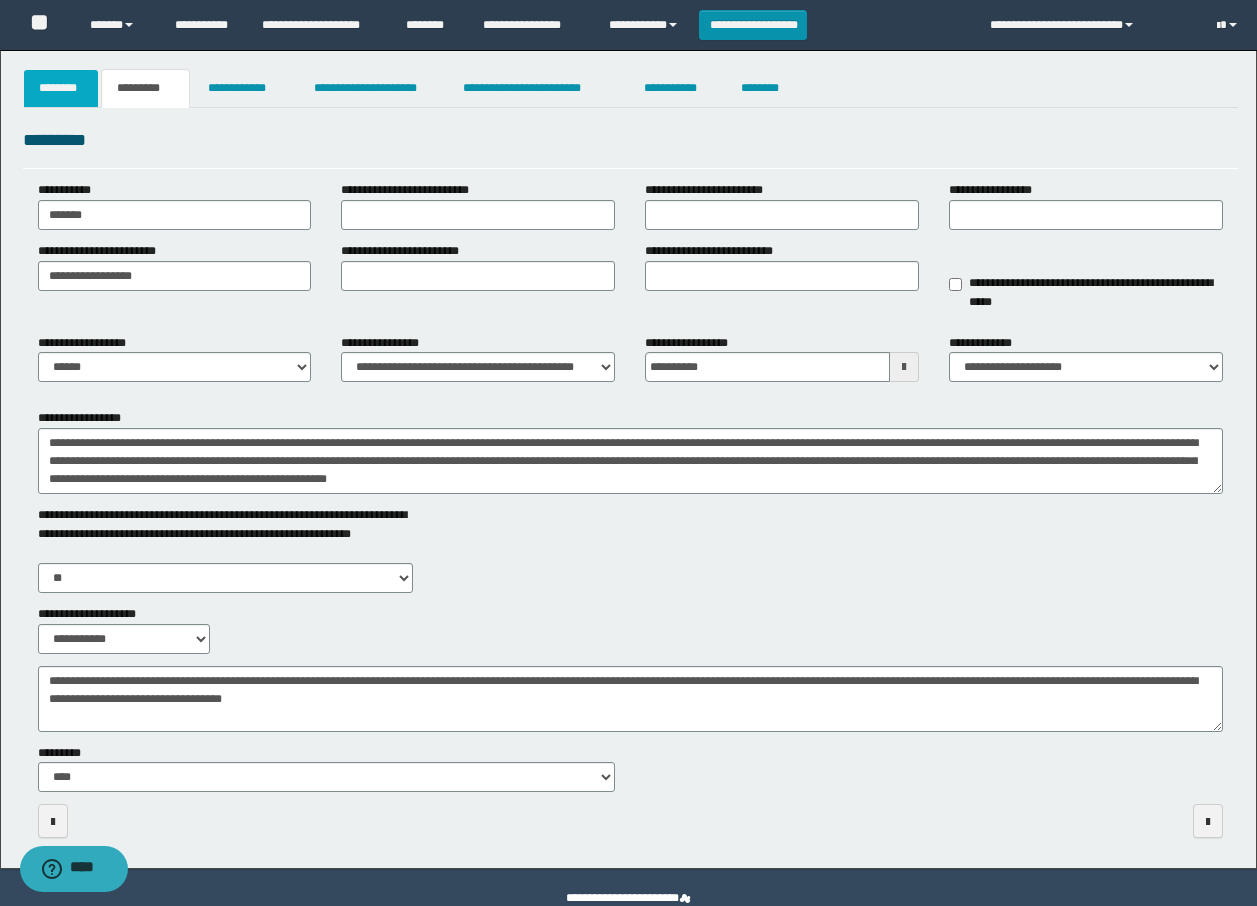 click on "********" at bounding box center [61, 88] 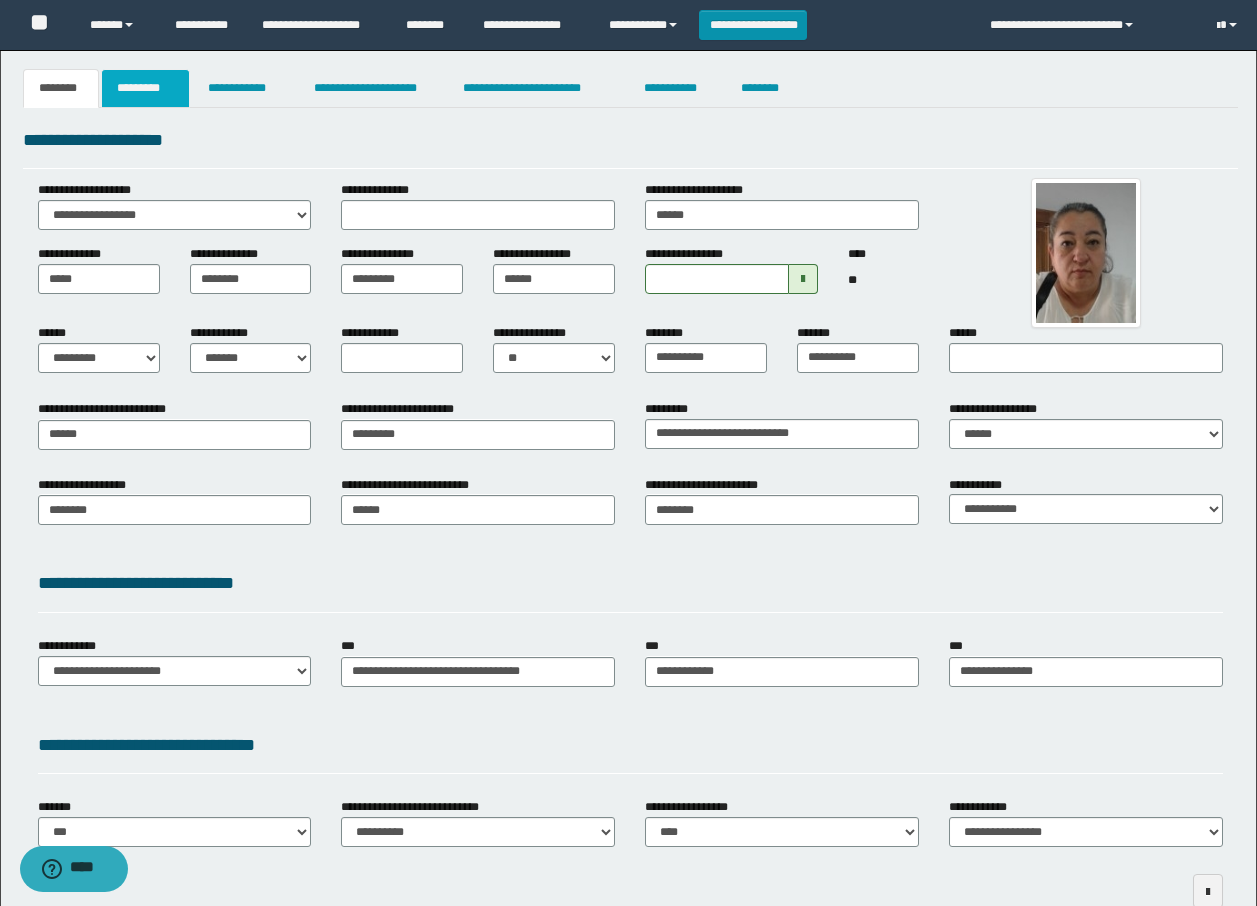 click on "*********" at bounding box center (145, 88) 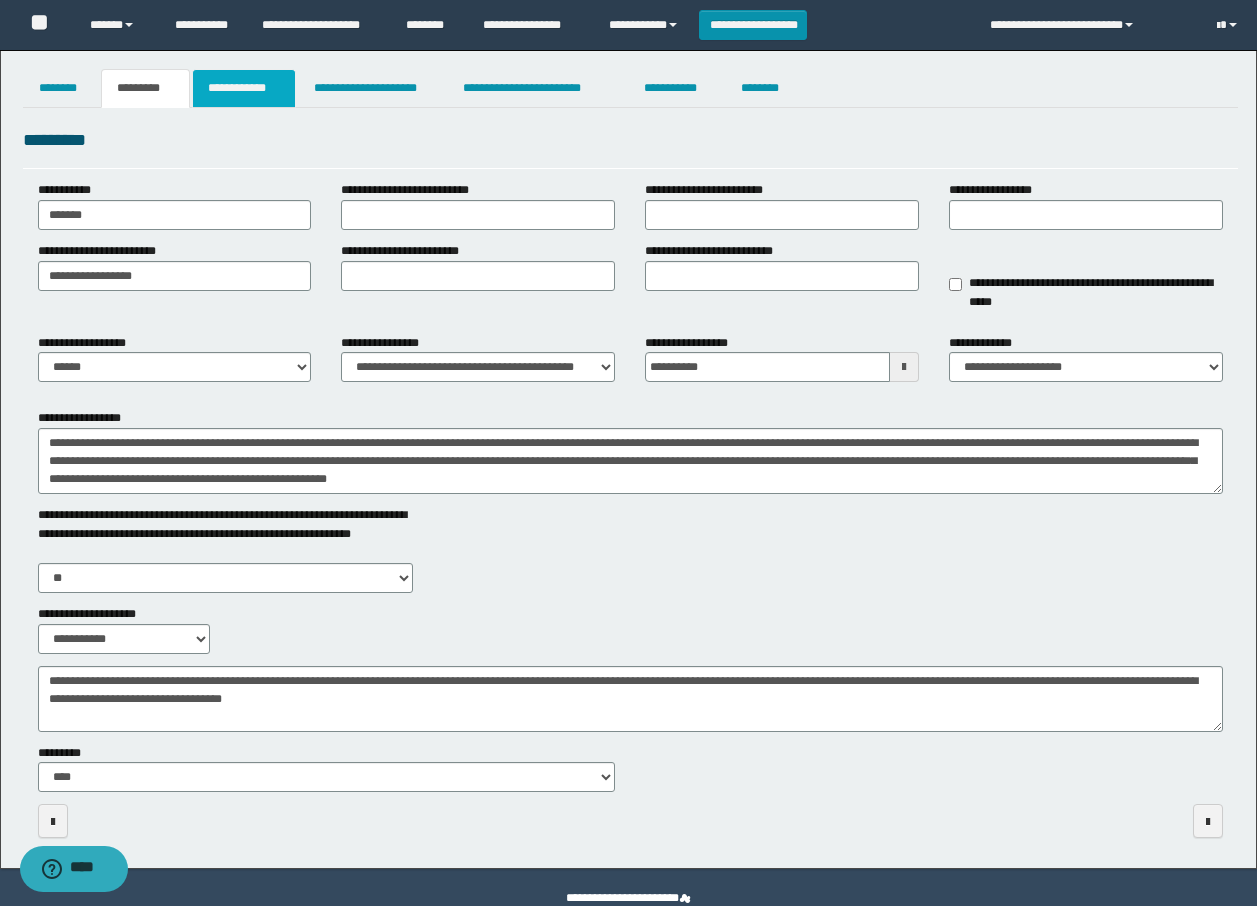 click on "**********" at bounding box center (244, 88) 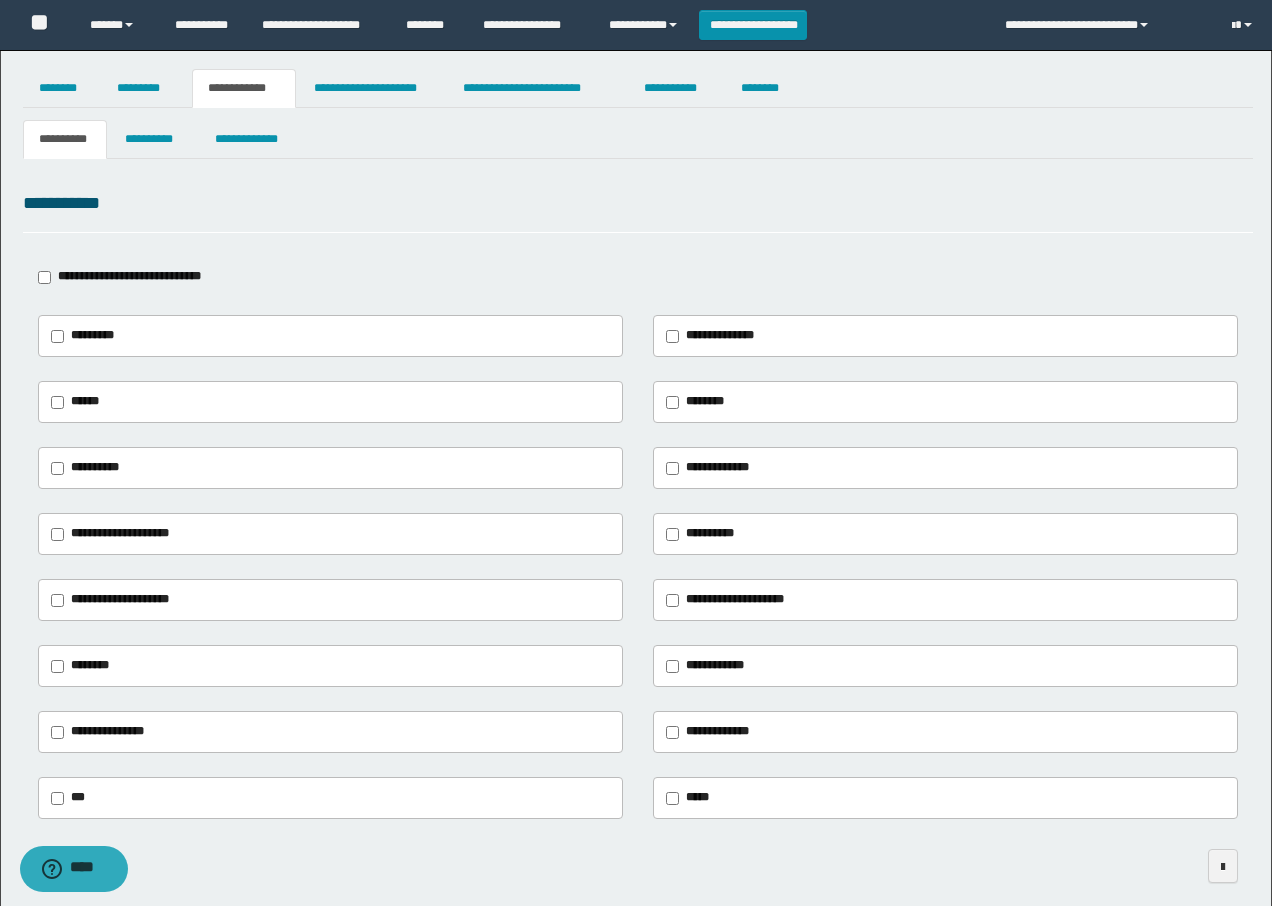 type on "**********" 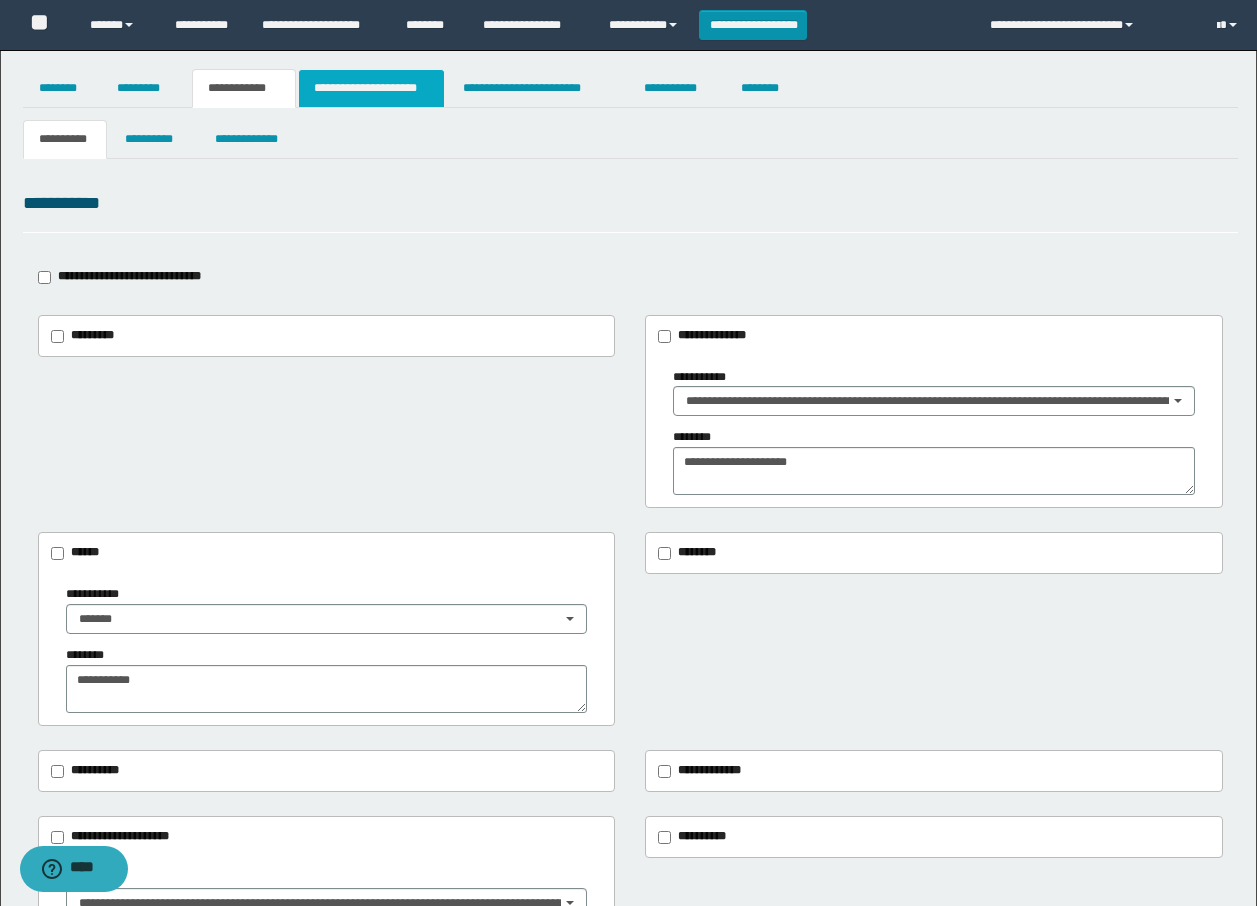 click on "**********" at bounding box center [371, 88] 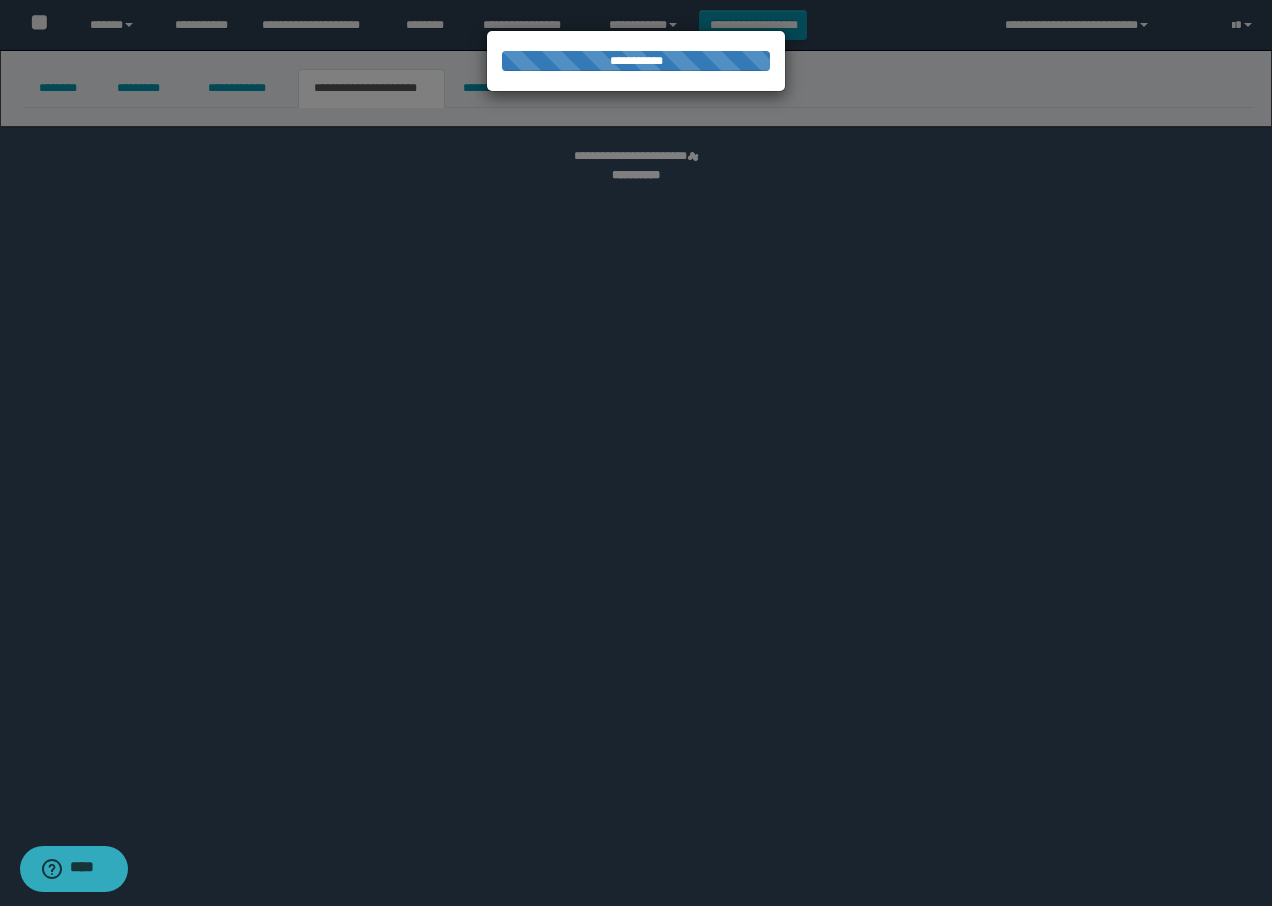 select on "*" 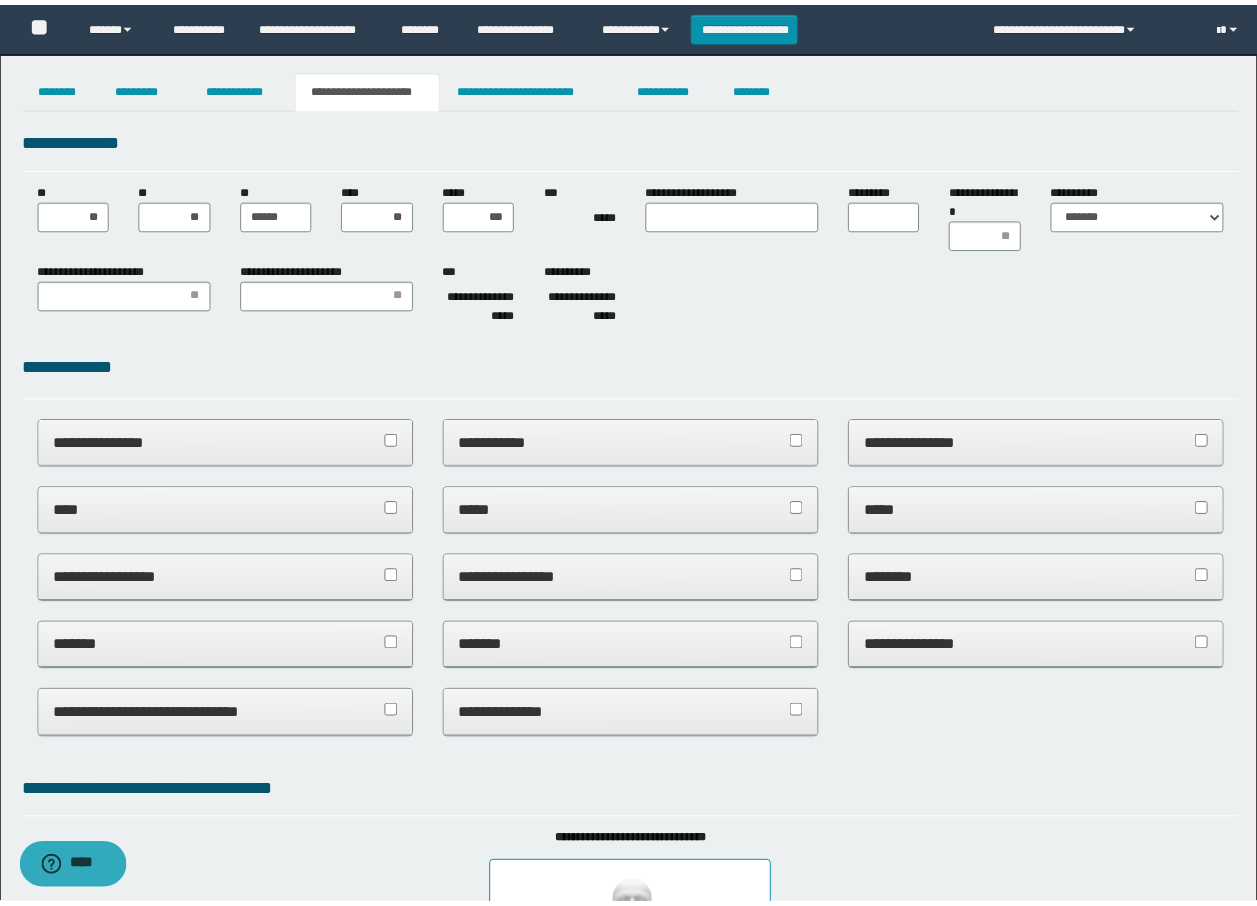 scroll, scrollTop: 0, scrollLeft: 0, axis: both 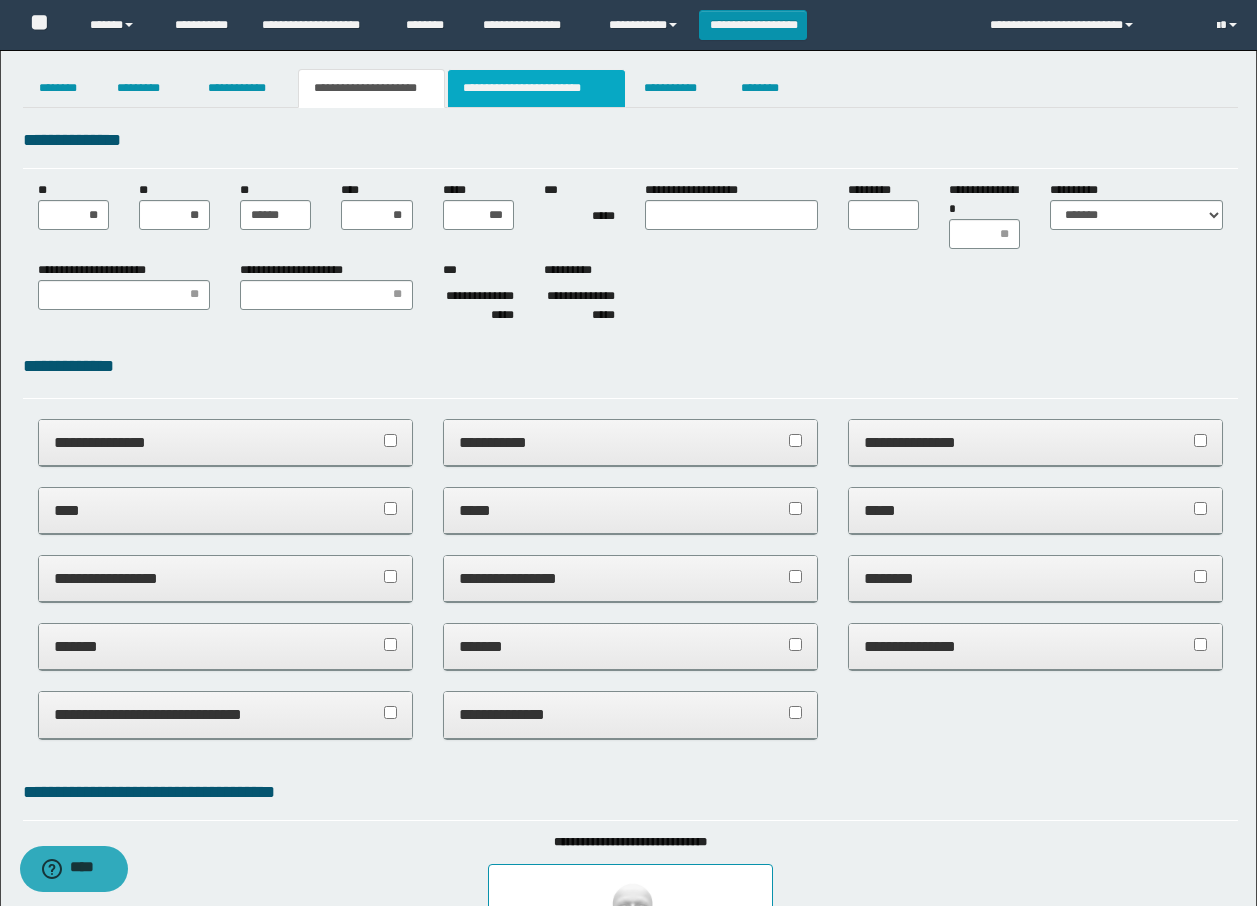 click on "**********" at bounding box center [537, 88] 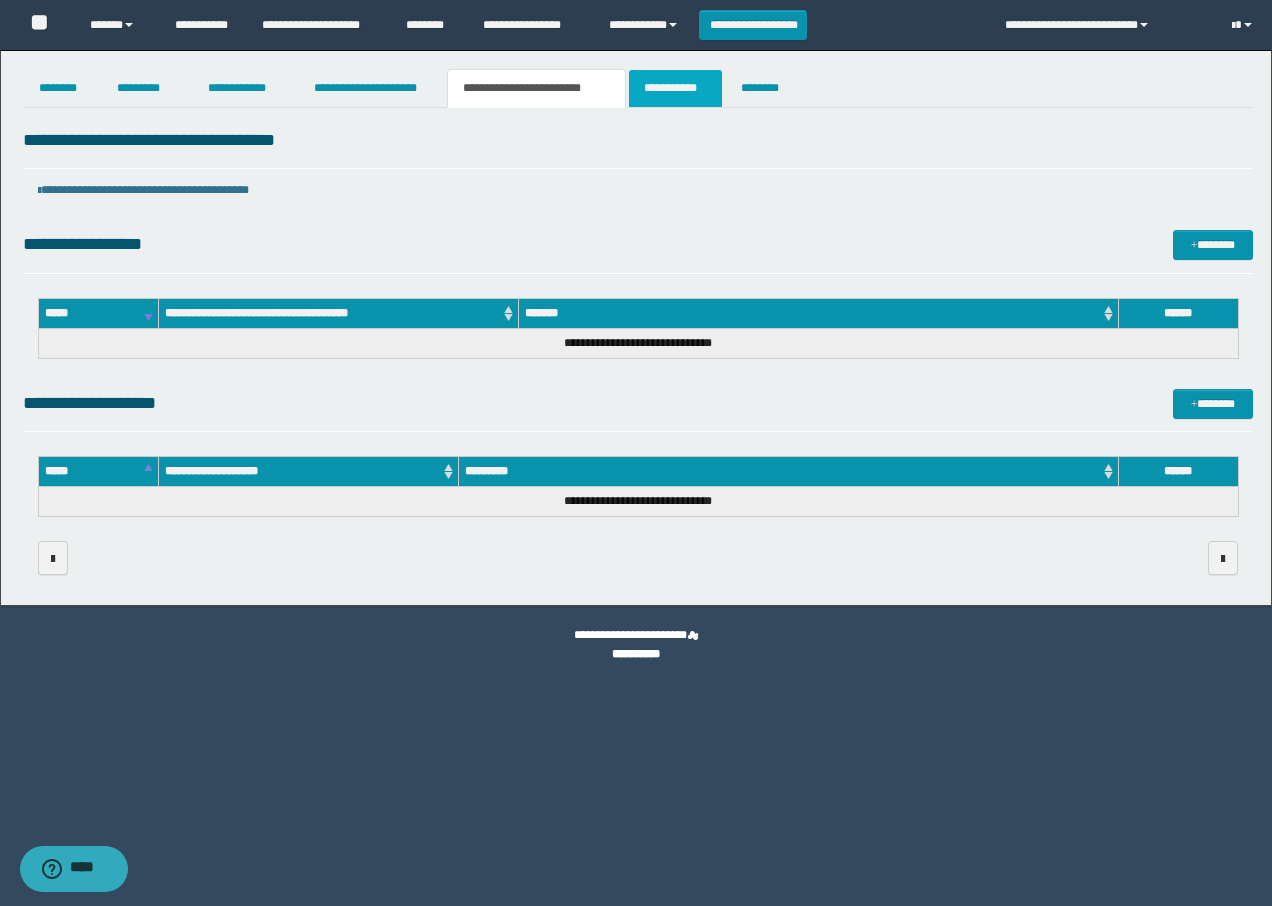 click on "**********" at bounding box center [675, 88] 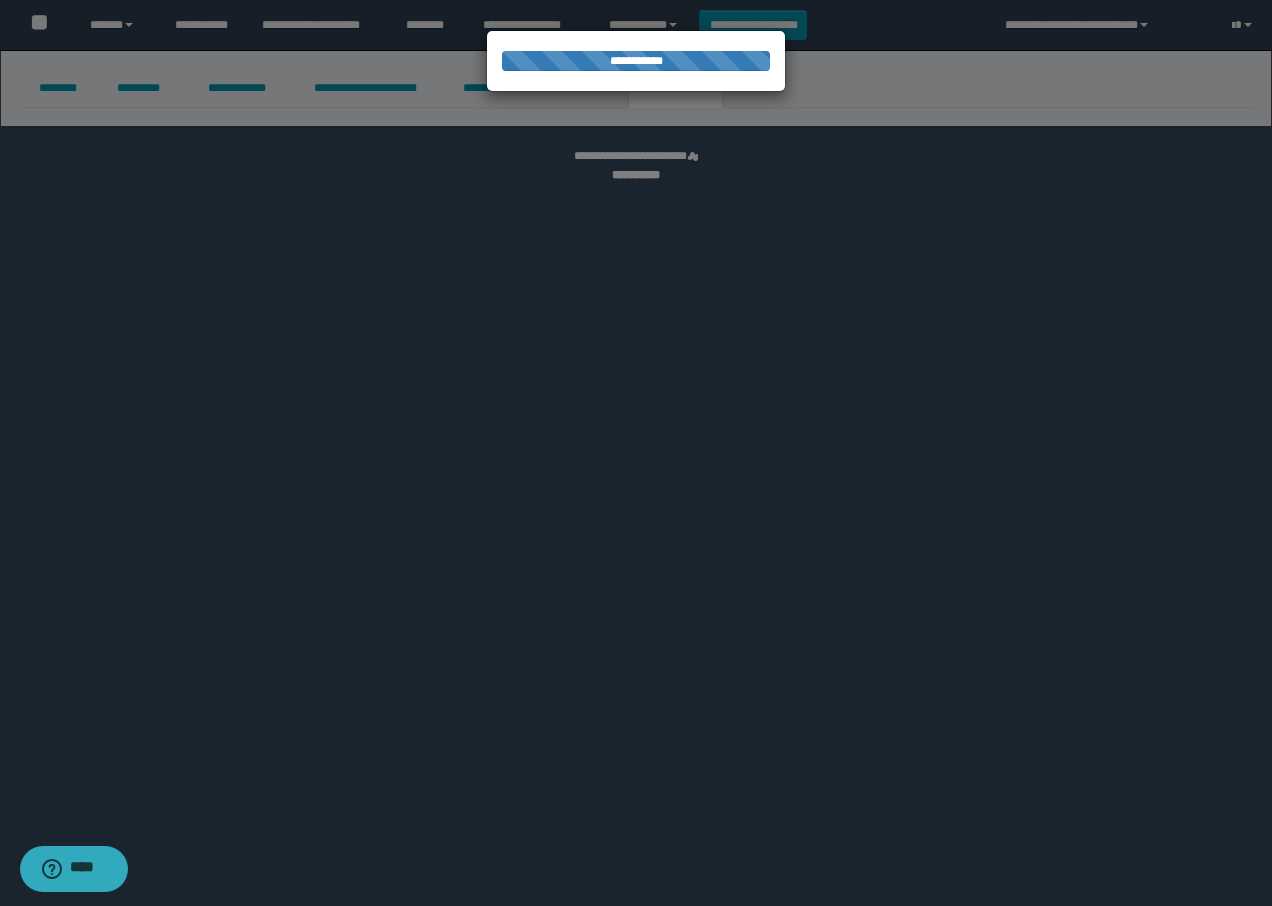 select on "****" 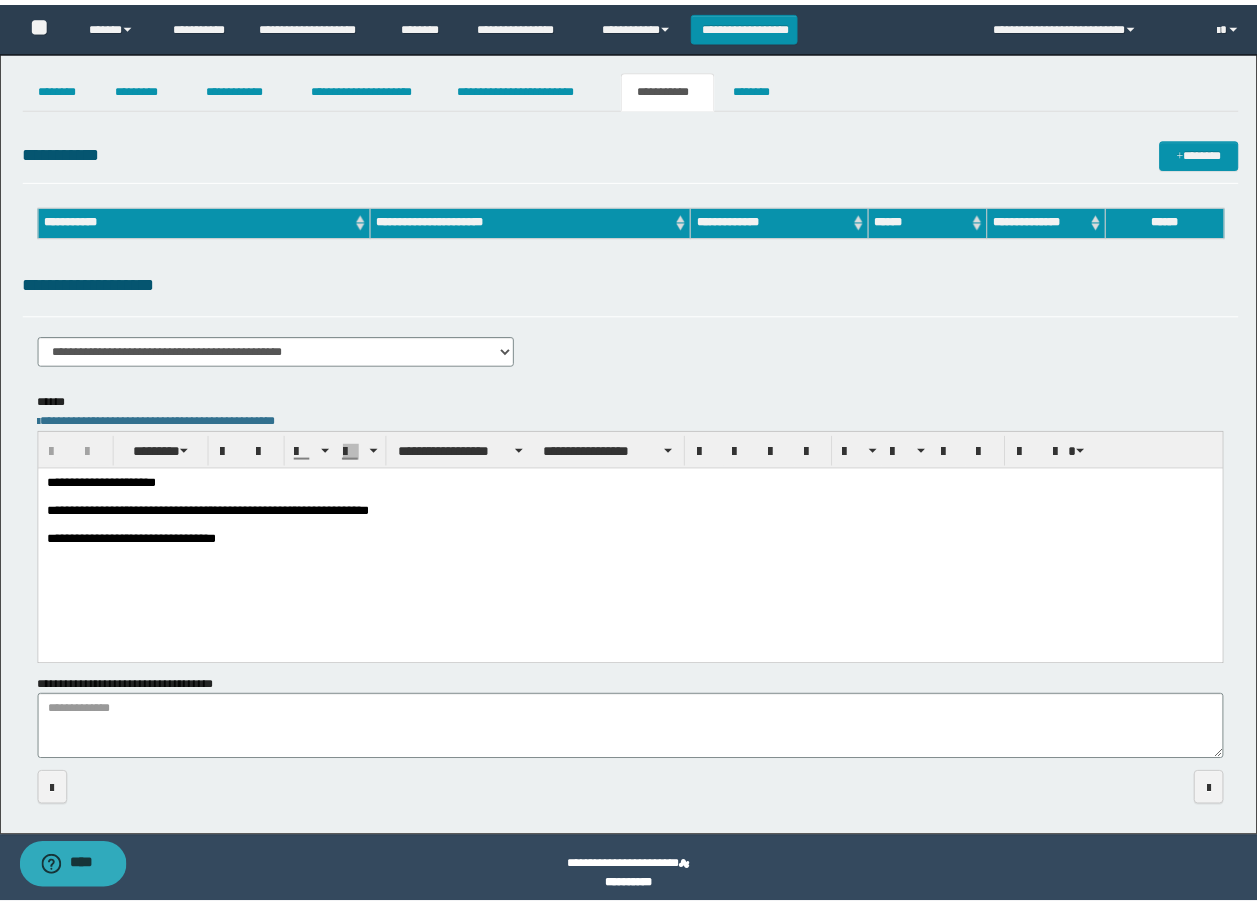 scroll, scrollTop: 0, scrollLeft: 0, axis: both 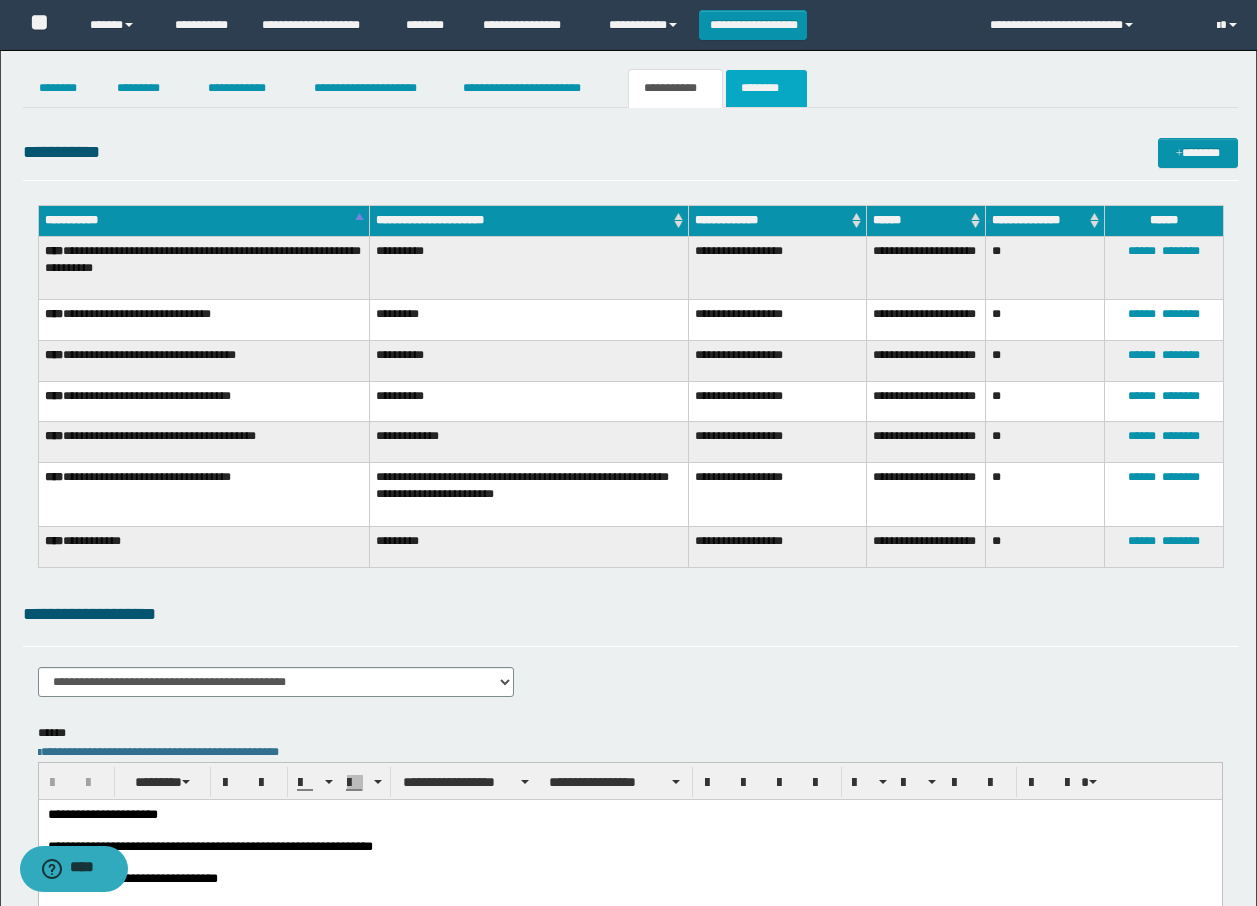 click on "********" at bounding box center (766, 88) 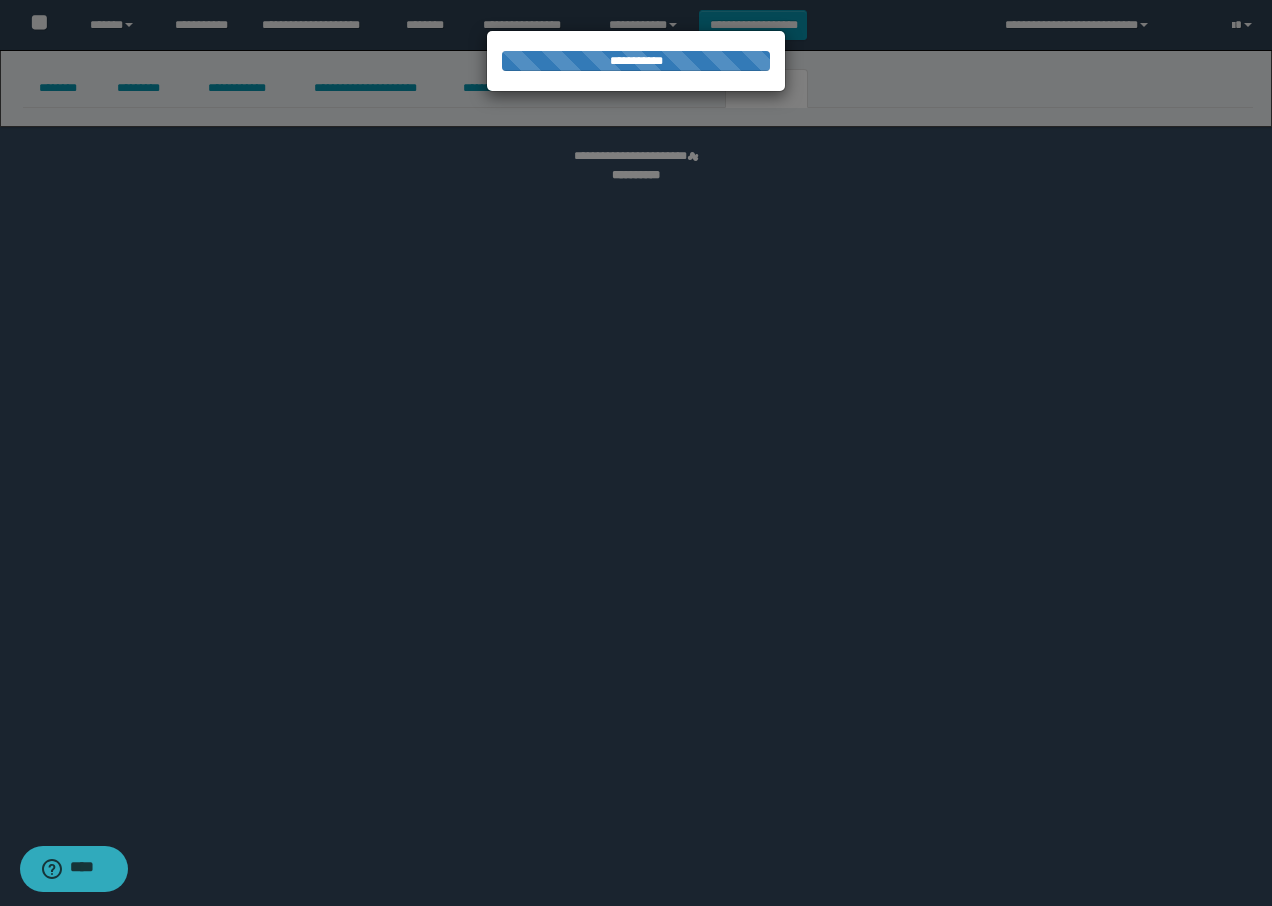 select 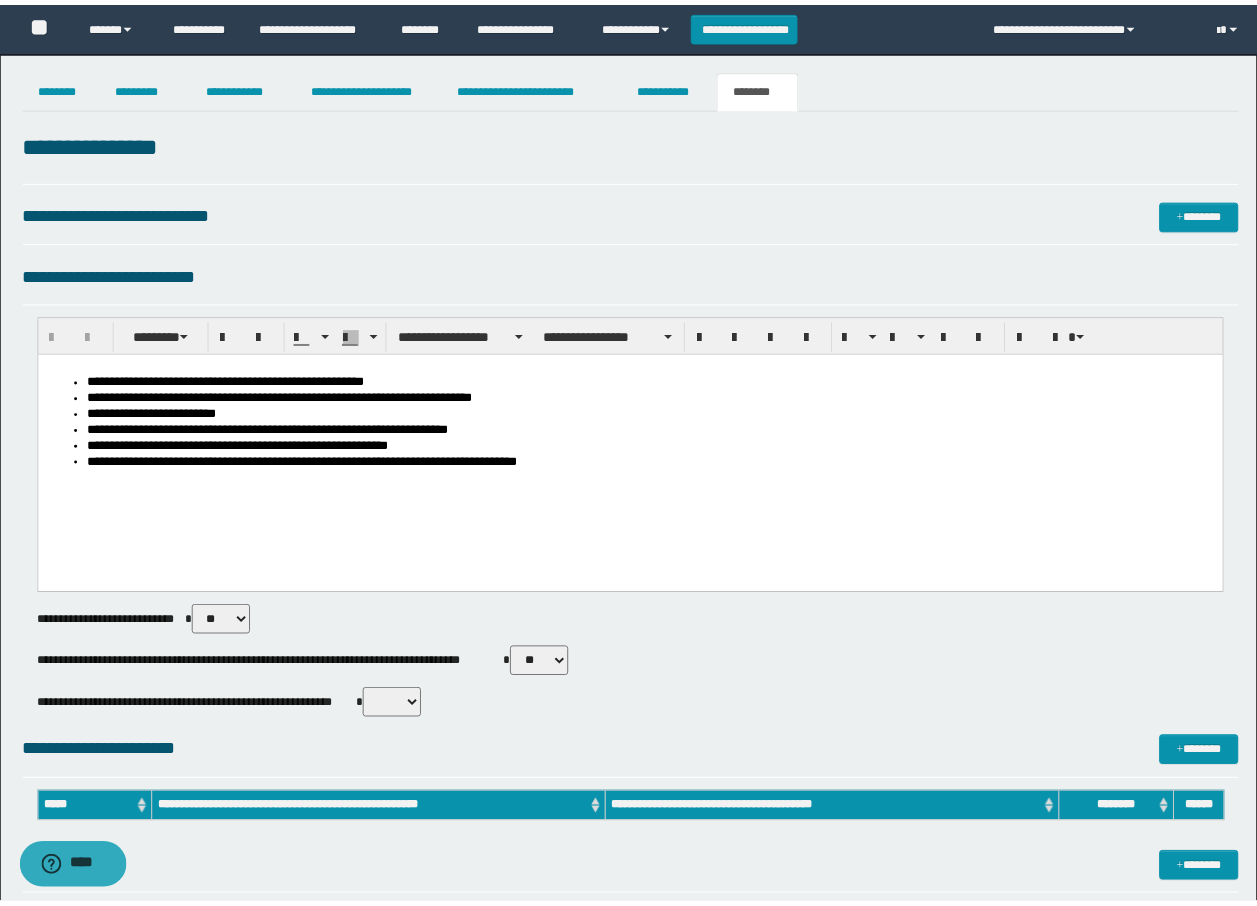 scroll, scrollTop: 0, scrollLeft: 0, axis: both 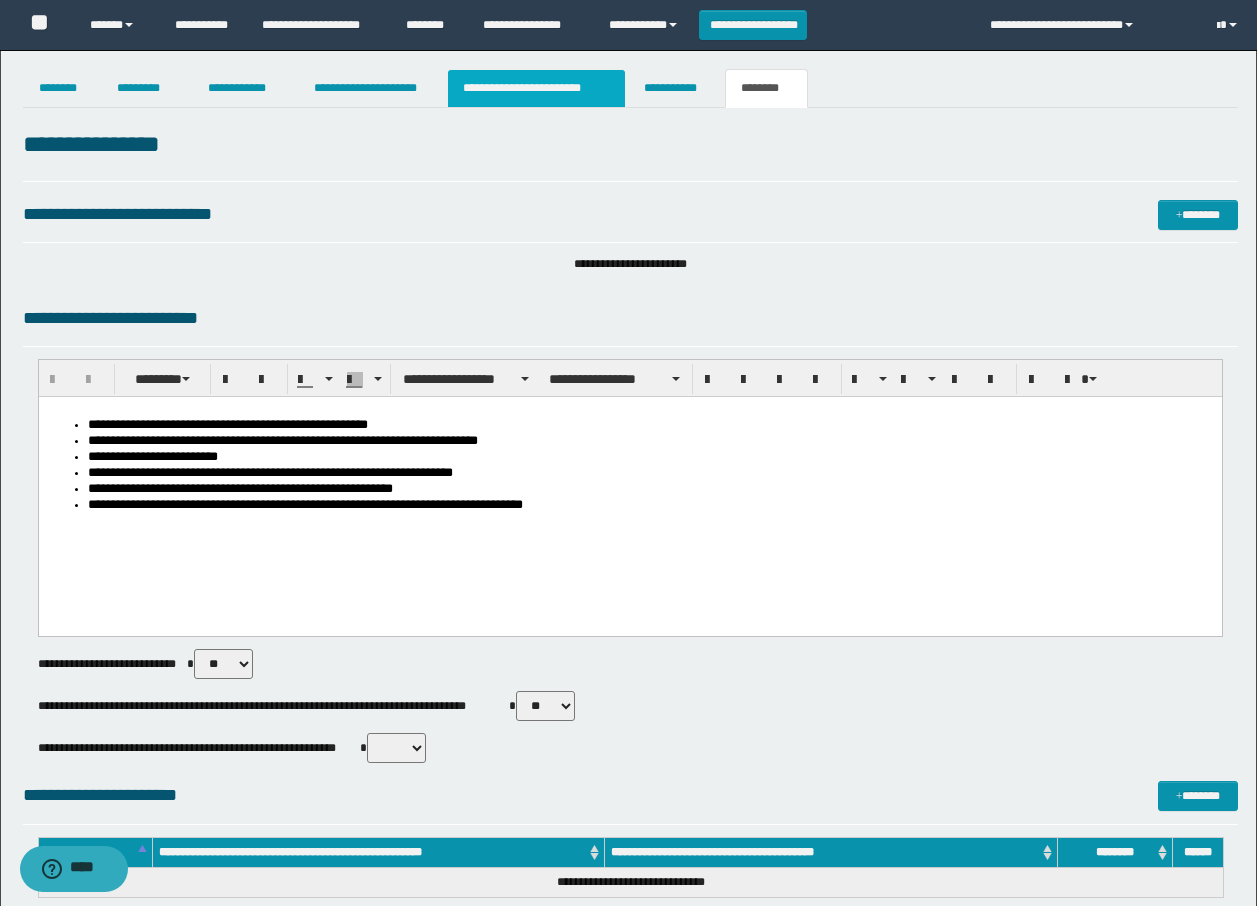 click on "**********" at bounding box center (537, 88) 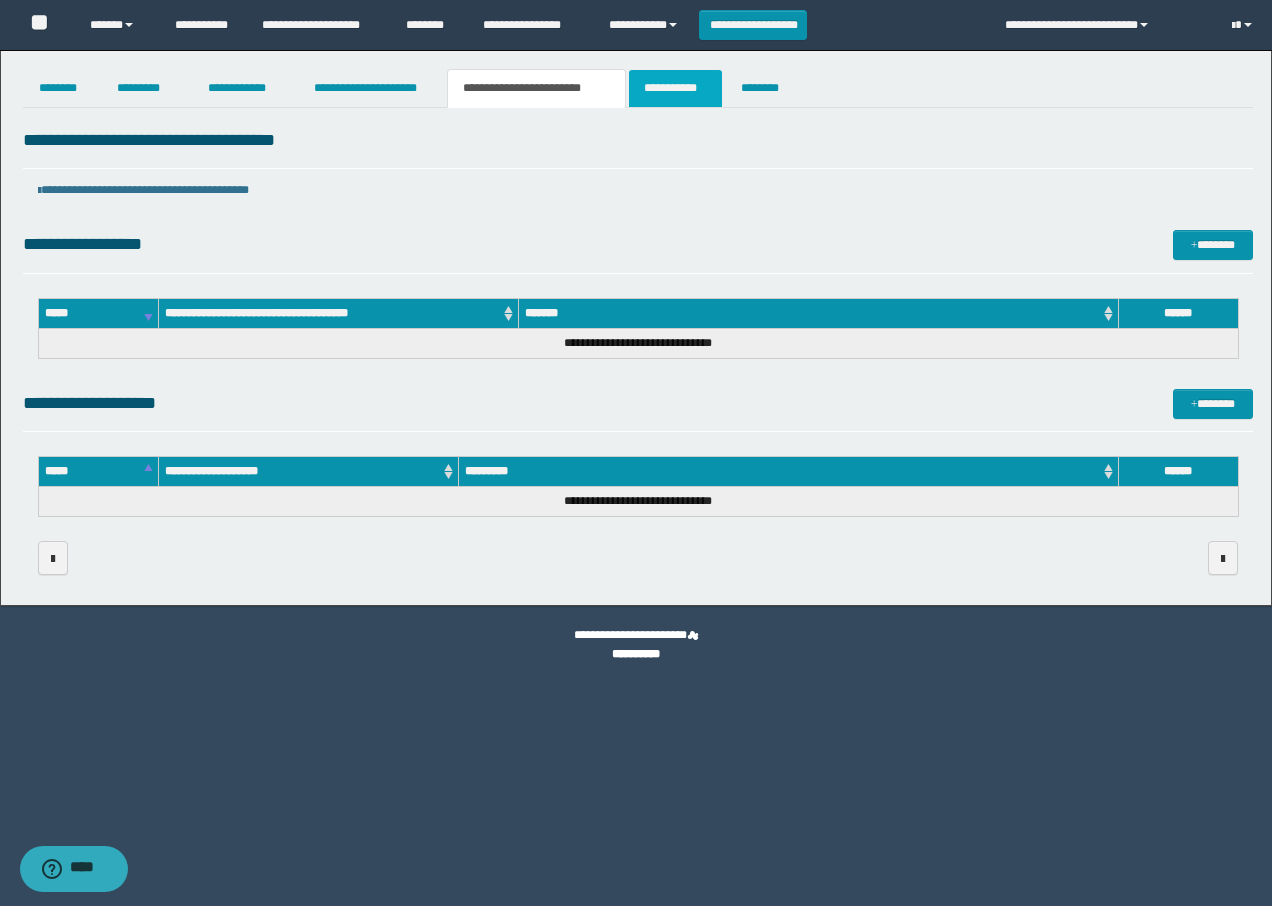click on "**********" at bounding box center [675, 88] 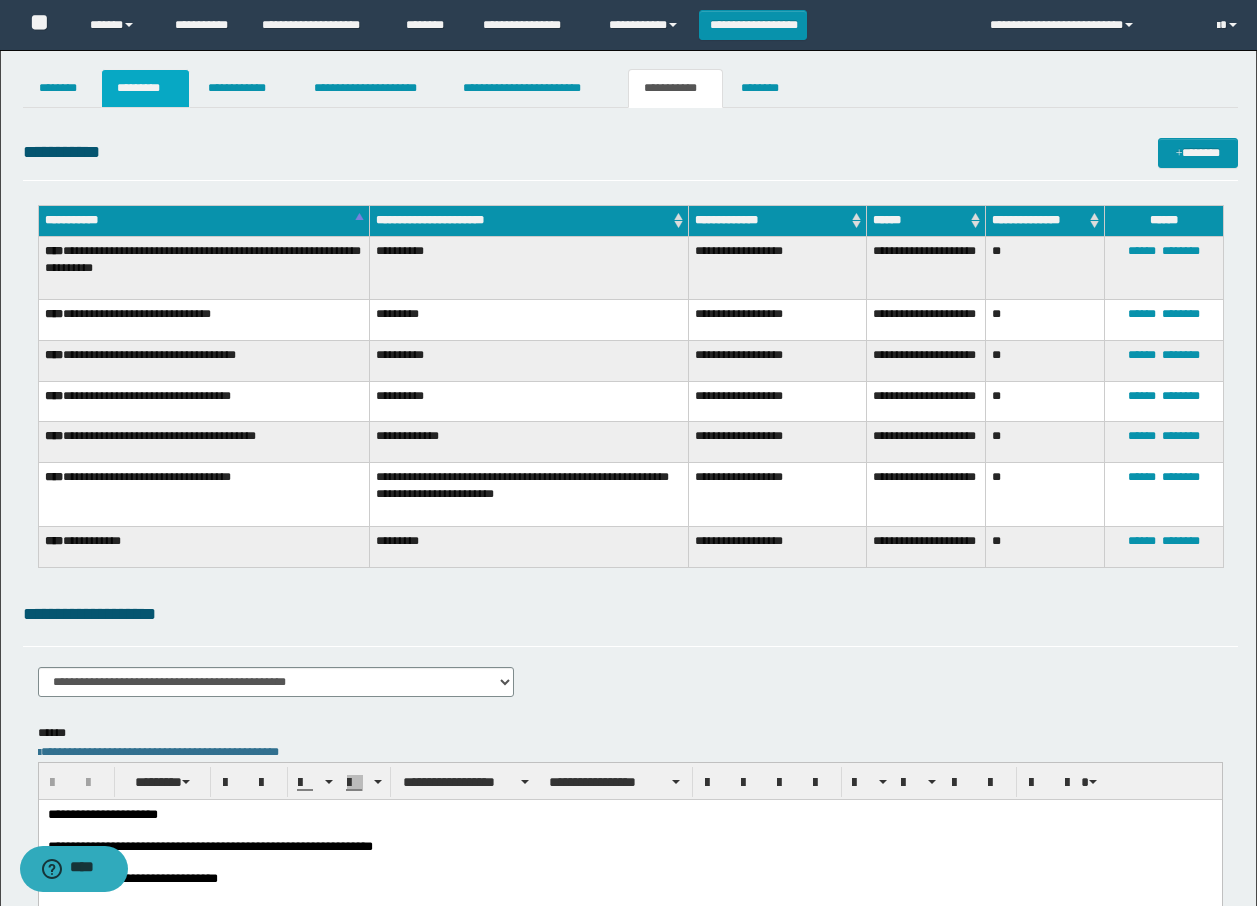 click on "*********" at bounding box center [145, 88] 